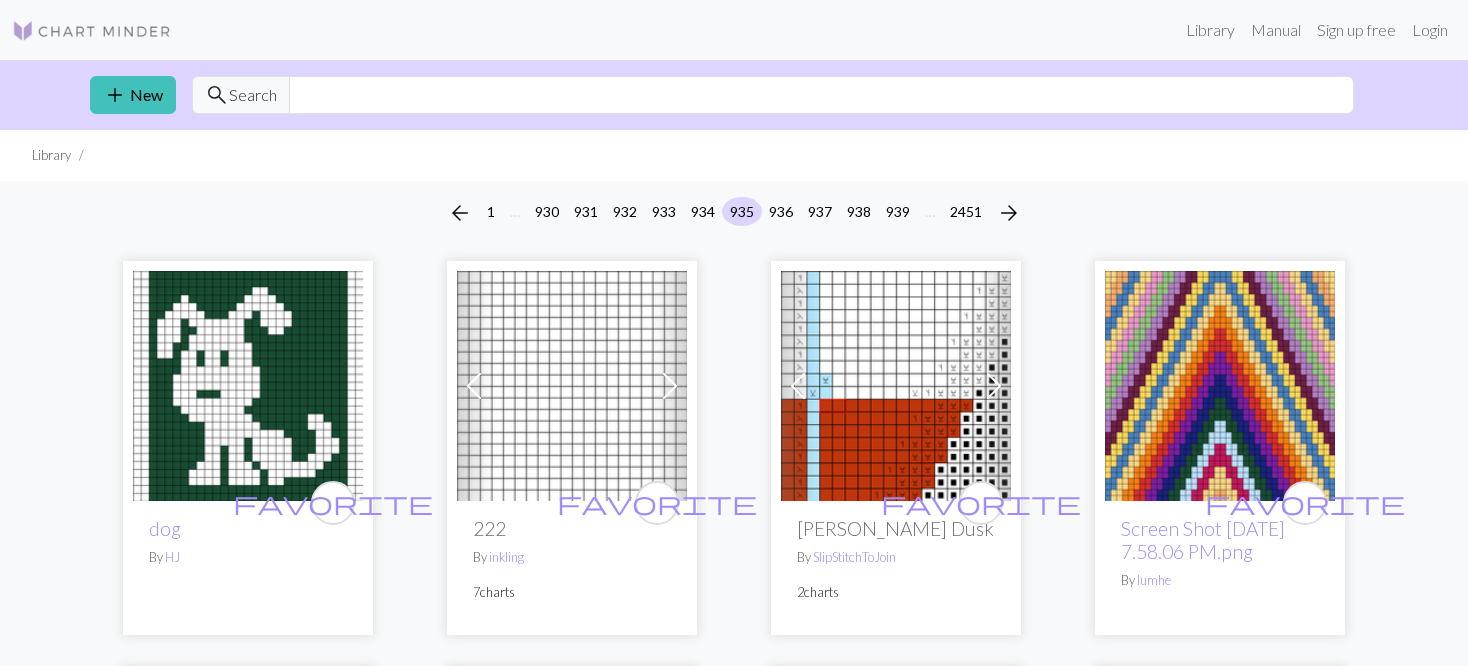 scroll, scrollTop: 0, scrollLeft: 0, axis: both 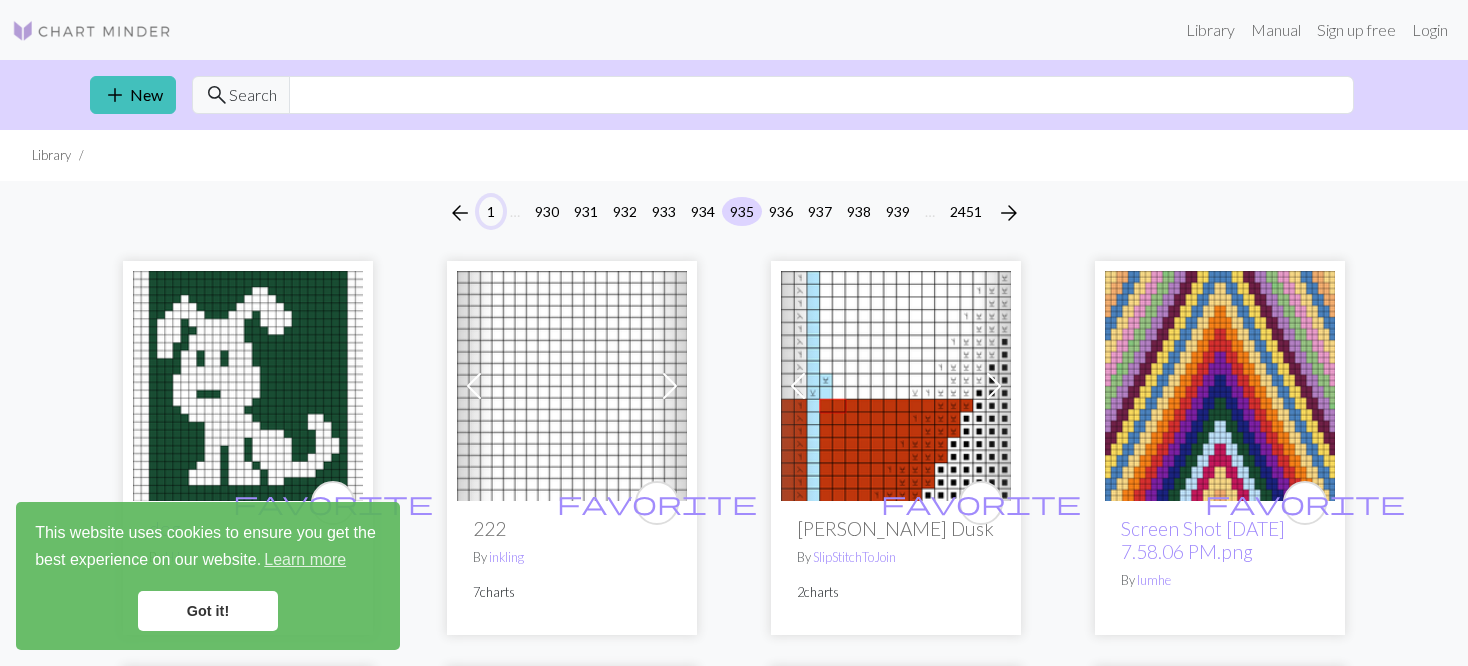 click on "1" at bounding box center [491, 211] 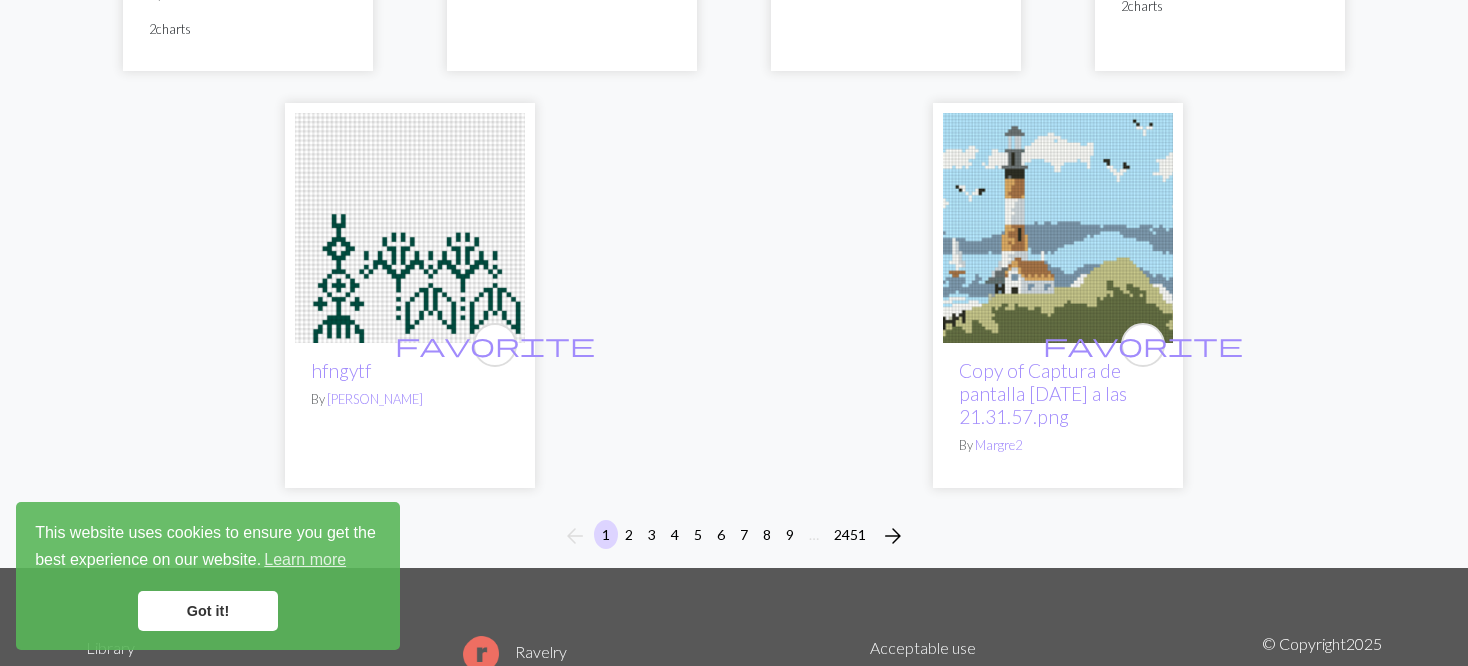 scroll, scrollTop: 5200, scrollLeft: 0, axis: vertical 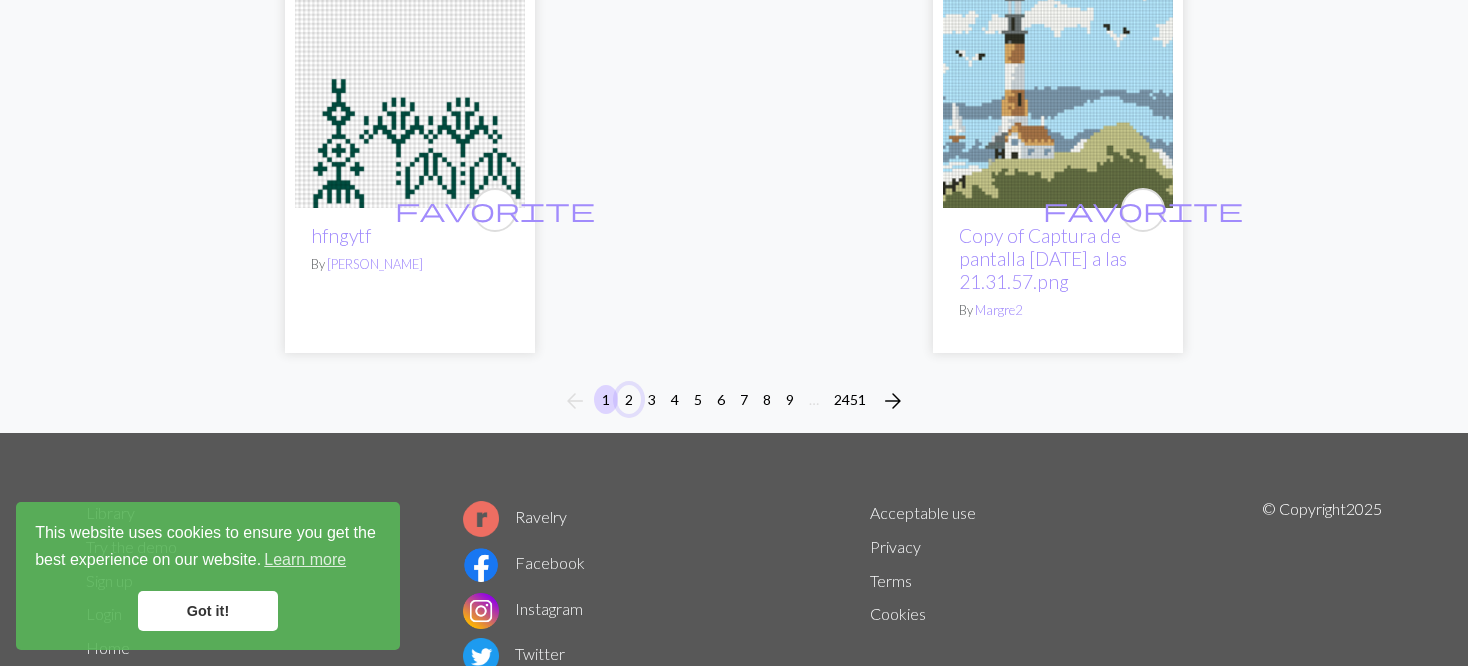 click on "2" at bounding box center [629, 399] 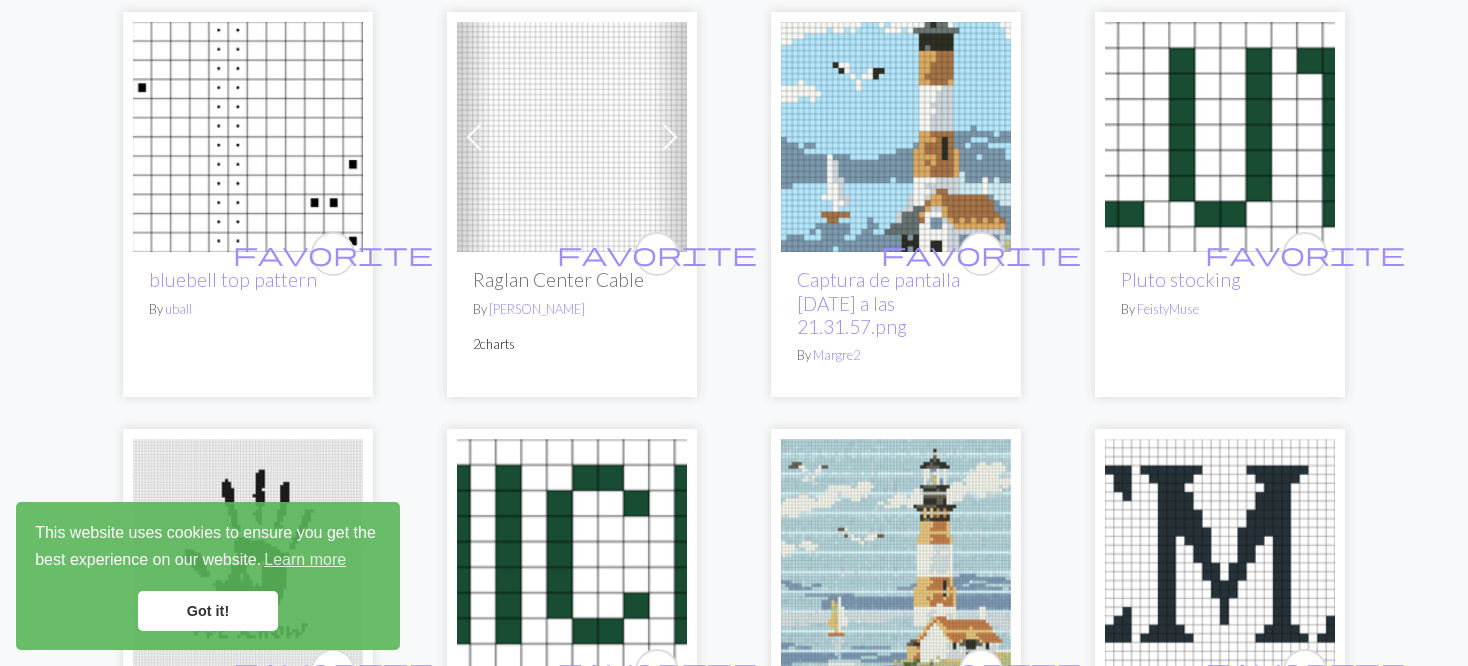 scroll, scrollTop: 700, scrollLeft: 0, axis: vertical 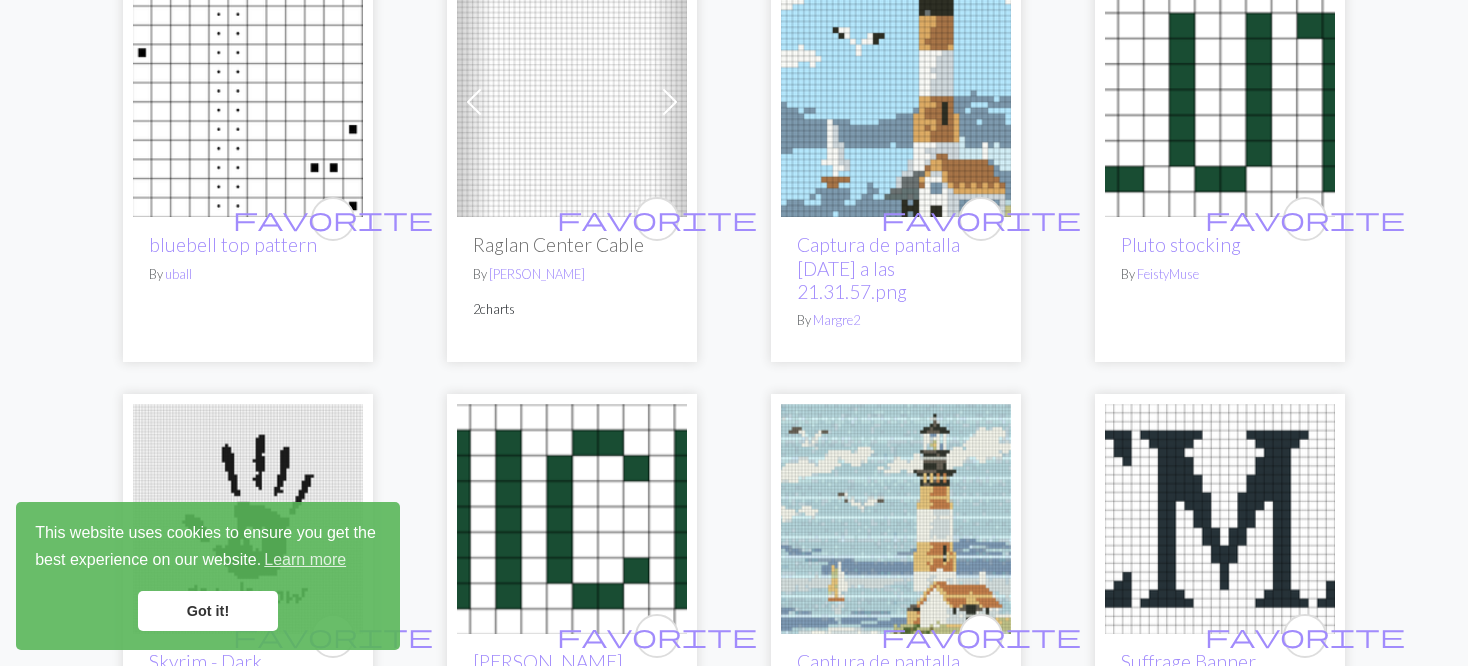 click at bounding box center [474, 102] 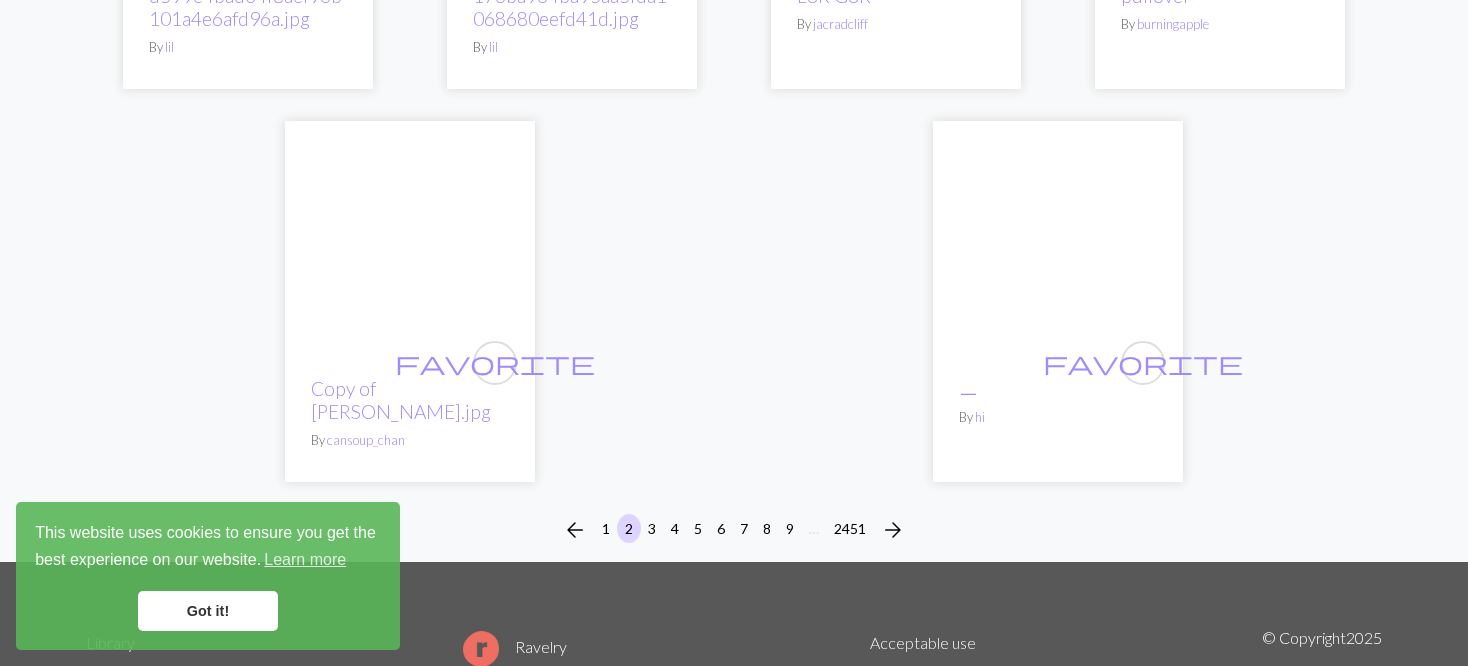 scroll, scrollTop: 5203, scrollLeft: 0, axis: vertical 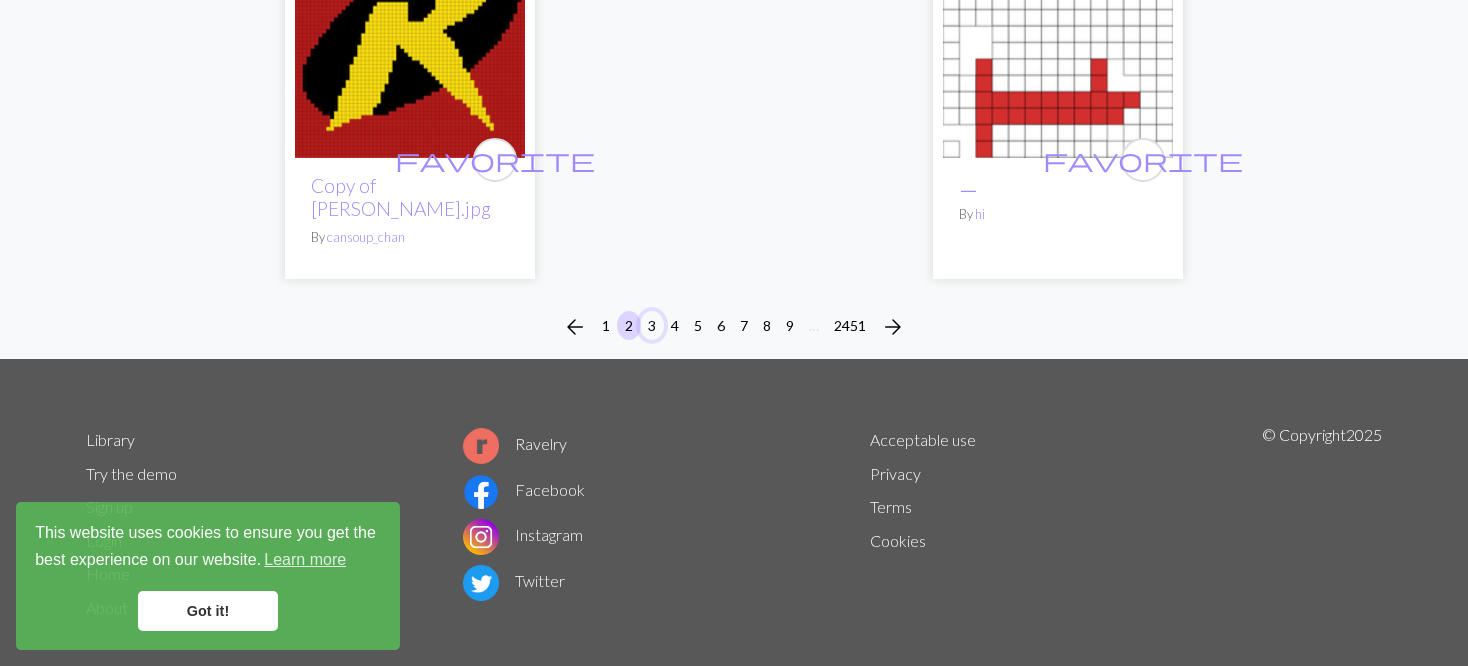 click on "3" at bounding box center (652, 325) 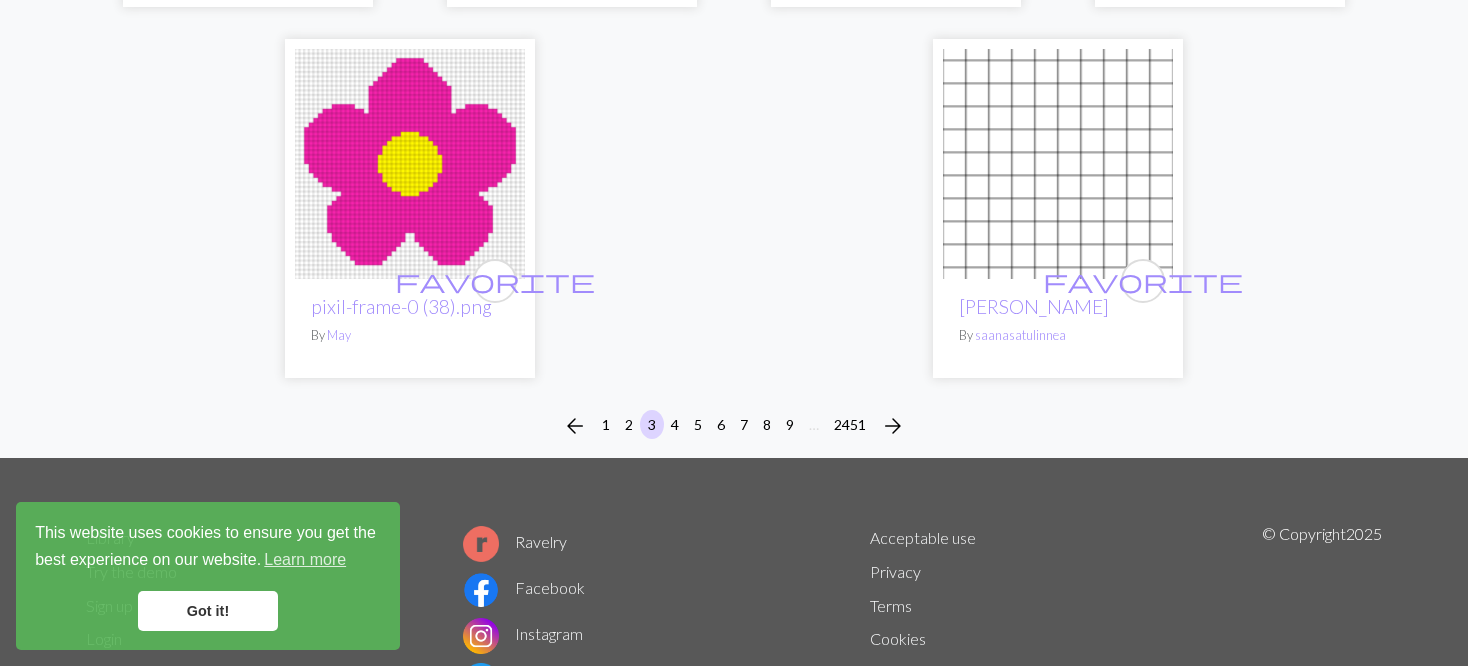 scroll, scrollTop: 5100, scrollLeft: 0, axis: vertical 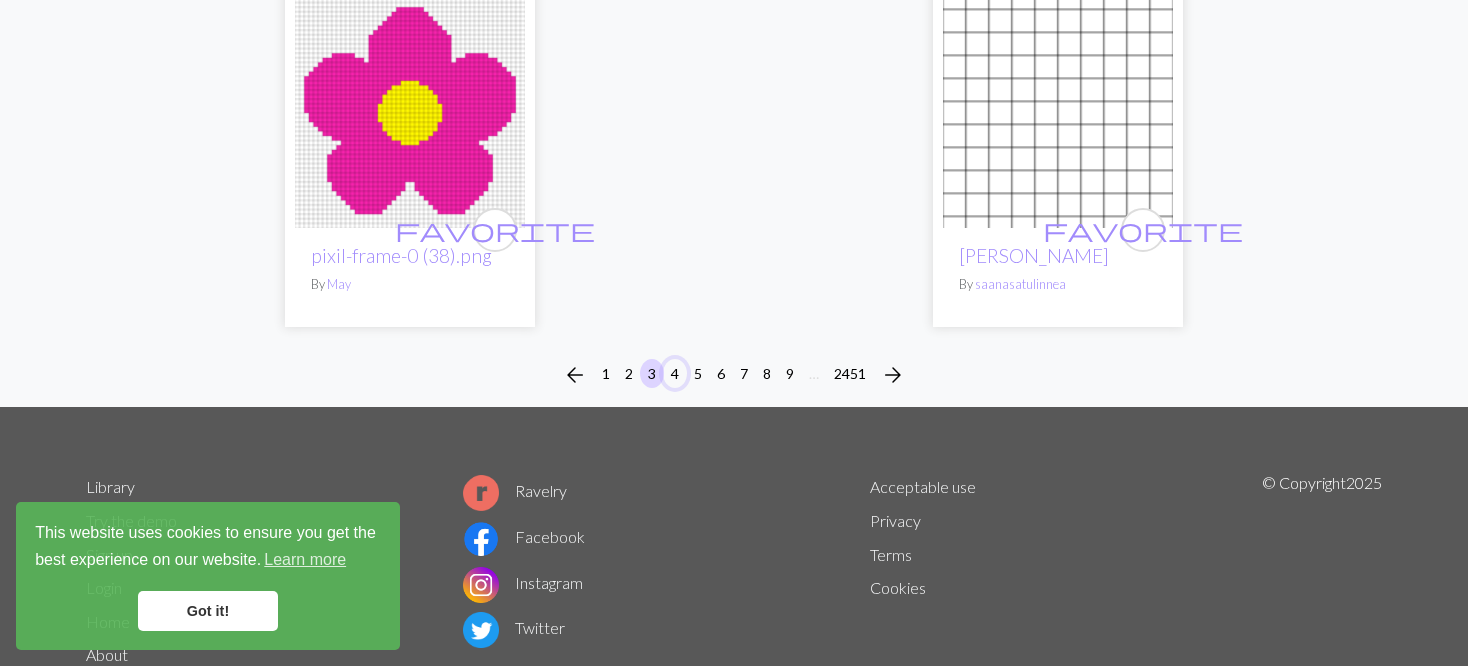 click on "4" at bounding box center [675, 373] 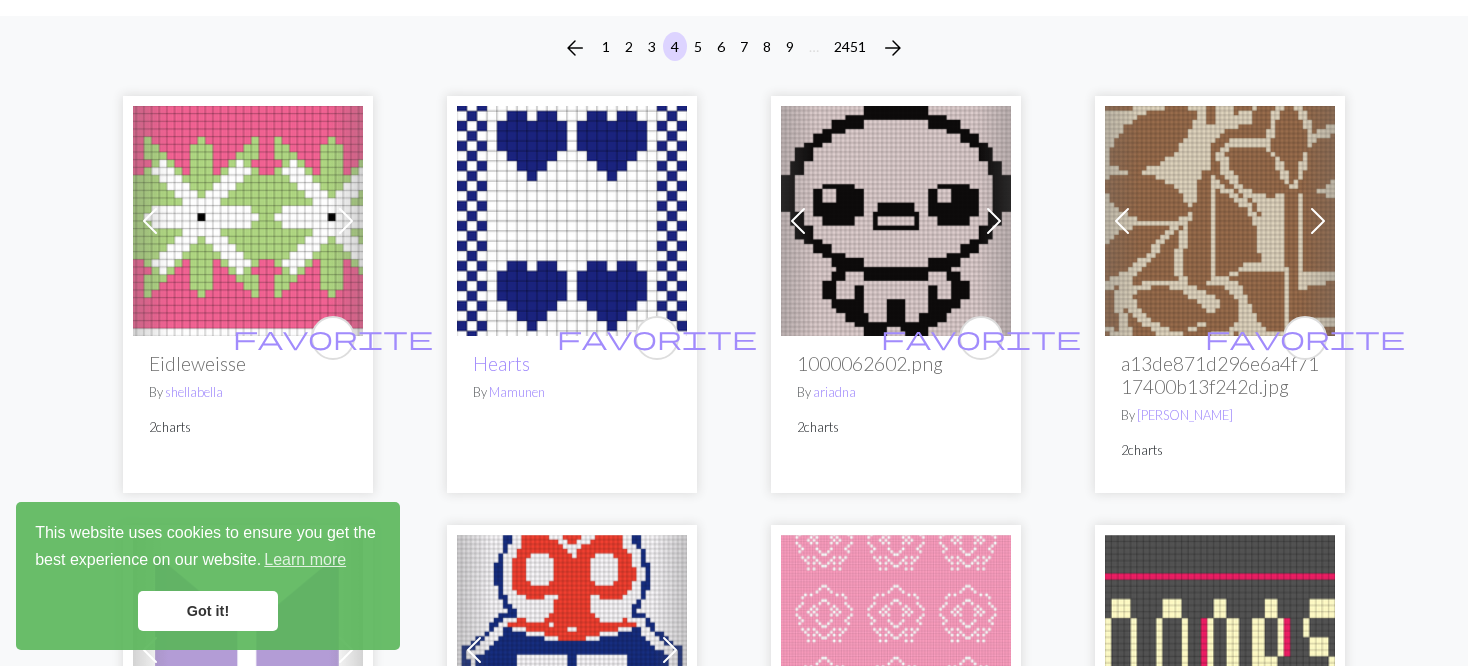 scroll, scrollTop: 200, scrollLeft: 0, axis: vertical 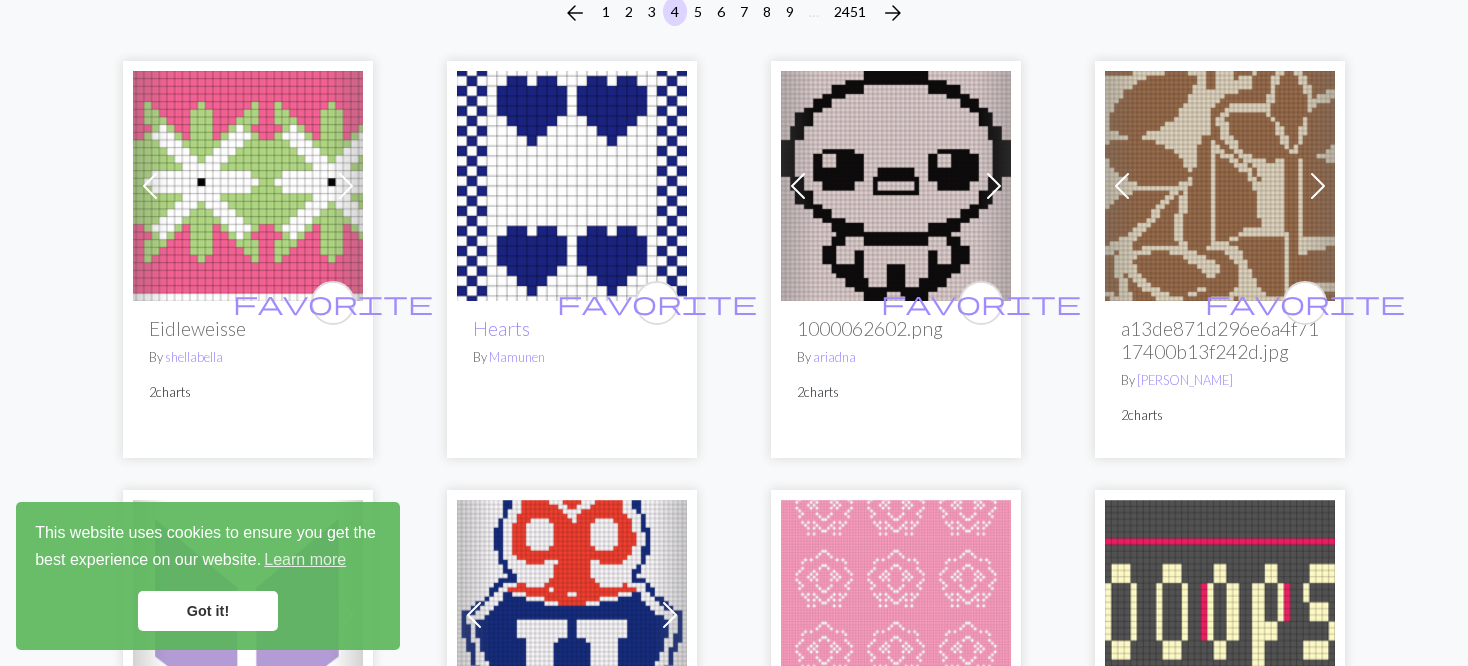 click at bounding box center (1318, 186) 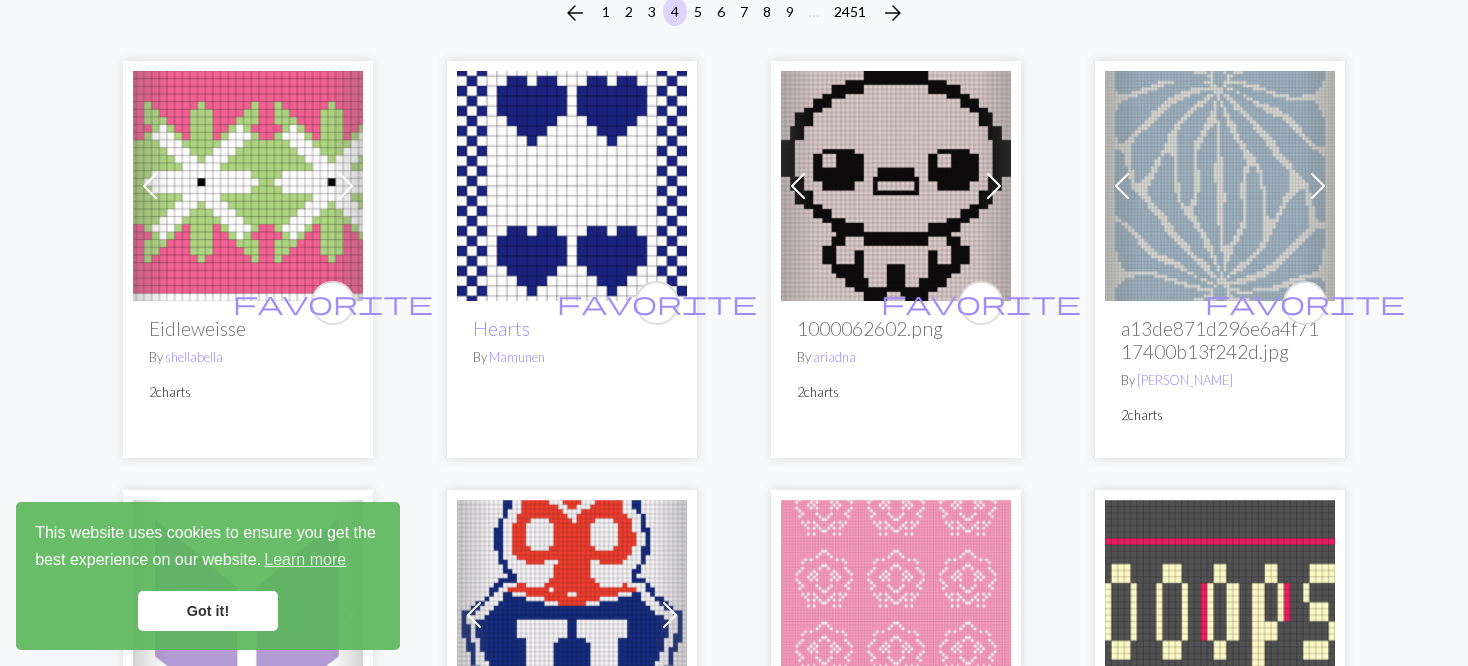 click at bounding box center (1318, 186) 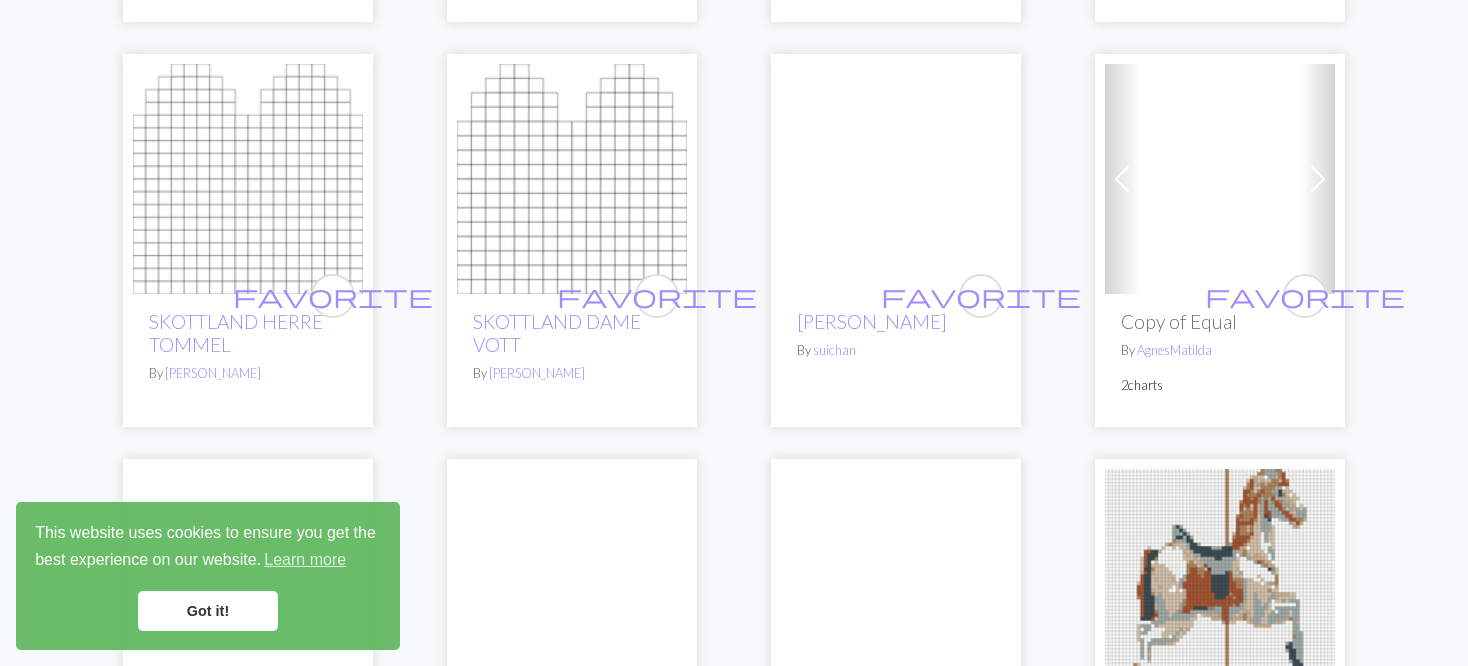 scroll, scrollTop: 1100, scrollLeft: 0, axis: vertical 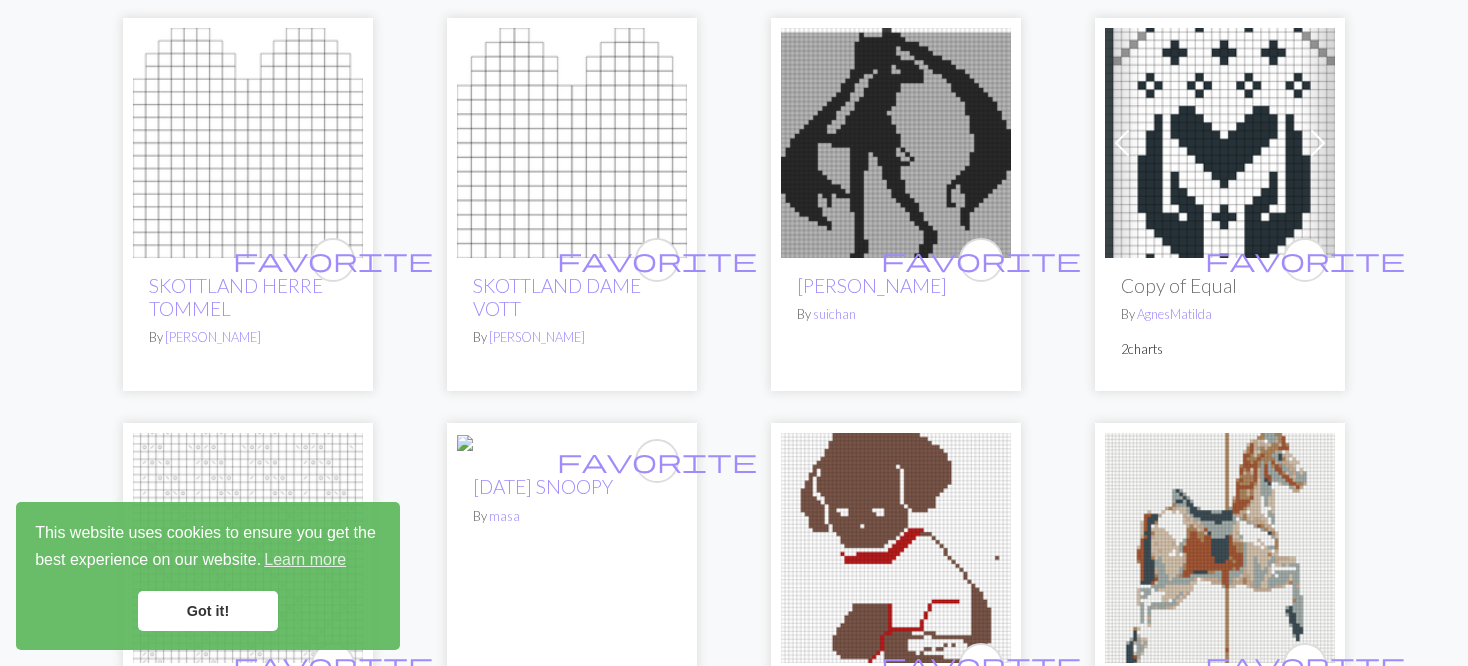 click at bounding box center [1220, 143] 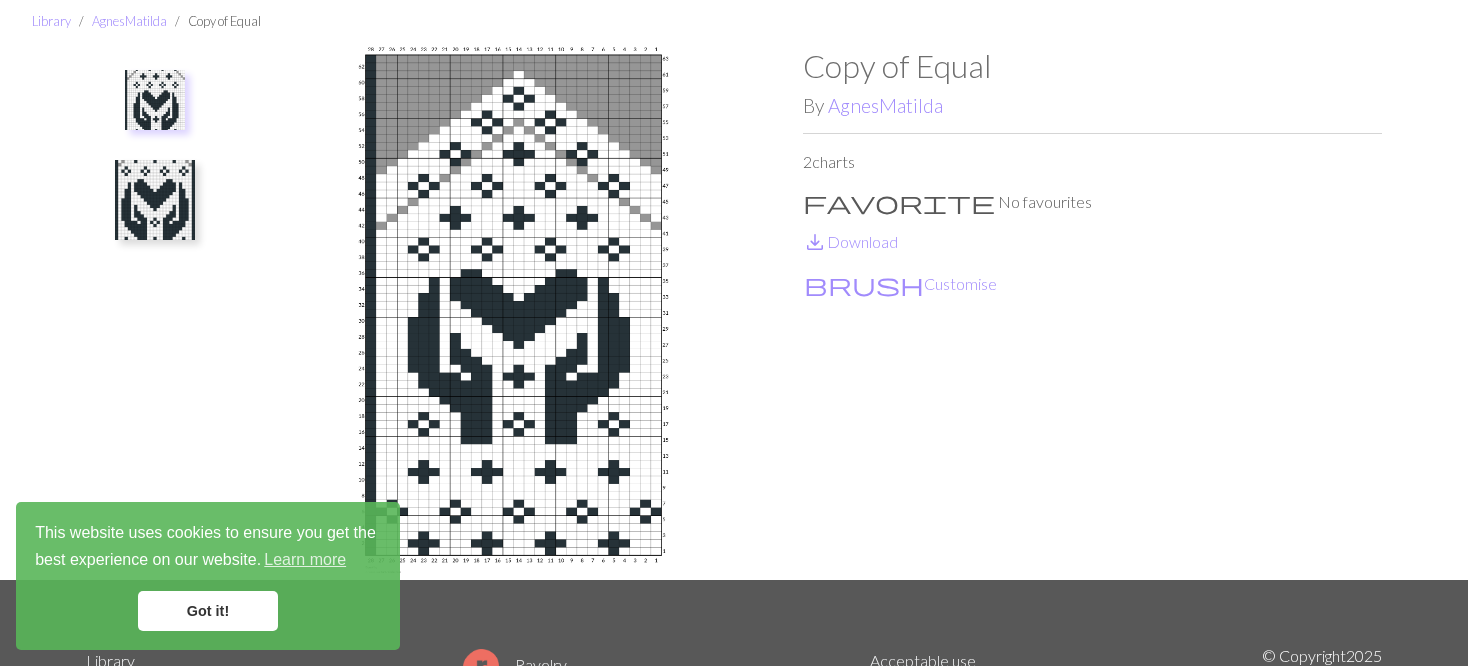 scroll, scrollTop: 100, scrollLeft: 0, axis: vertical 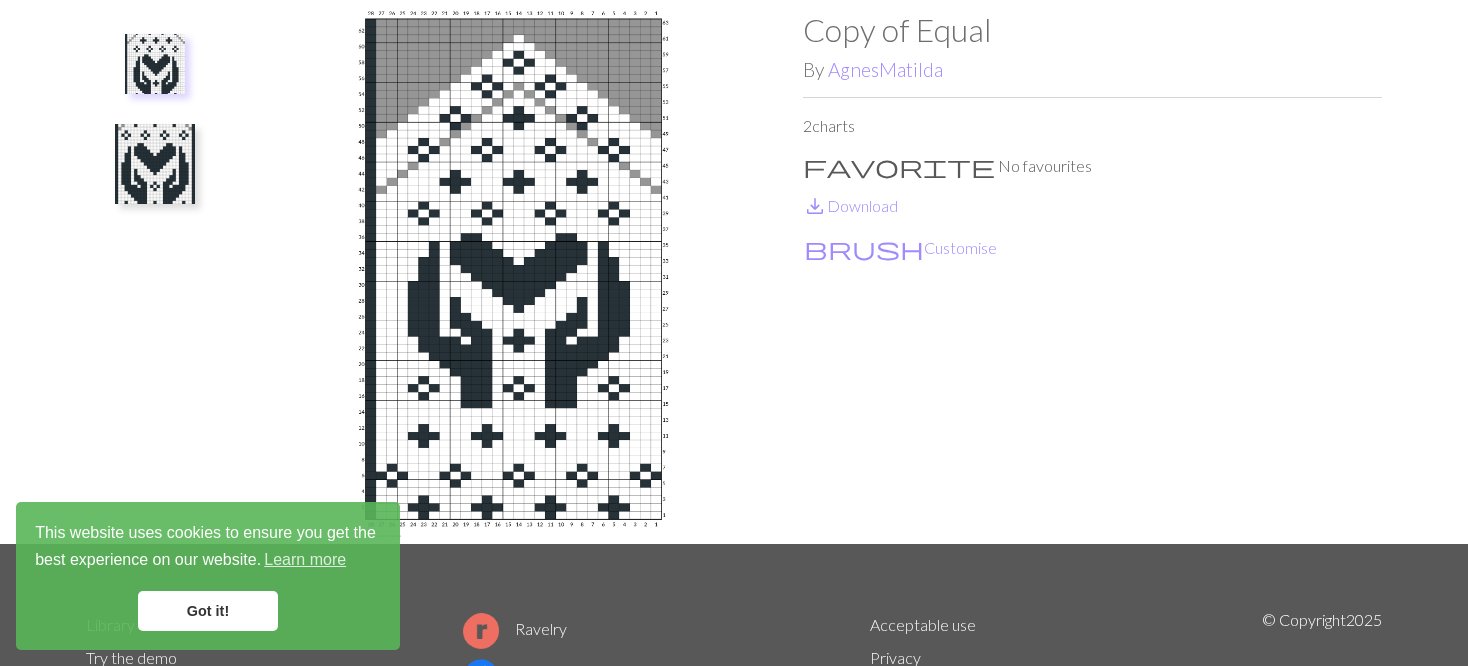 click at bounding box center (155, 164) 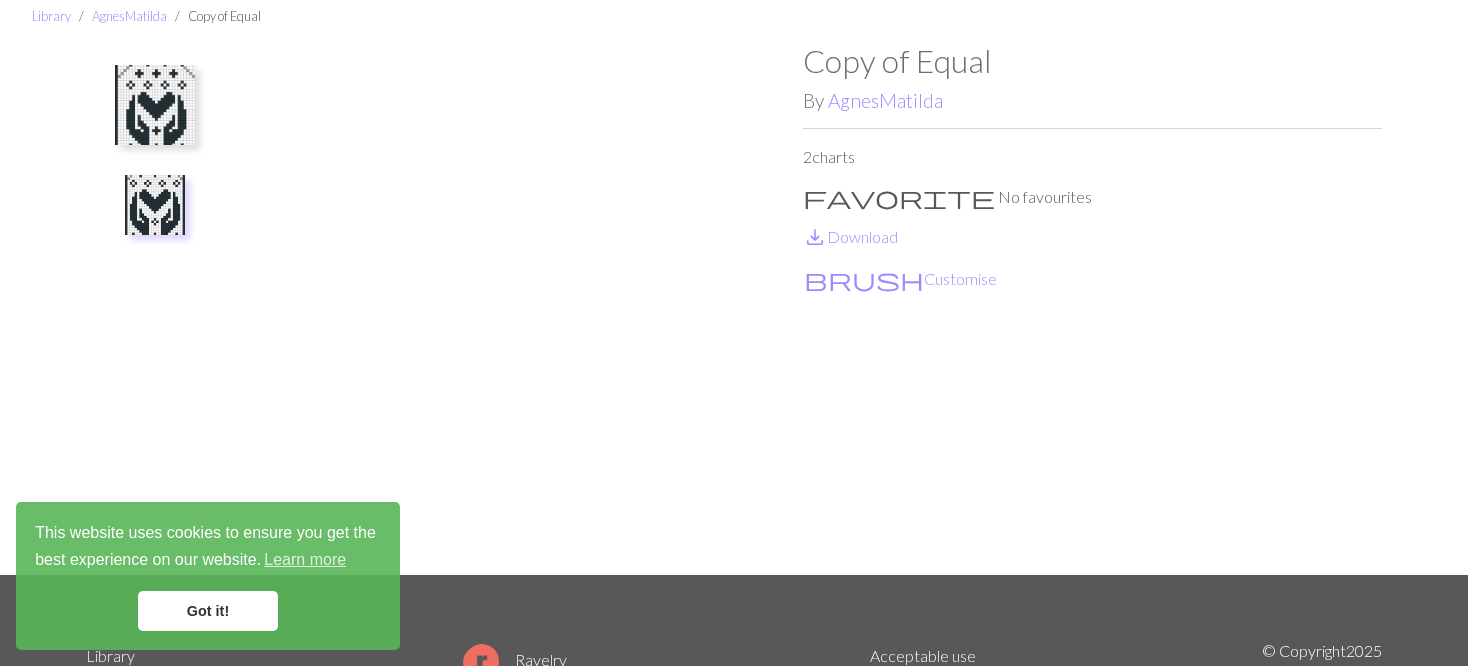 scroll, scrollTop: 100, scrollLeft: 0, axis: vertical 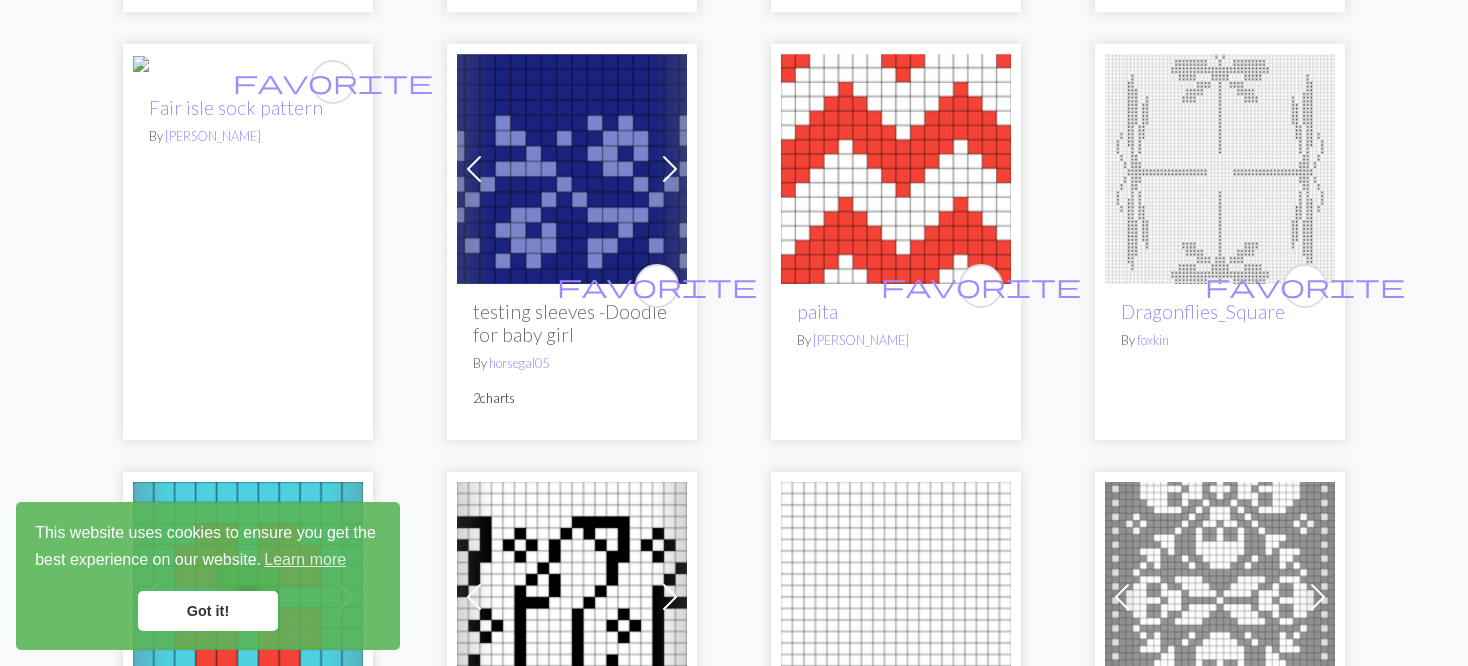 click at bounding box center [1220, 169] 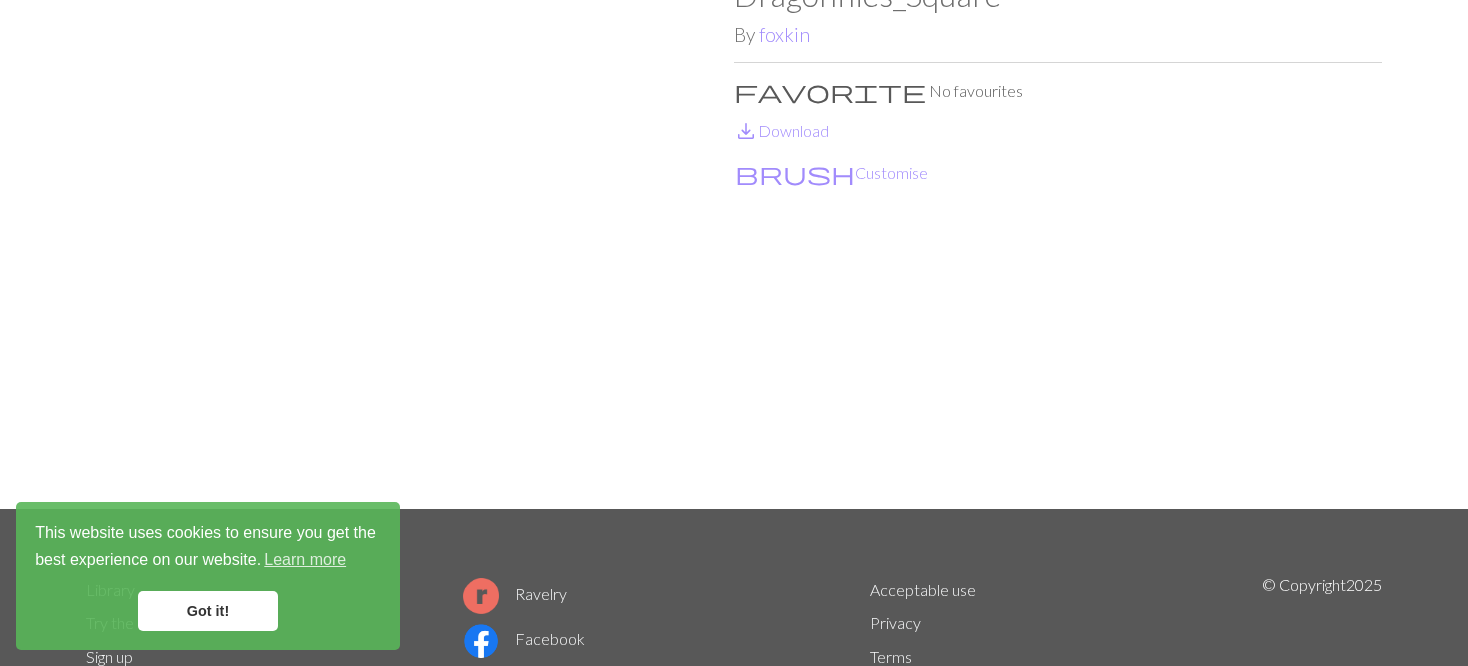 scroll, scrollTop: 100, scrollLeft: 0, axis: vertical 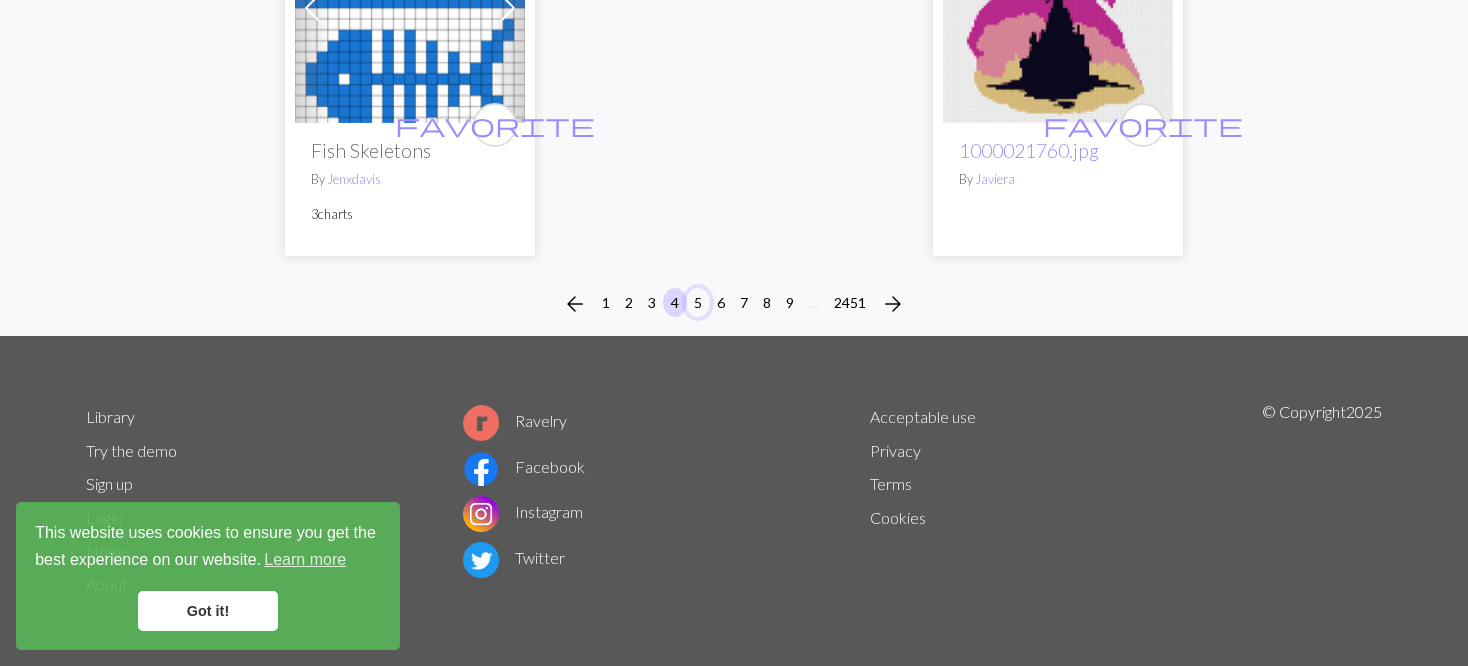 click on "5" at bounding box center (698, 302) 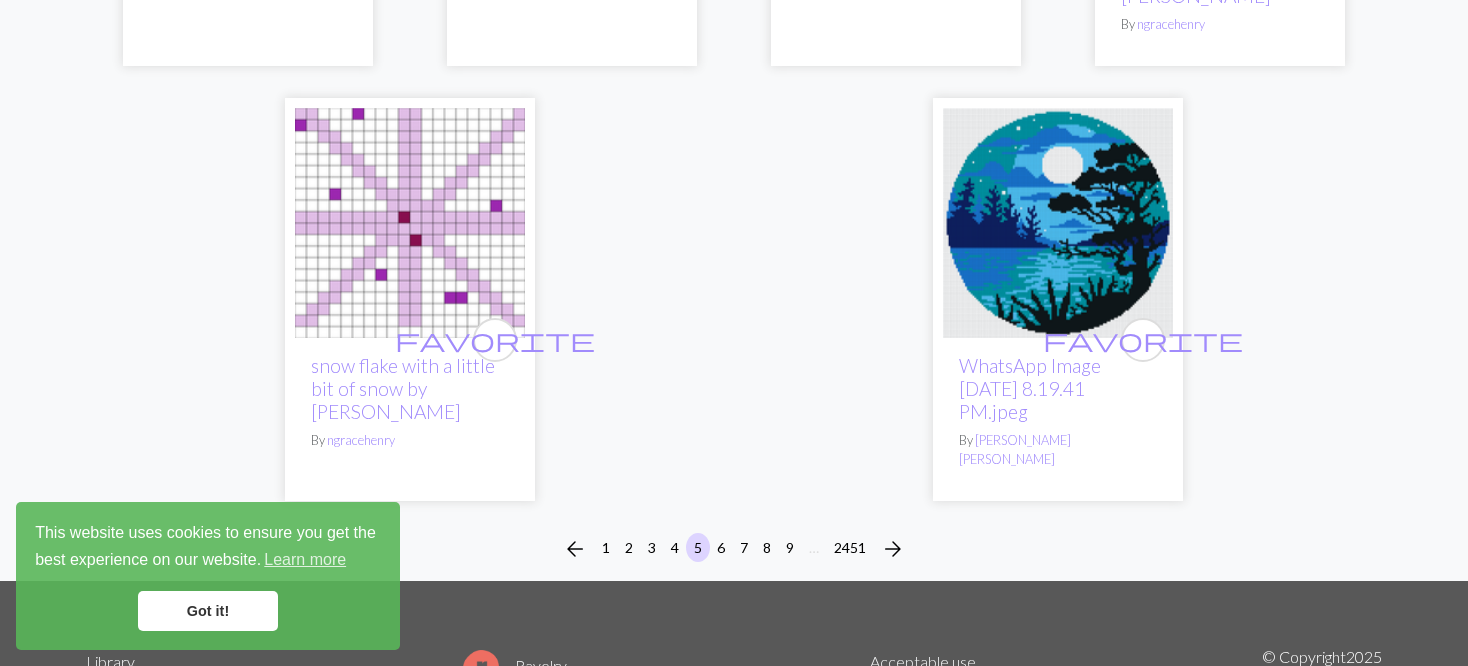 scroll, scrollTop: 5300, scrollLeft: 0, axis: vertical 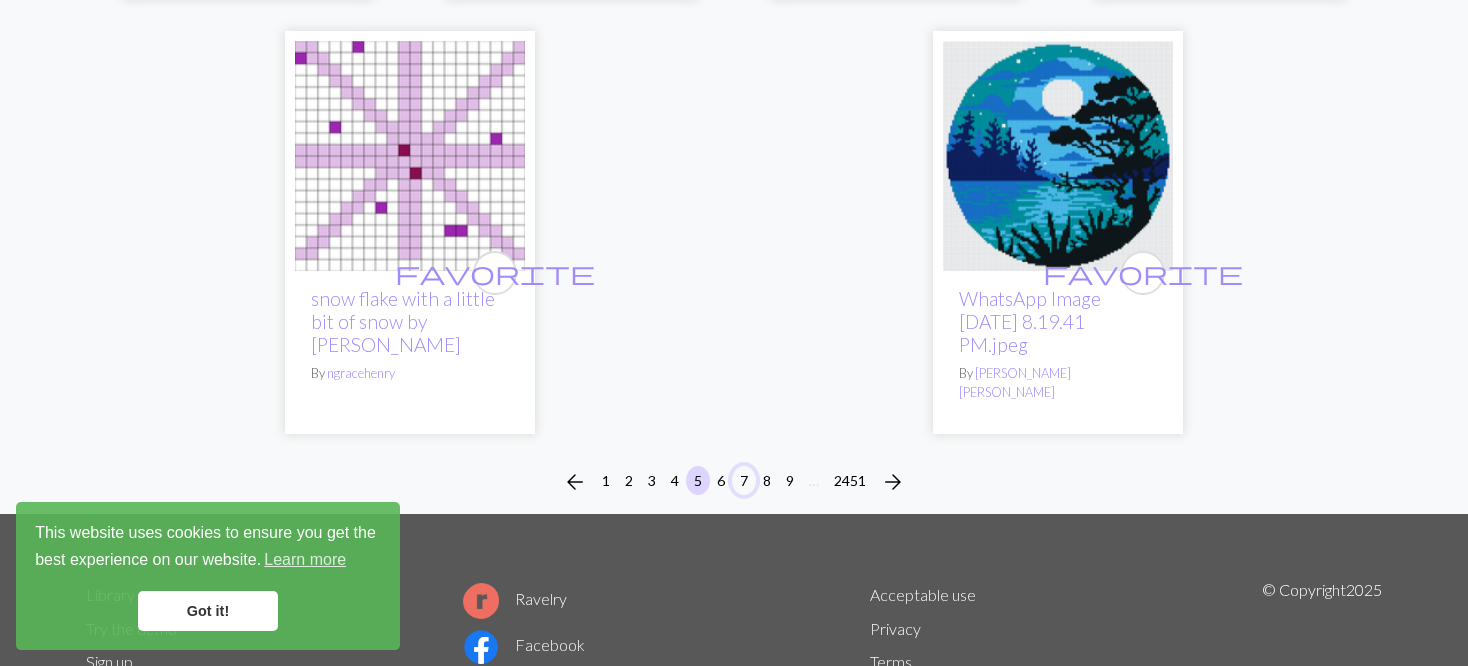 click on "7" at bounding box center [744, 480] 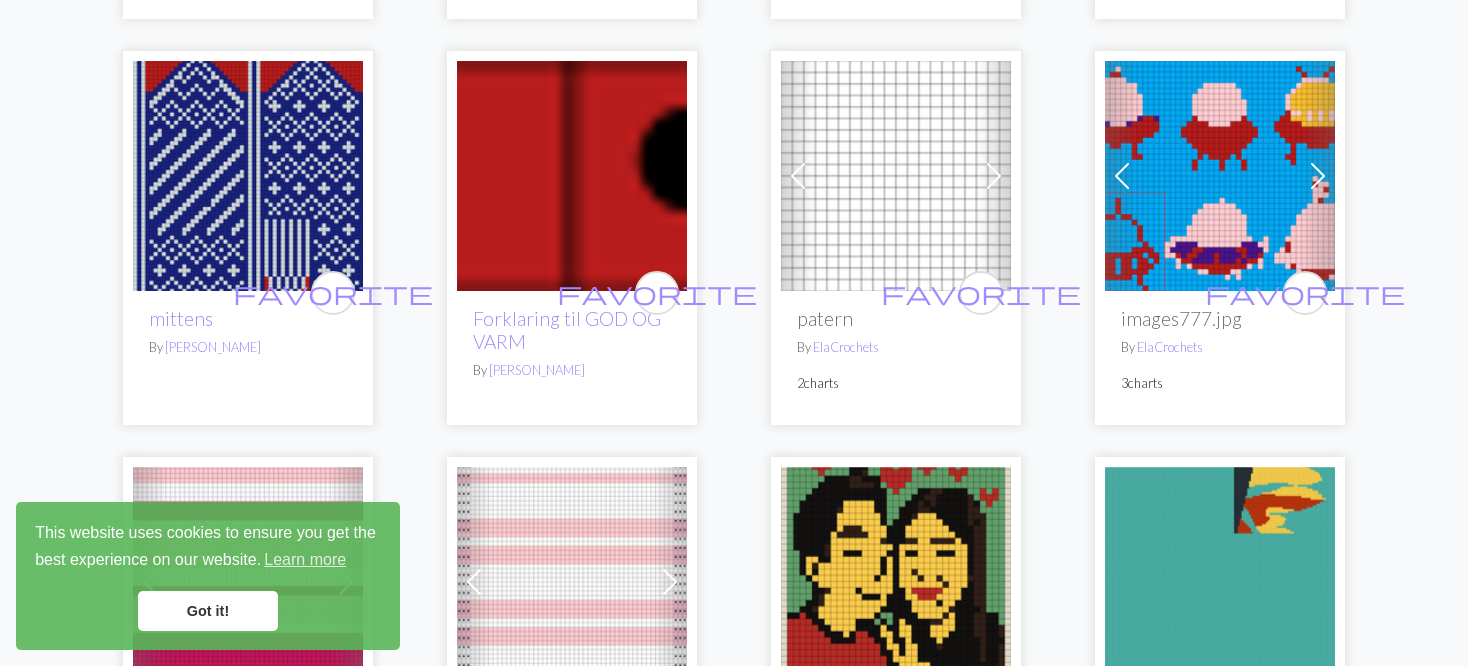 scroll, scrollTop: 2700, scrollLeft: 0, axis: vertical 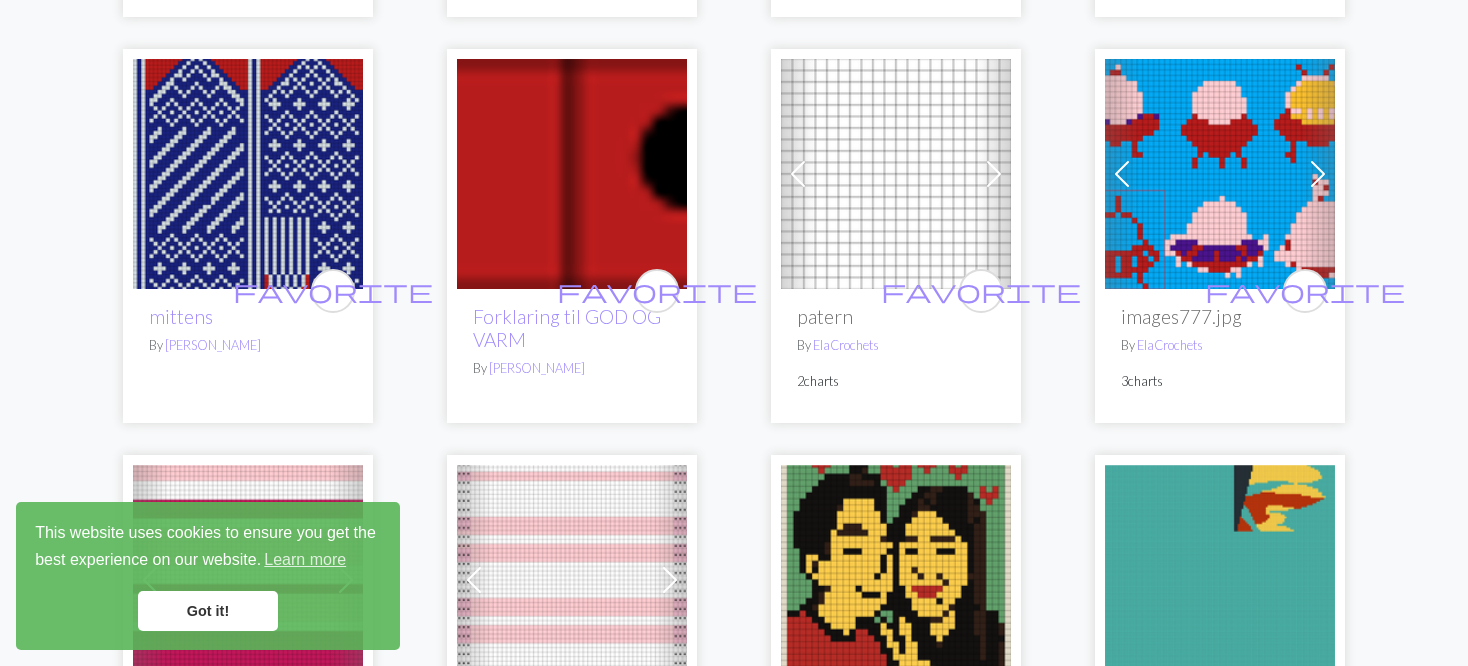click at bounding box center [248, 174] 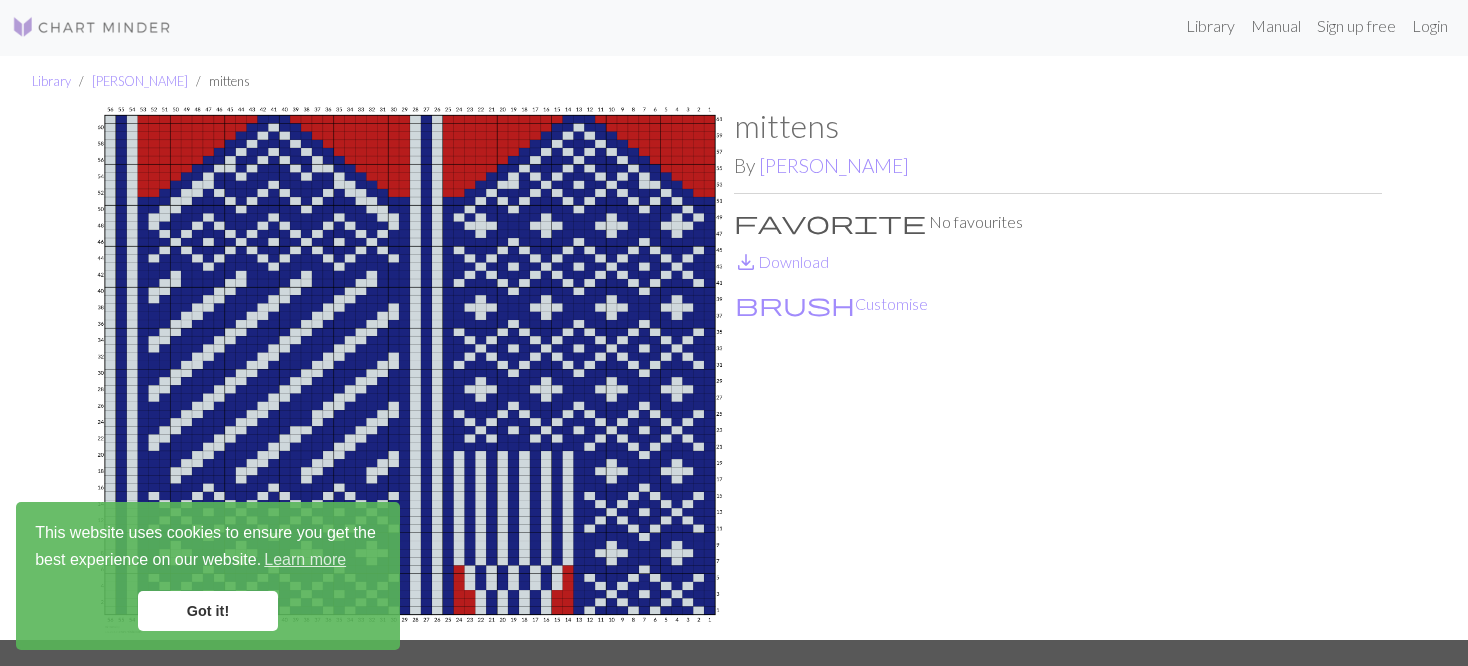 scroll, scrollTop: 0, scrollLeft: 0, axis: both 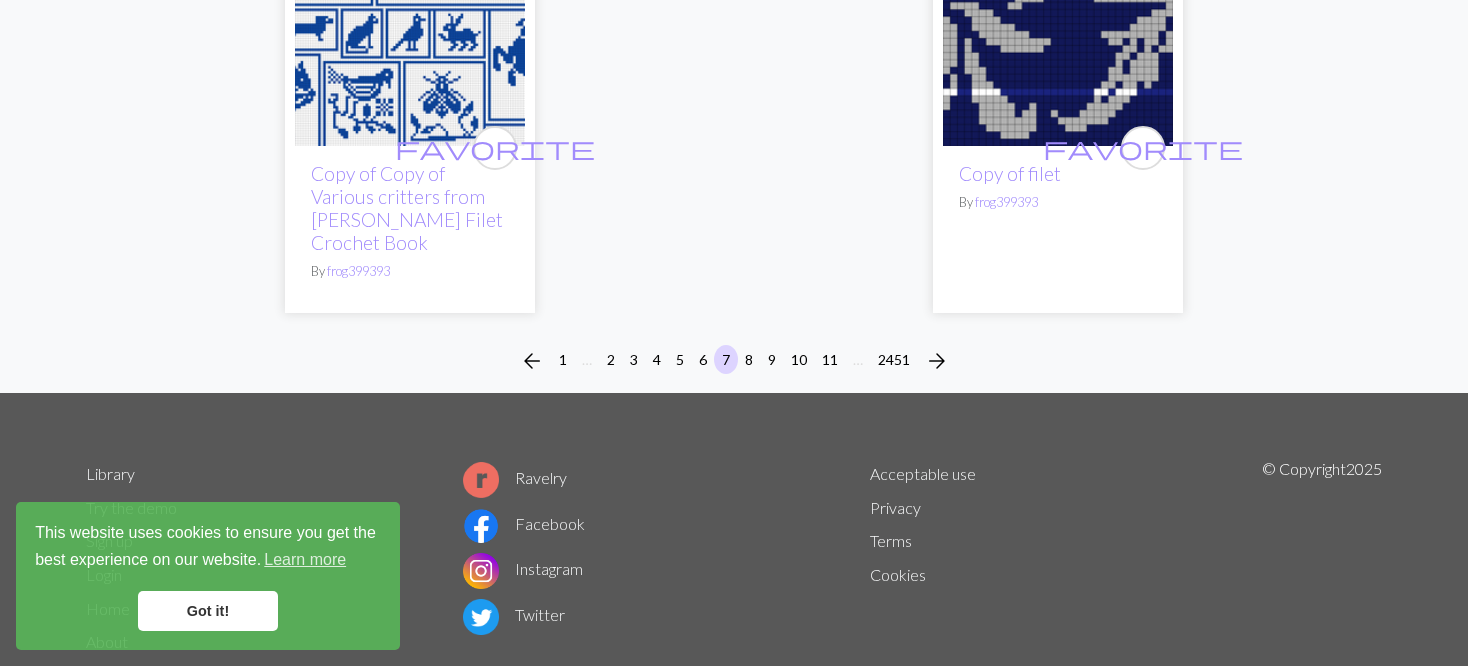 click on "arrow_back 1 … 2 3 4 5 6 7 8 9 10 11 … 2451 arrow_forward" at bounding box center (734, 361) 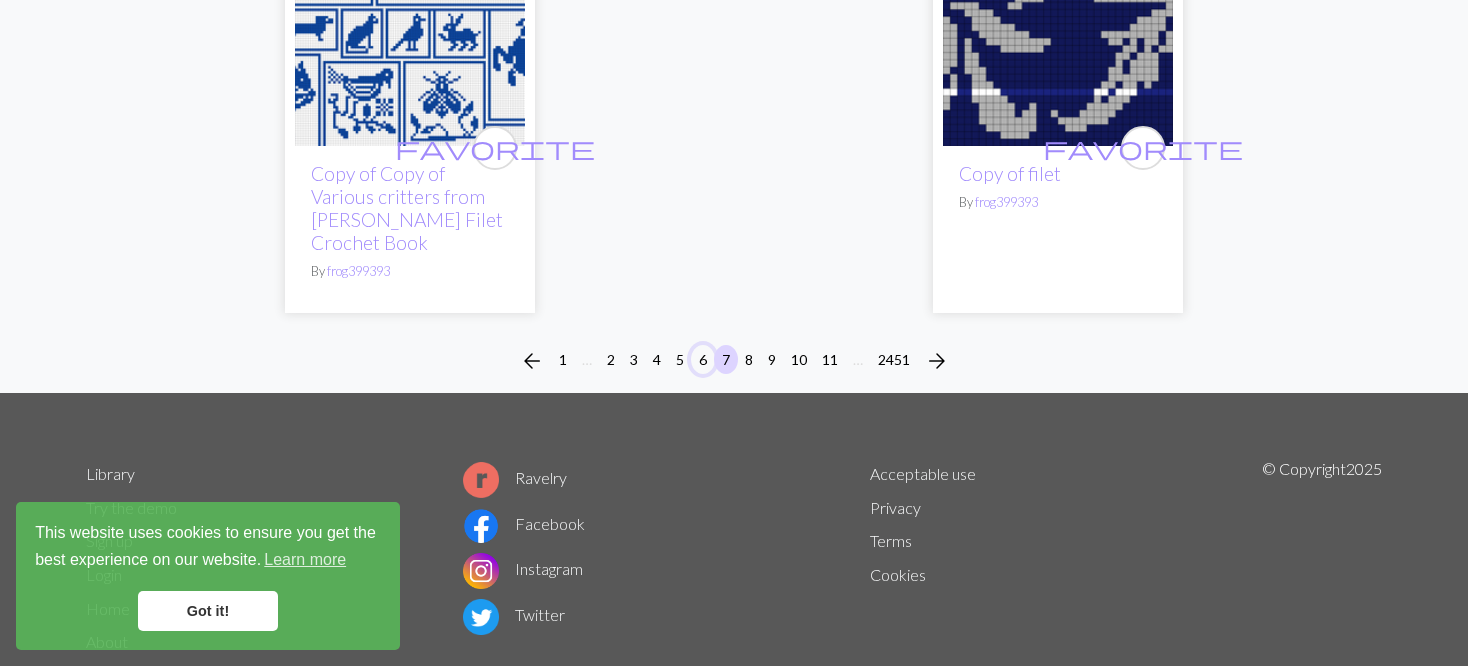 click on "6" at bounding box center [703, 359] 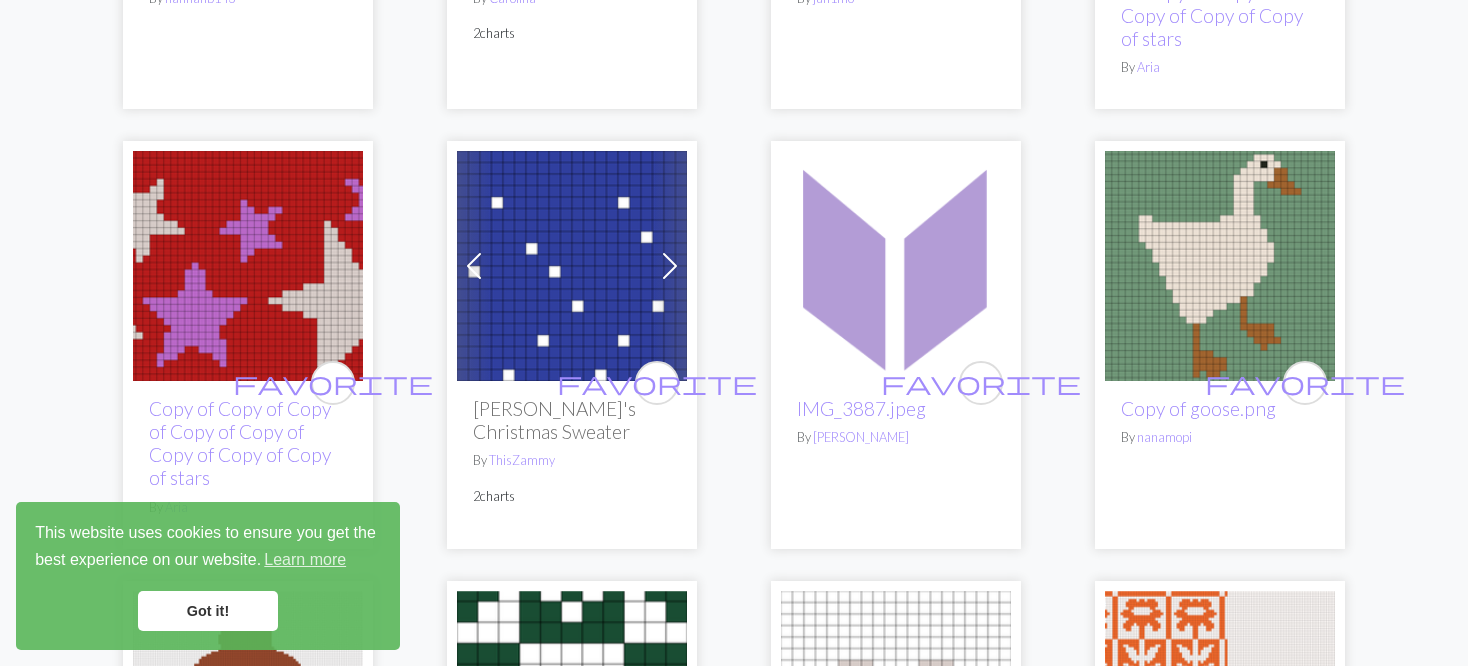 scroll, scrollTop: 1500, scrollLeft: 0, axis: vertical 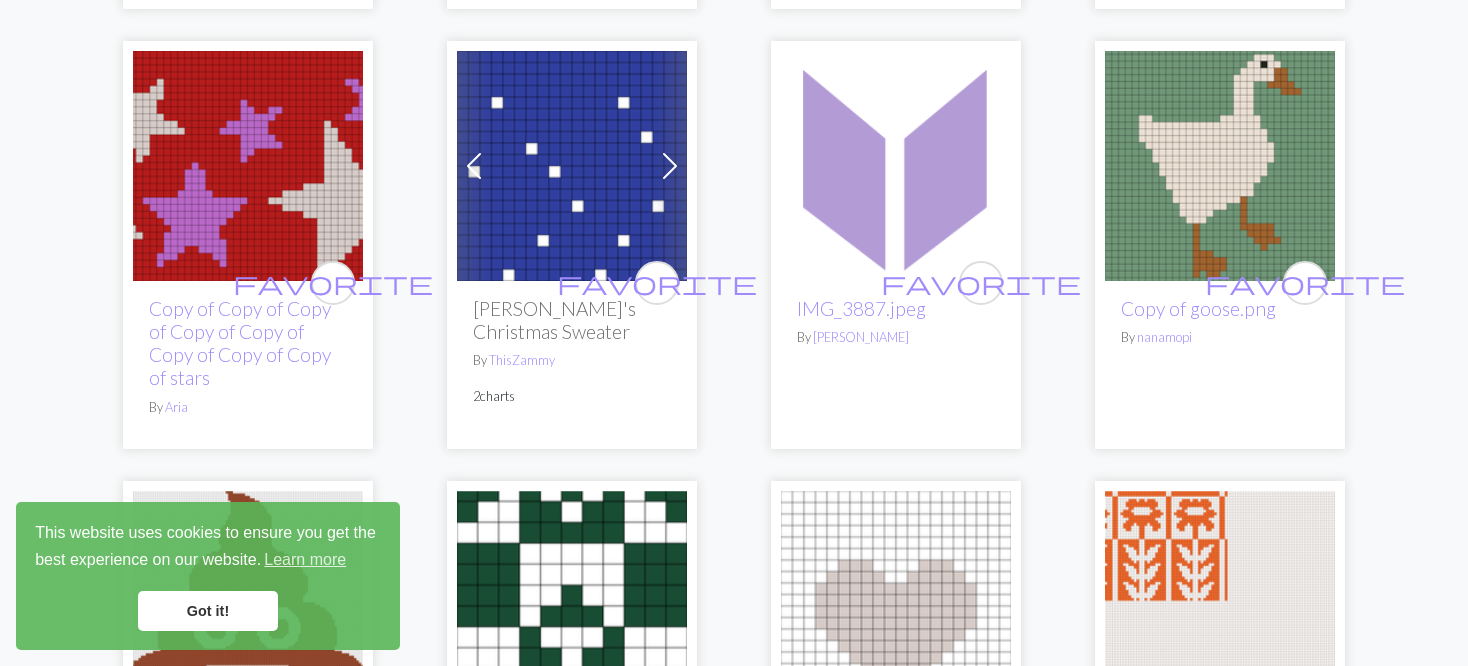 click at bounding box center (670, 166) 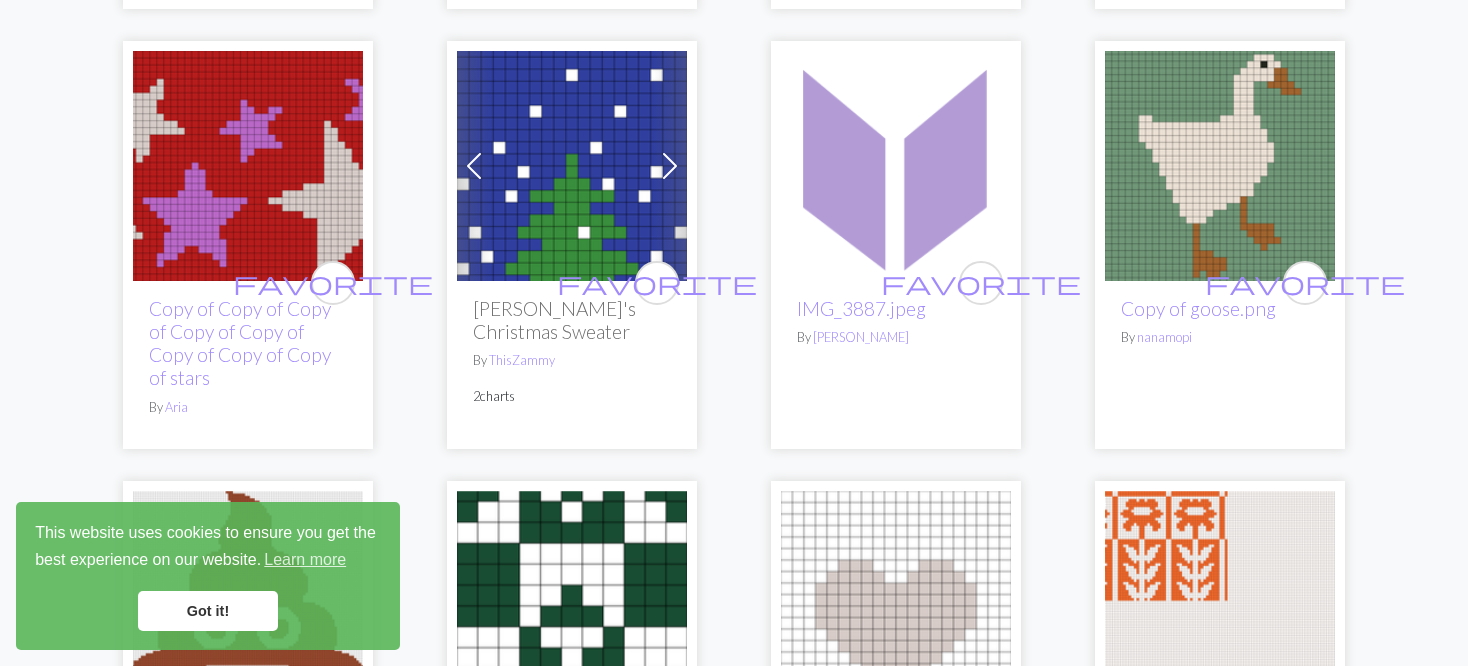 click at bounding box center [670, 166] 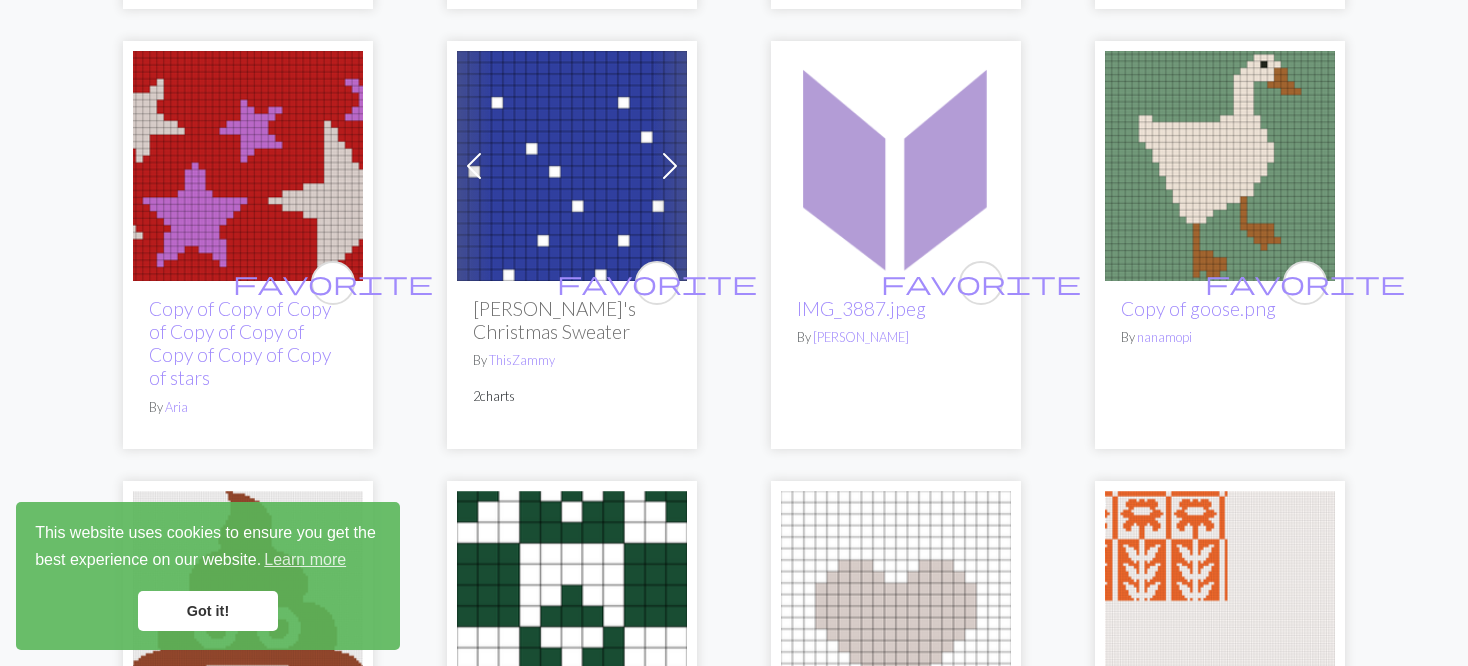 click at bounding box center [572, 166] 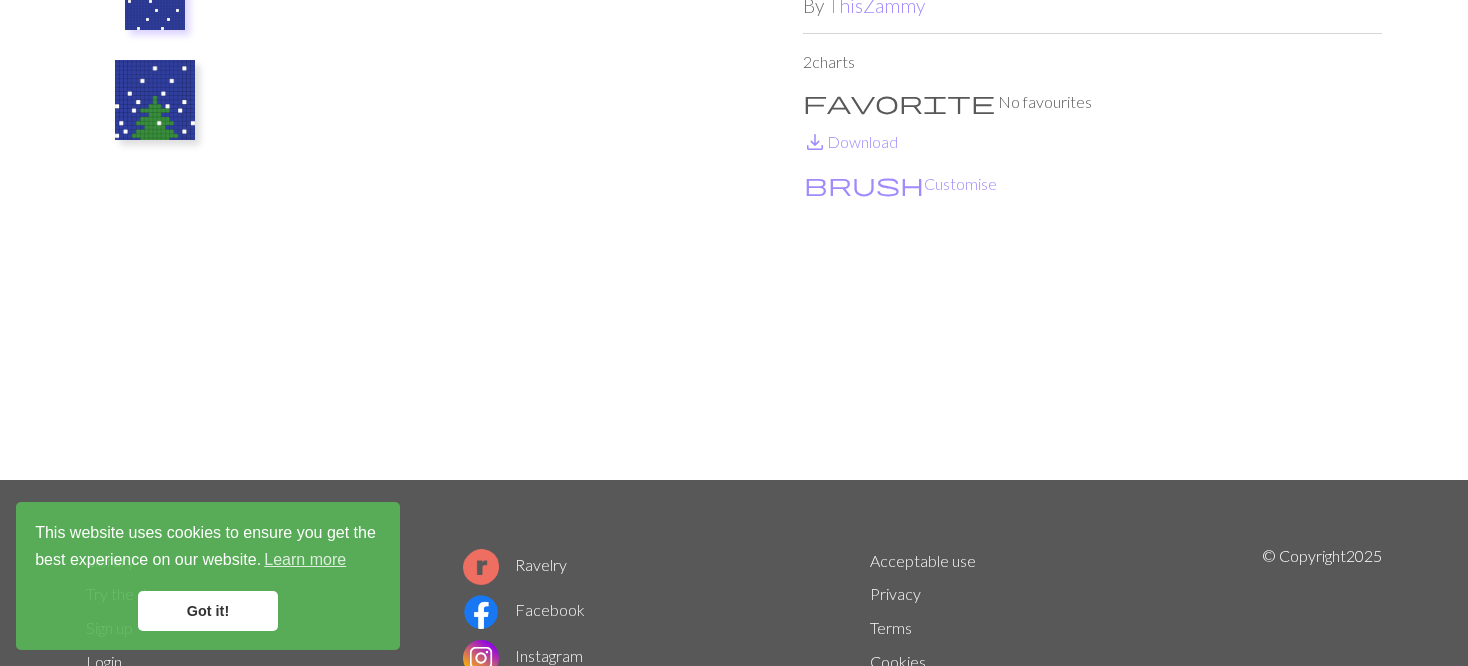 scroll, scrollTop: 200, scrollLeft: 0, axis: vertical 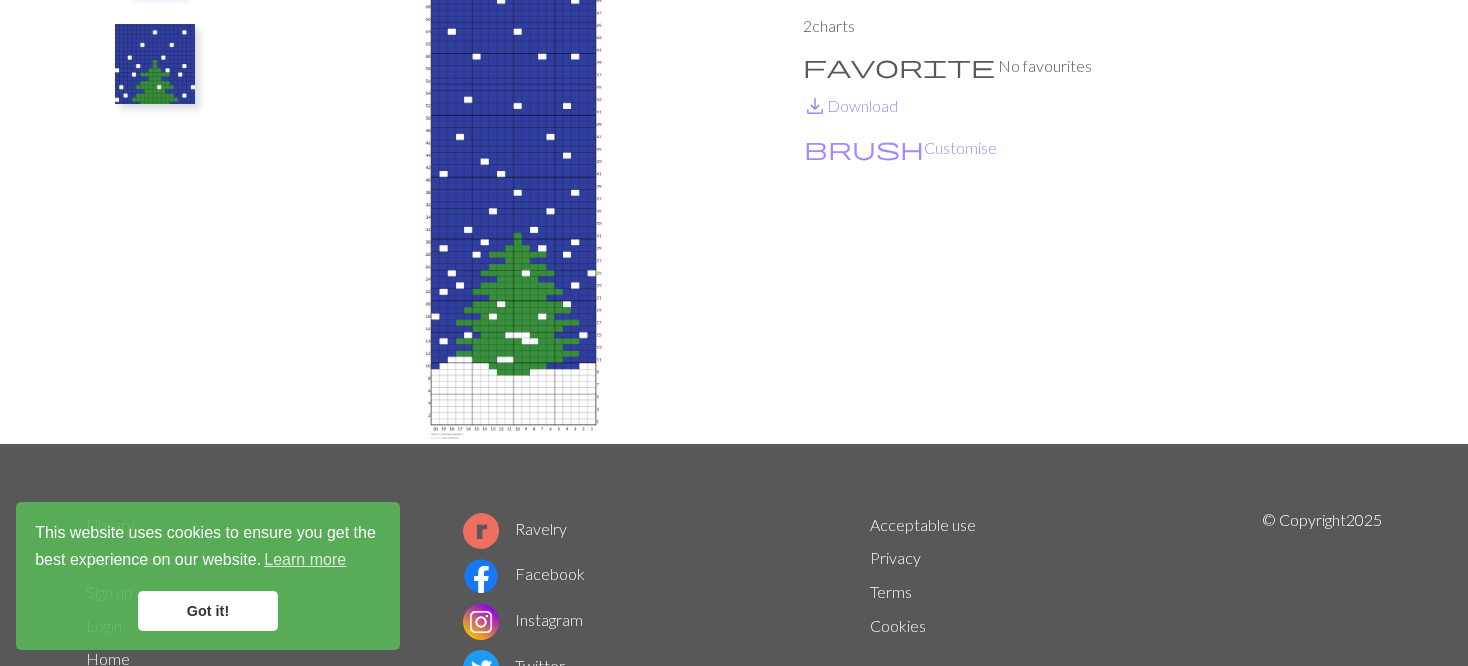 click at bounding box center [155, 64] 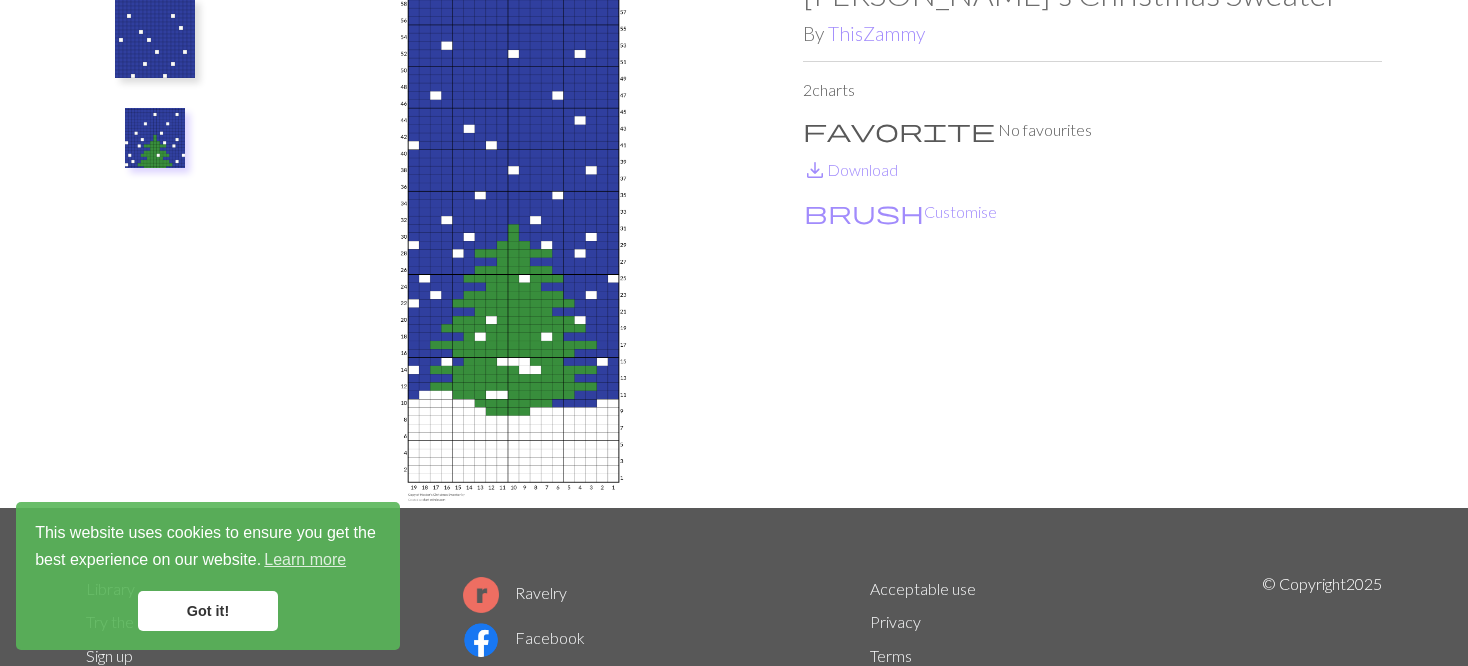 scroll, scrollTop: 200, scrollLeft: 0, axis: vertical 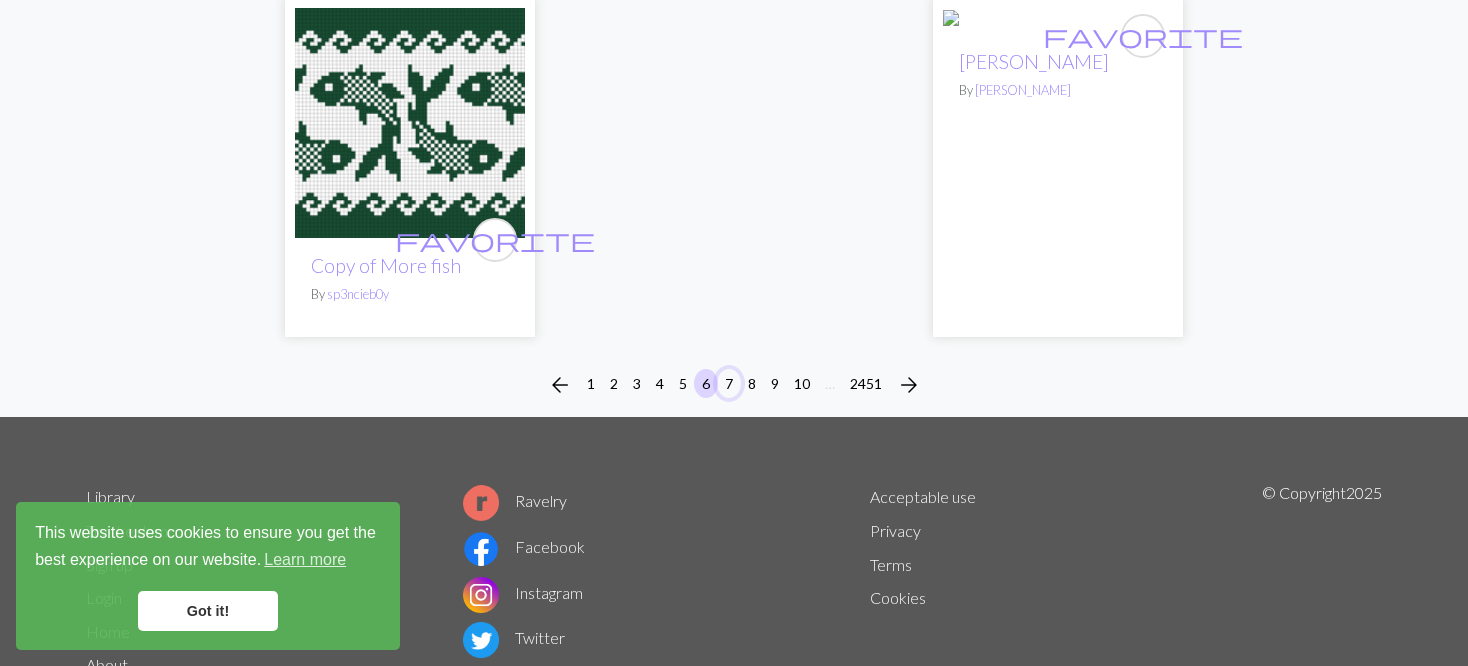 click on "7" at bounding box center (729, 383) 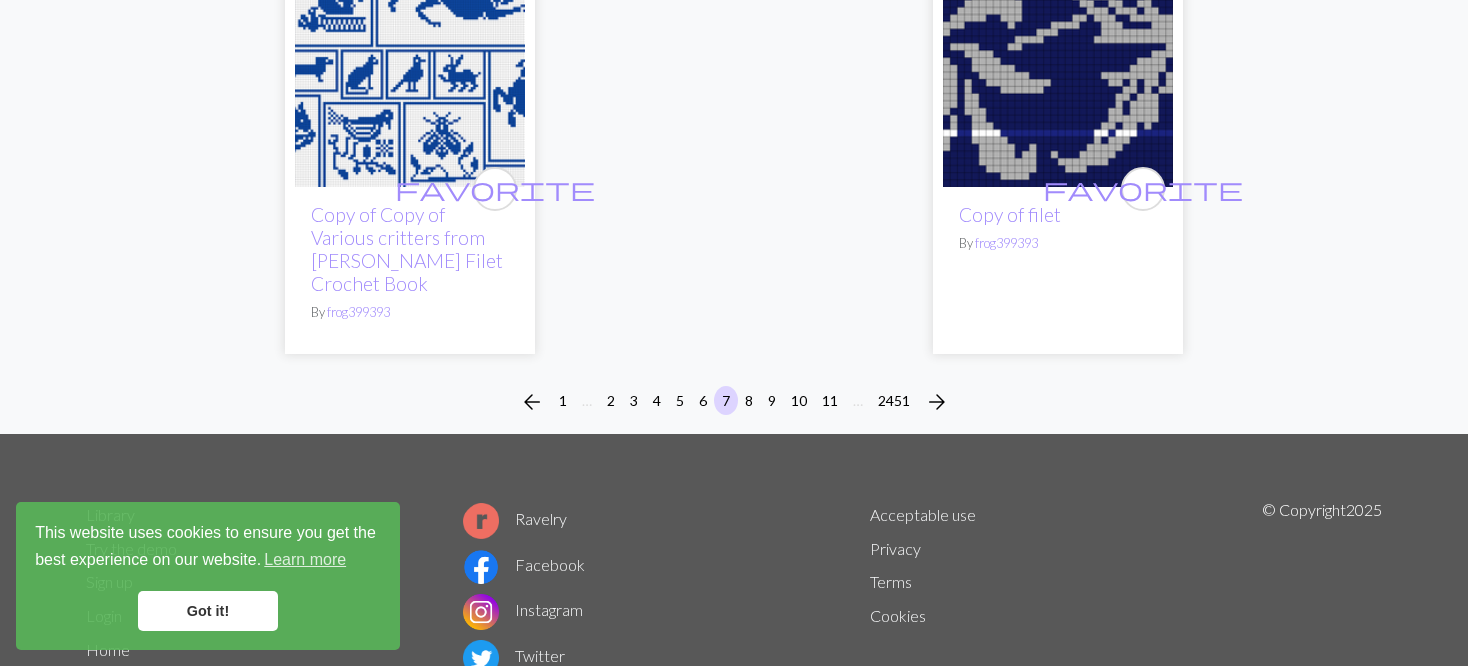 scroll, scrollTop: 5273, scrollLeft: 0, axis: vertical 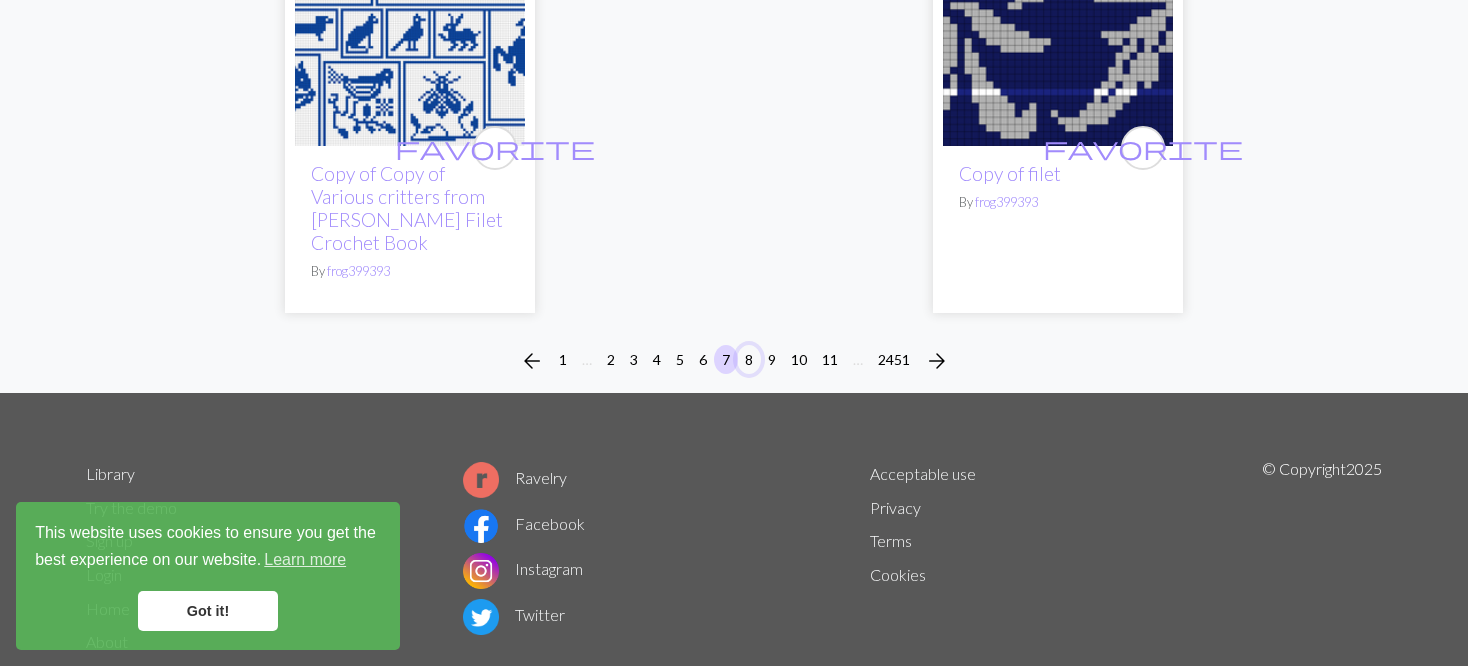 click on "8" at bounding box center (749, 359) 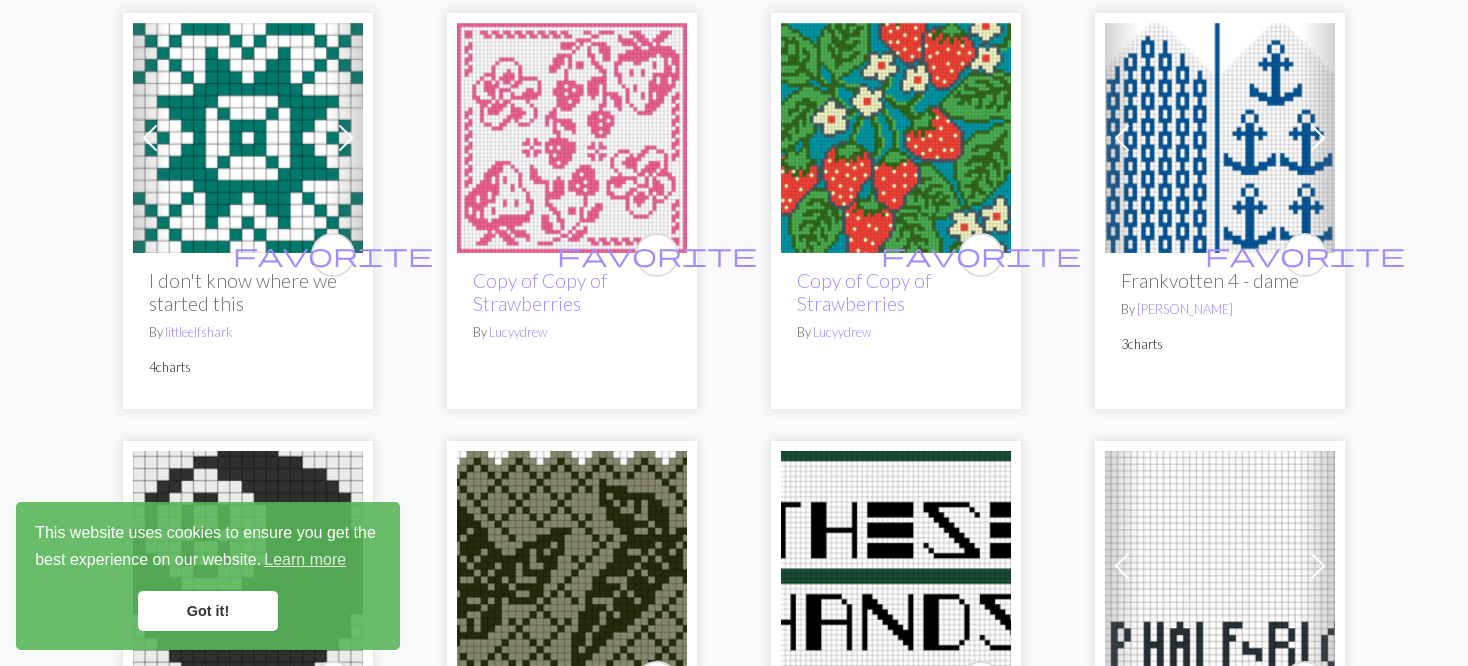 scroll, scrollTop: 3200, scrollLeft: 0, axis: vertical 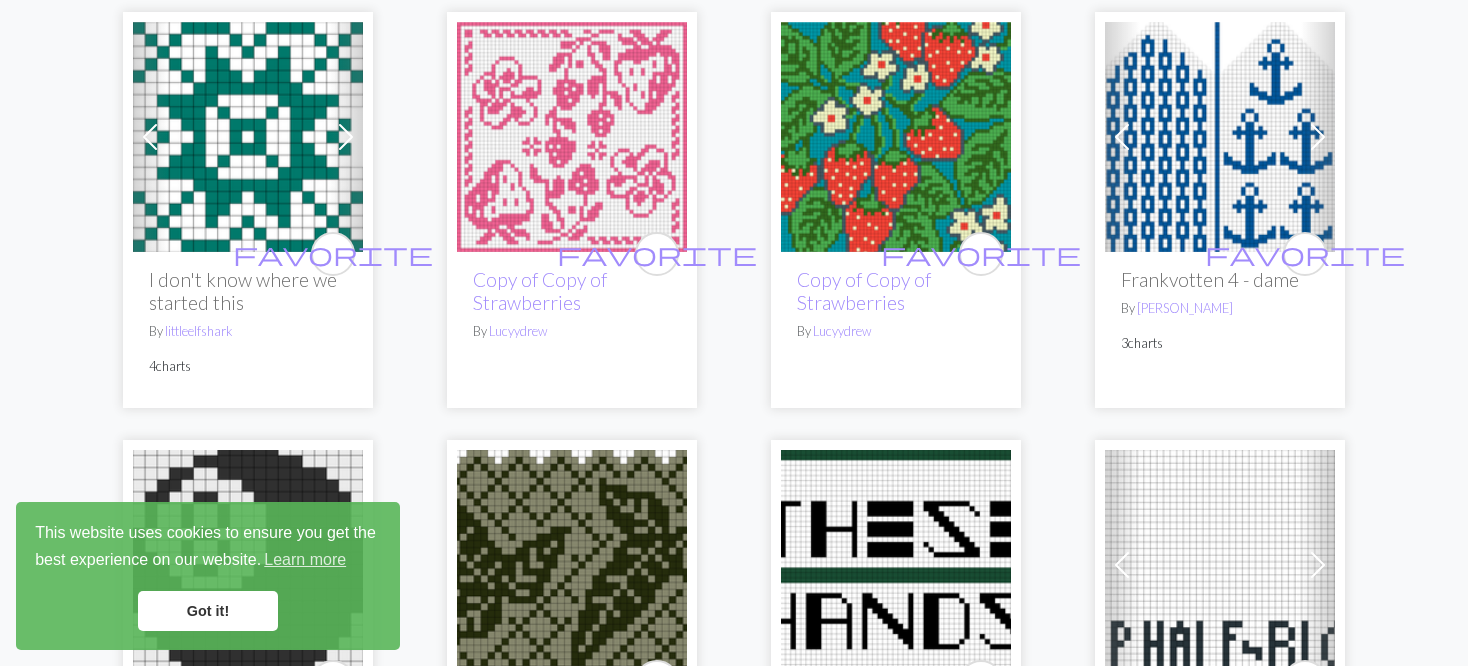 click at bounding box center (1220, 137) 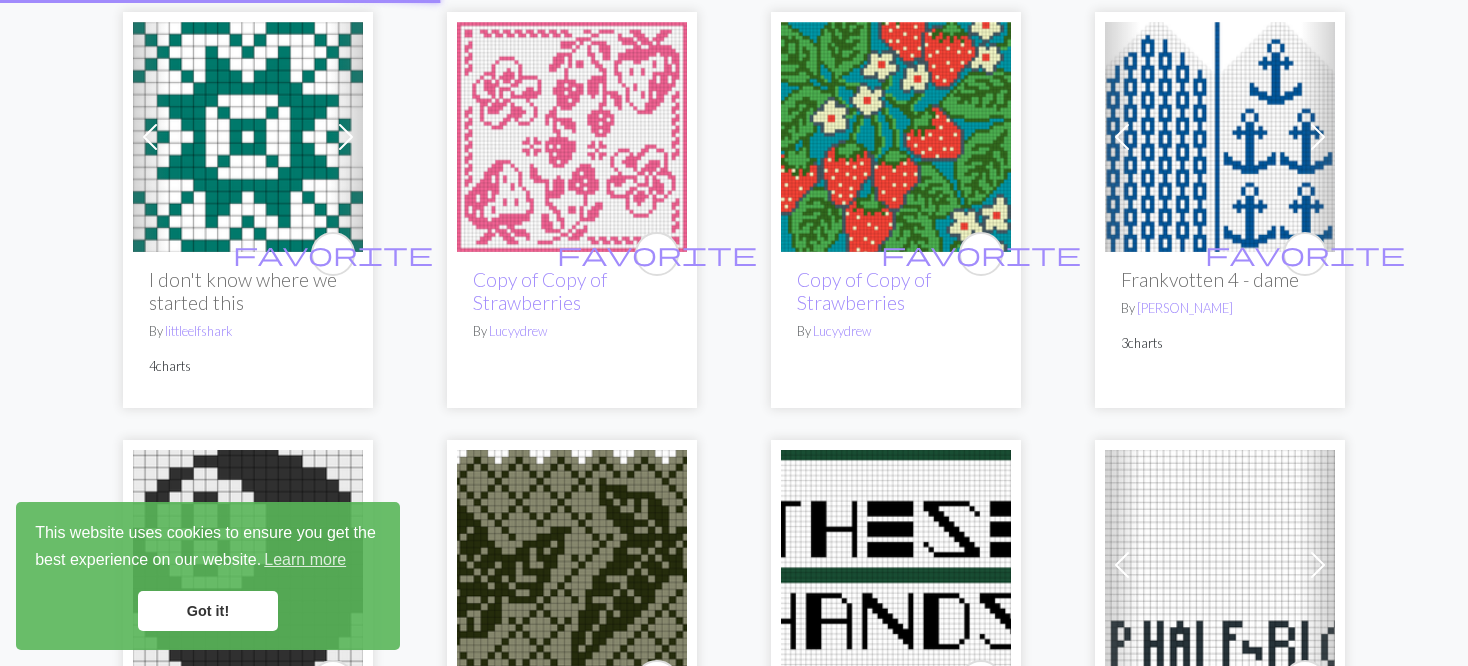 scroll, scrollTop: 0, scrollLeft: 0, axis: both 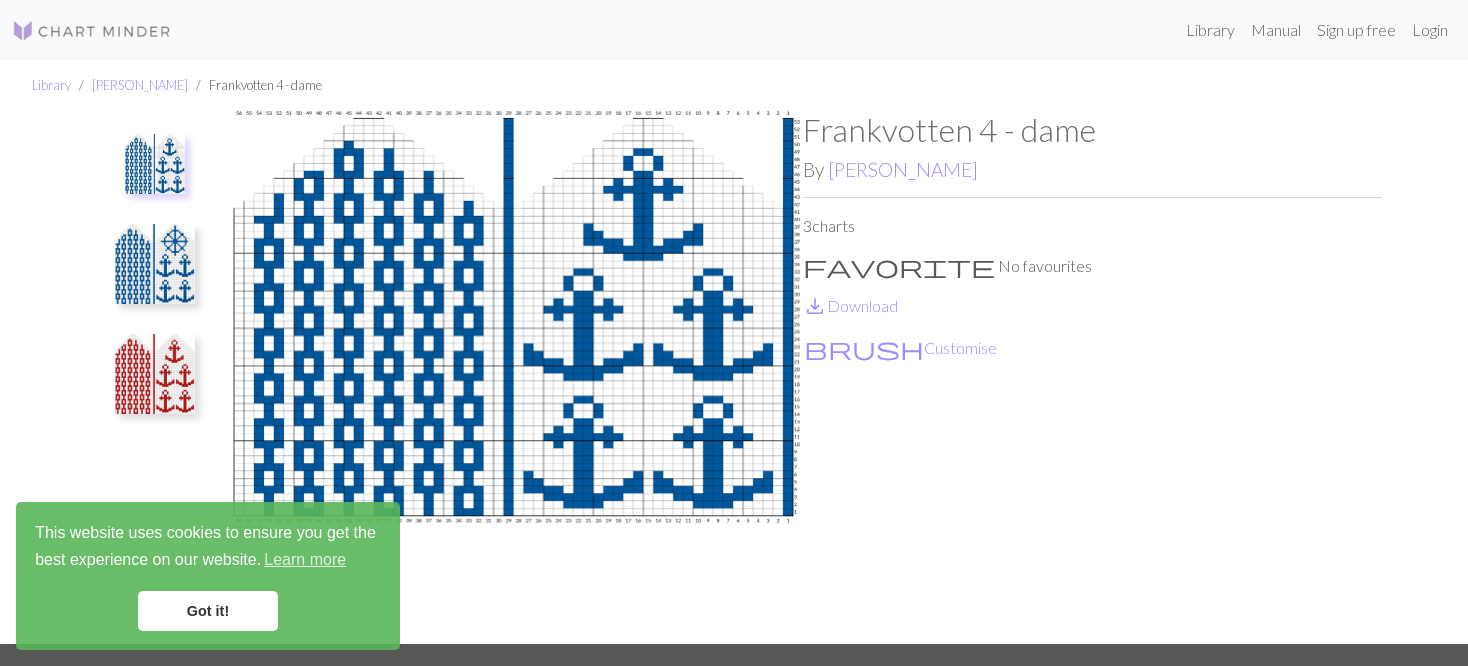 click at bounding box center [155, 374] 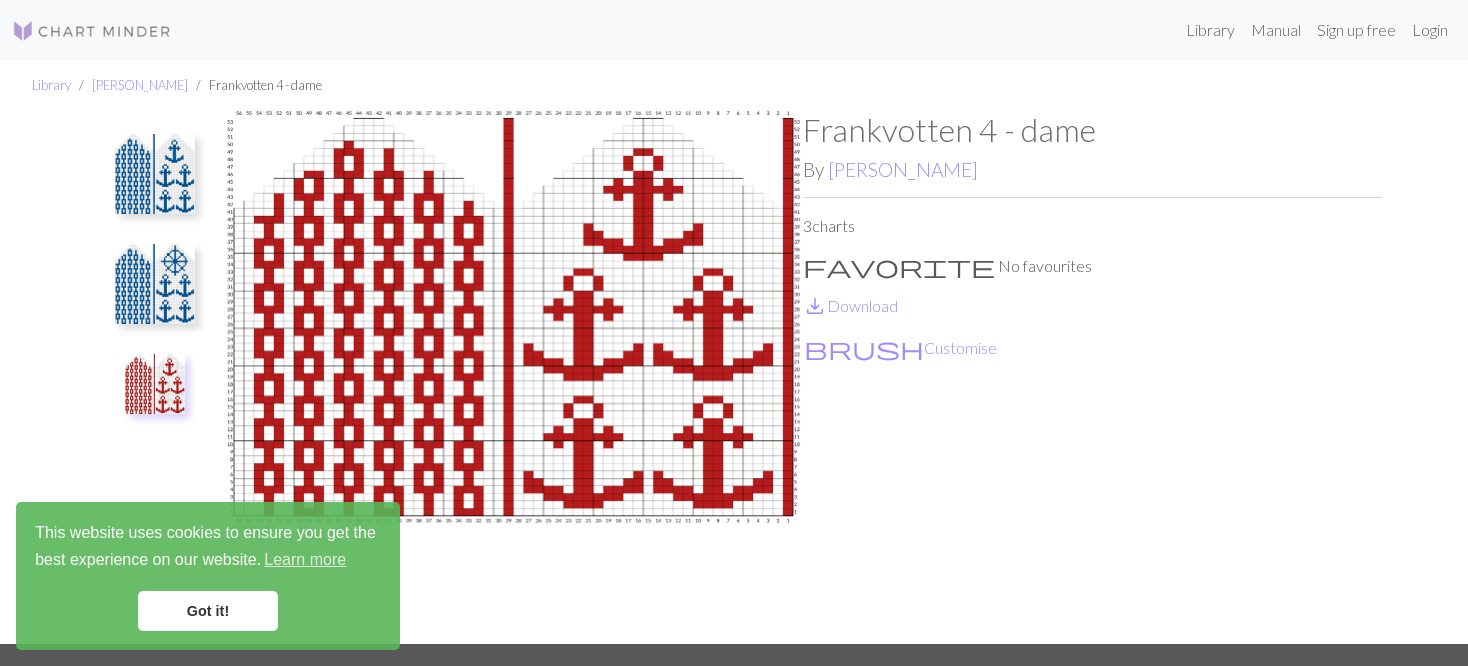 click at bounding box center [155, 284] 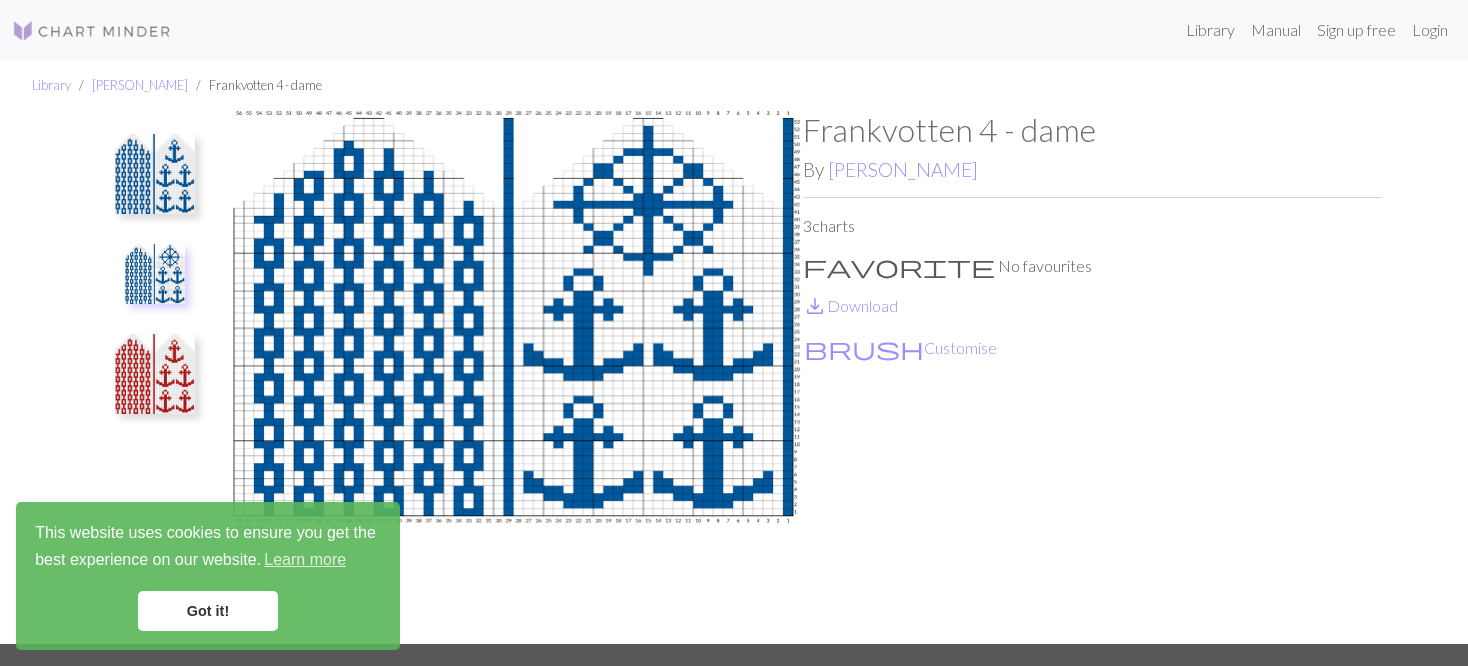 click at bounding box center [155, 174] 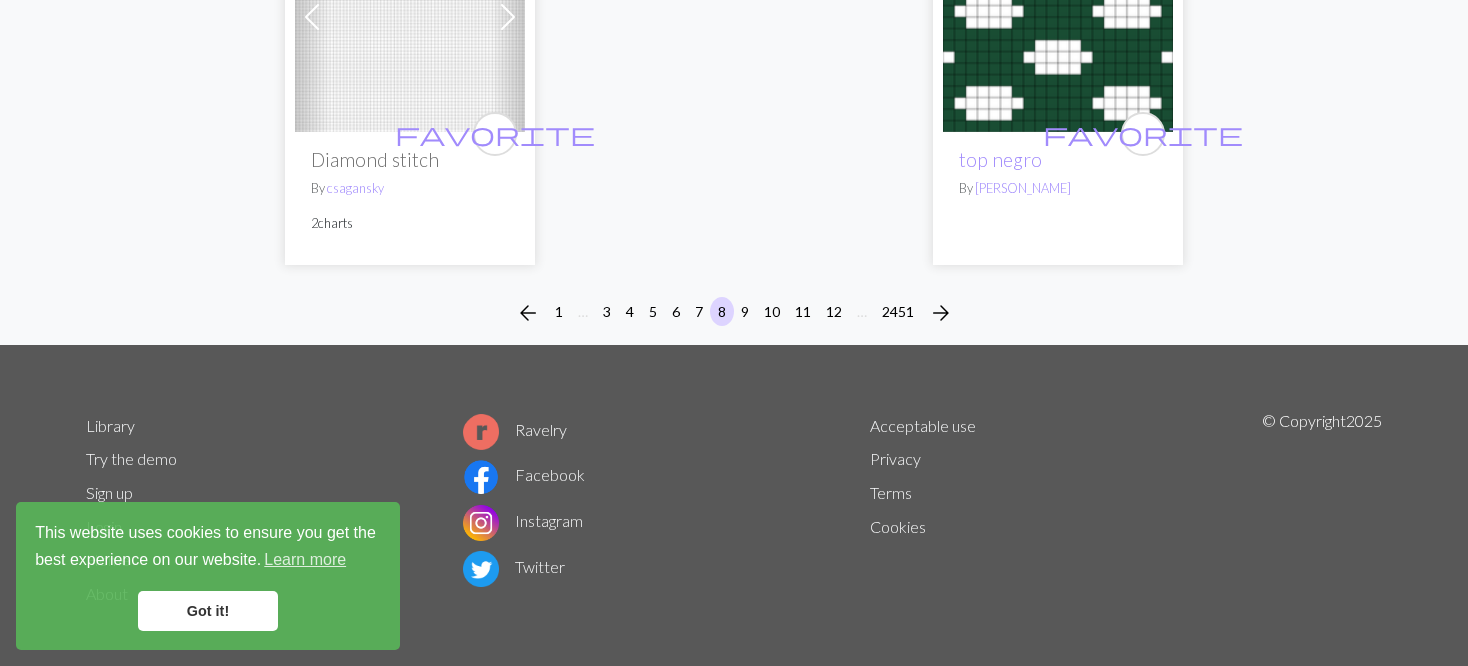 scroll, scrollTop: 5412, scrollLeft: 0, axis: vertical 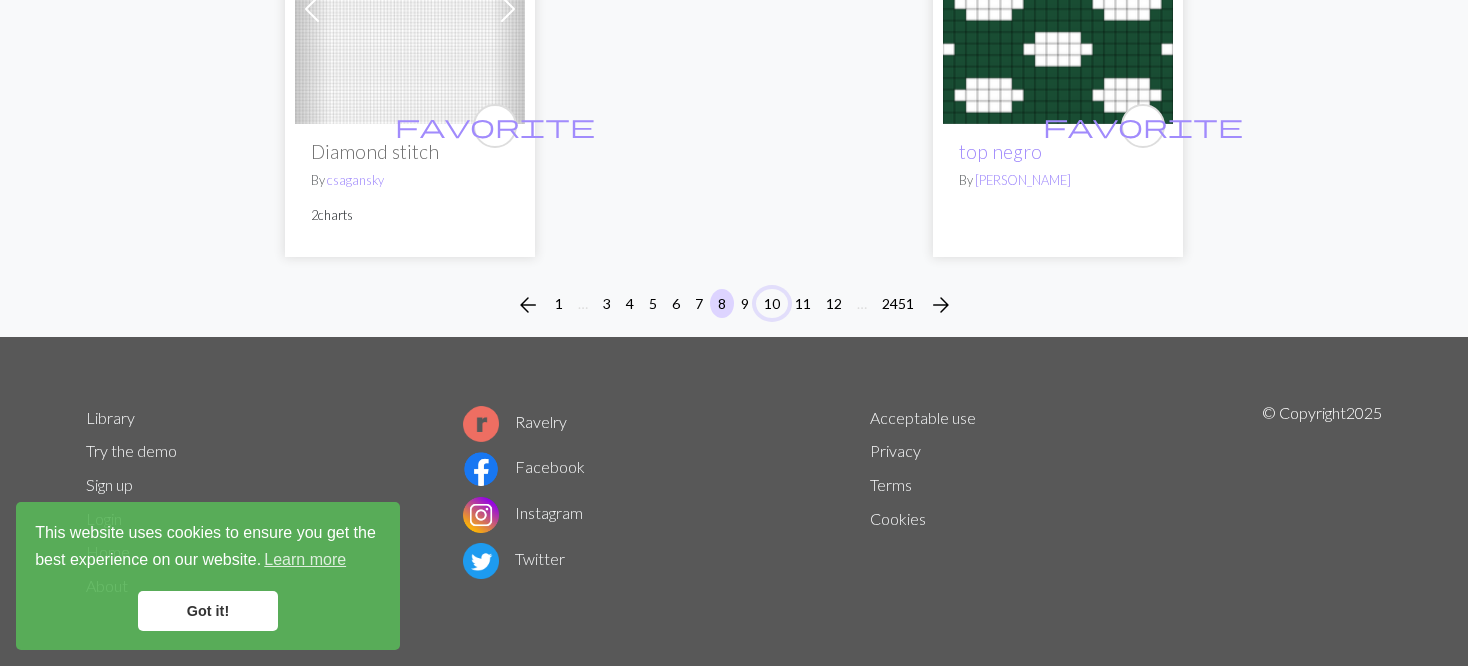 click on "10" at bounding box center (772, 303) 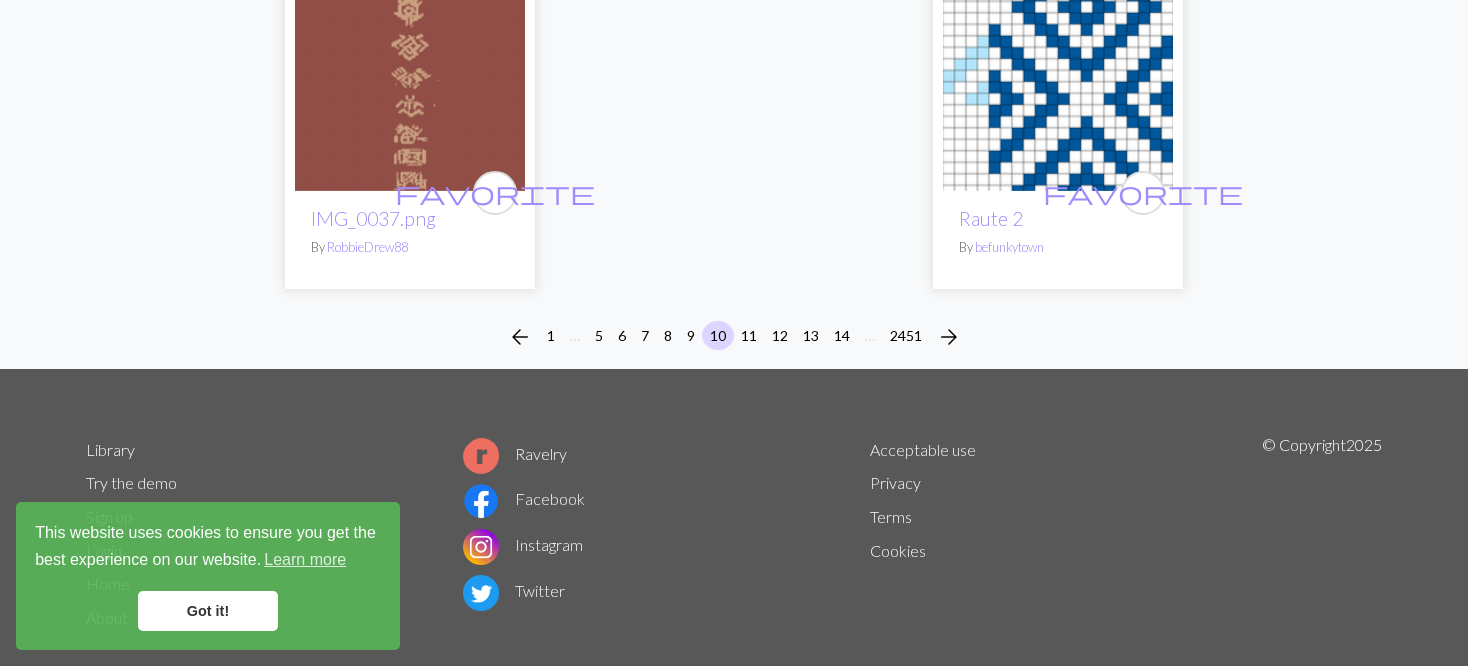 scroll, scrollTop: 5200, scrollLeft: 0, axis: vertical 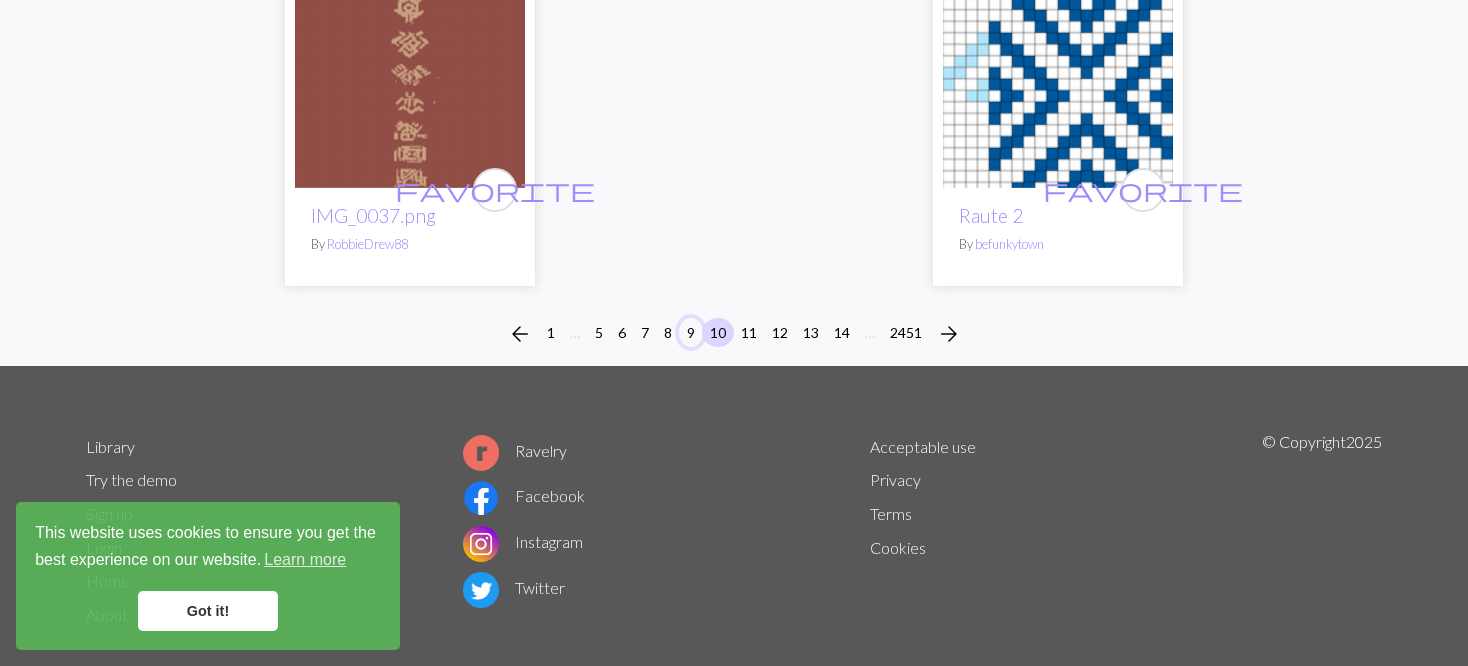 click on "9" at bounding box center (691, 332) 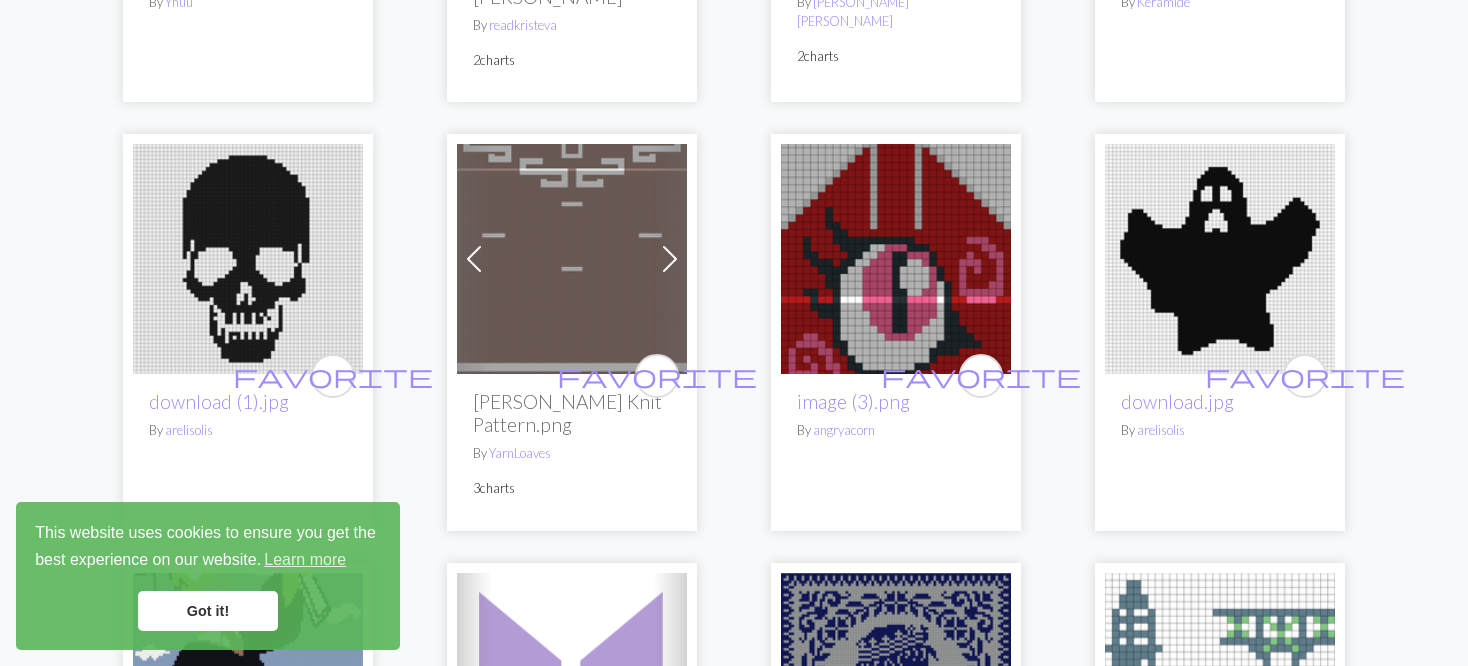 scroll, scrollTop: 4400, scrollLeft: 0, axis: vertical 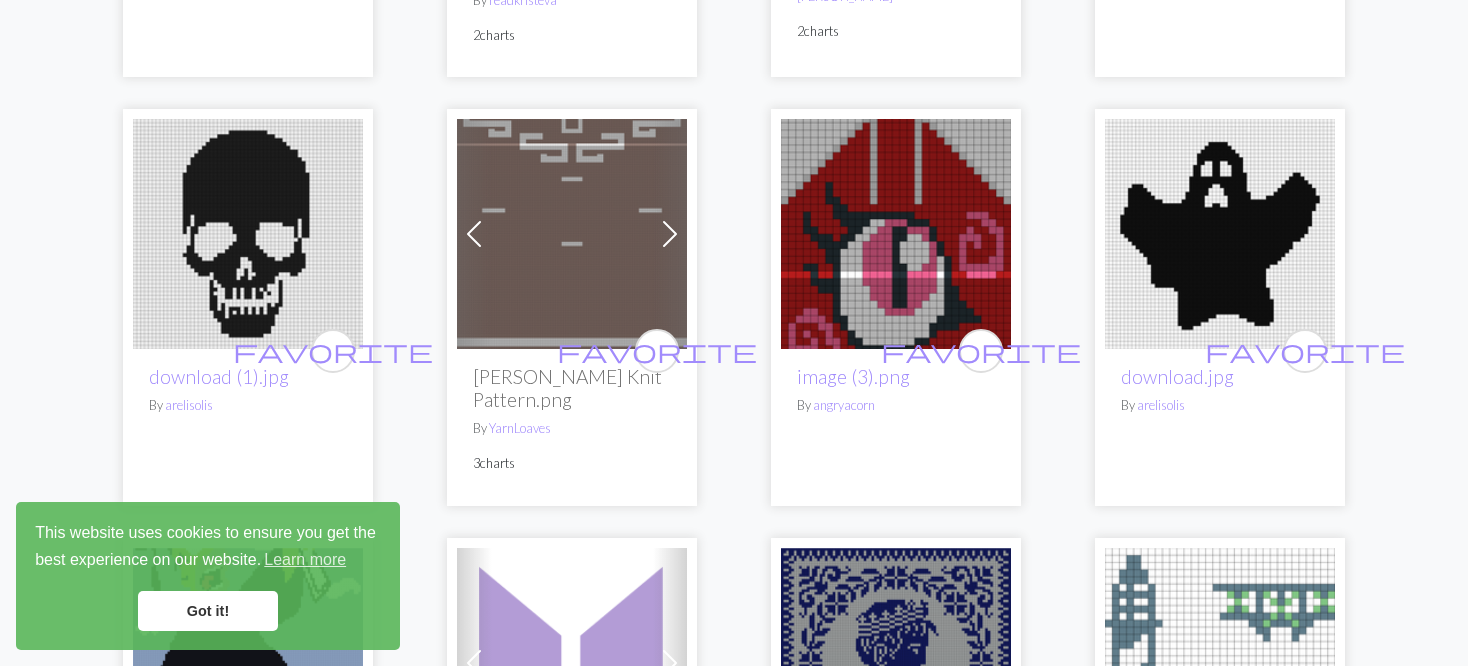 click at bounding box center (896, 234) 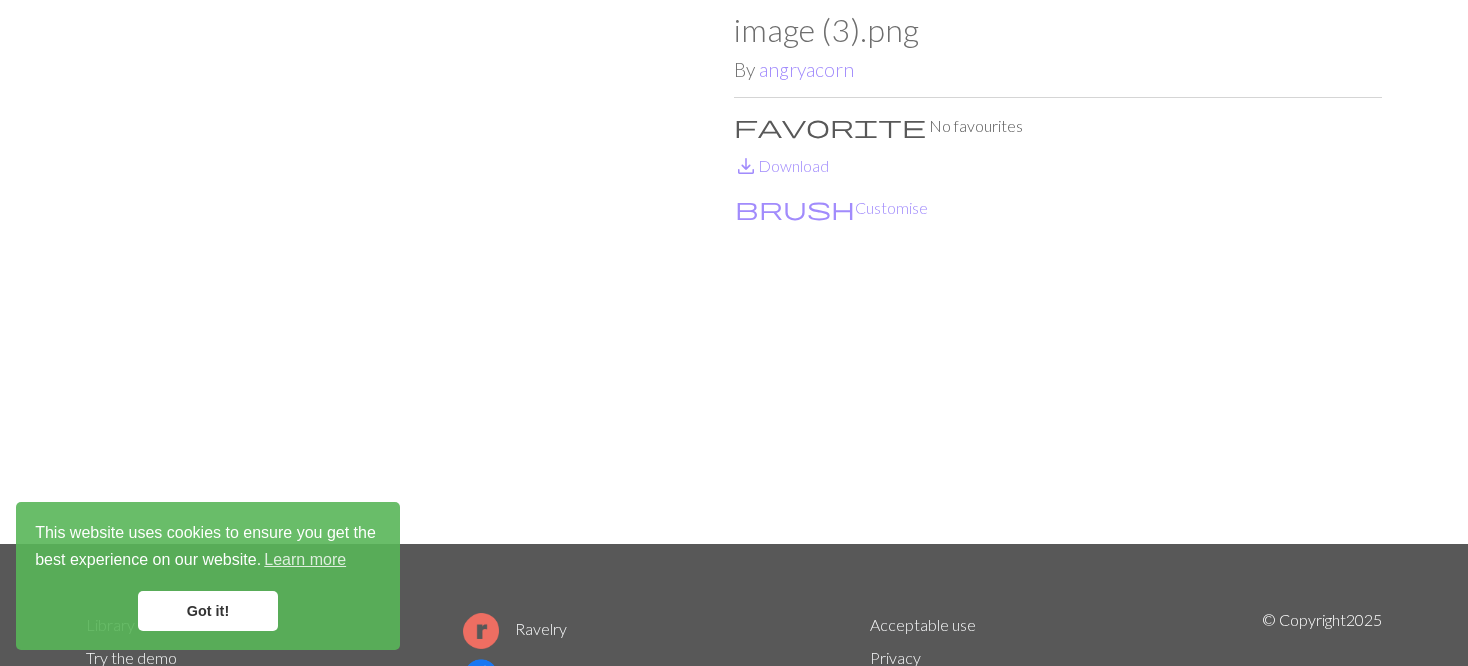 scroll, scrollTop: 200, scrollLeft: 0, axis: vertical 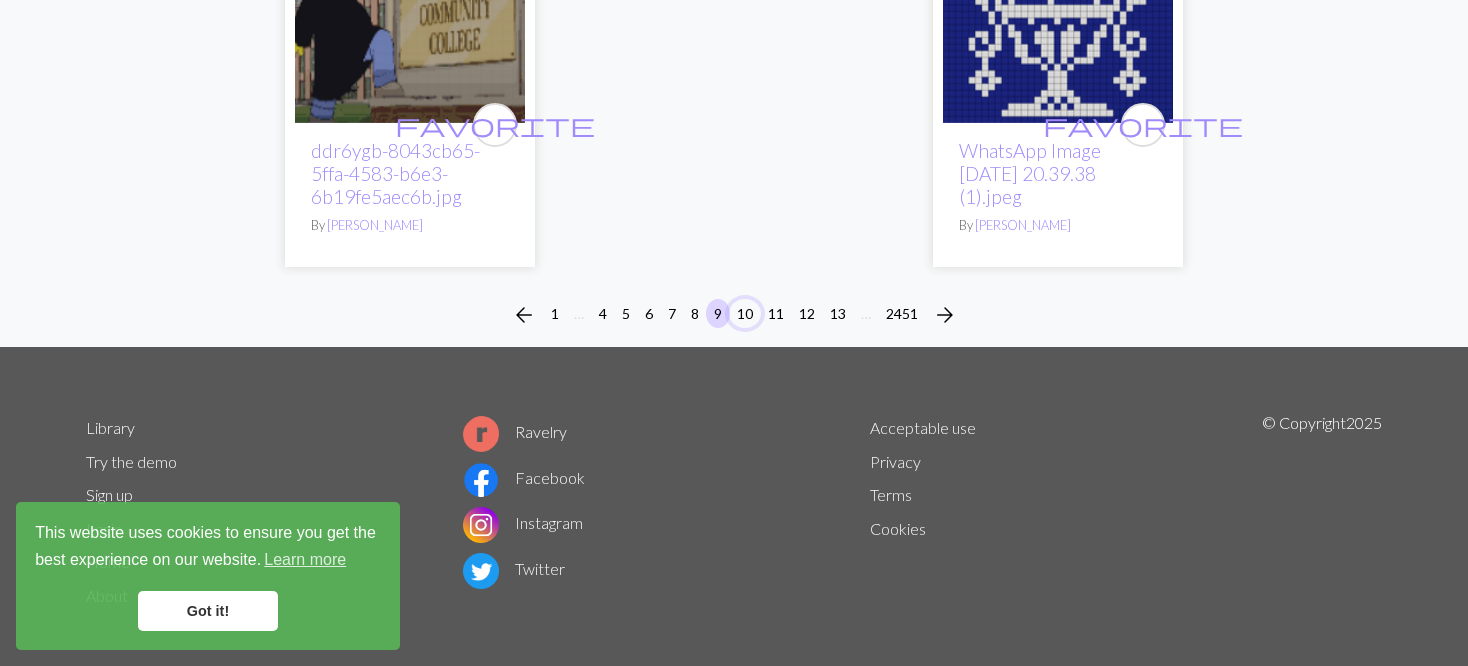 click on "10" at bounding box center [745, 313] 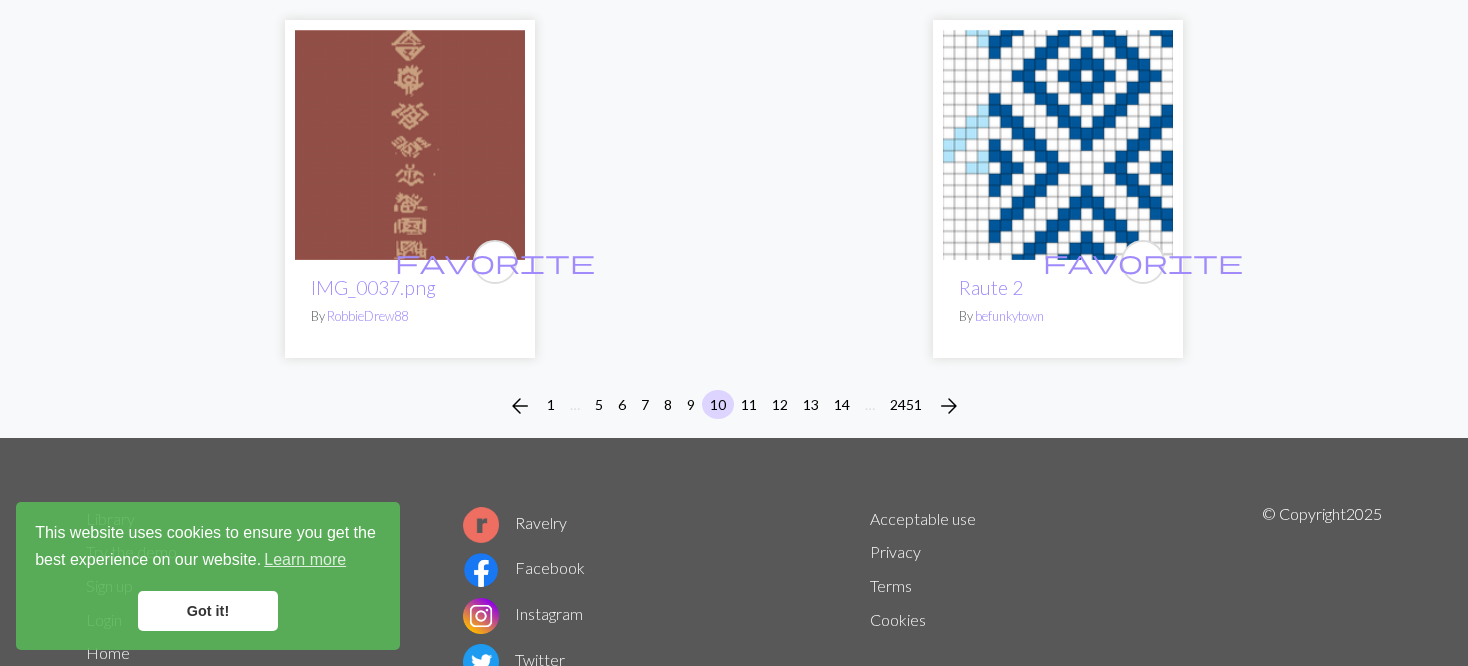 scroll, scrollTop: 5207, scrollLeft: 0, axis: vertical 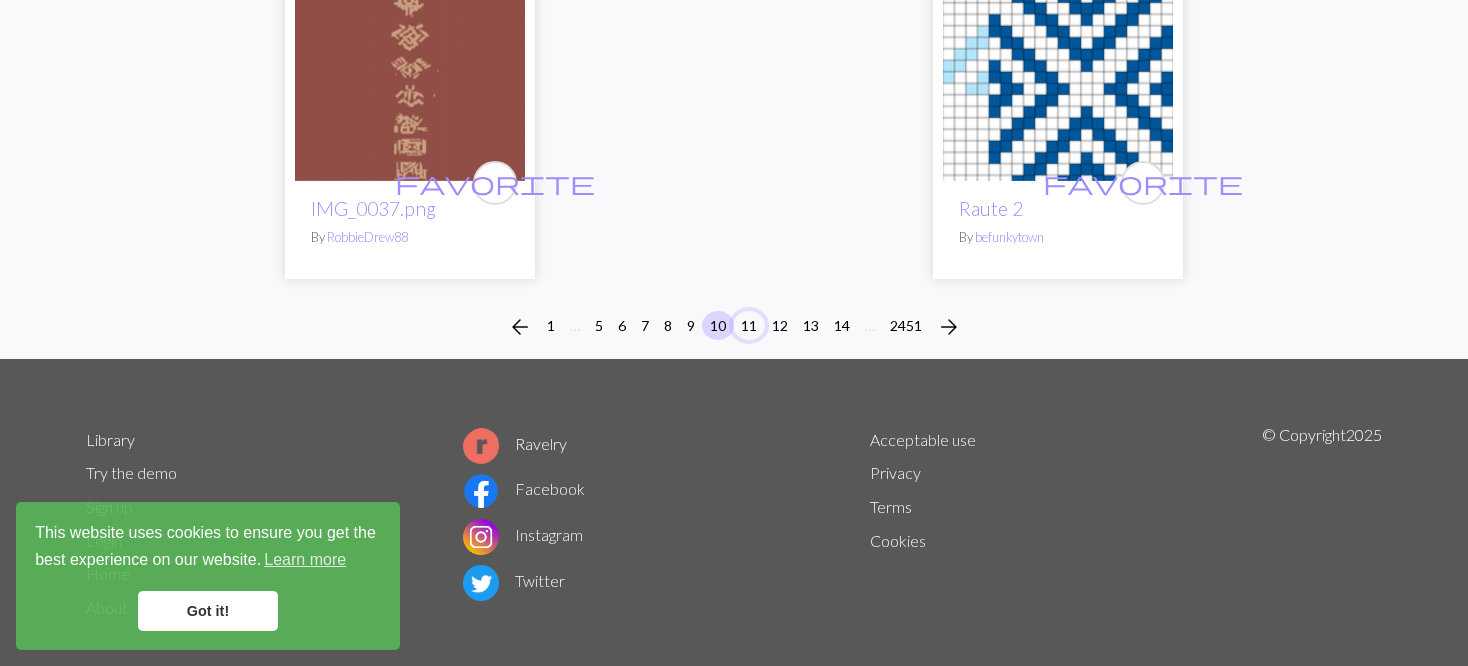 click on "11" at bounding box center (749, 325) 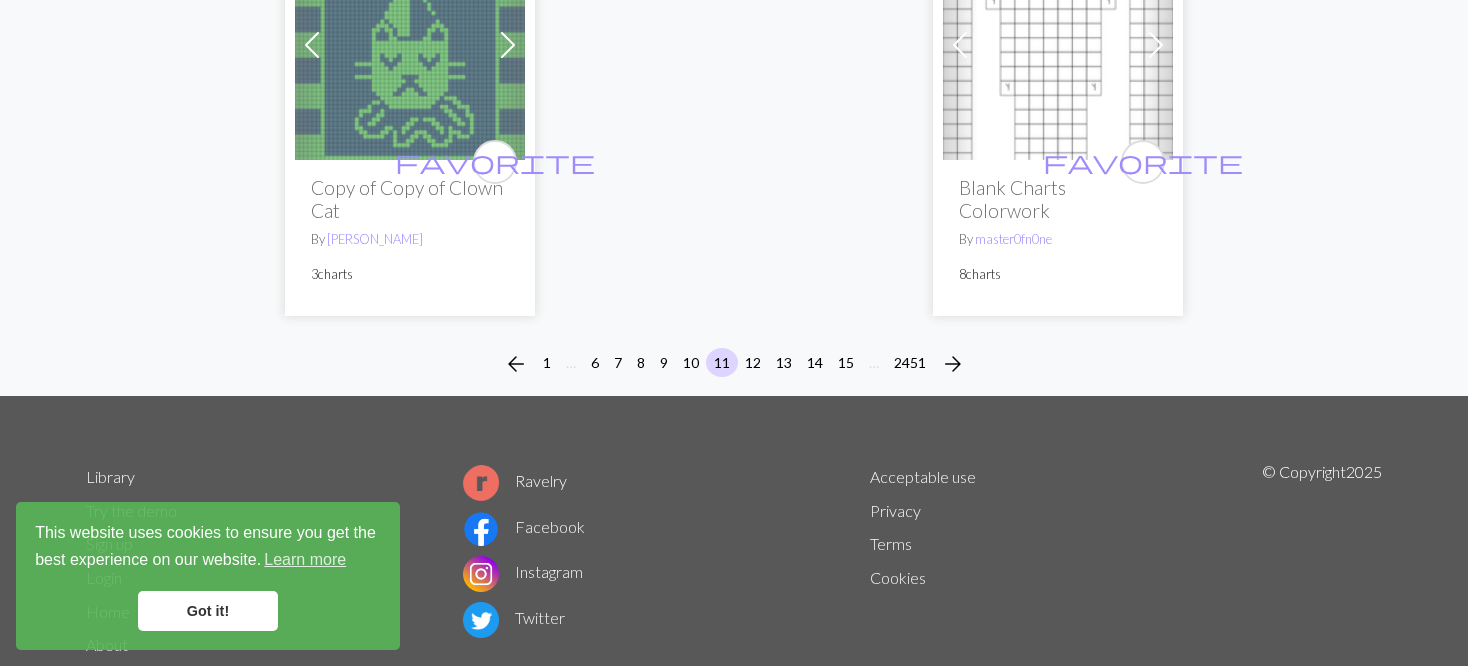 scroll, scrollTop: 5238, scrollLeft: 0, axis: vertical 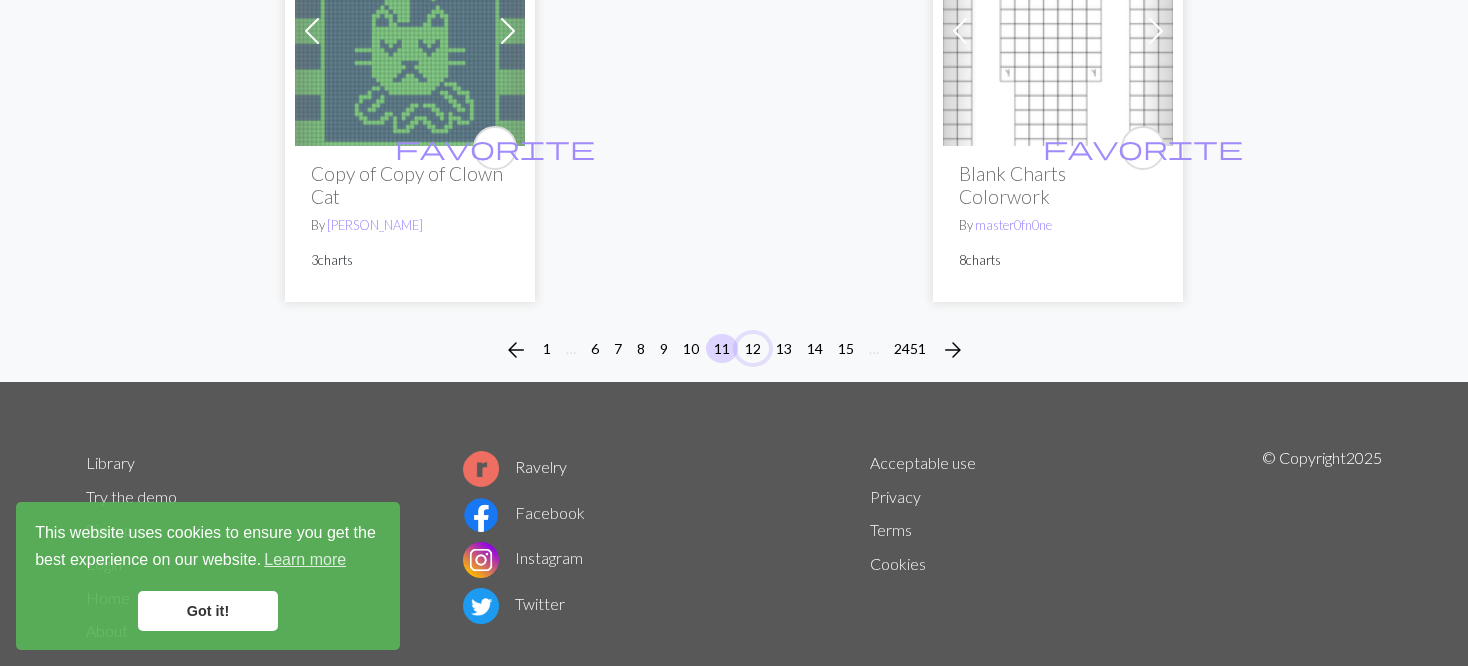 click on "12" at bounding box center [753, 348] 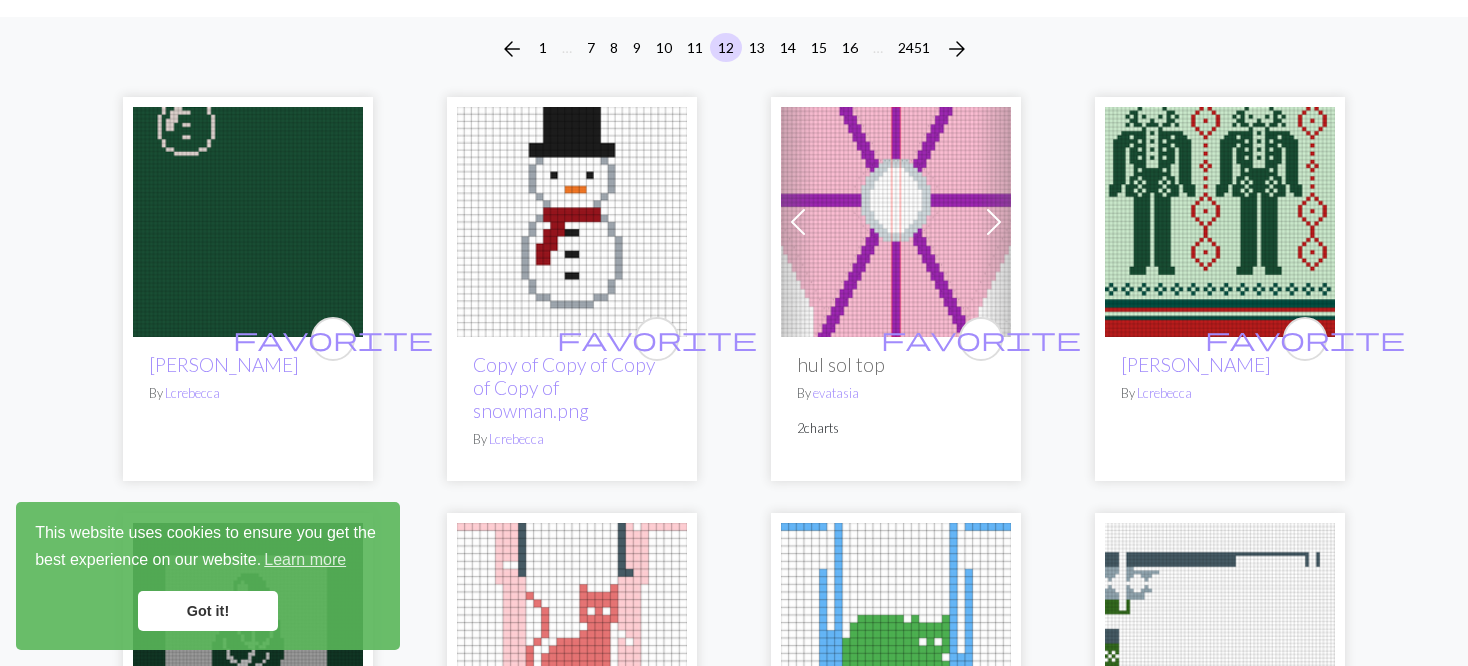 scroll, scrollTop: 200, scrollLeft: 0, axis: vertical 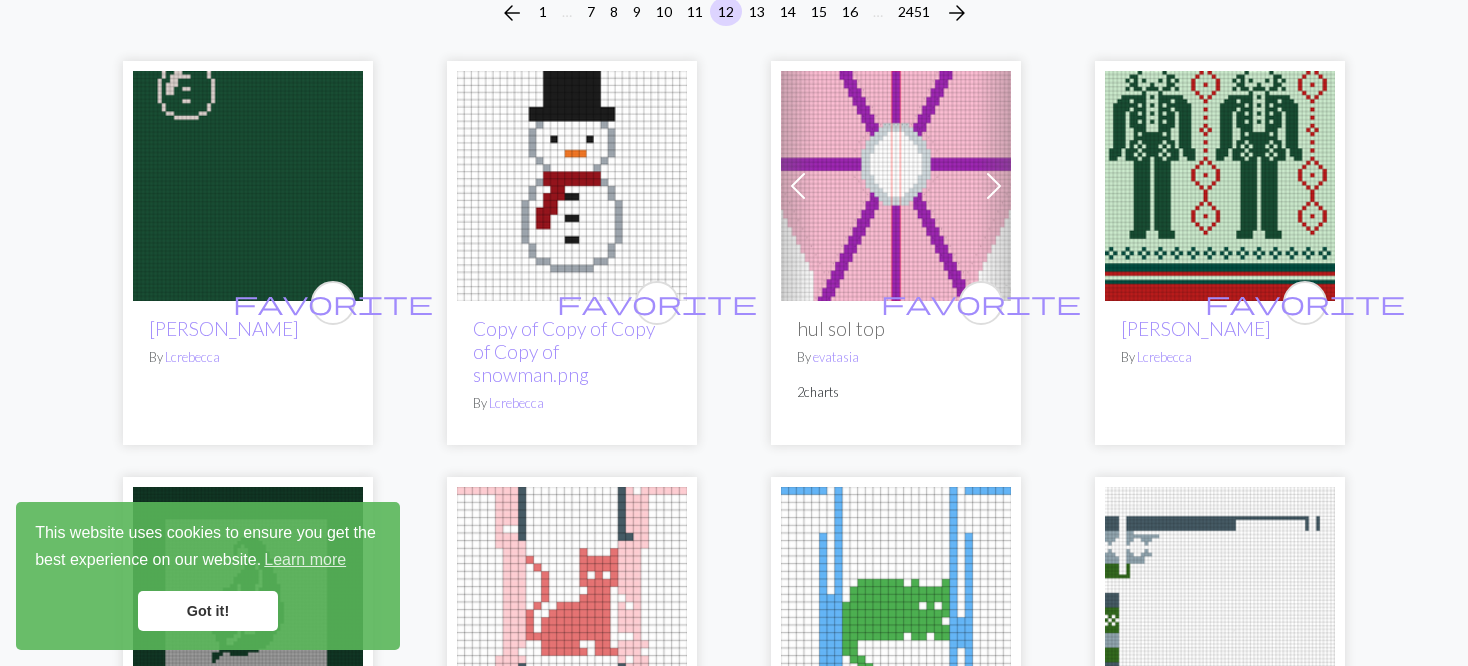 click at bounding box center (896, 186) 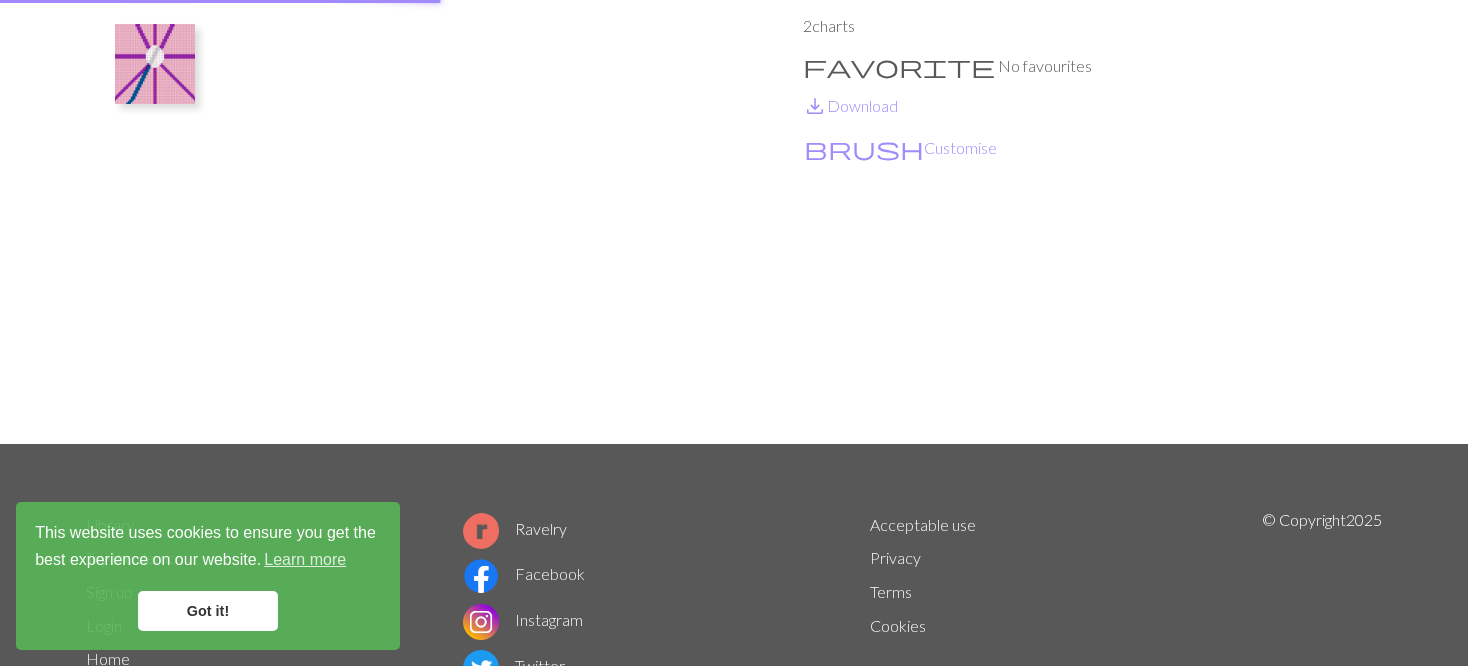 scroll, scrollTop: 0, scrollLeft: 0, axis: both 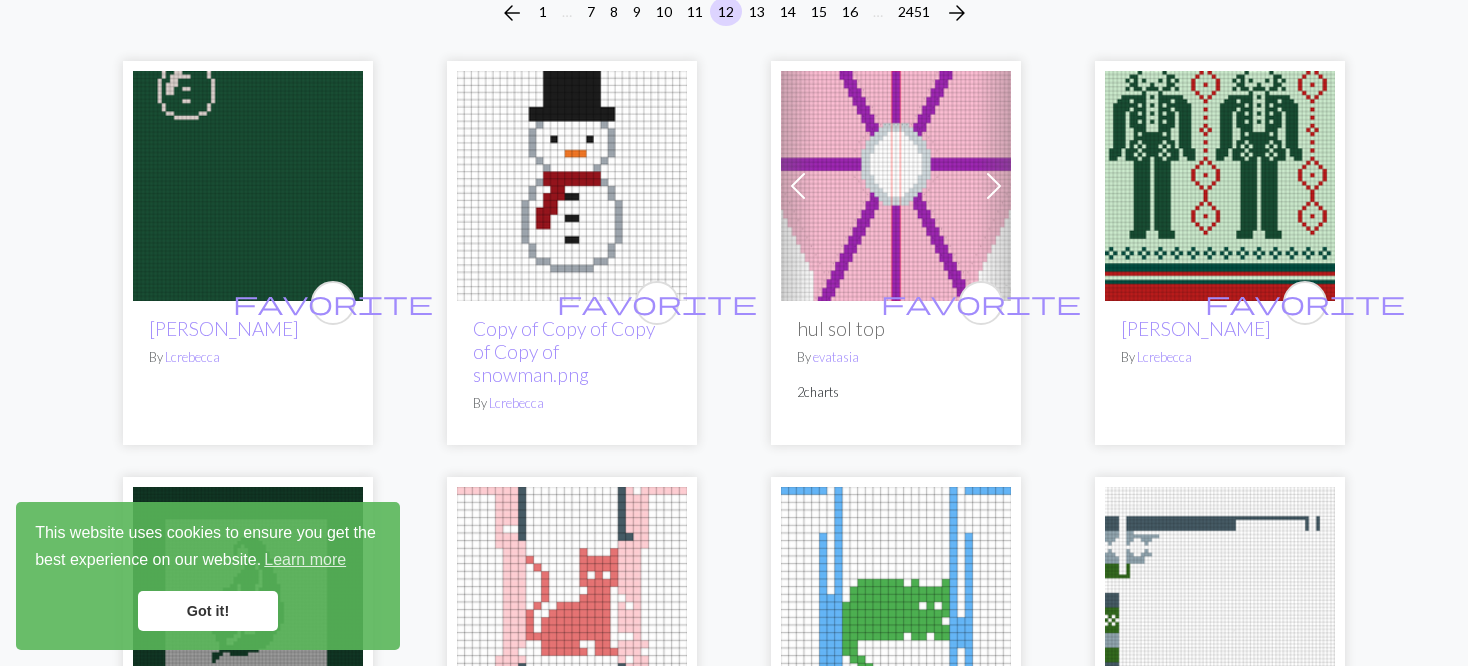 click at bounding box center (1220, 186) 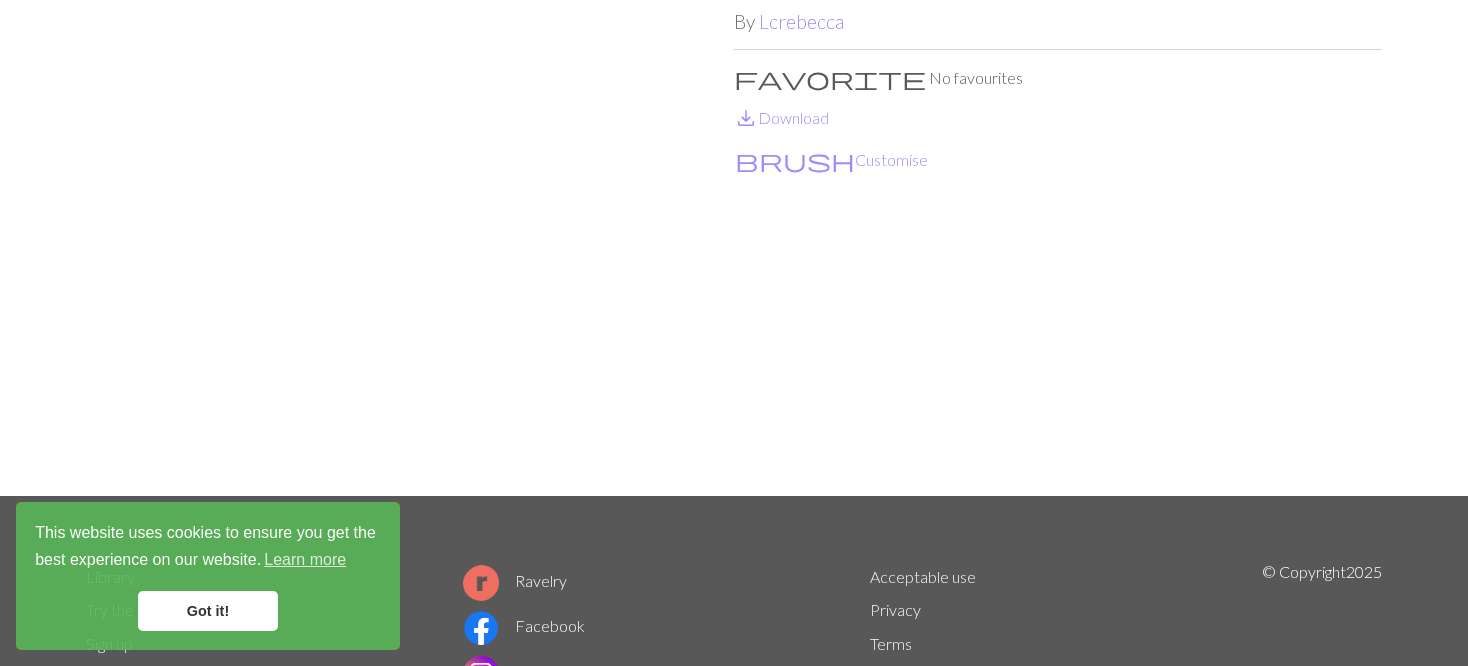 scroll, scrollTop: 100, scrollLeft: 0, axis: vertical 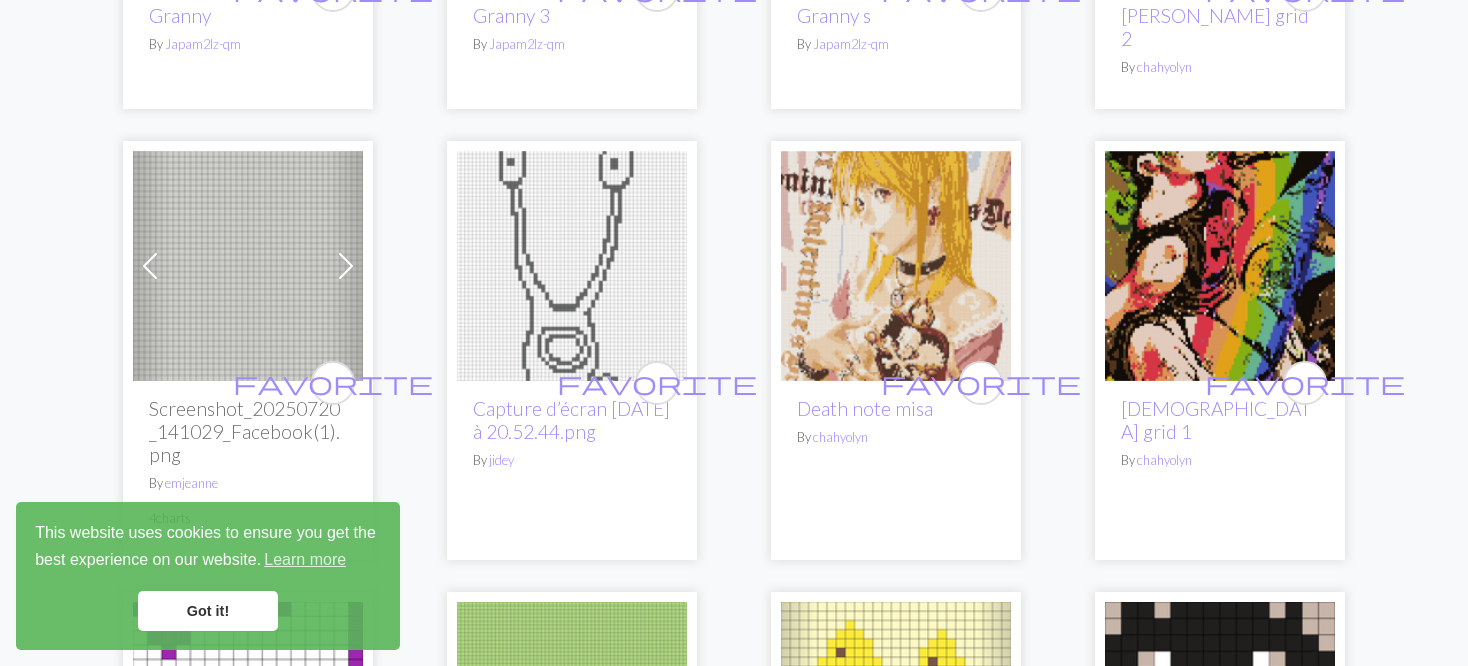 click at bounding box center (150, 266) 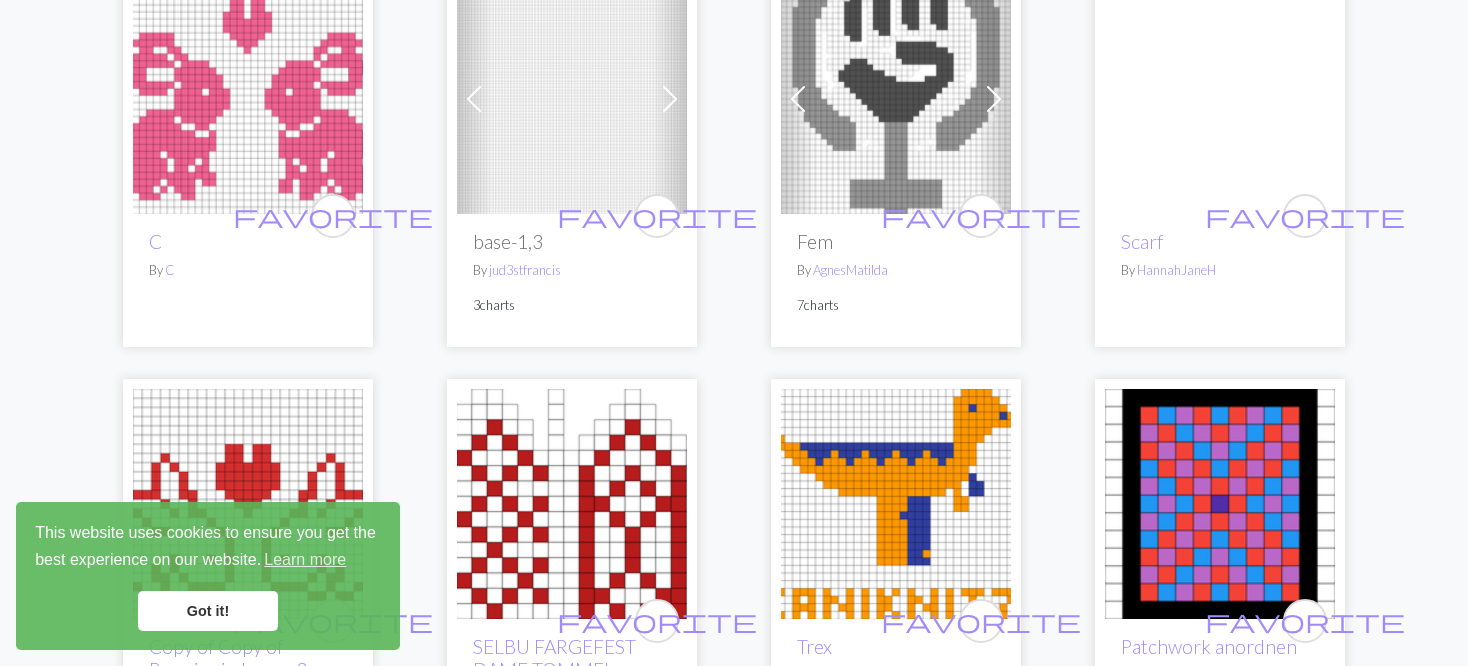 scroll, scrollTop: 4500, scrollLeft: 0, axis: vertical 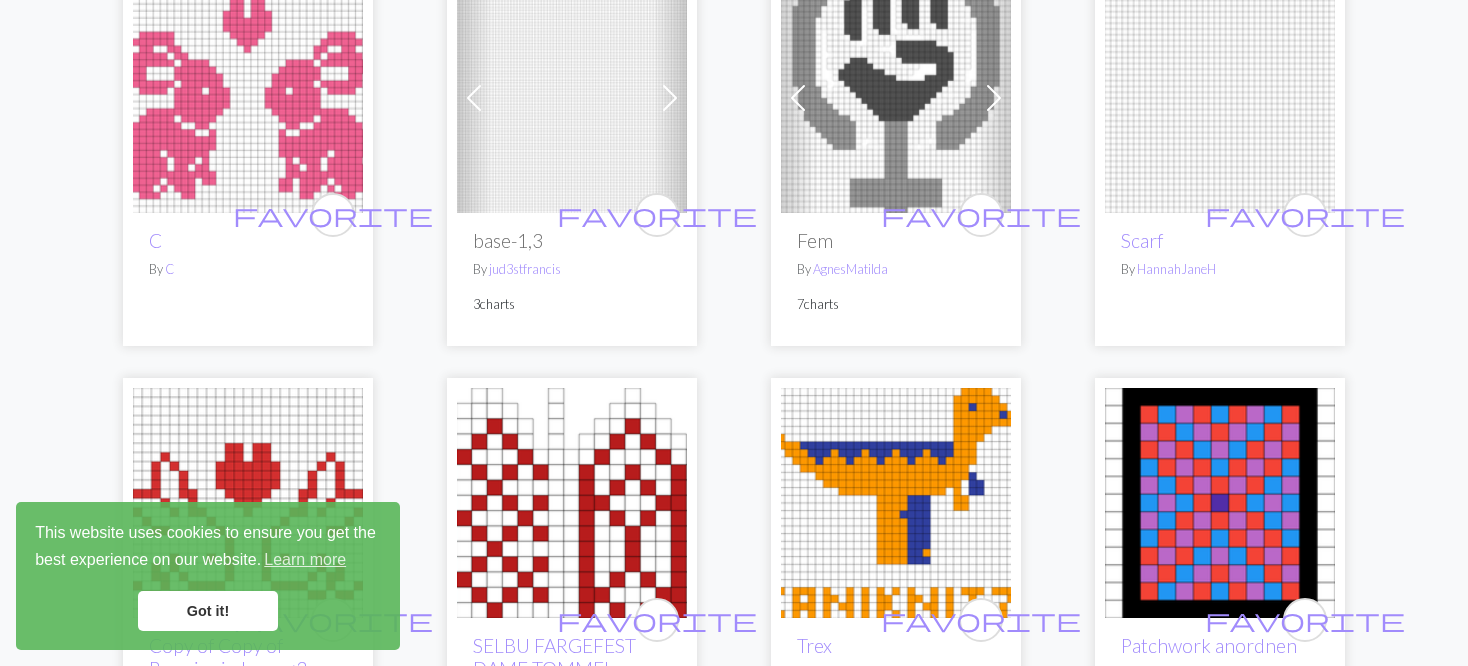 click on "Next" at bounding box center [670, 98] 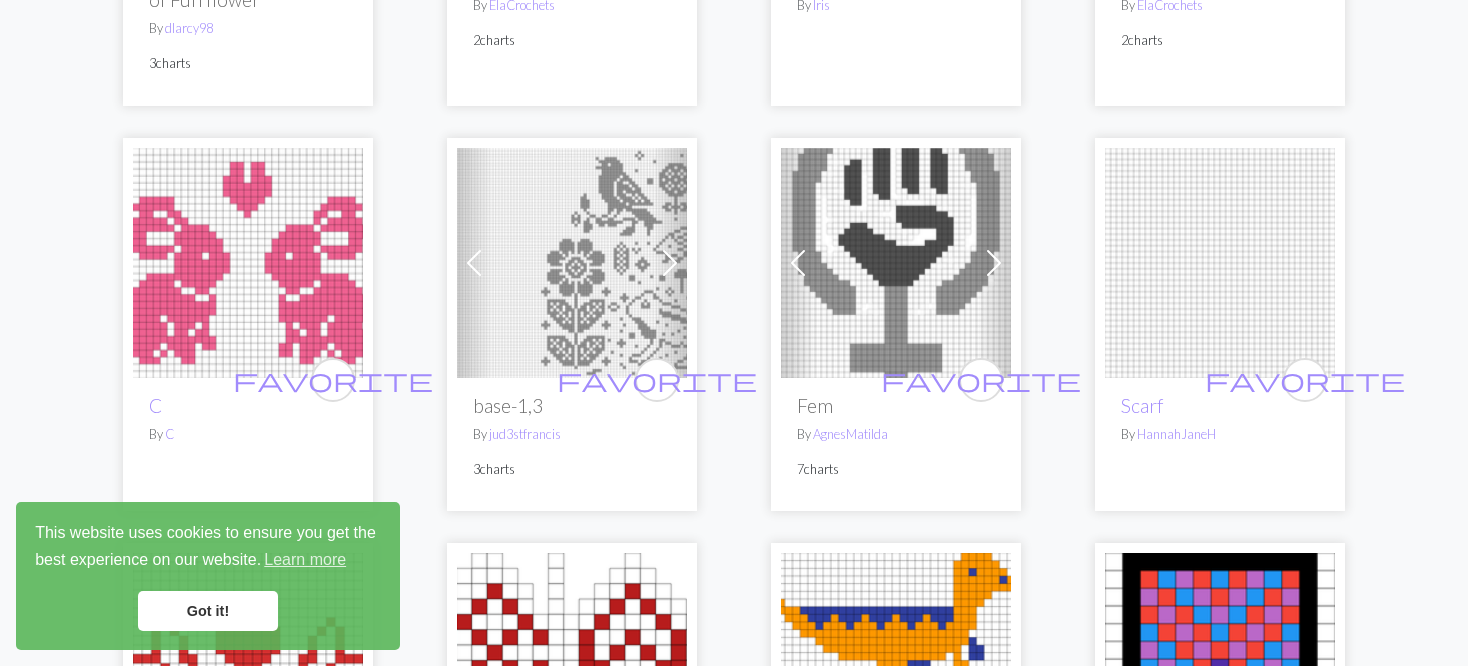 scroll, scrollTop: 4300, scrollLeft: 0, axis: vertical 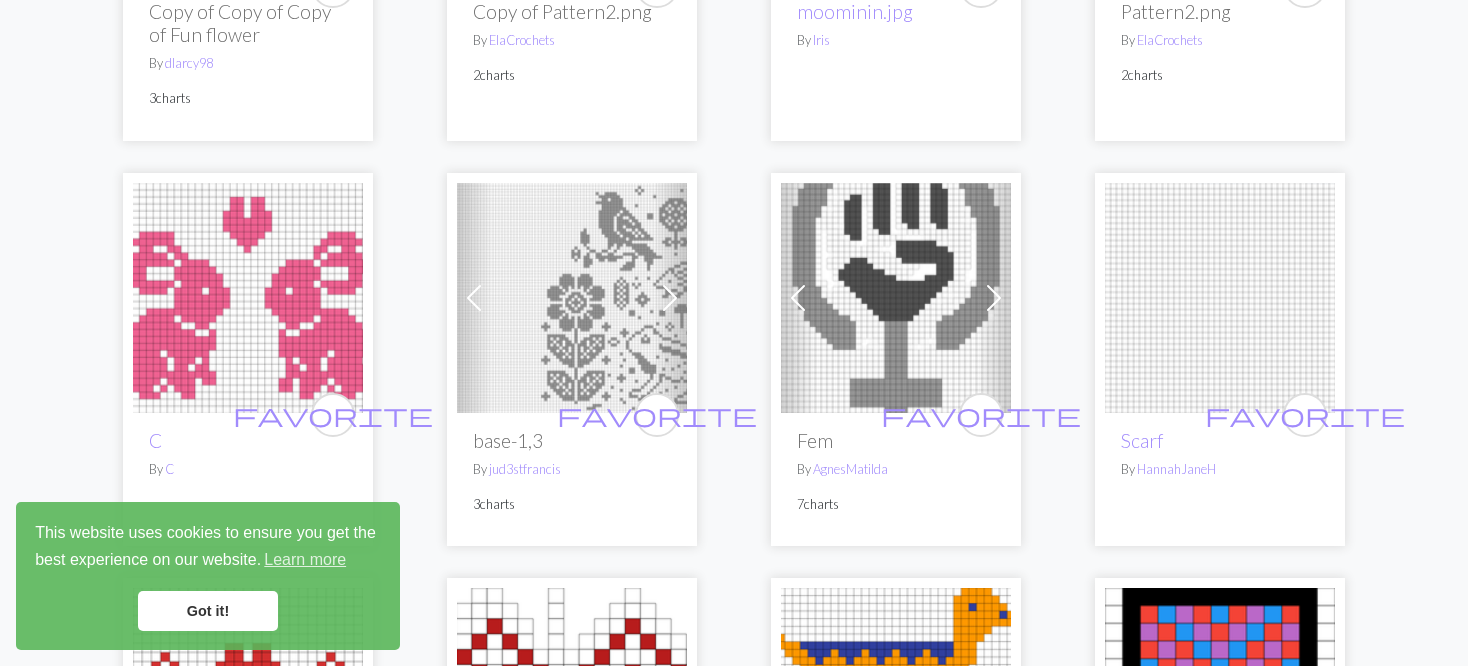 click at bounding box center [572, 298] 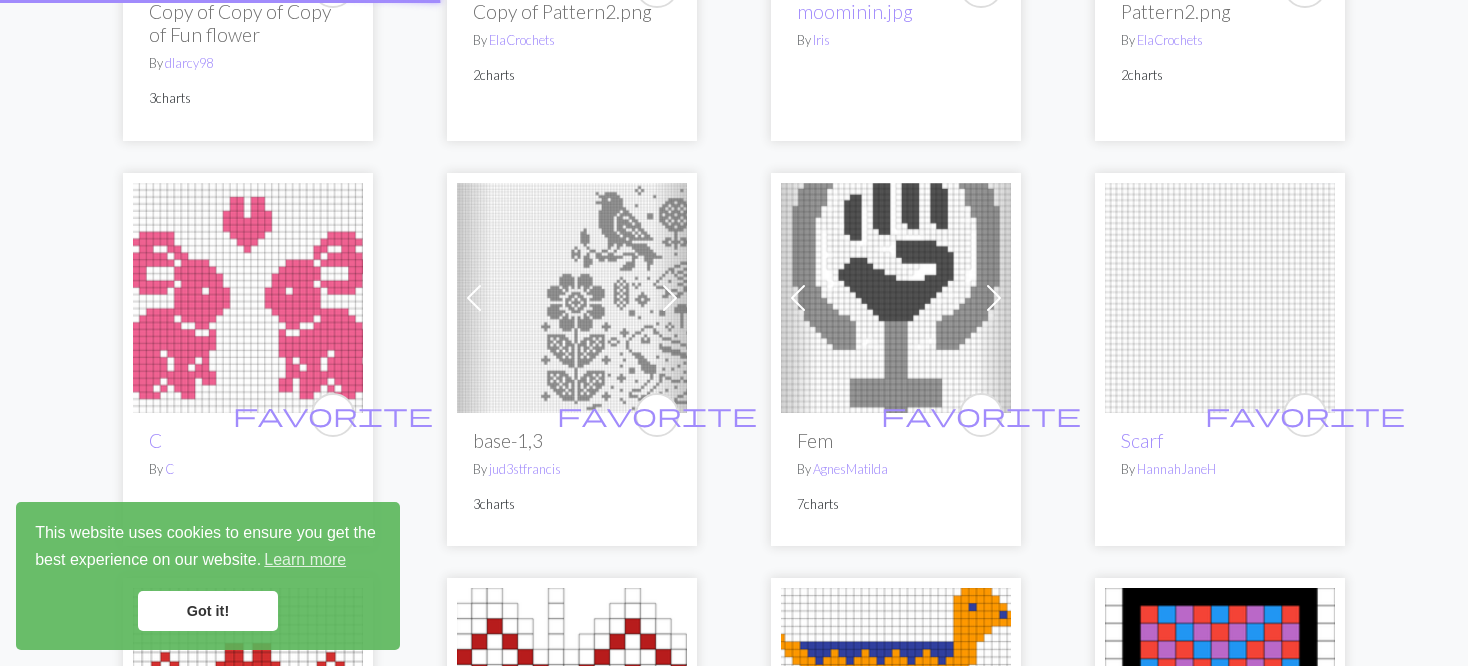 scroll, scrollTop: 0, scrollLeft: 0, axis: both 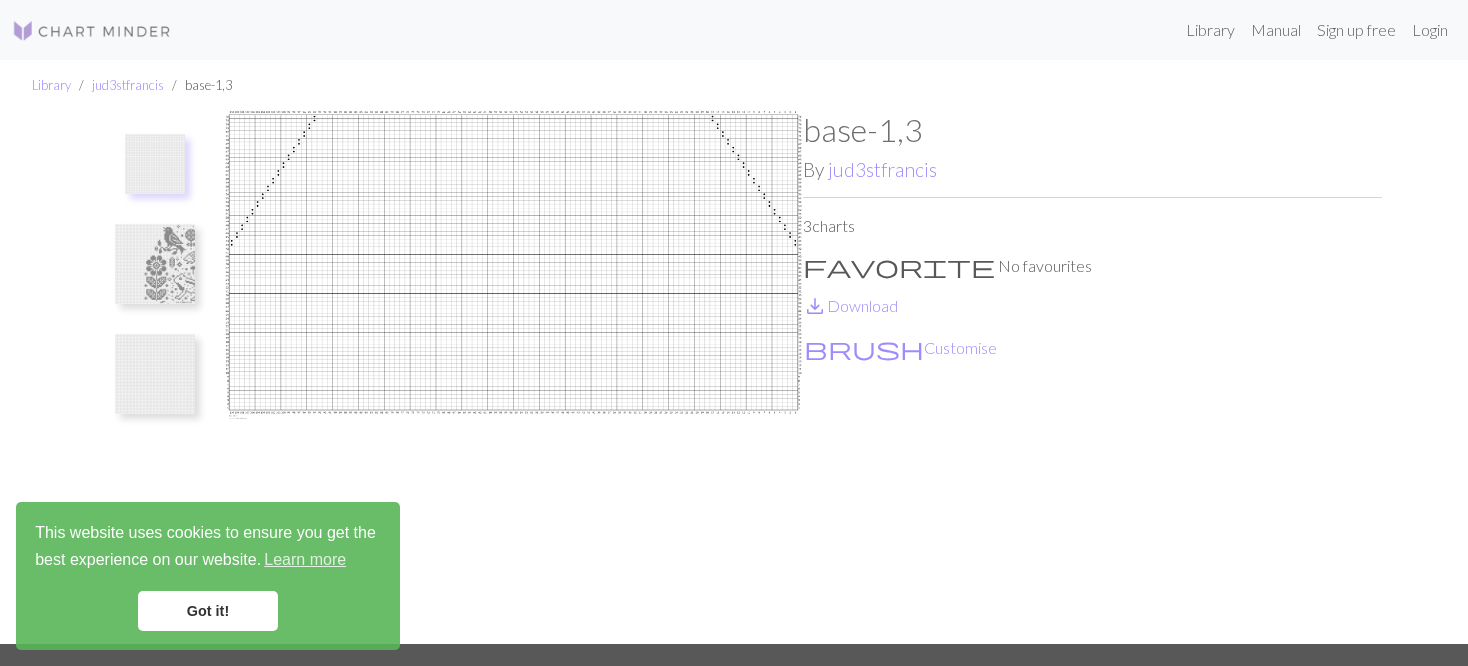 click at bounding box center (155, 264) 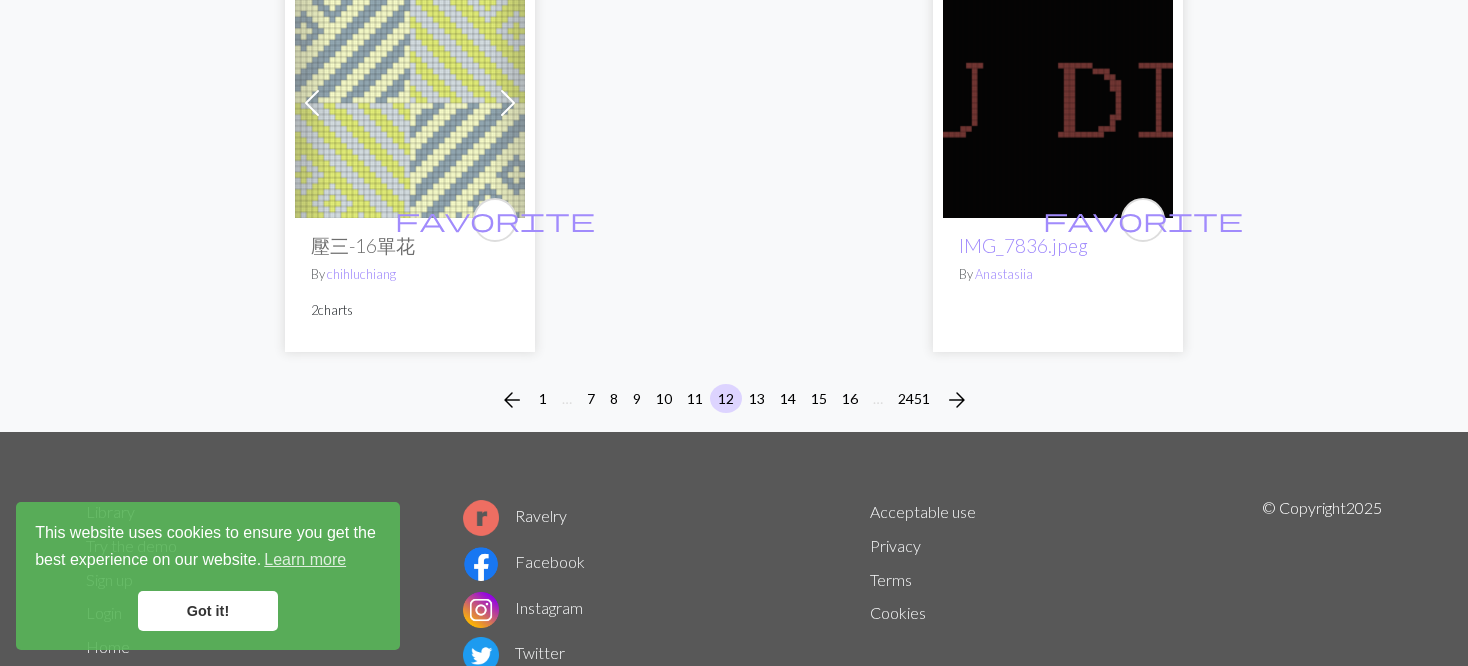 scroll, scrollTop: 5300, scrollLeft: 0, axis: vertical 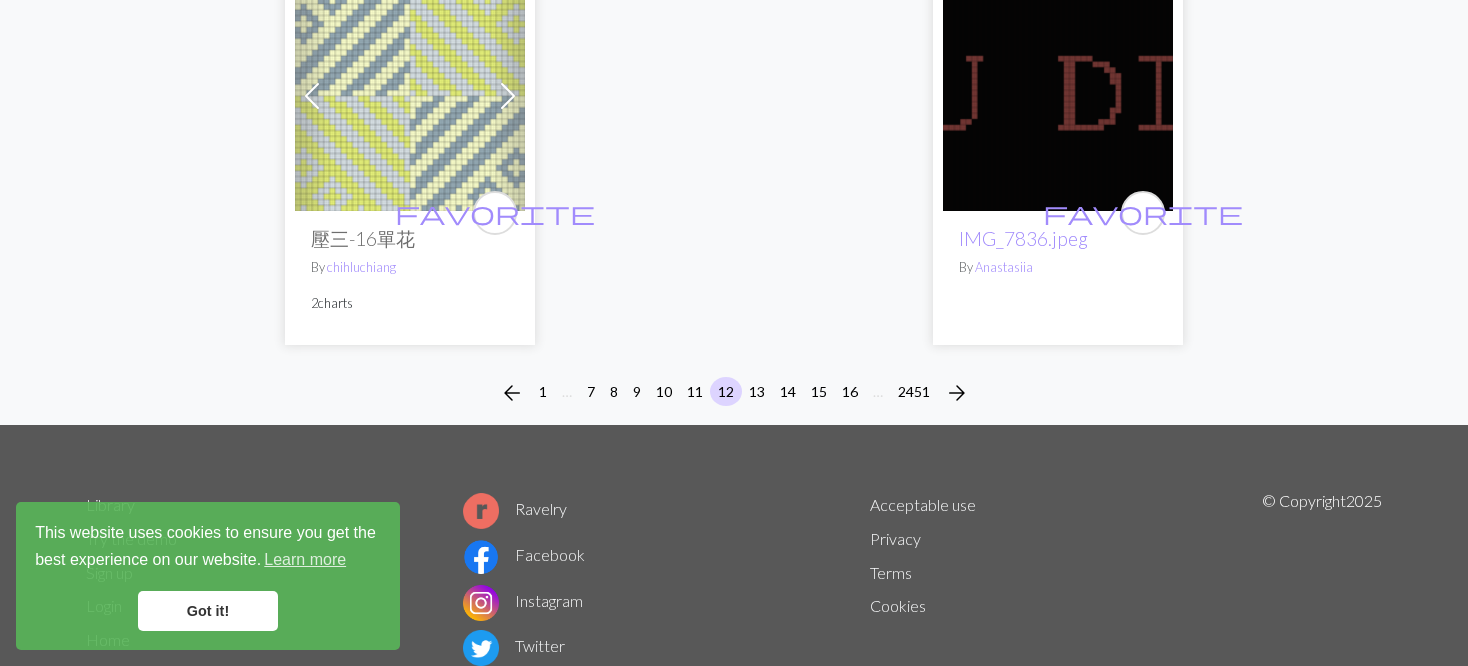 click on "arrow_back 1 … 7 8 9 10 11 12 13 14 15 16 … 2451 arrow_forward" at bounding box center (734, 393) 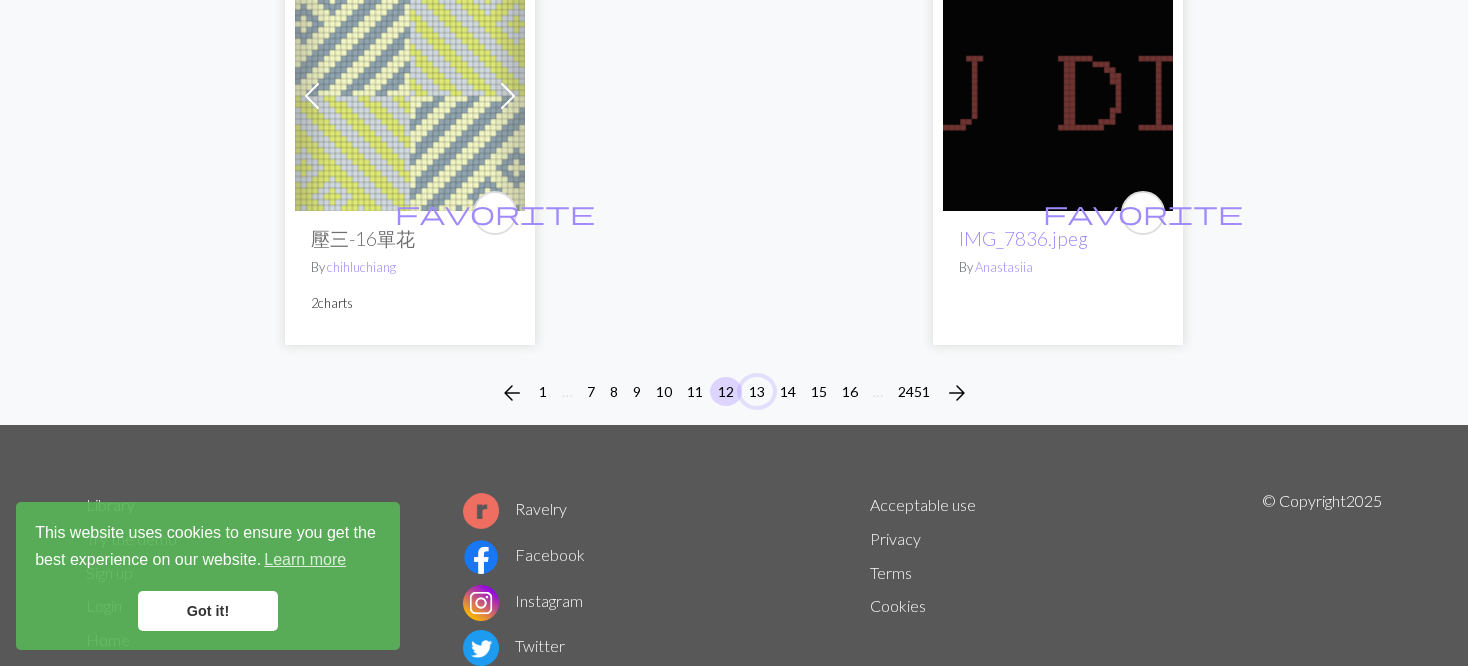 click on "13" at bounding box center [757, 391] 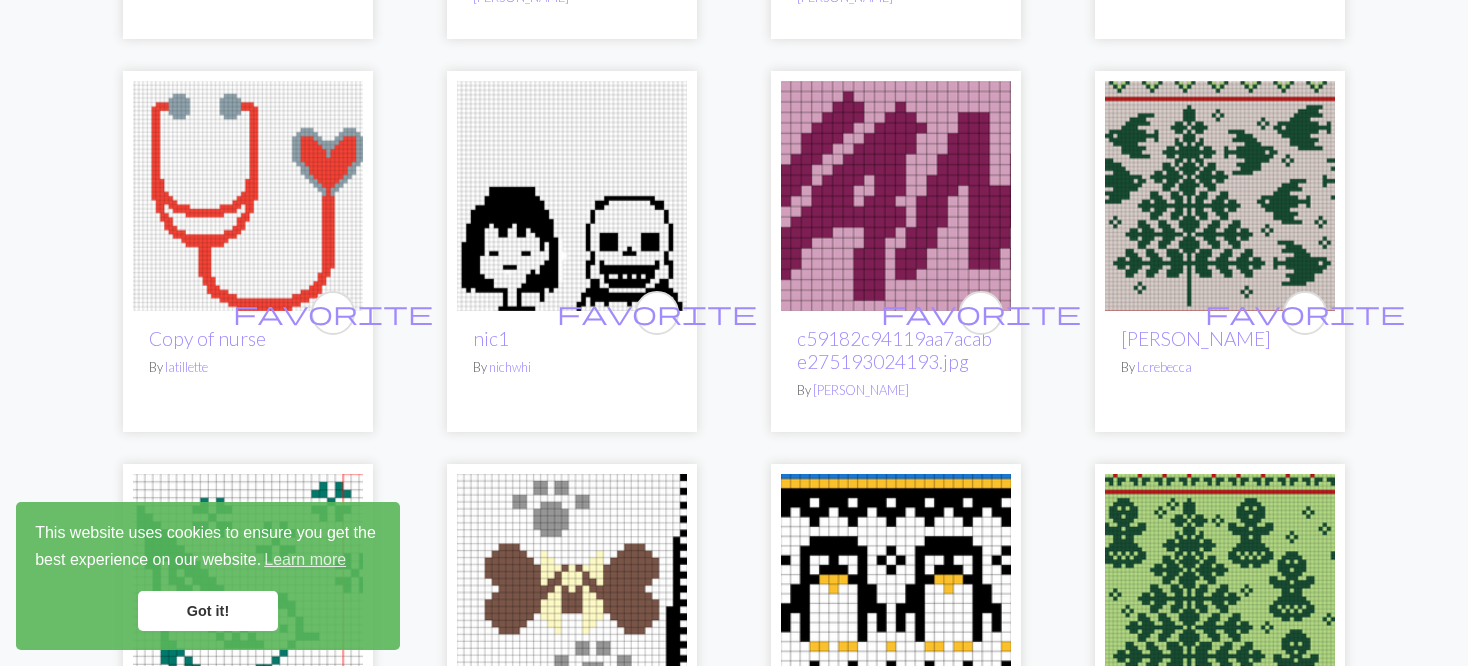 scroll, scrollTop: 2200, scrollLeft: 0, axis: vertical 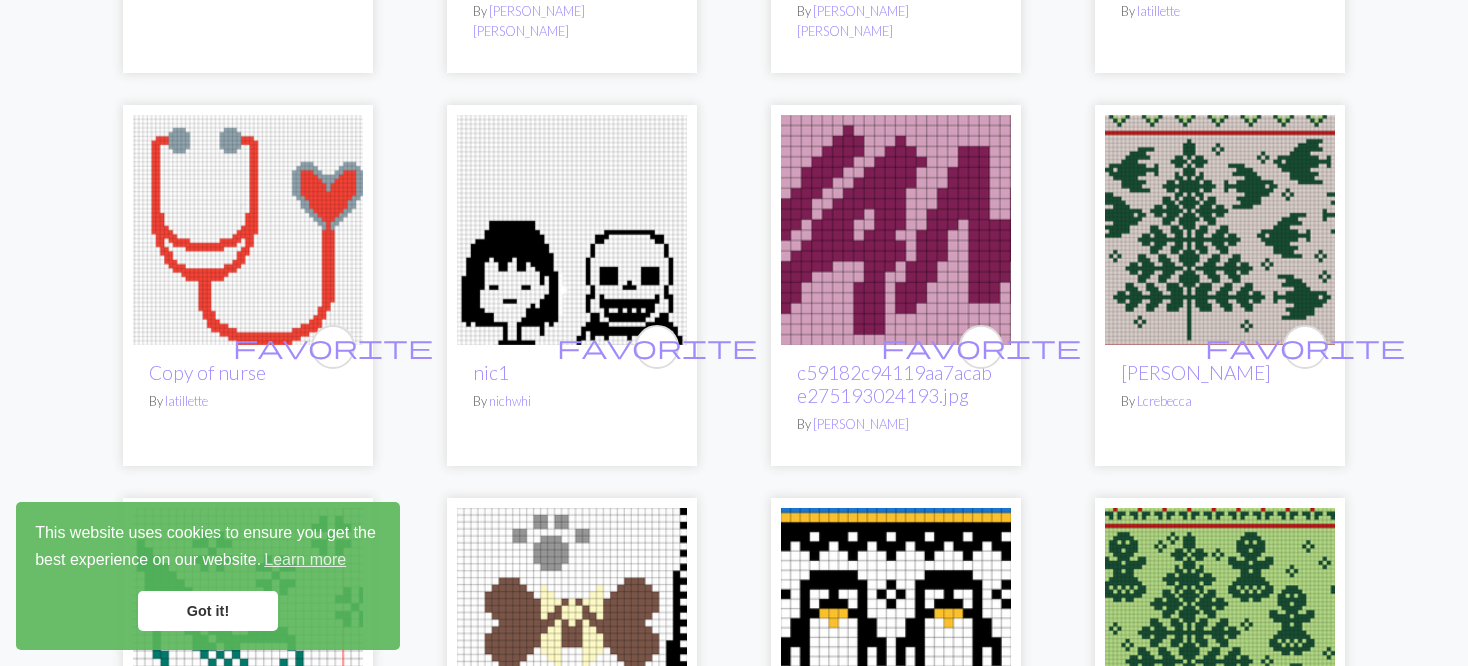 click at bounding box center (1220, 230) 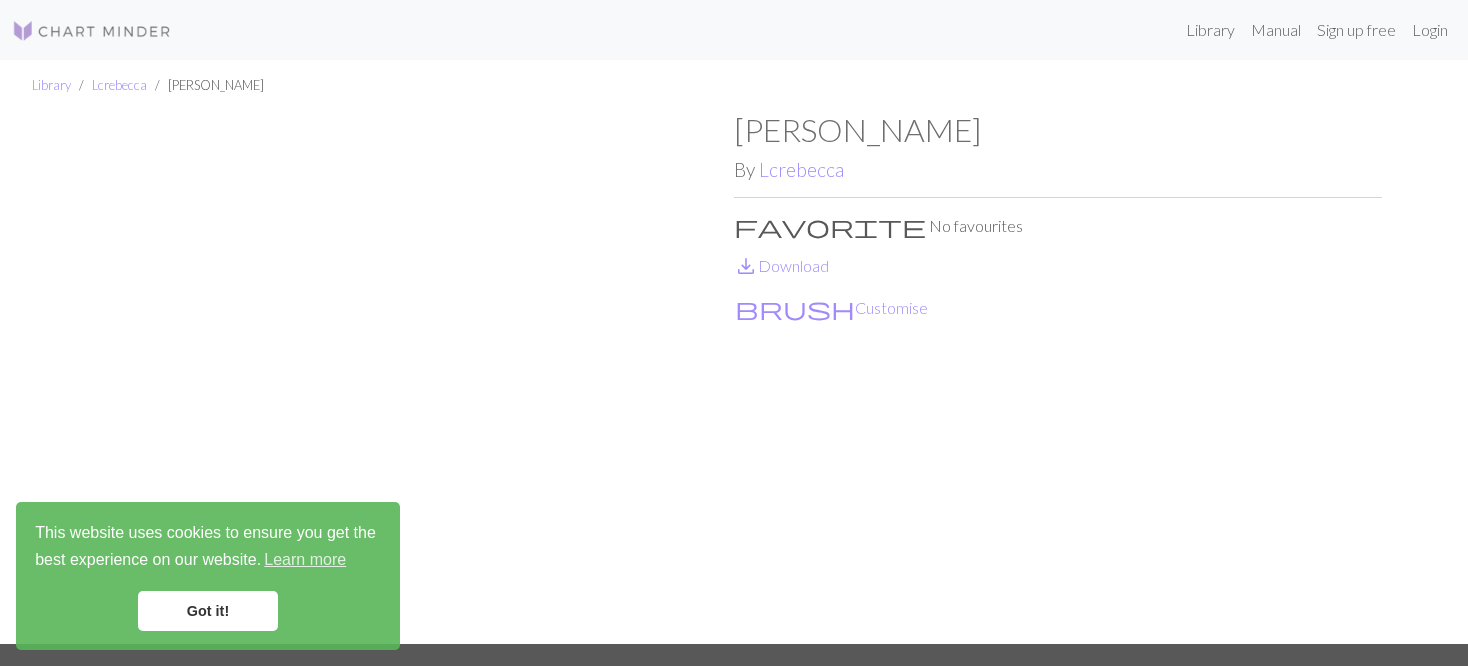 scroll, scrollTop: 100, scrollLeft: 0, axis: vertical 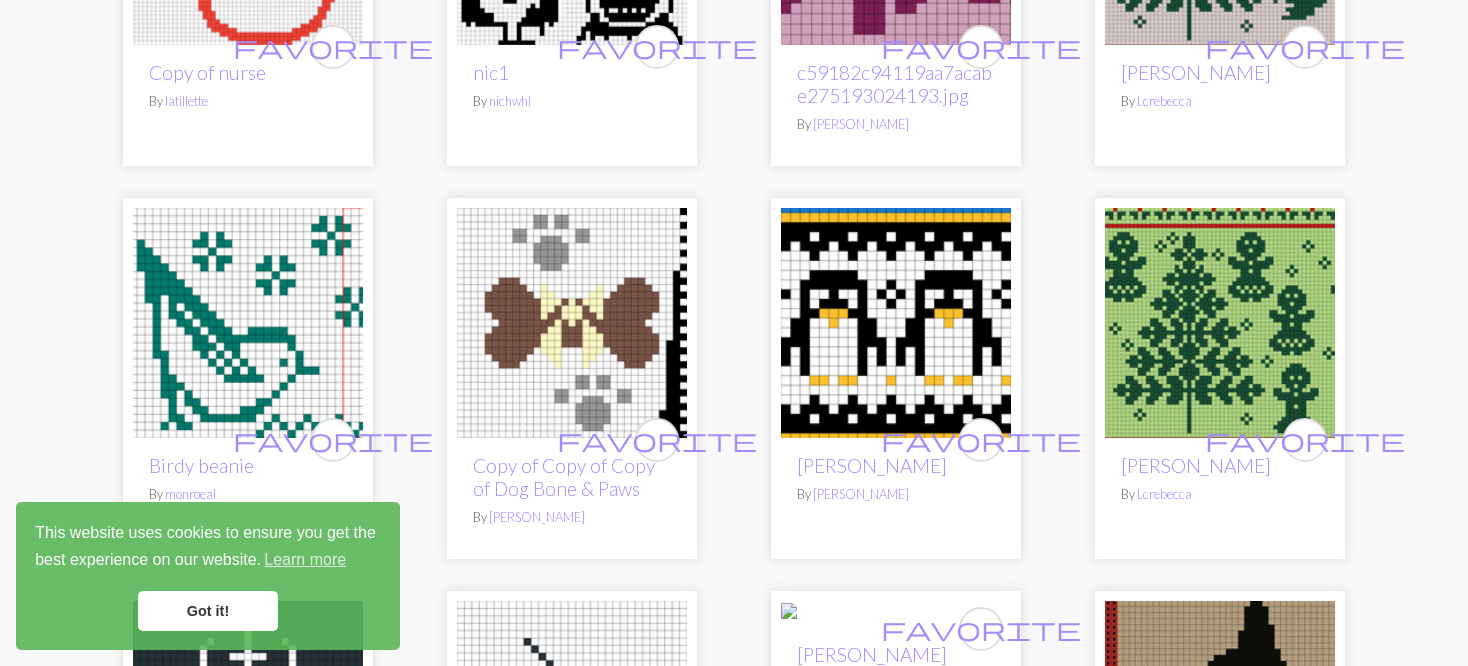 click at bounding box center (248, 323) 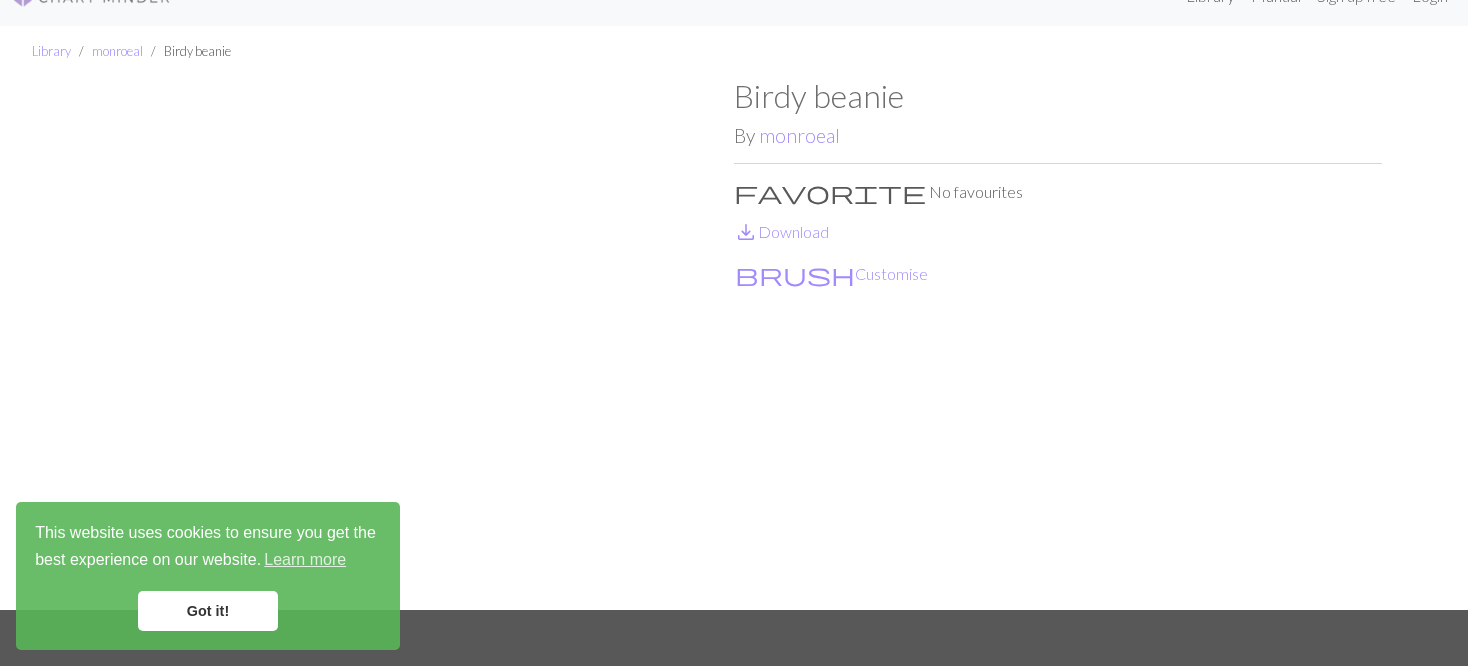 scroll, scrollTop: 0, scrollLeft: 0, axis: both 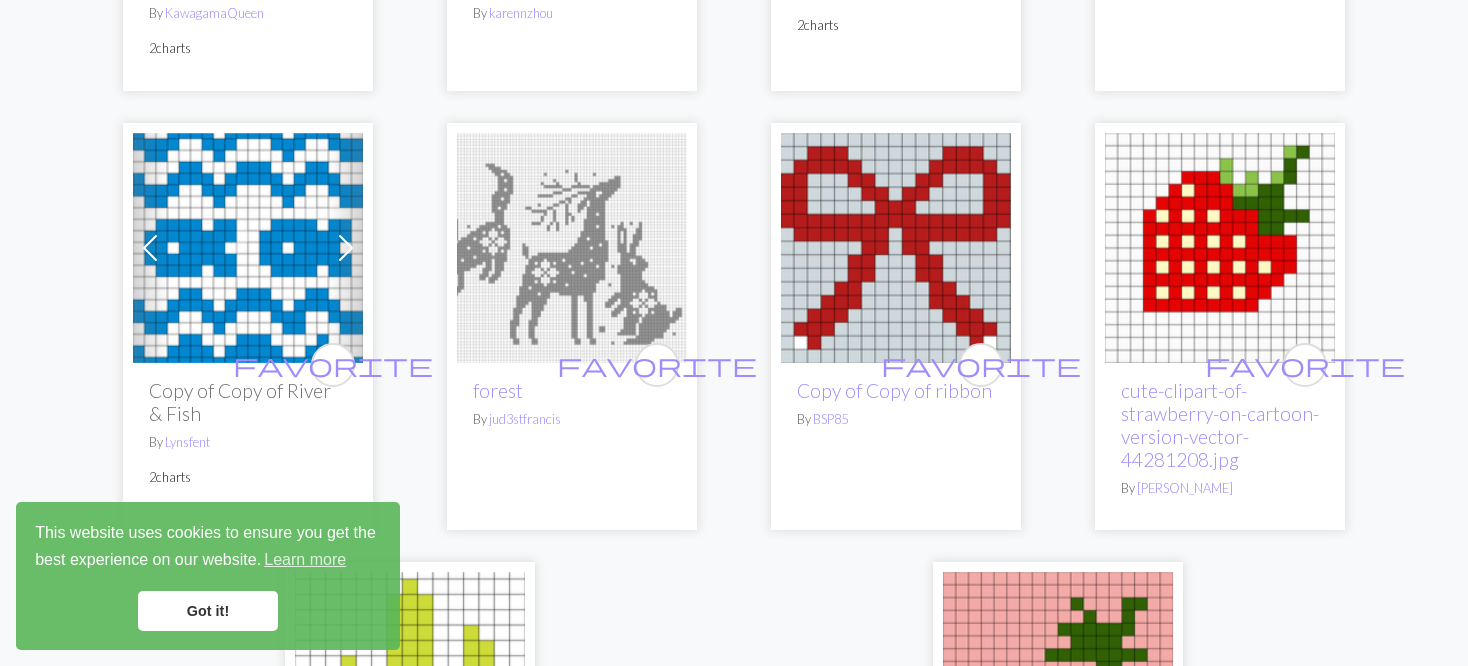 click at bounding box center [572, 248] 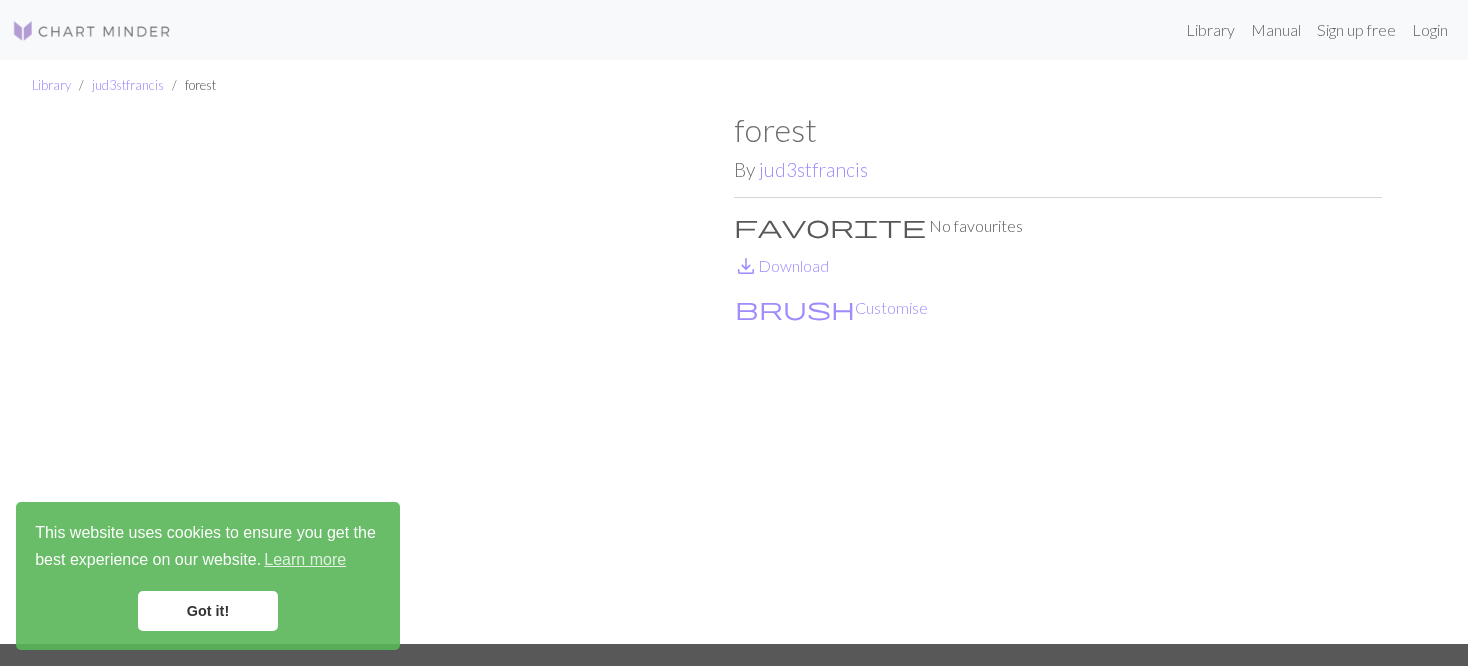 scroll, scrollTop: 100, scrollLeft: 0, axis: vertical 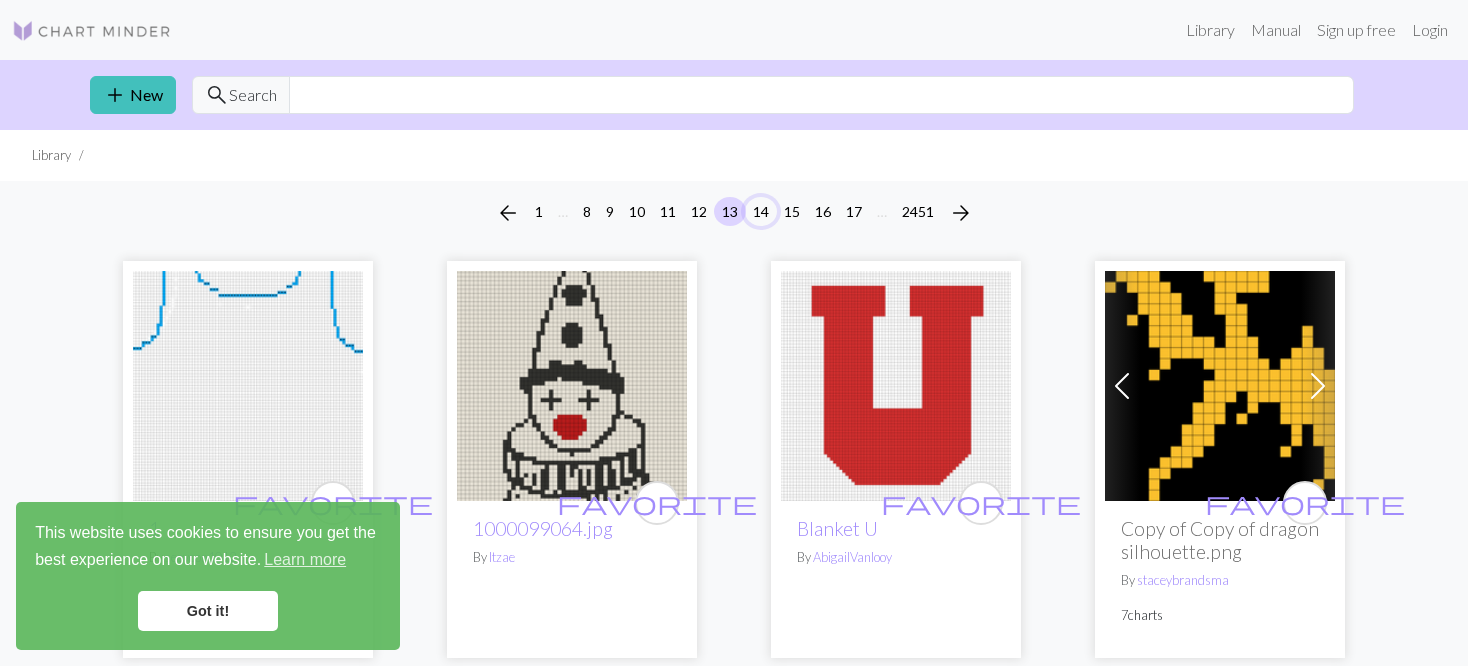 click on "14" at bounding box center (761, 211) 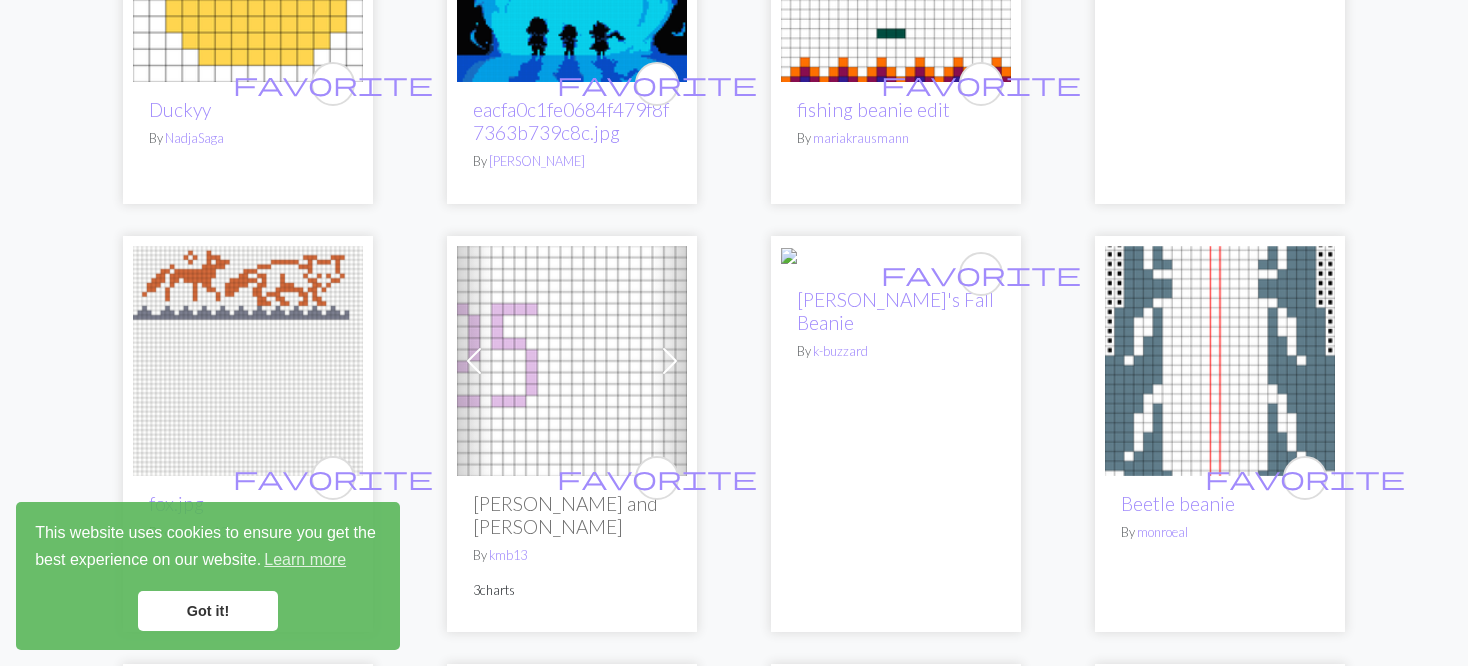 scroll, scrollTop: 2900, scrollLeft: 0, axis: vertical 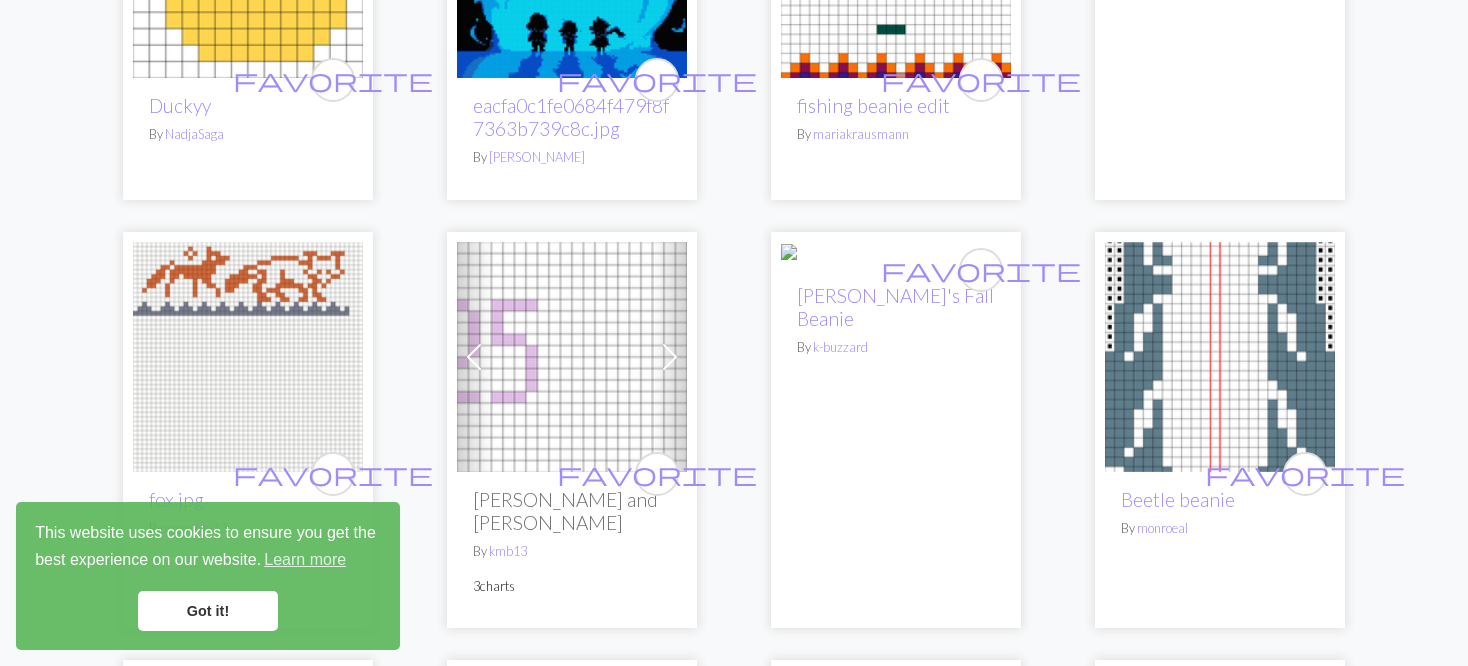 click at bounding box center (248, 357) 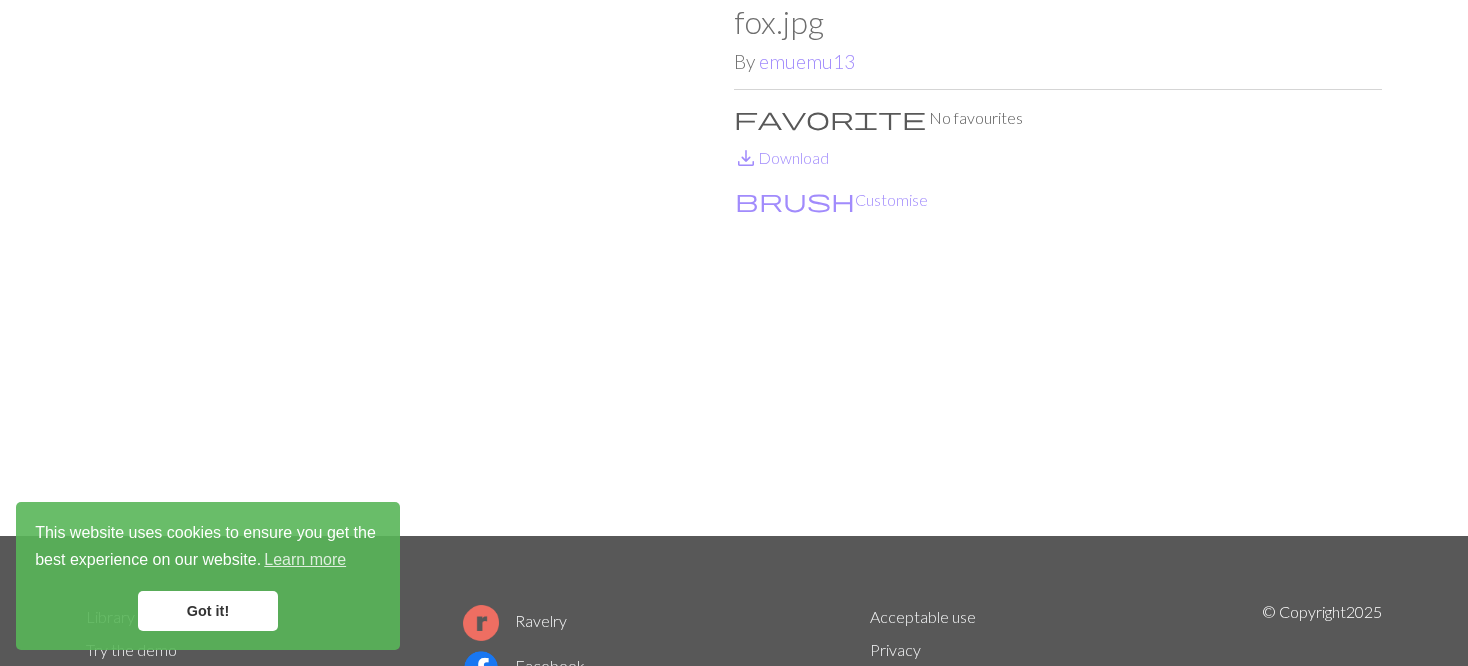 scroll, scrollTop: 0, scrollLeft: 0, axis: both 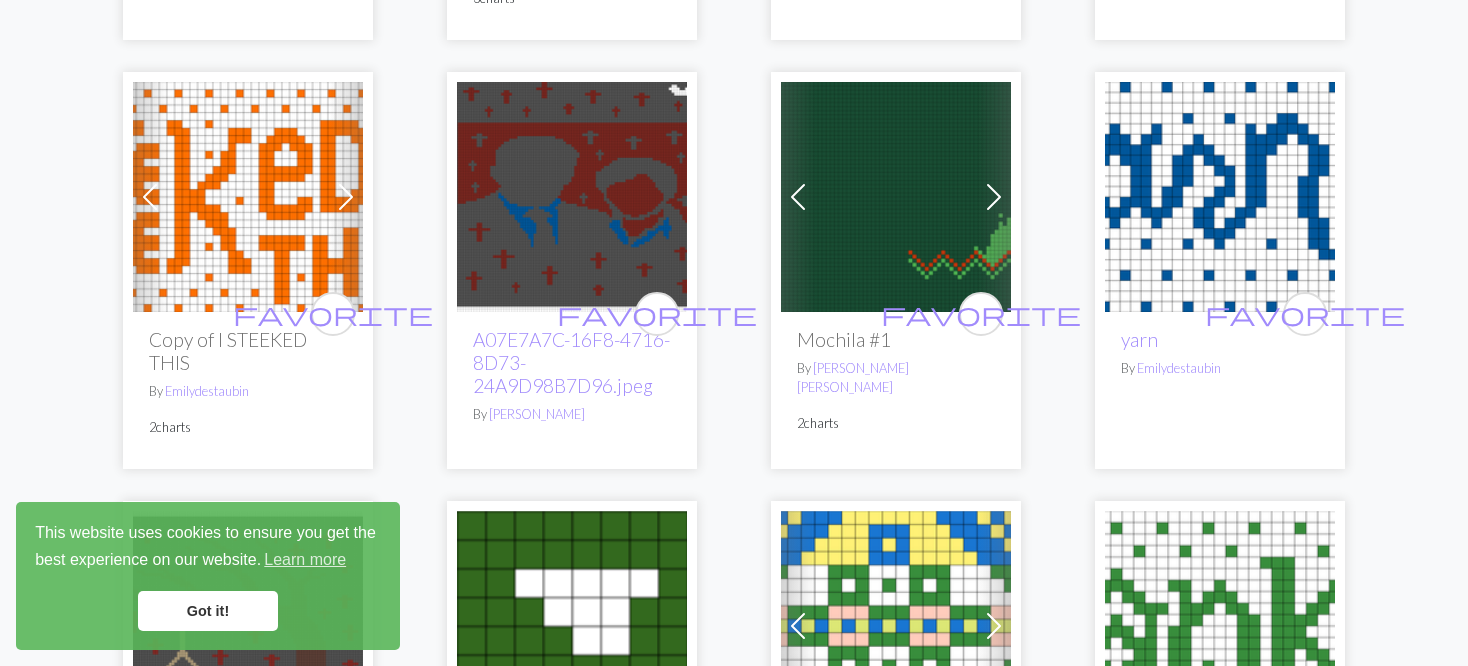 click at bounding box center [994, 197] 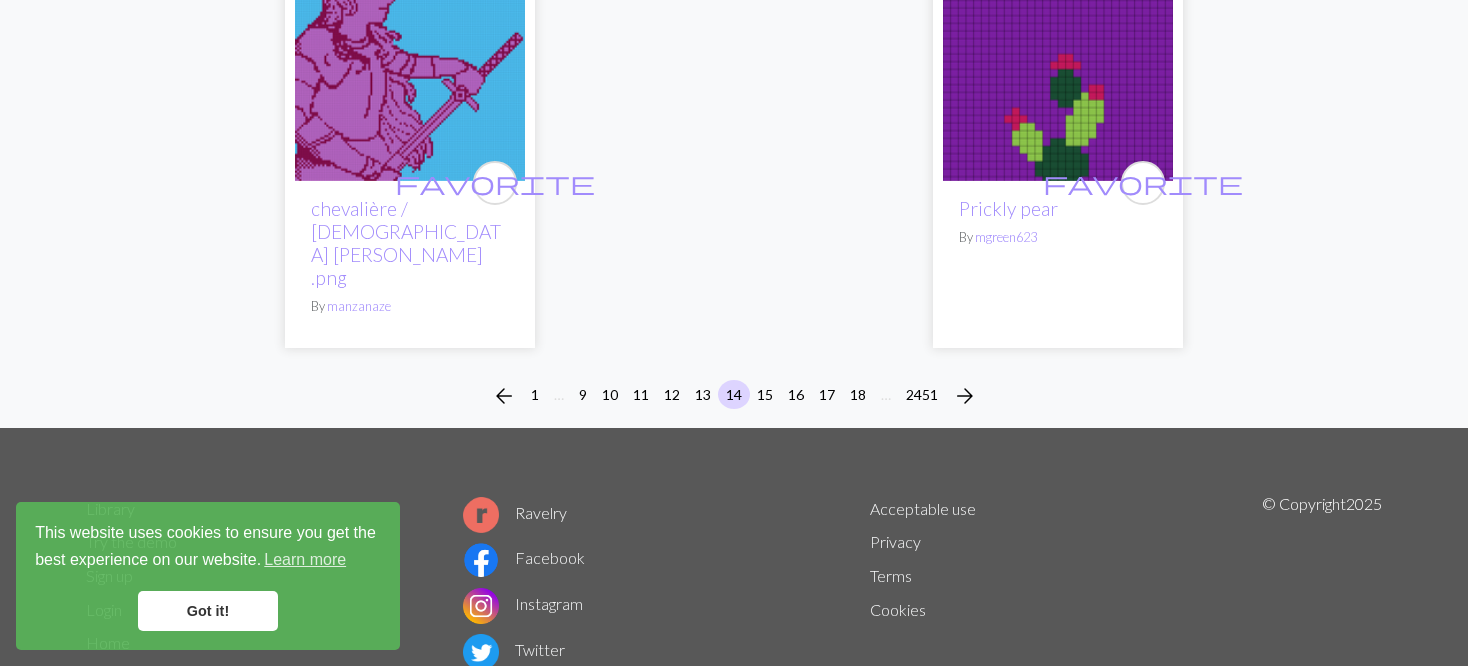 scroll, scrollTop: 5297, scrollLeft: 0, axis: vertical 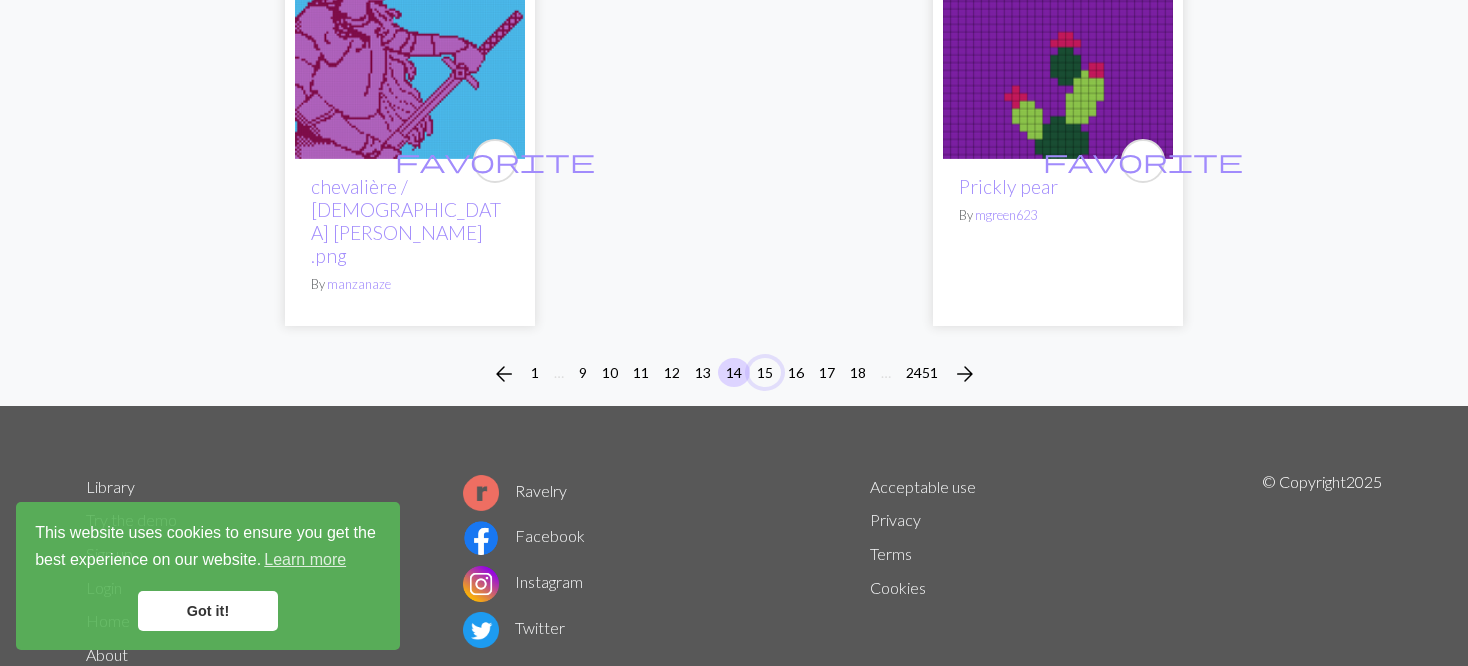 click on "15" at bounding box center [765, 372] 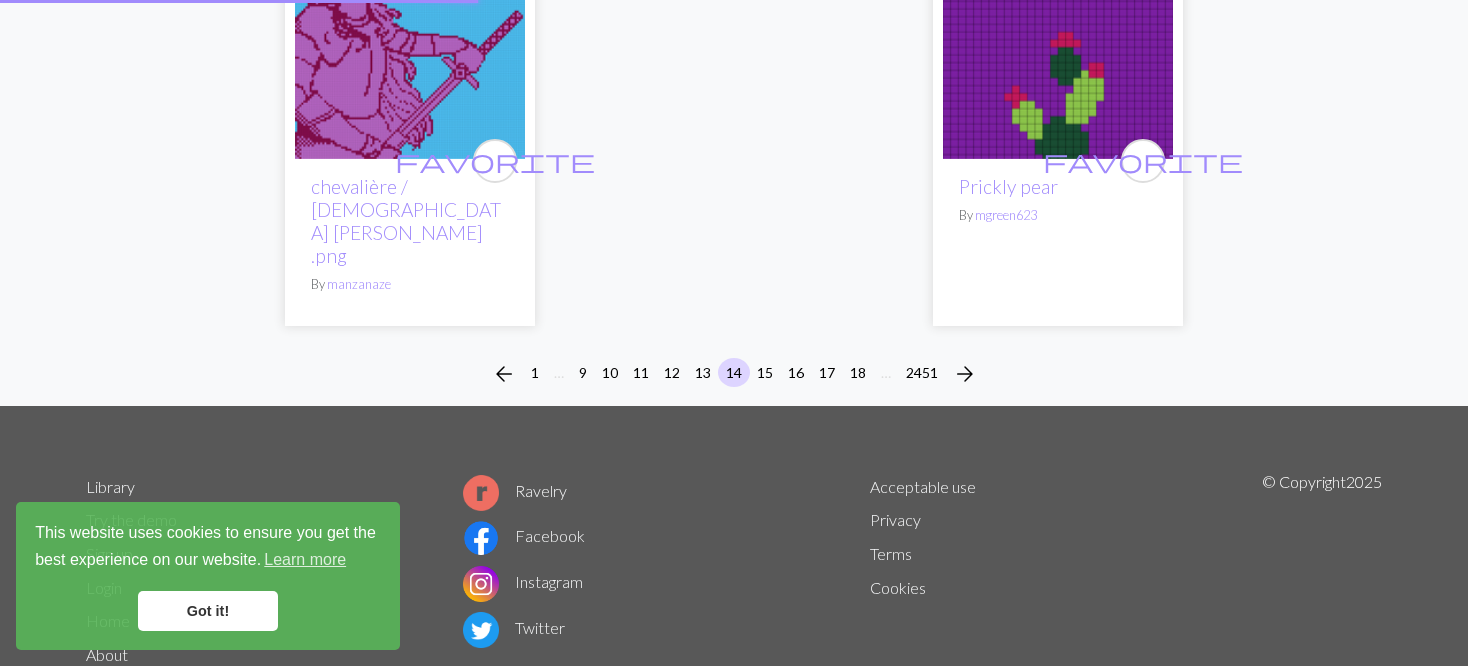 scroll, scrollTop: 0, scrollLeft: 0, axis: both 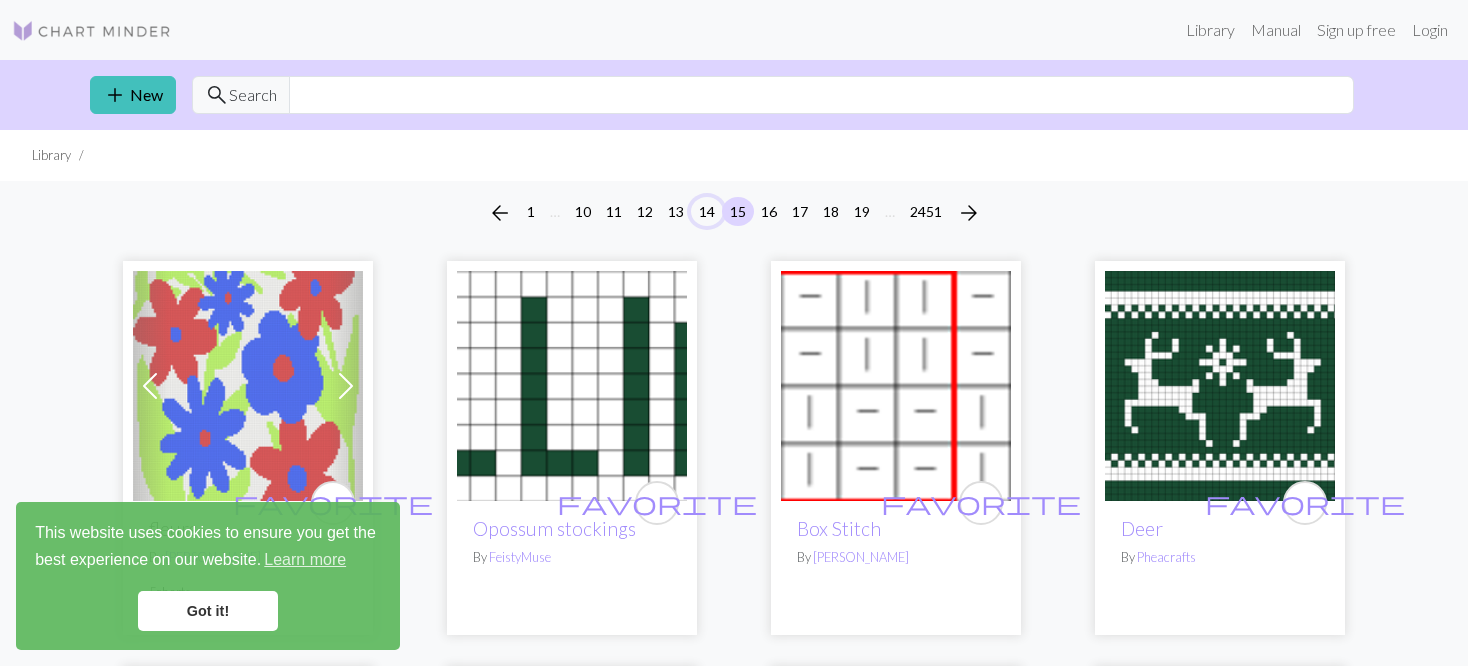 click on "14" at bounding box center (707, 211) 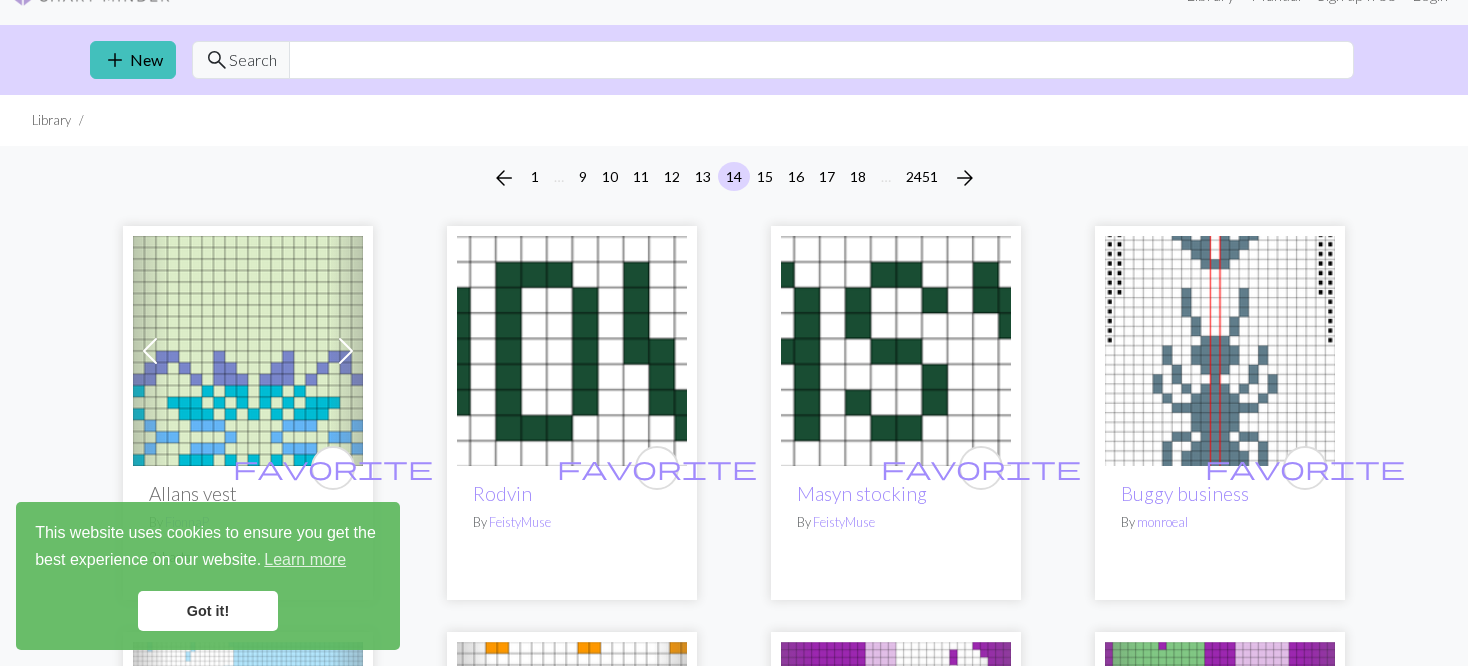 scroll, scrollTop: 0, scrollLeft: 0, axis: both 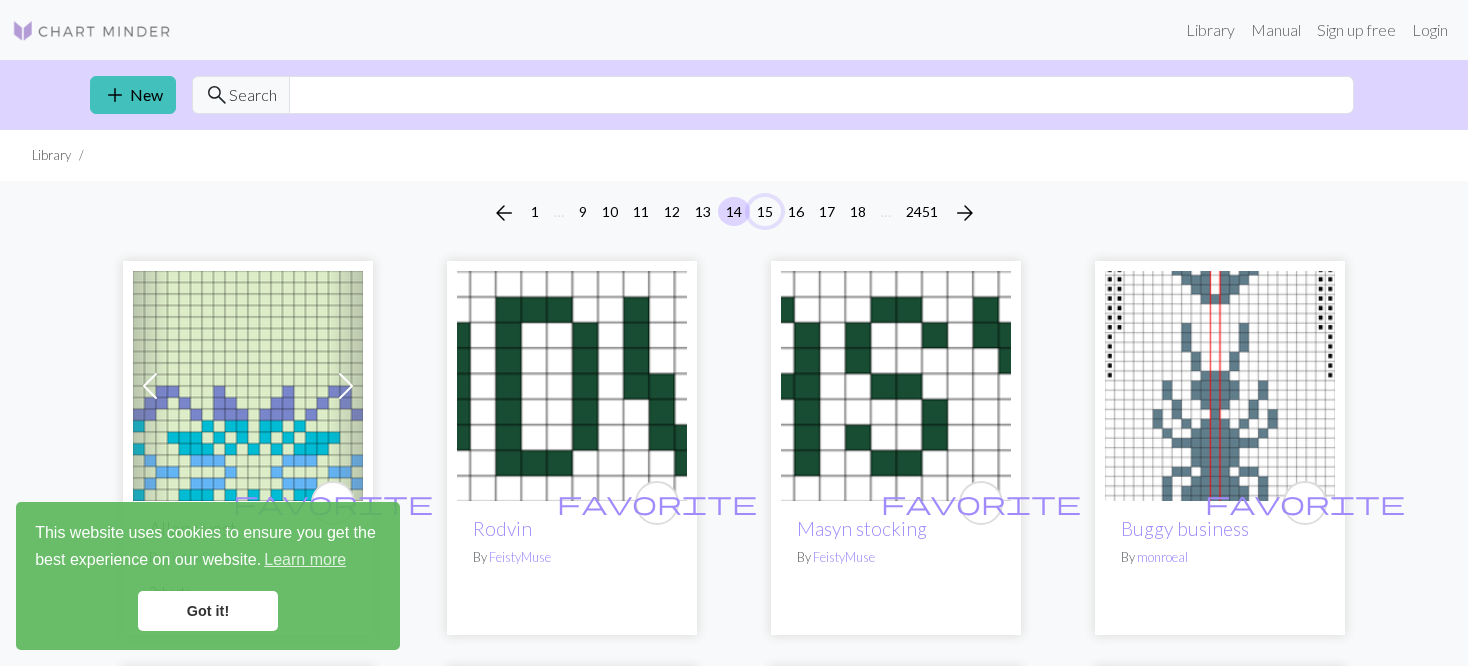 click on "15" at bounding box center [765, 211] 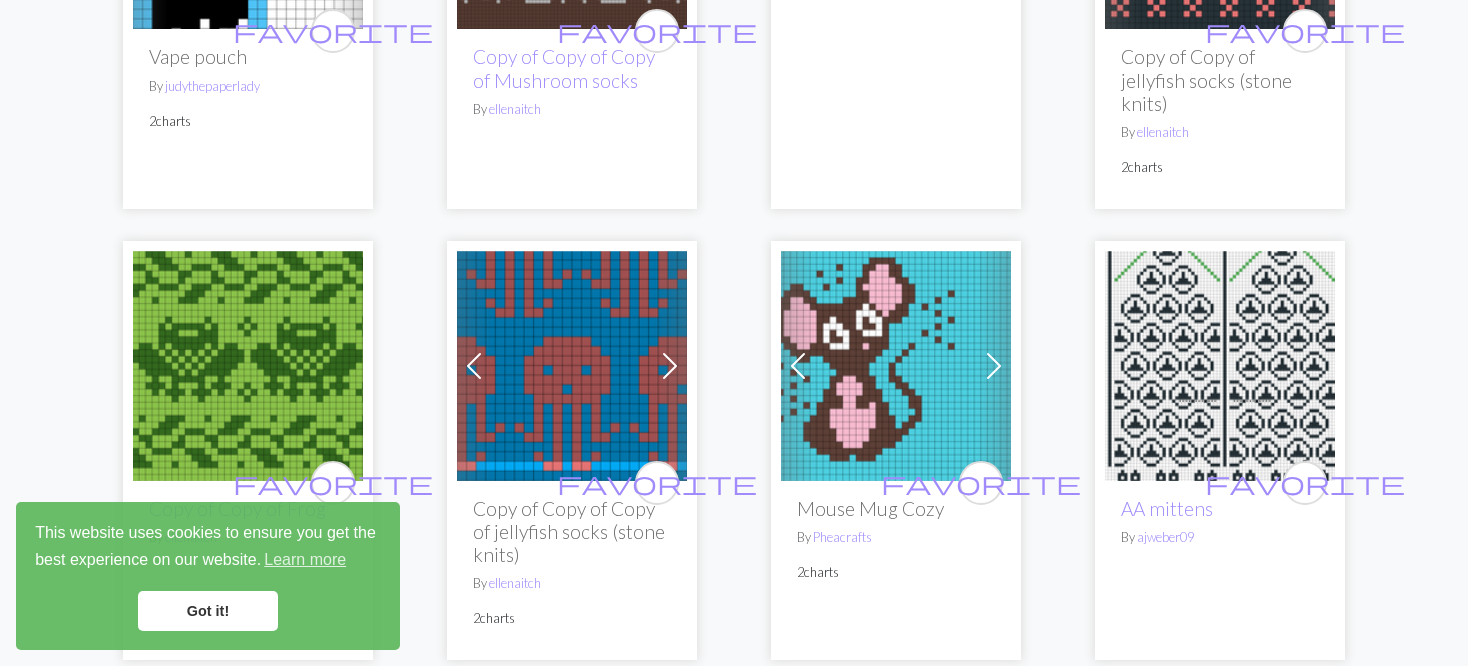 scroll, scrollTop: 1700, scrollLeft: 0, axis: vertical 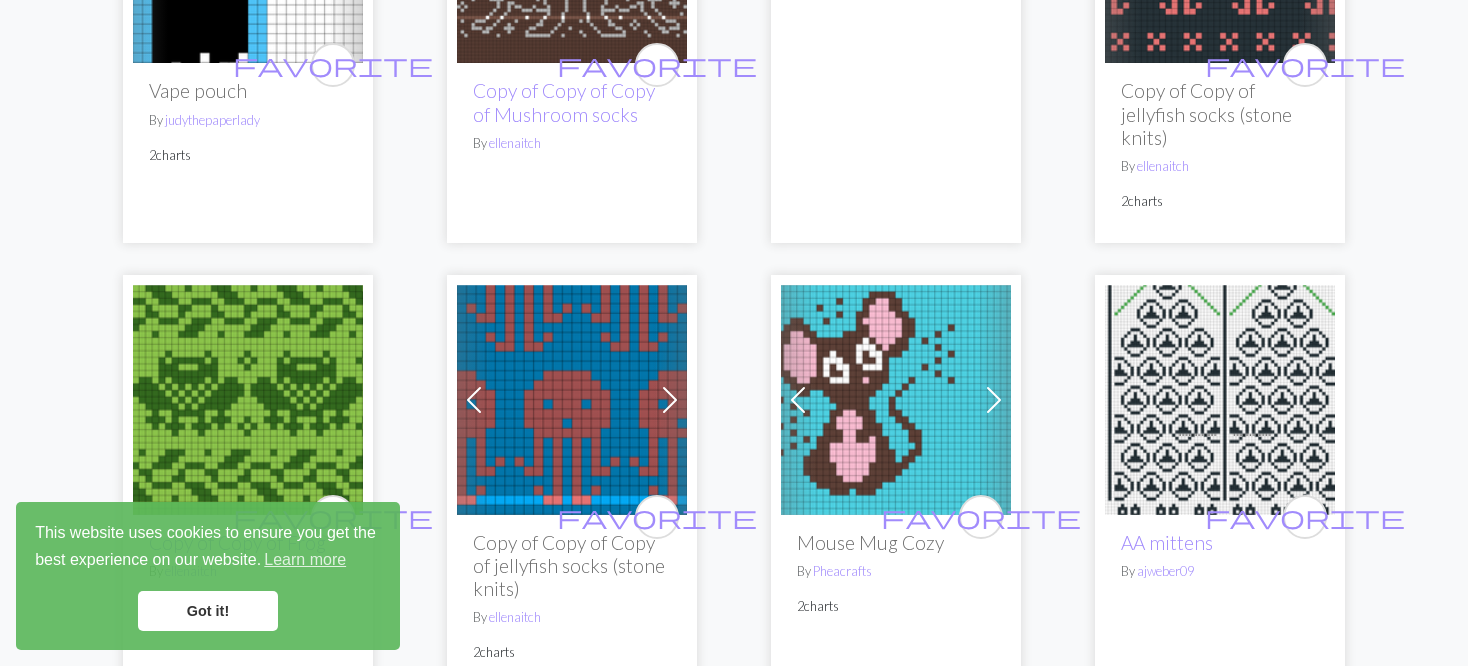 click at bounding box center [1220, 400] 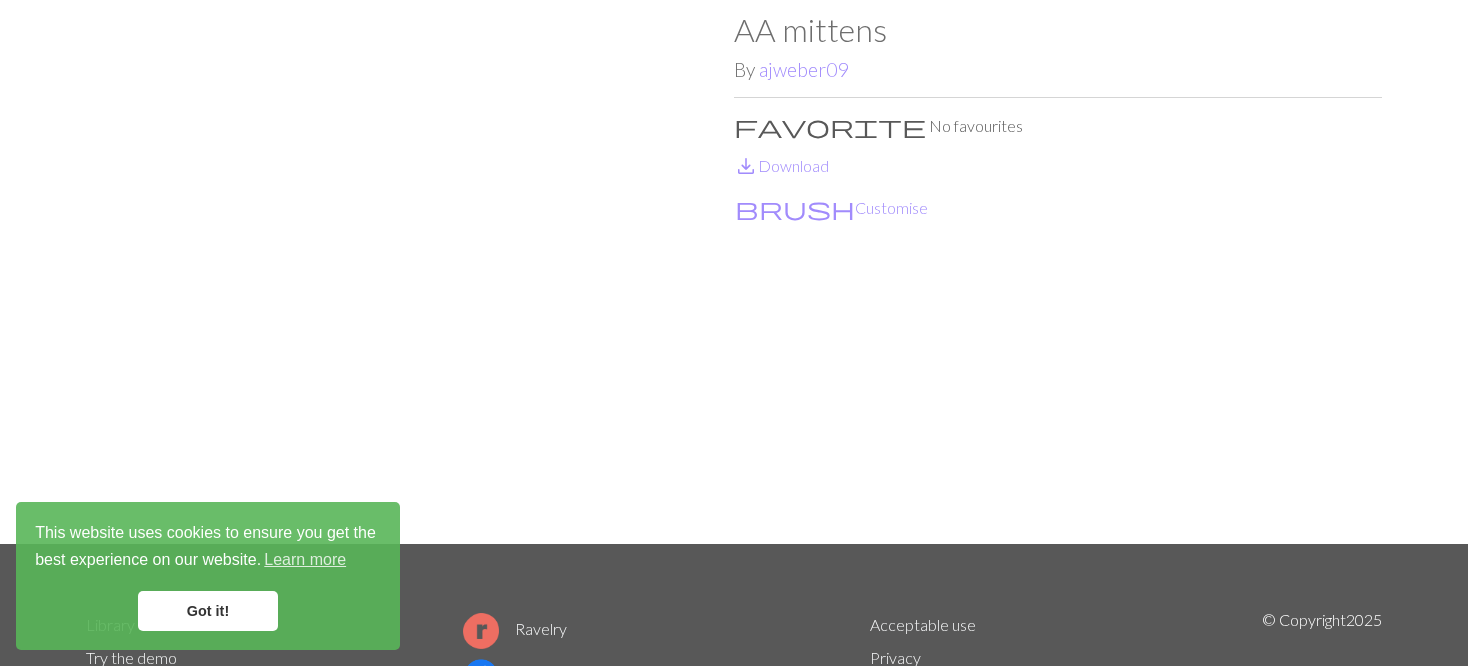 scroll, scrollTop: 100, scrollLeft: 0, axis: vertical 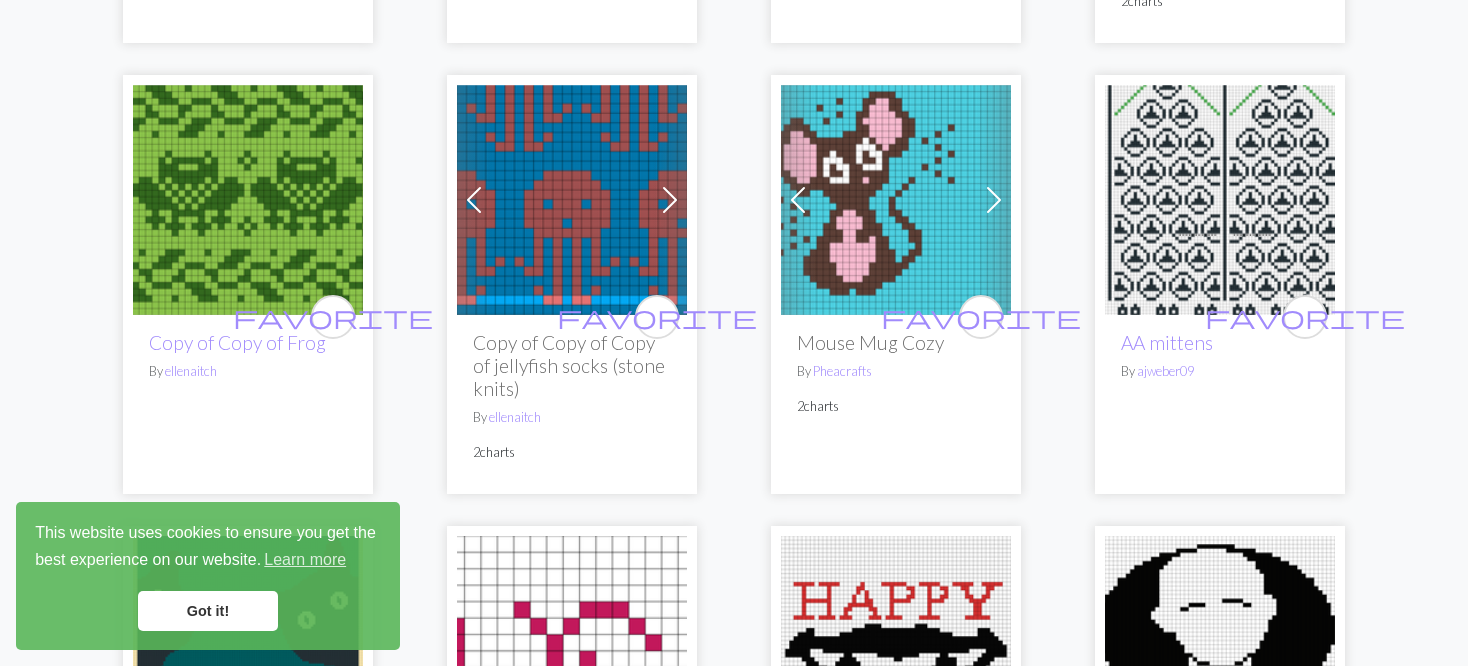 click at bounding box center (896, 200) 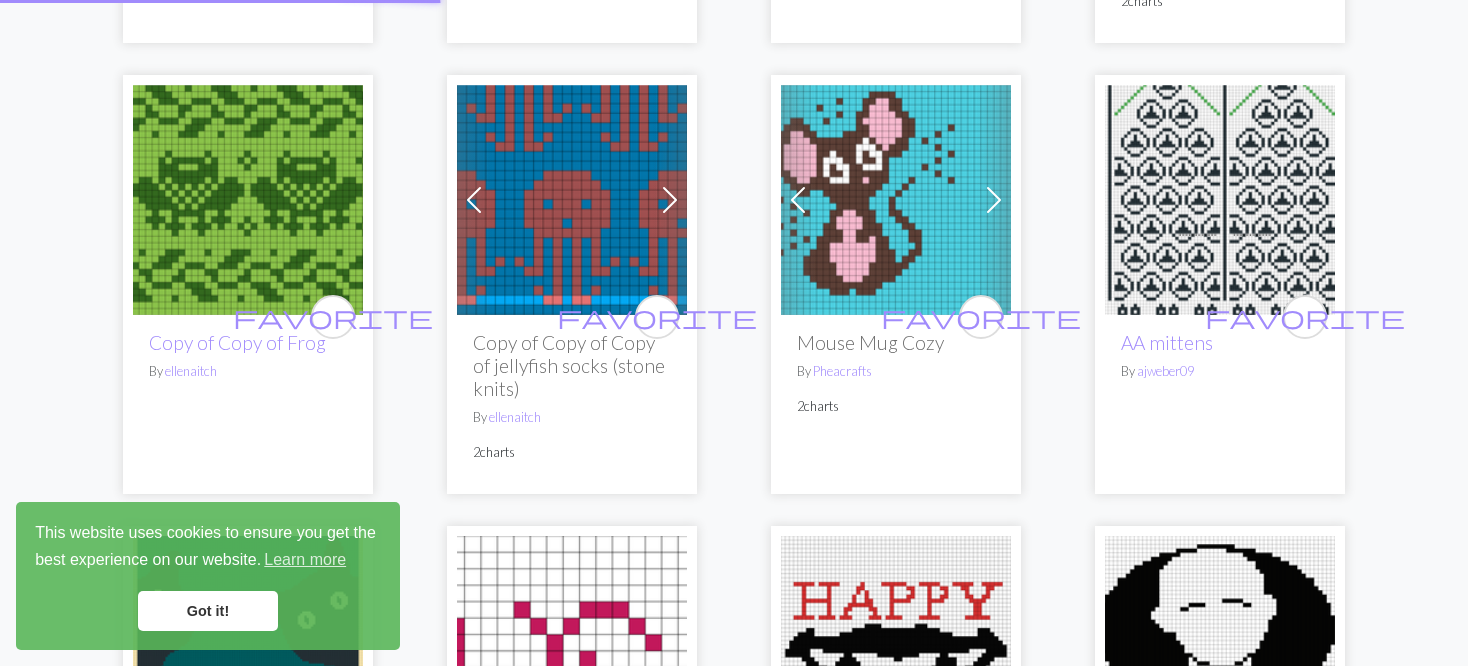 scroll, scrollTop: 0, scrollLeft: 0, axis: both 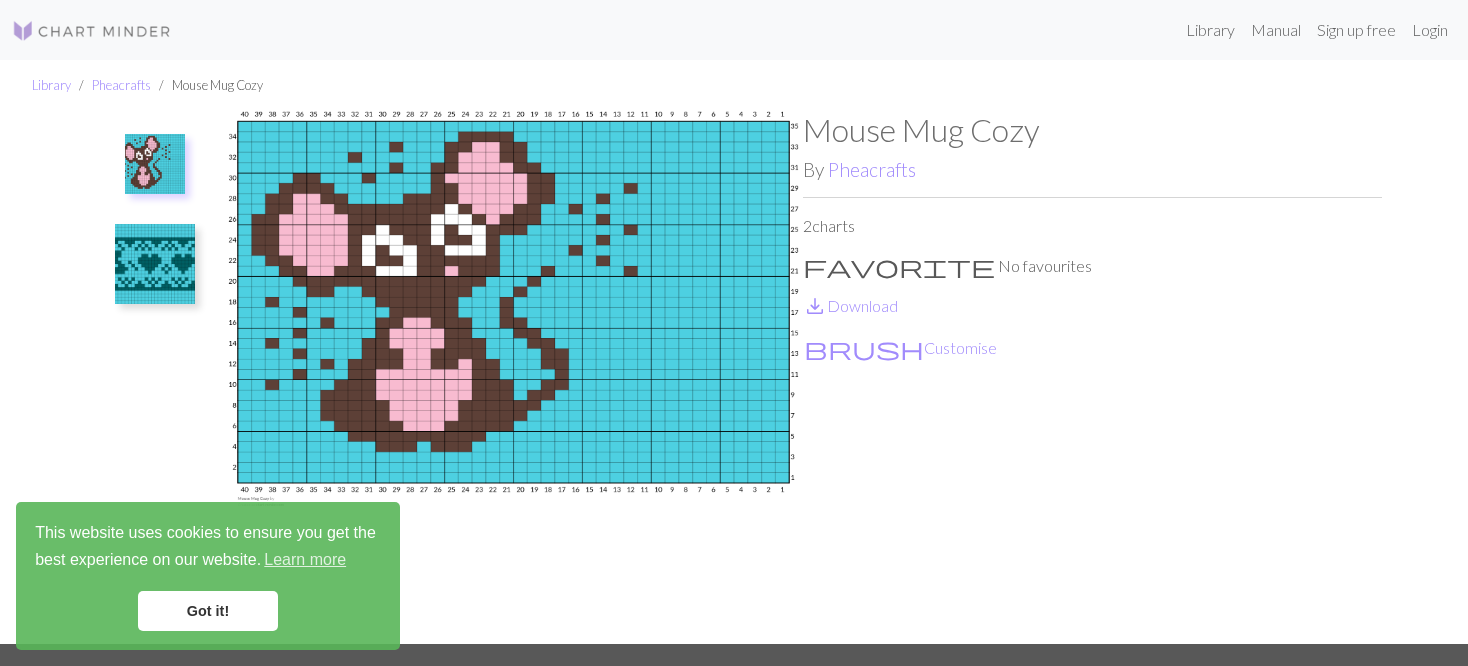 click at bounding box center (155, 264) 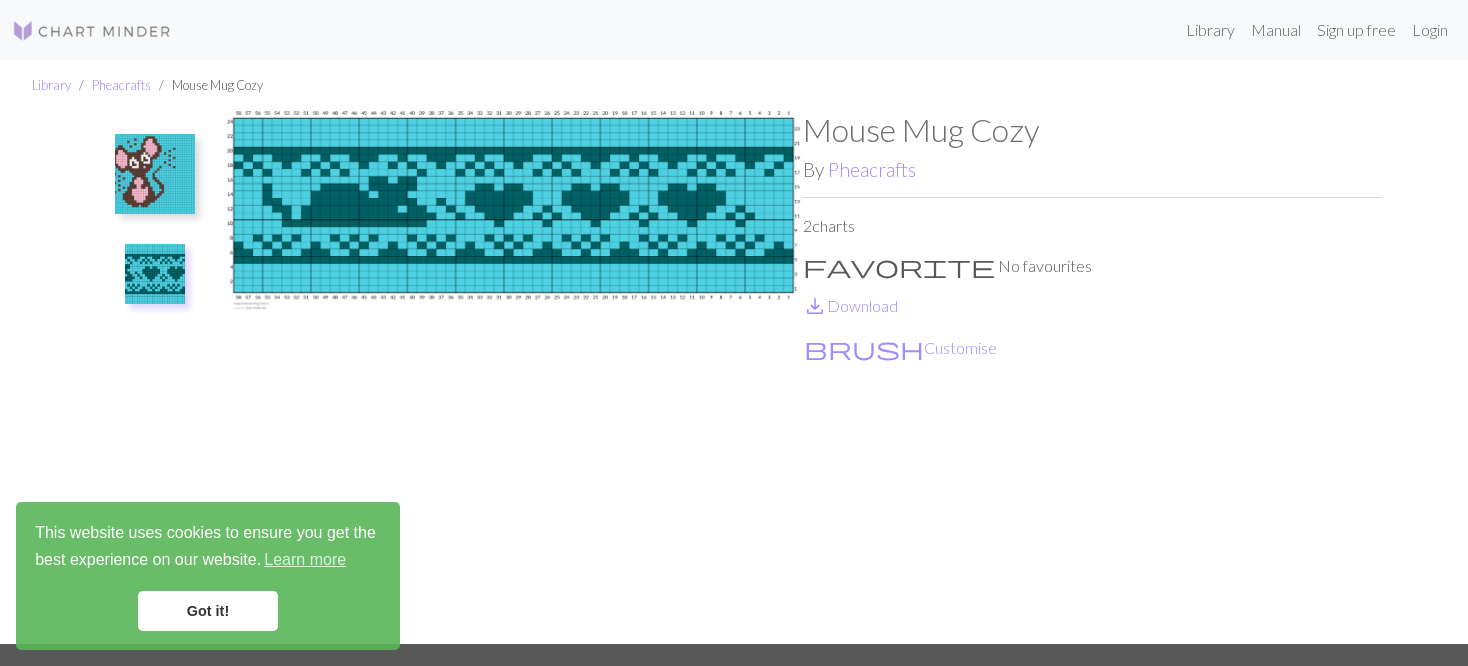 click at bounding box center [155, 174] 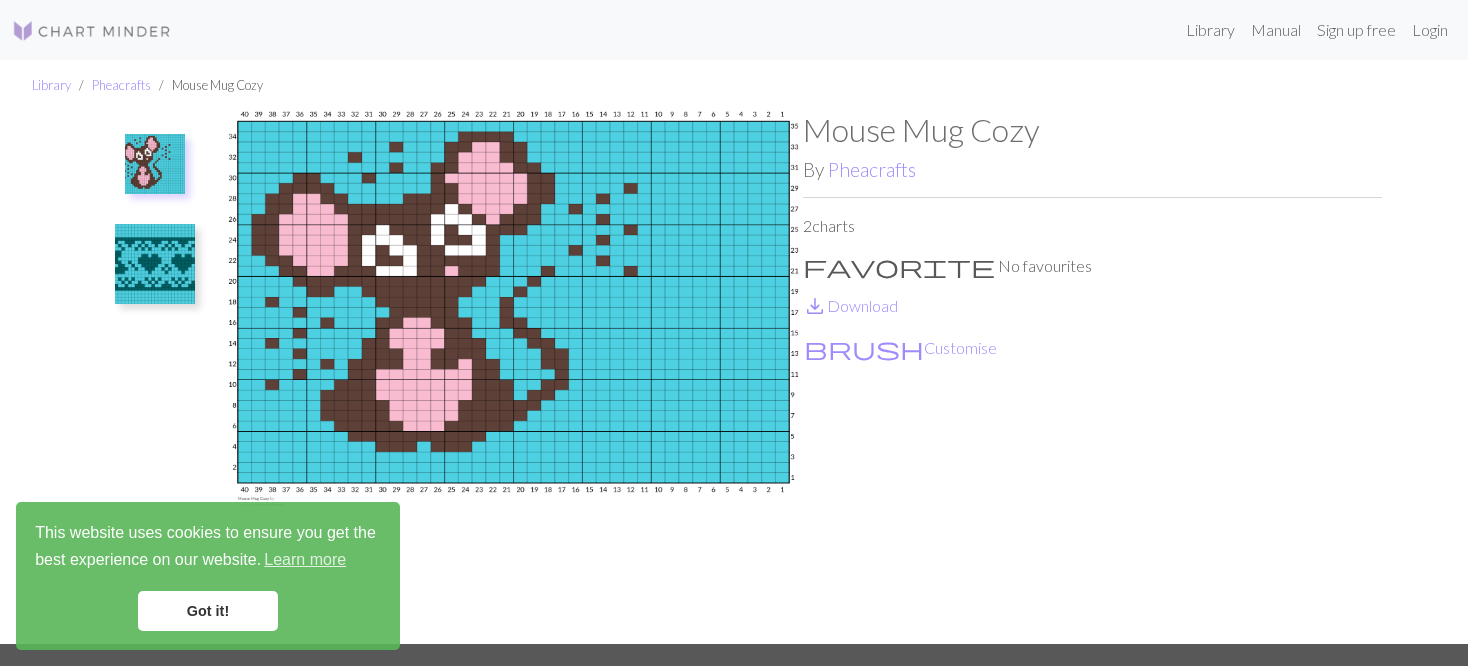 click at bounding box center [155, 264] 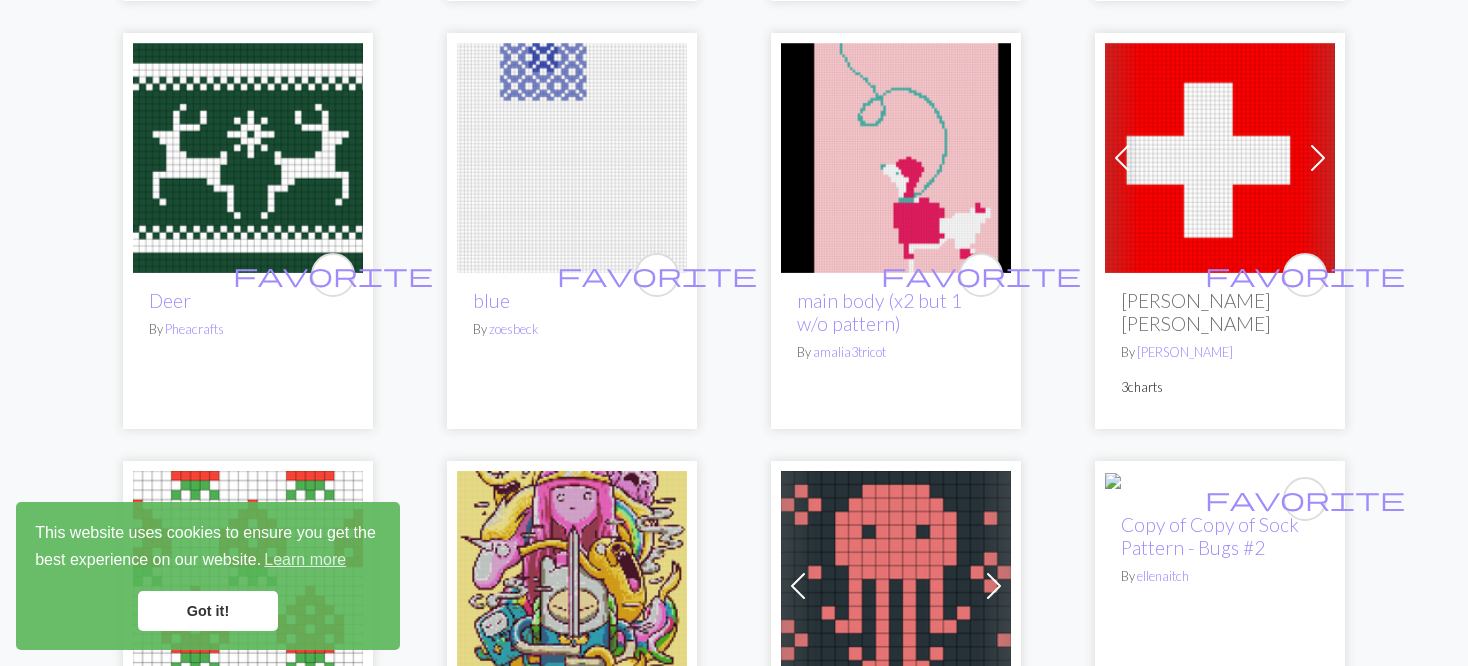 scroll, scrollTop: 600, scrollLeft: 0, axis: vertical 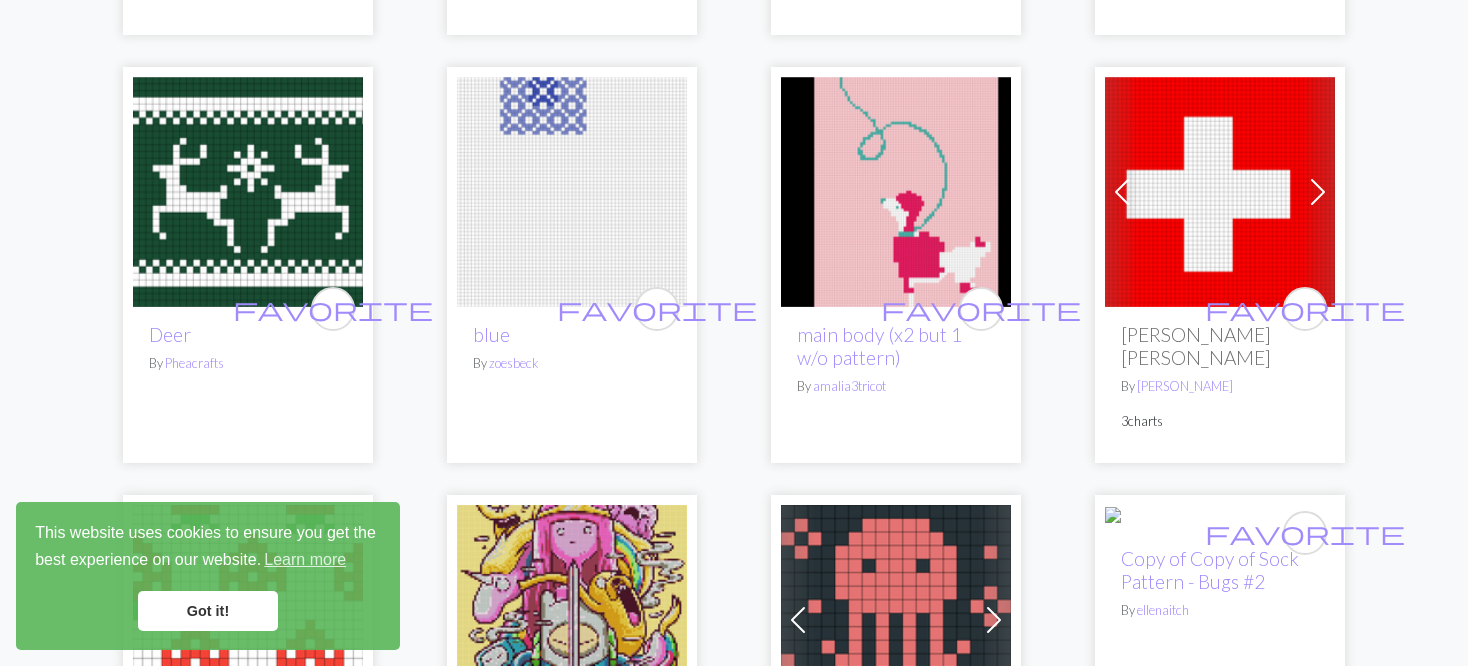 click at bounding box center [896, 192] 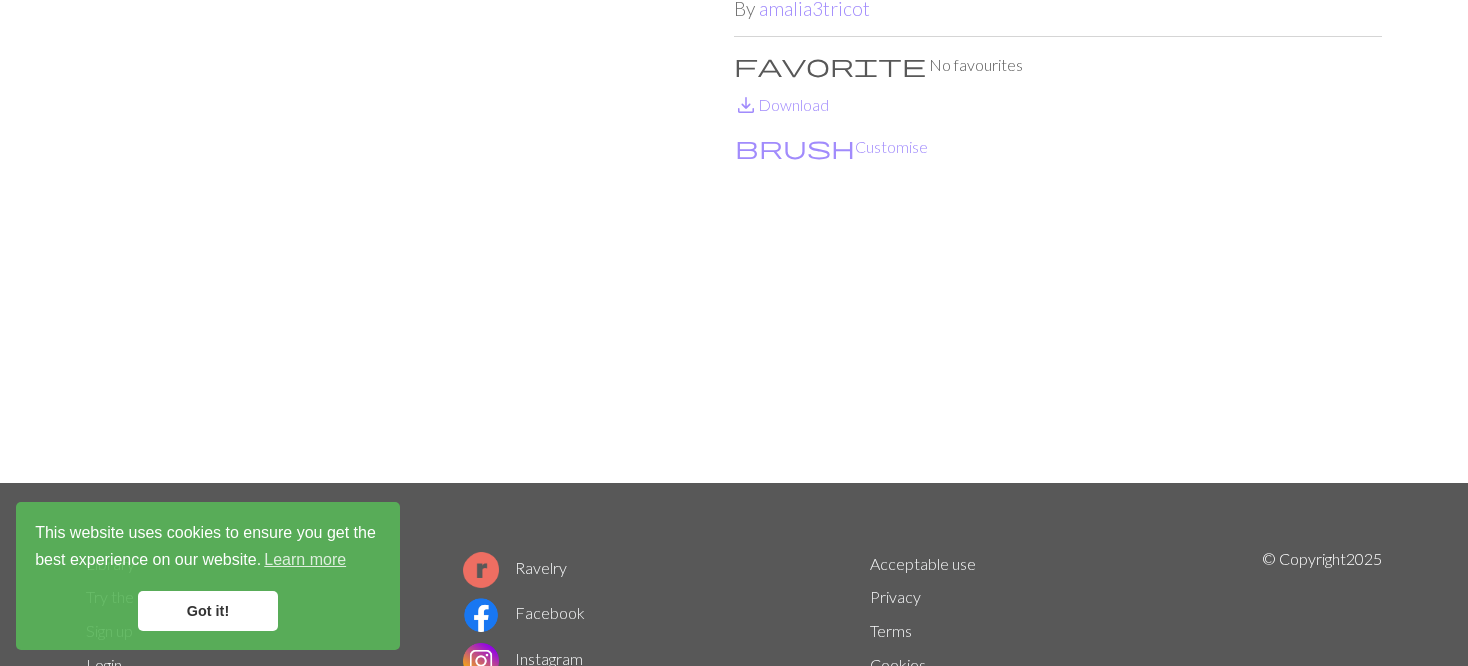scroll, scrollTop: 100, scrollLeft: 0, axis: vertical 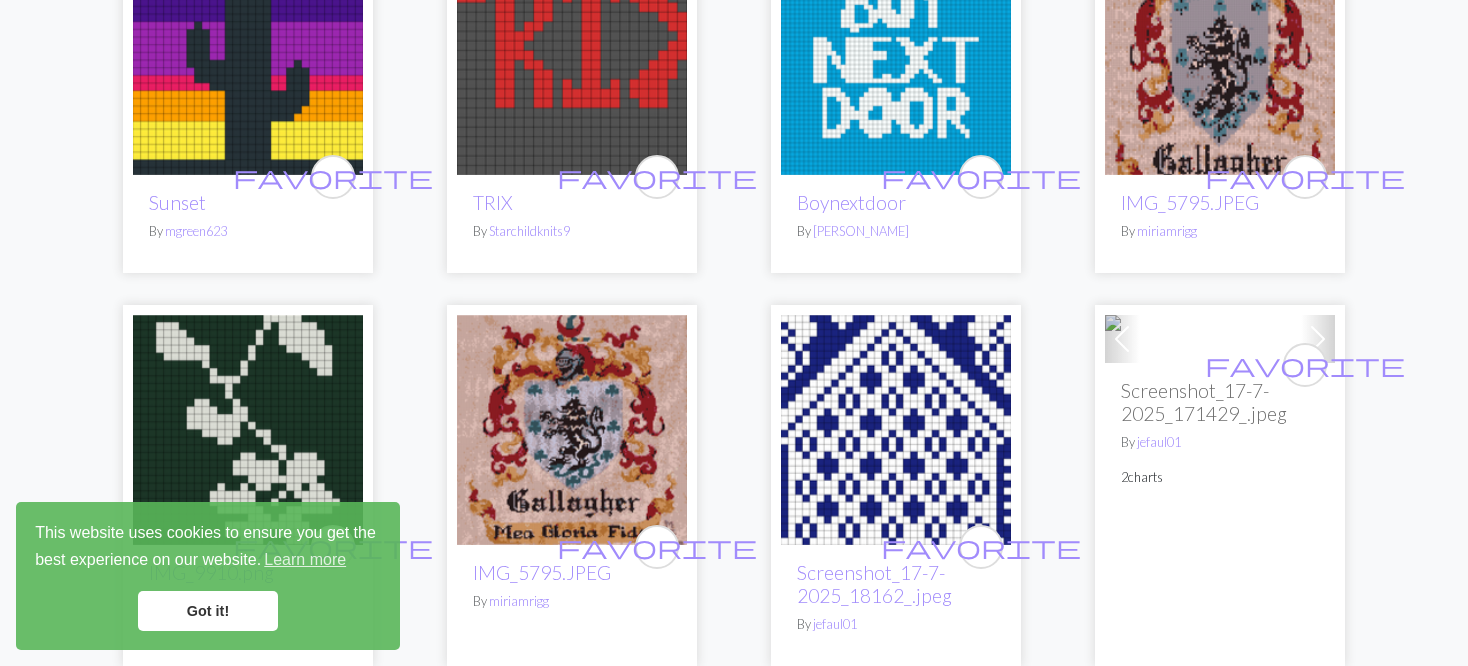 click at bounding box center (896, 430) 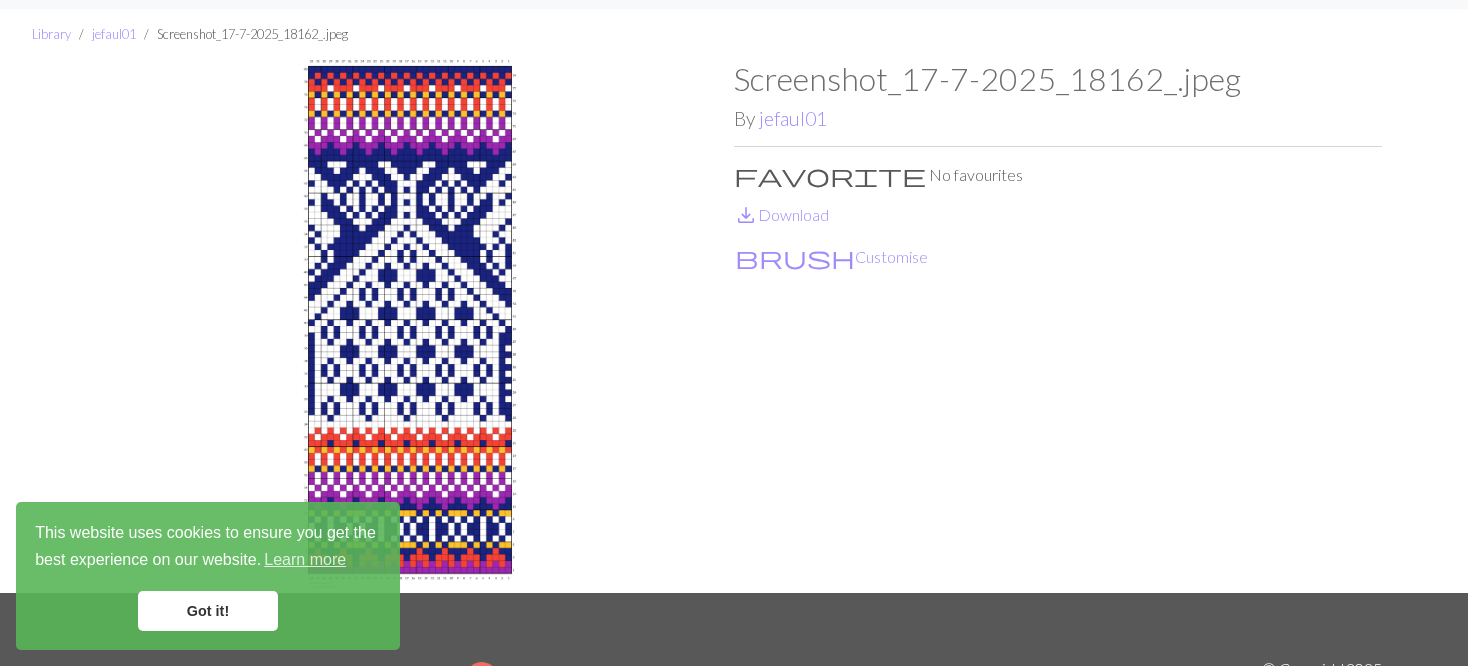 scroll, scrollTop: 100, scrollLeft: 0, axis: vertical 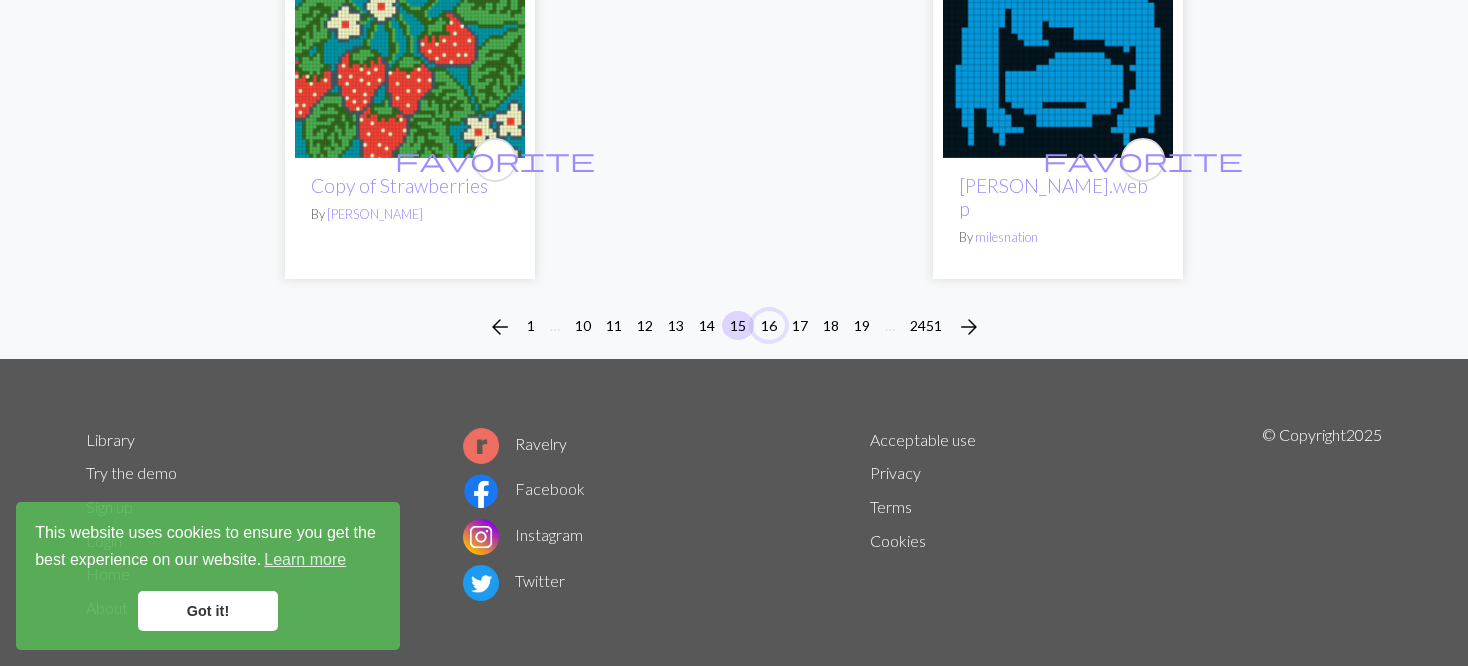 click on "16" at bounding box center [769, 325] 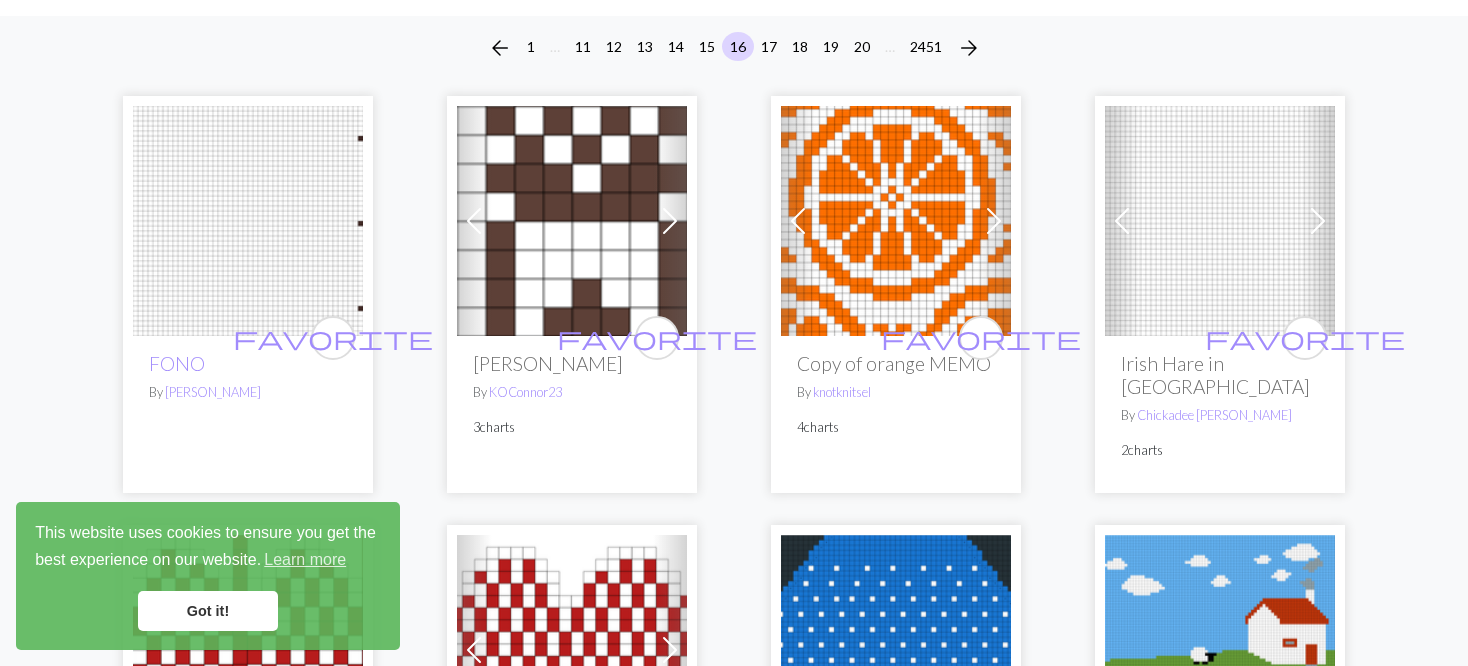scroll, scrollTop: 200, scrollLeft: 0, axis: vertical 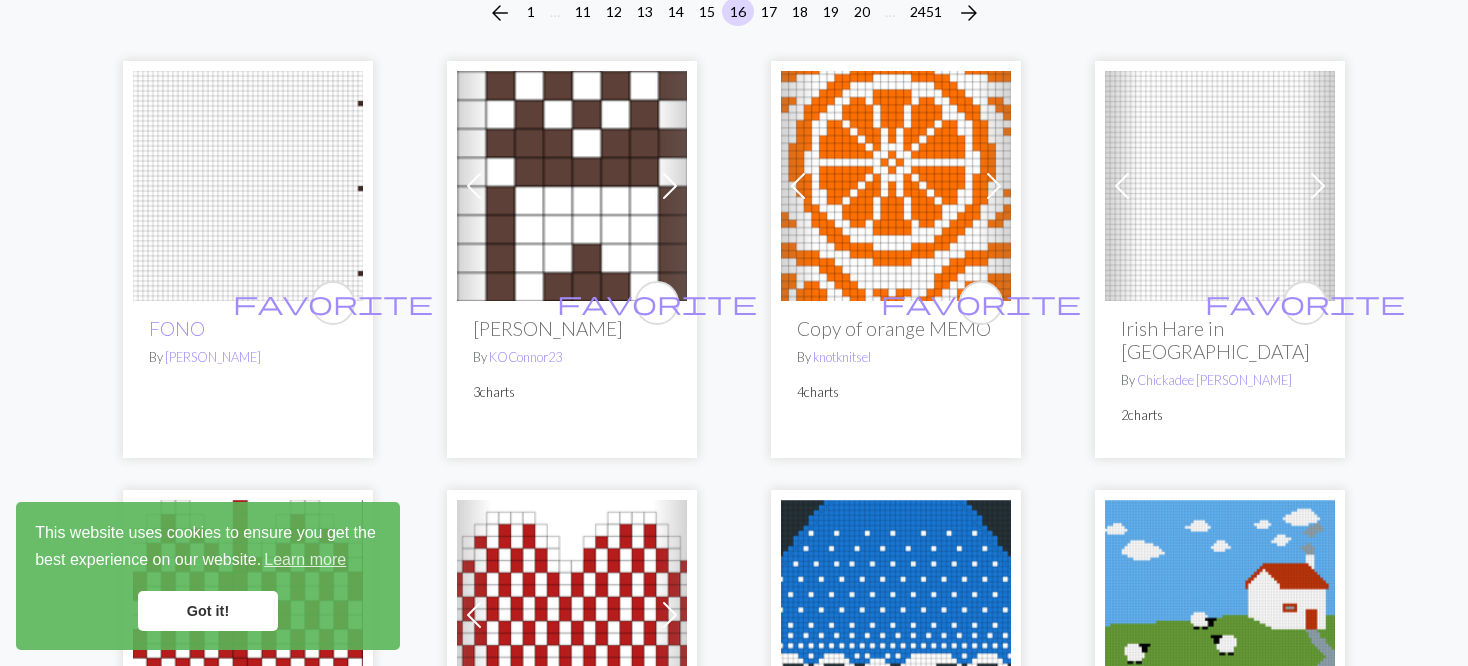 click at bounding box center [896, 186] 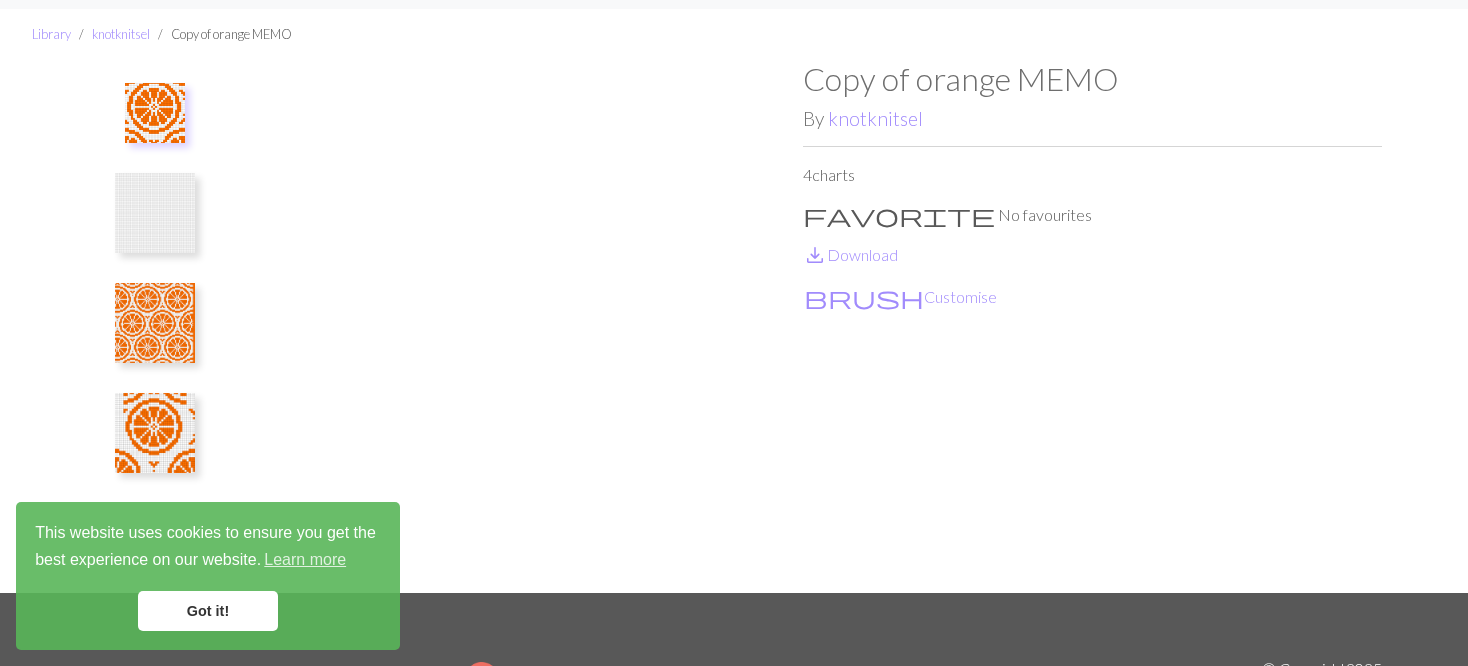 scroll, scrollTop: 100, scrollLeft: 0, axis: vertical 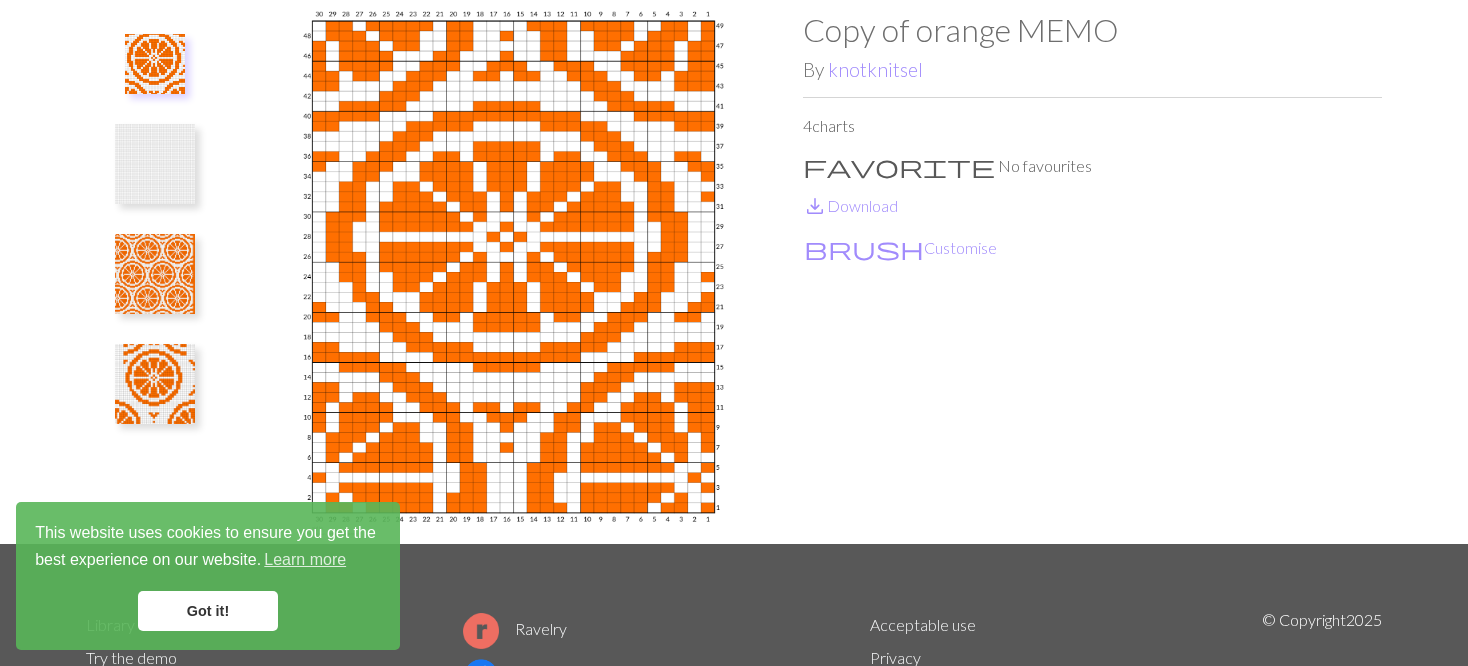 click at bounding box center [155, 274] 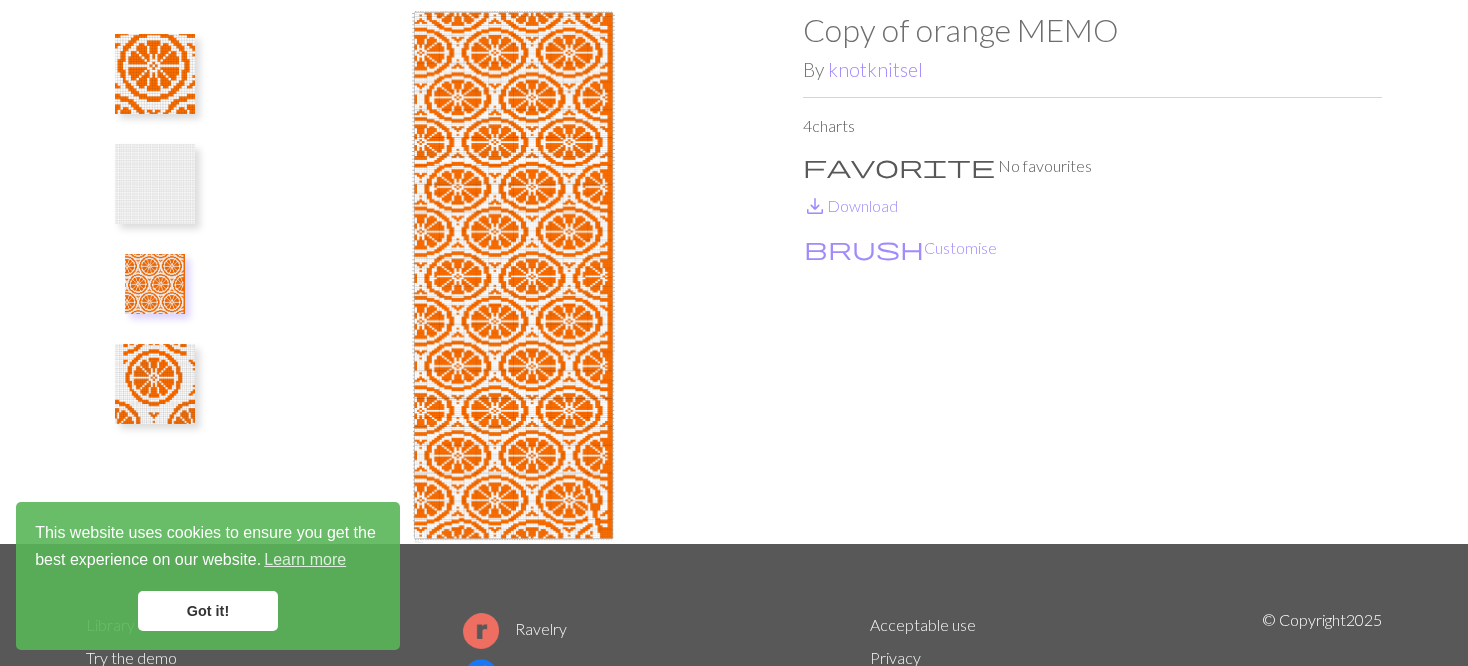 click at bounding box center [155, 384] 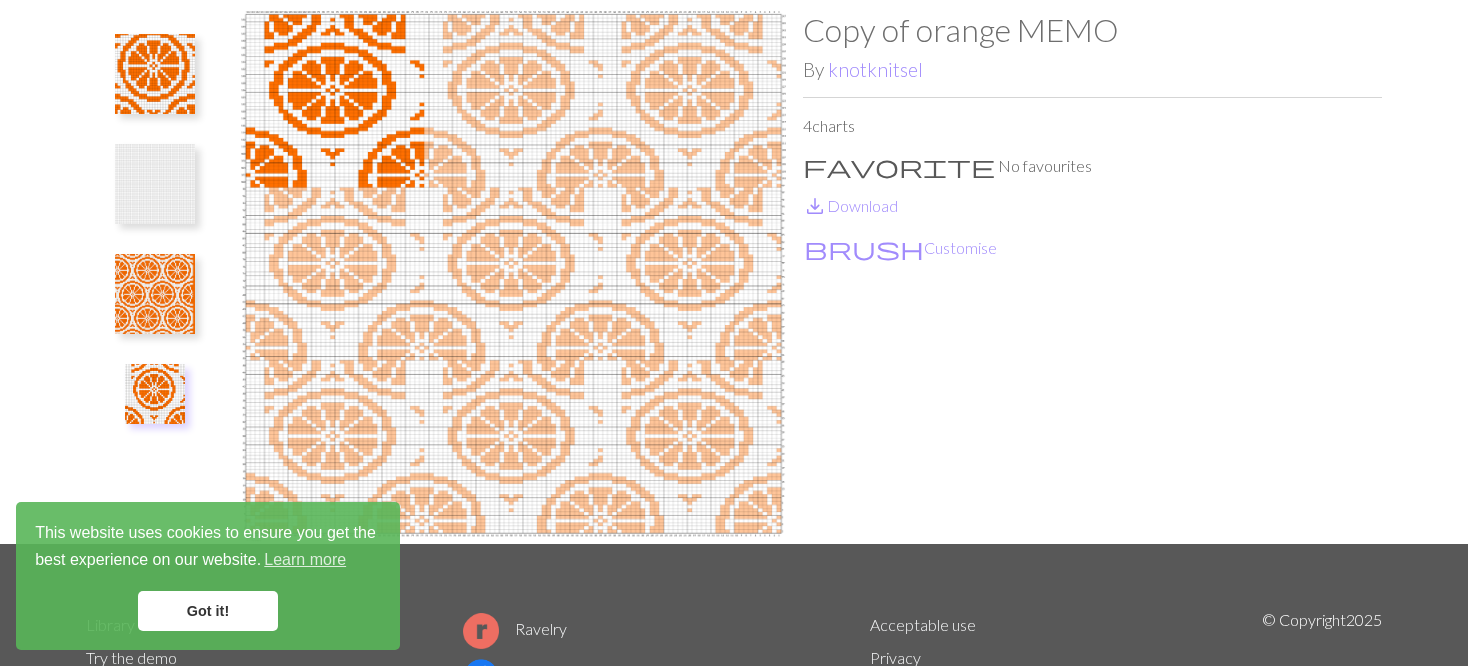 click at bounding box center [155, 269] 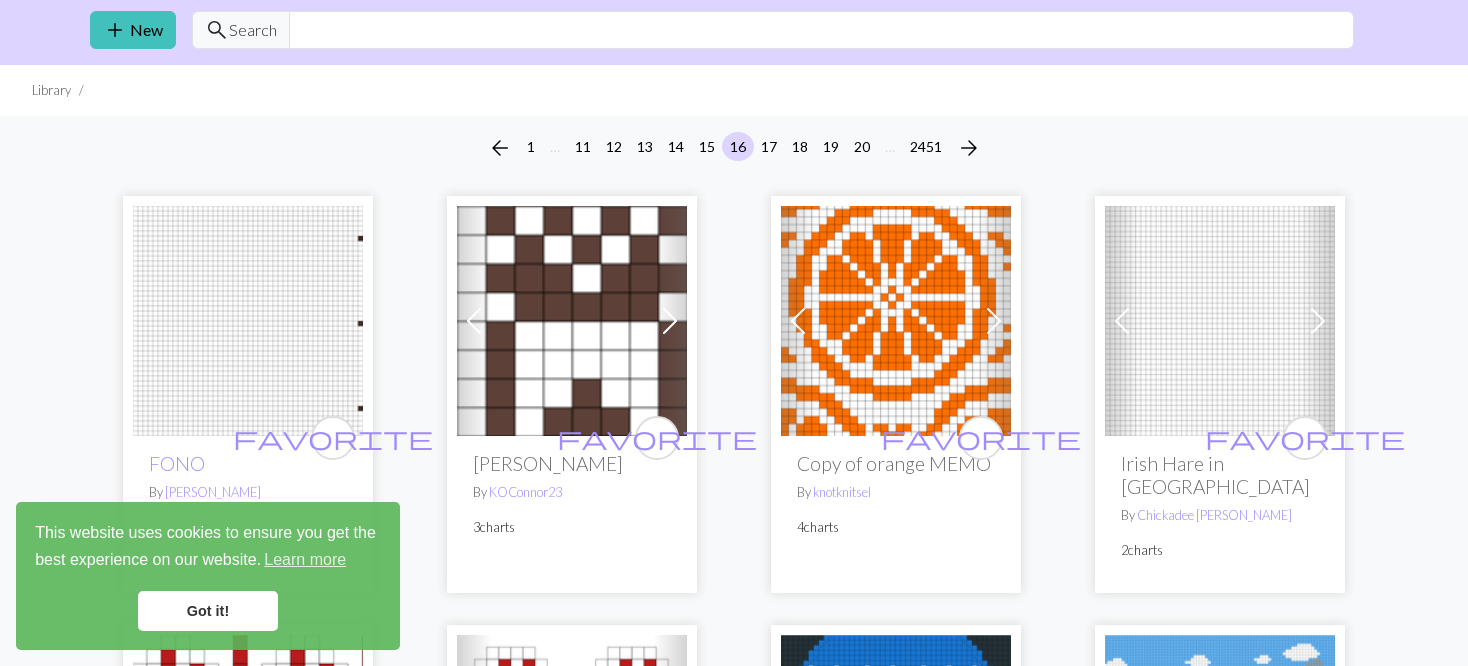 scroll, scrollTop: 100, scrollLeft: 0, axis: vertical 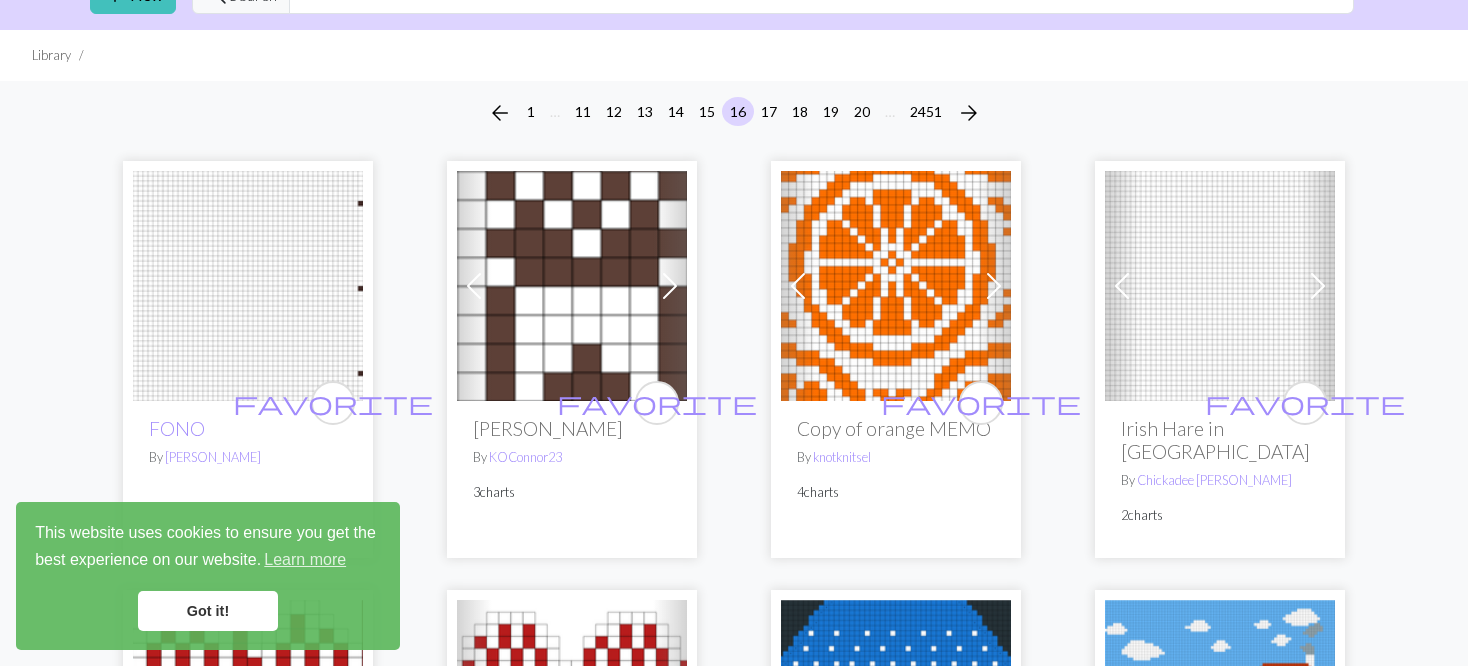 click at bounding box center (1122, 286) 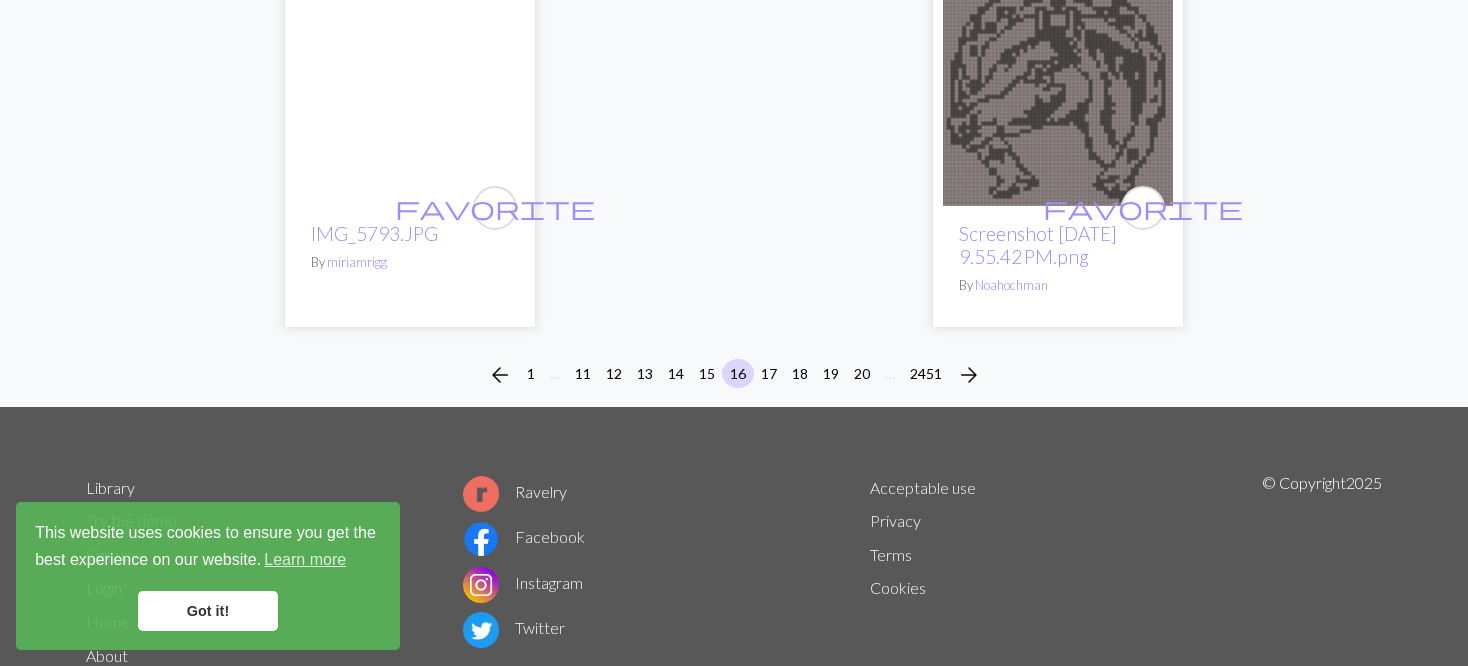 scroll, scrollTop: 5275, scrollLeft: 0, axis: vertical 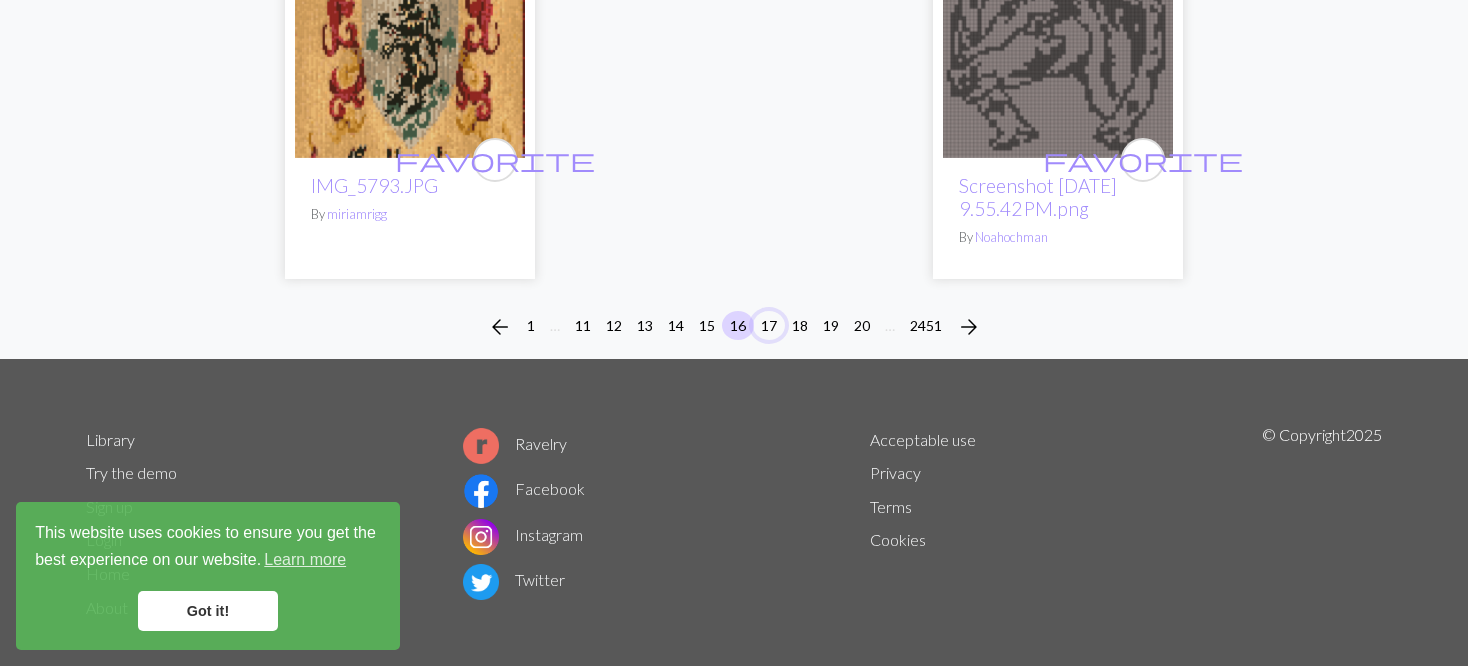 click on "17" at bounding box center (769, 325) 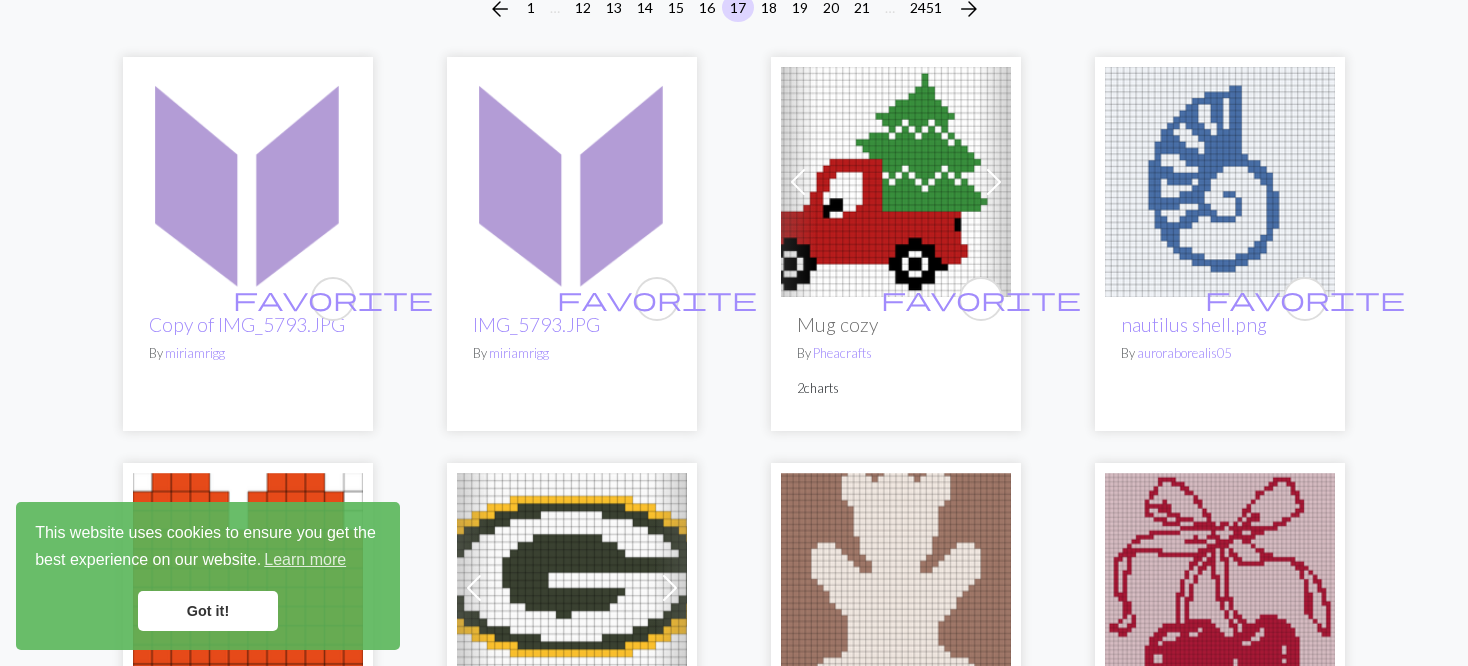 scroll, scrollTop: 200, scrollLeft: 0, axis: vertical 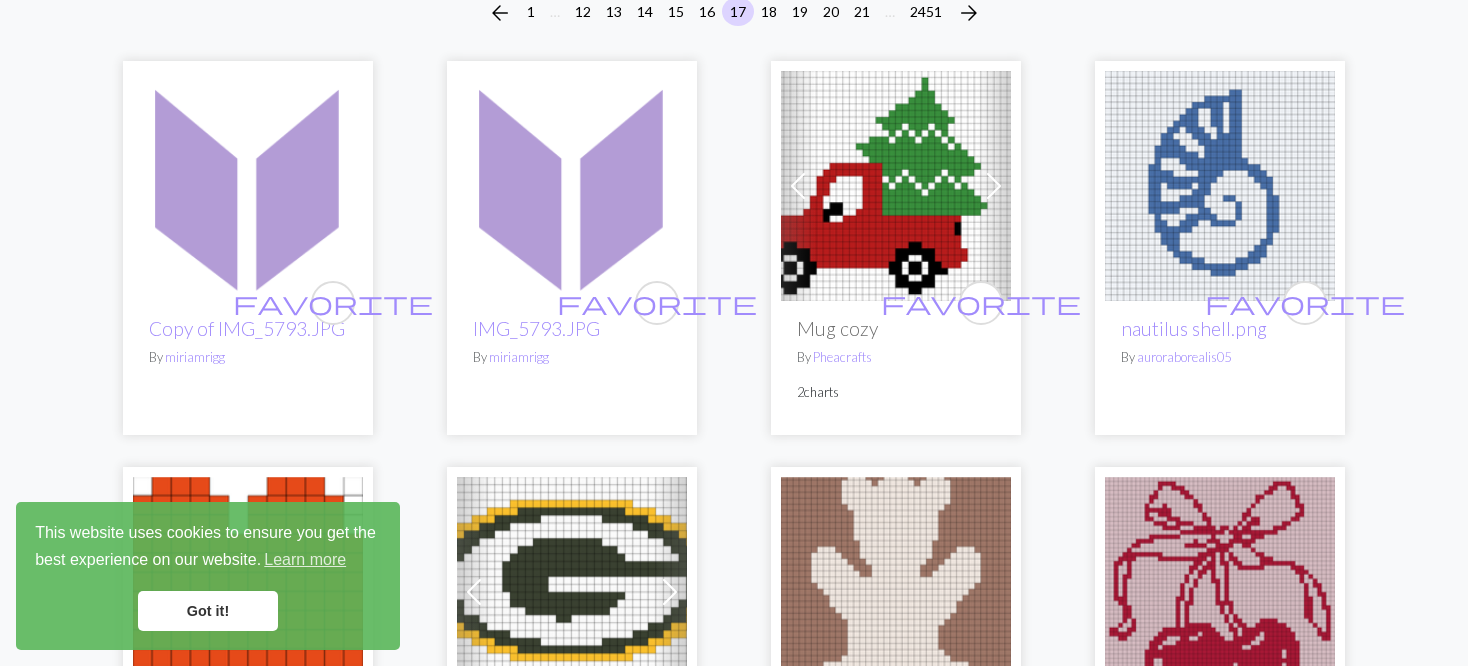 click at bounding box center [896, 186] 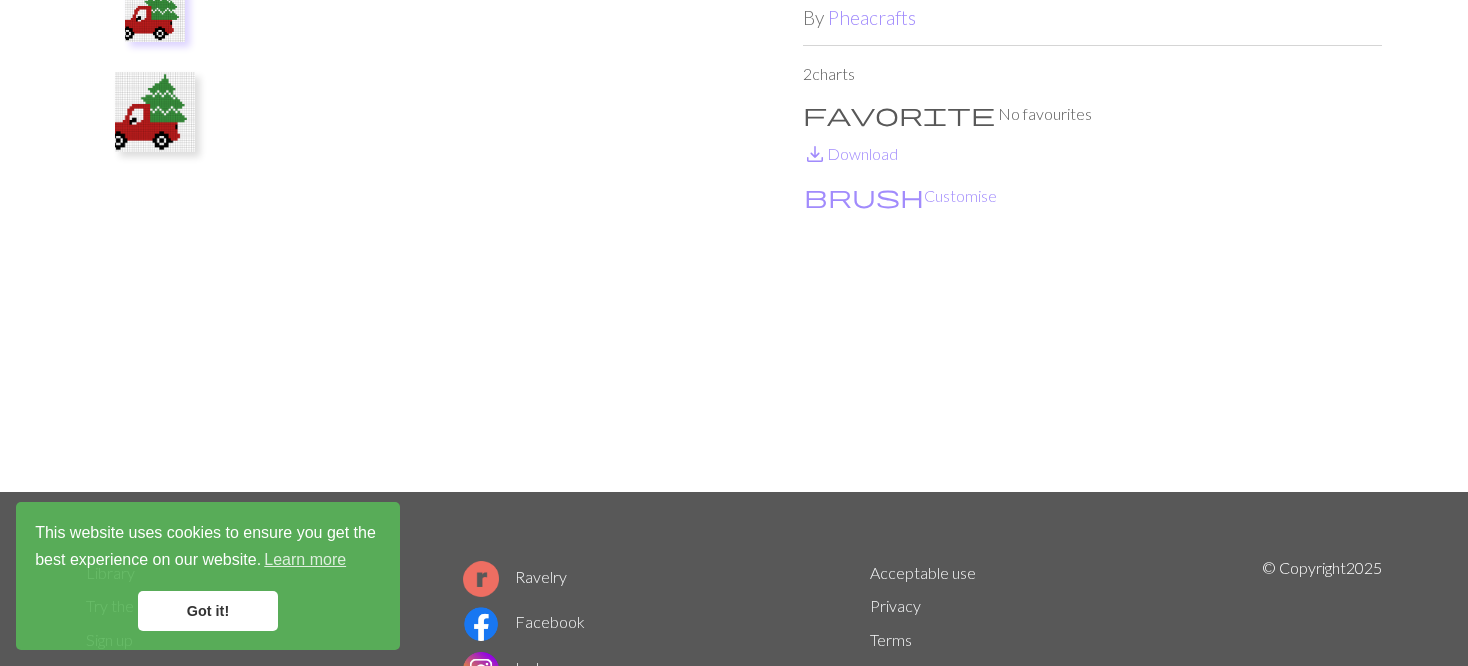 scroll, scrollTop: 200, scrollLeft: 0, axis: vertical 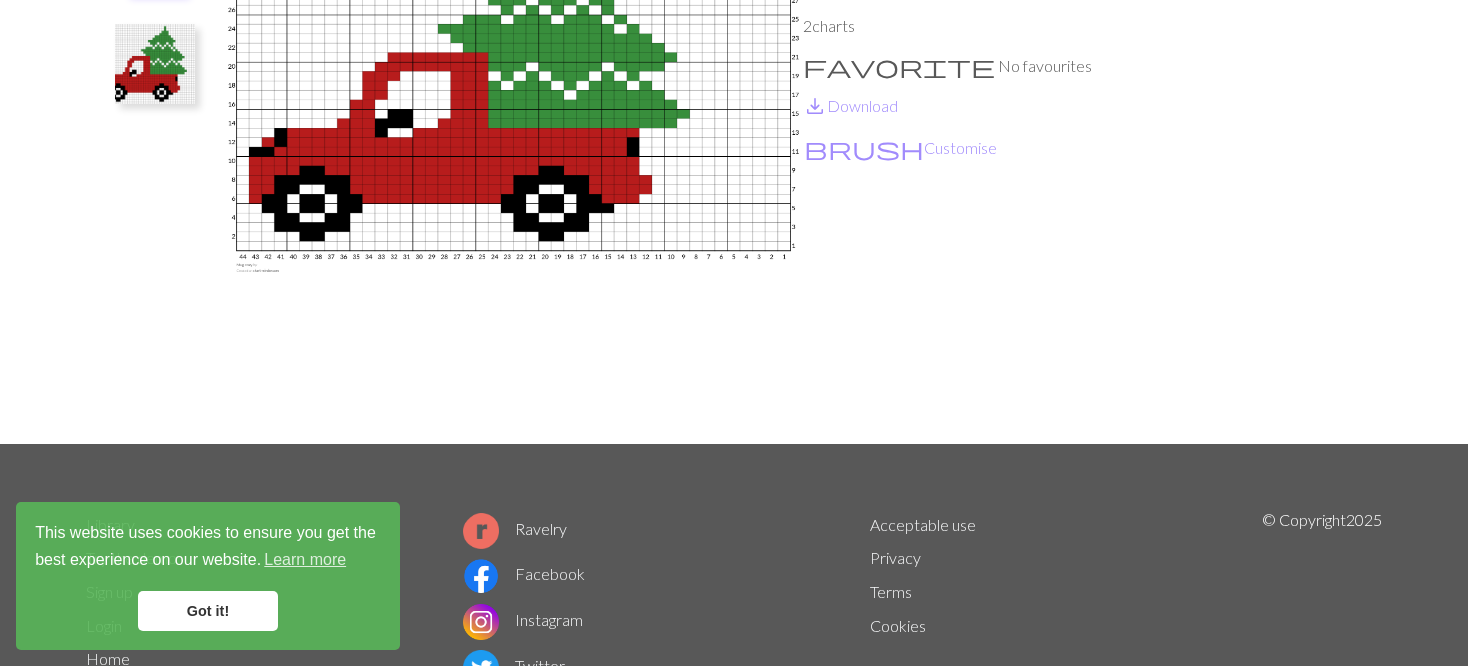 click at bounding box center [155, 64] 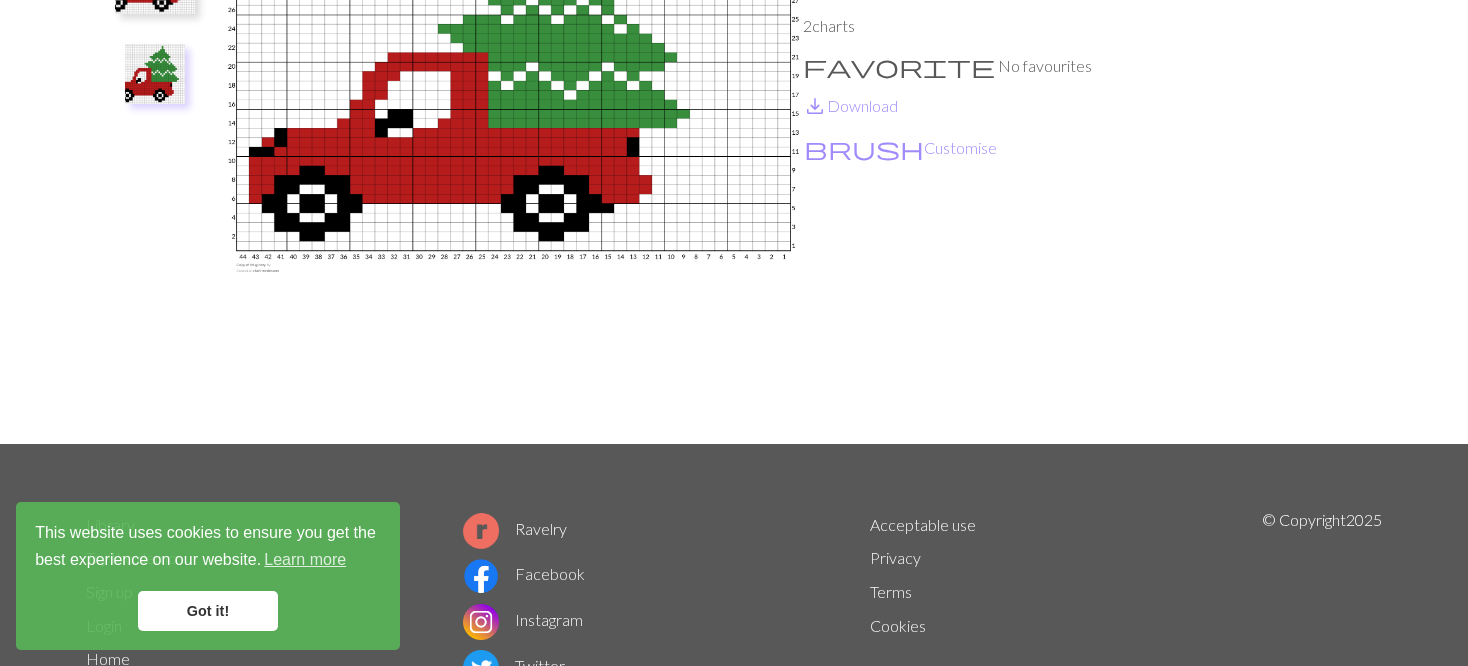 click at bounding box center (155, 169) 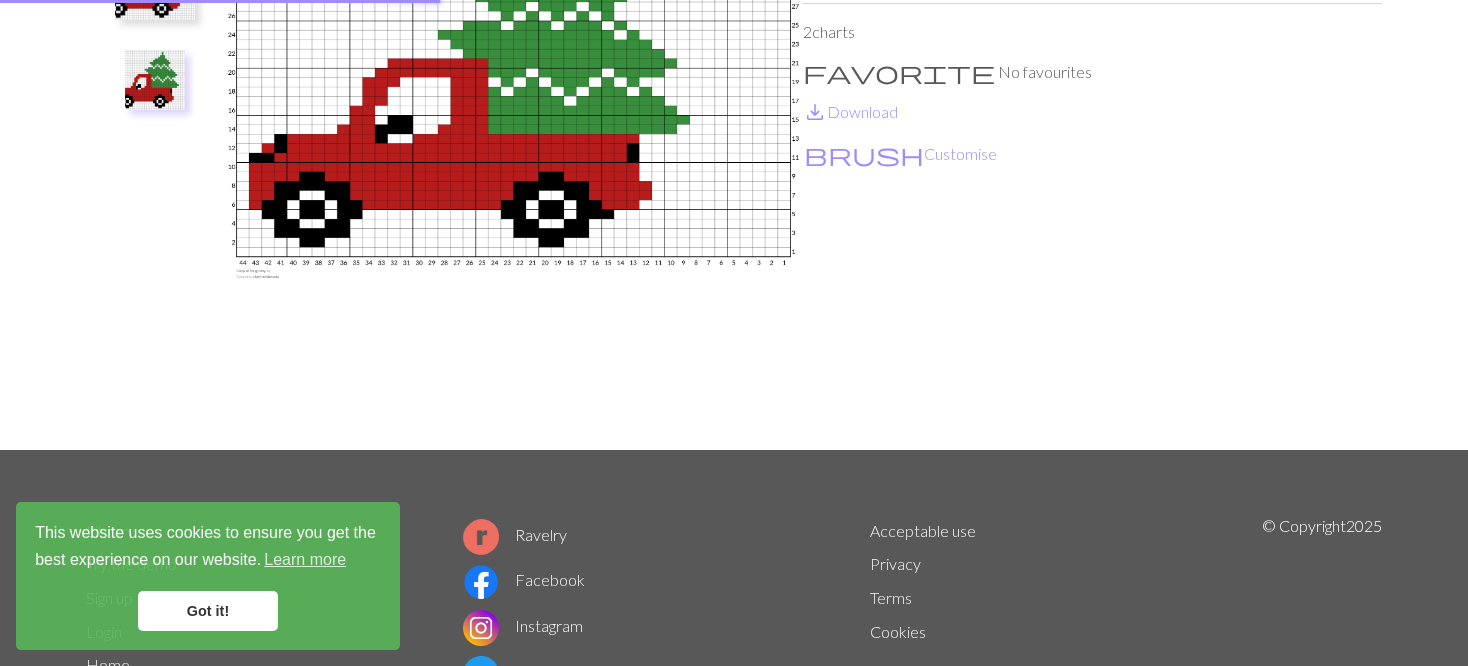 scroll, scrollTop: 200, scrollLeft: 0, axis: vertical 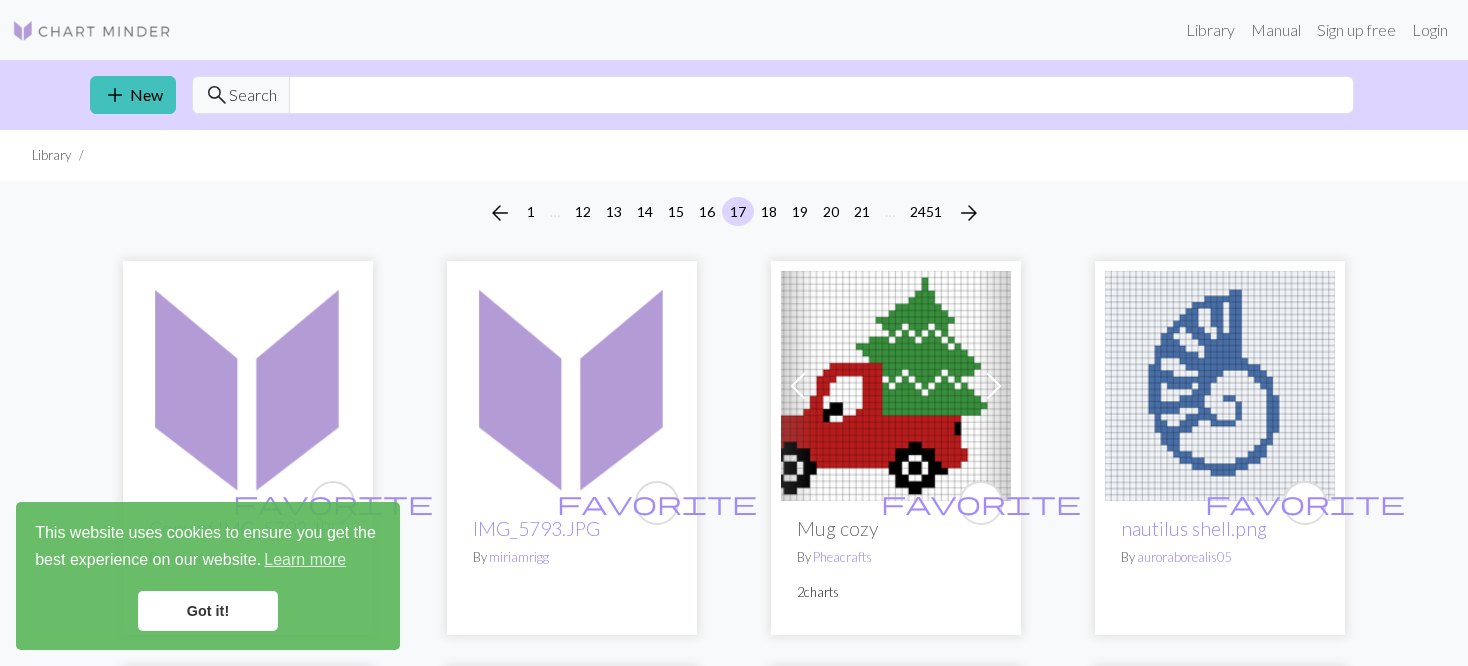 drag, startPoint x: 388, startPoint y: 178, endPoint x: 873, endPoint y: 386, distance: 527.7206 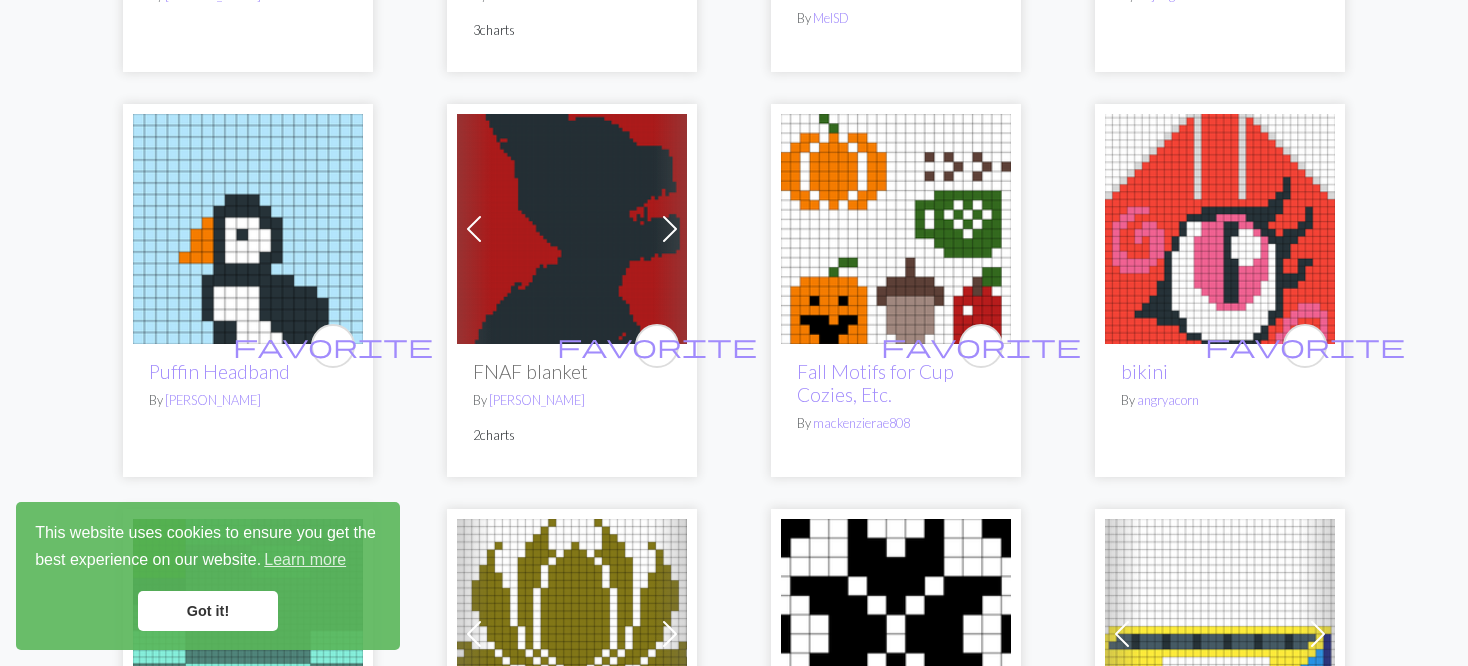 scroll, scrollTop: 1000, scrollLeft: 0, axis: vertical 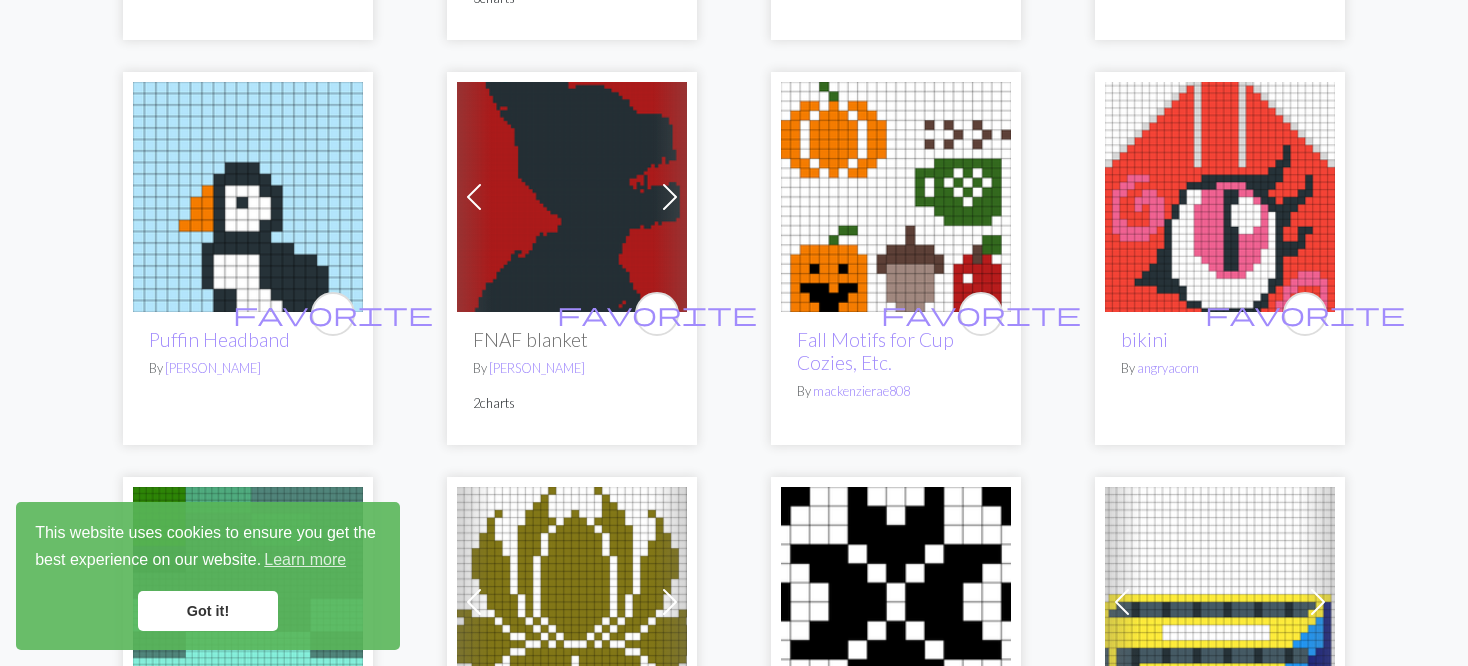 click at bounding box center [896, 197] 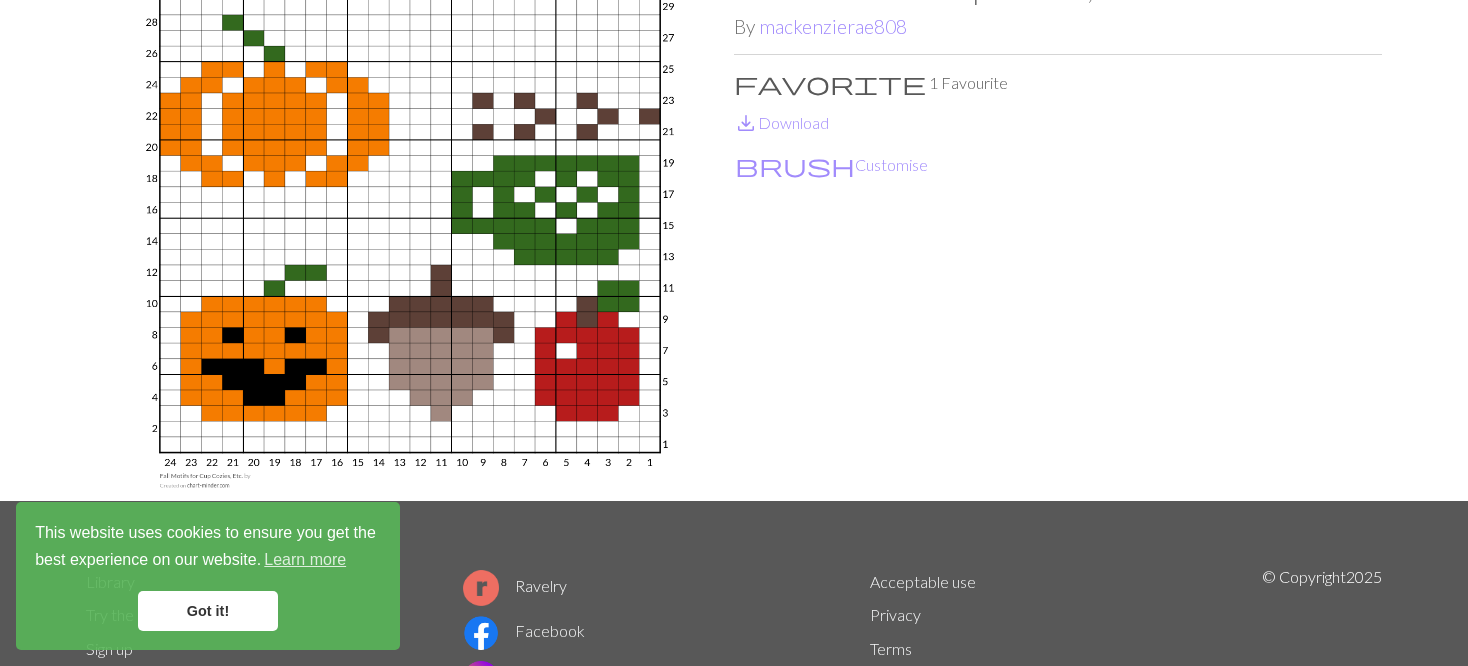scroll, scrollTop: 200, scrollLeft: 0, axis: vertical 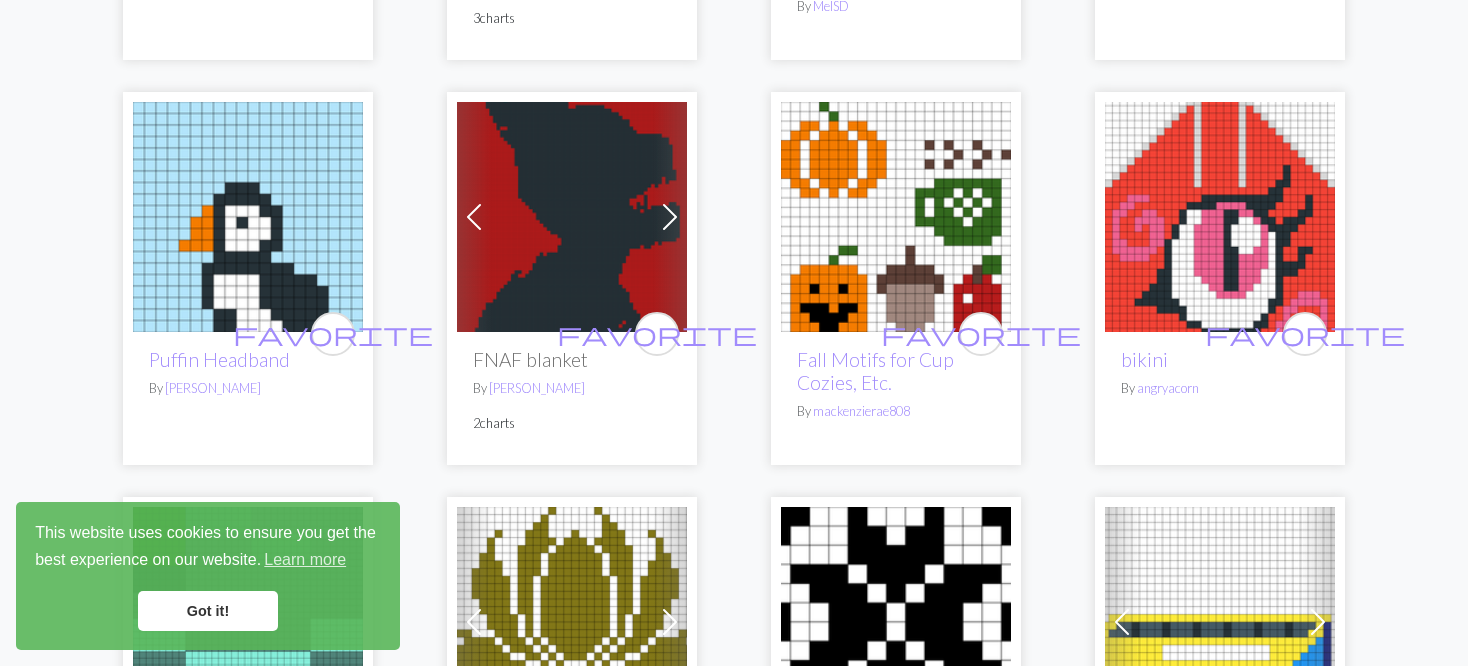 click at bounding box center (1220, 217) 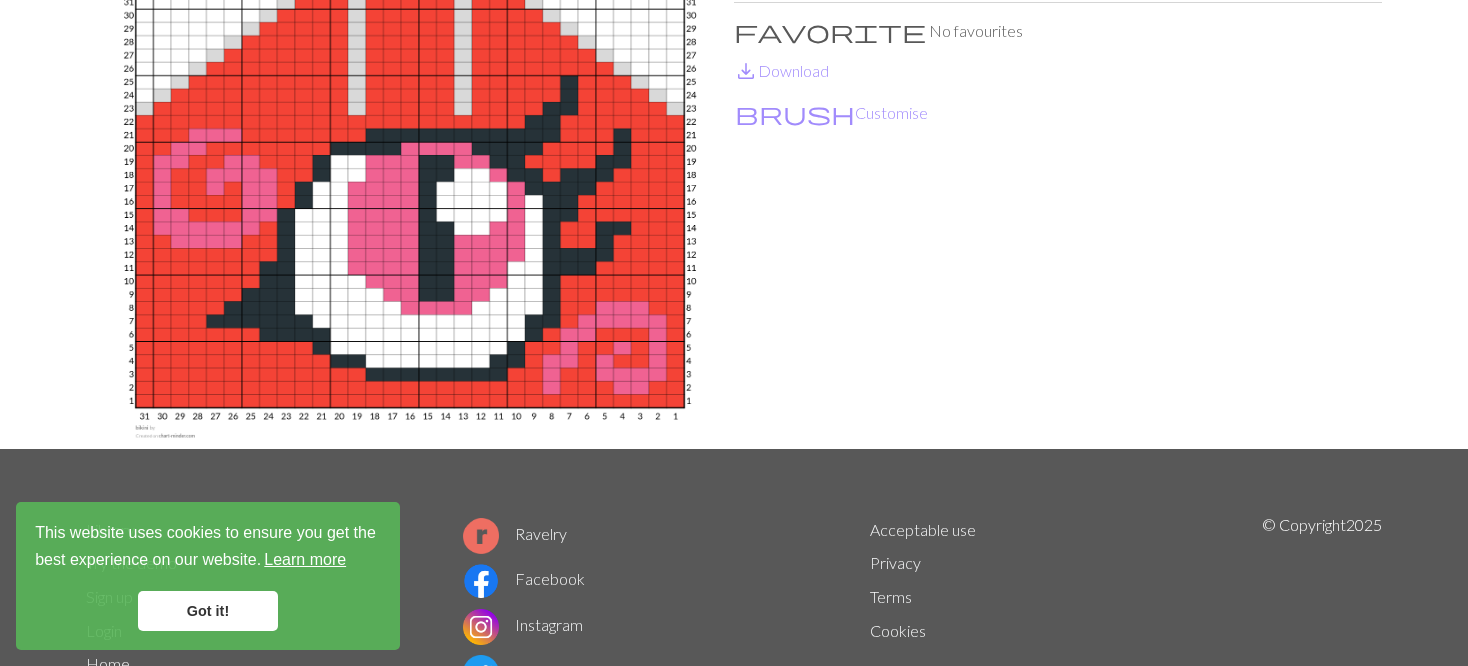 scroll, scrollTop: 200, scrollLeft: 0, axis: vertical 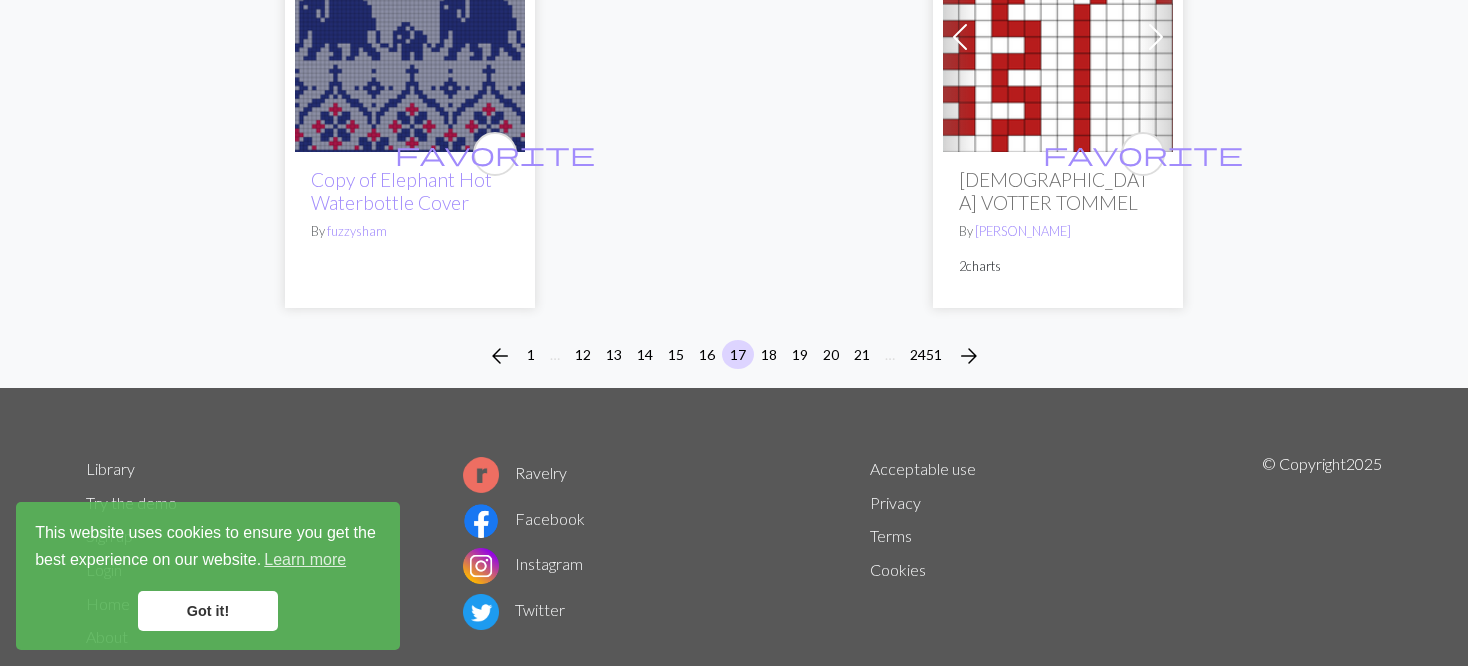 click on "arrow_back 1 … 12 13 14 15 16 17 18 19 20 21 … 2451 arrow_forward" at bounding box center [734, 356] 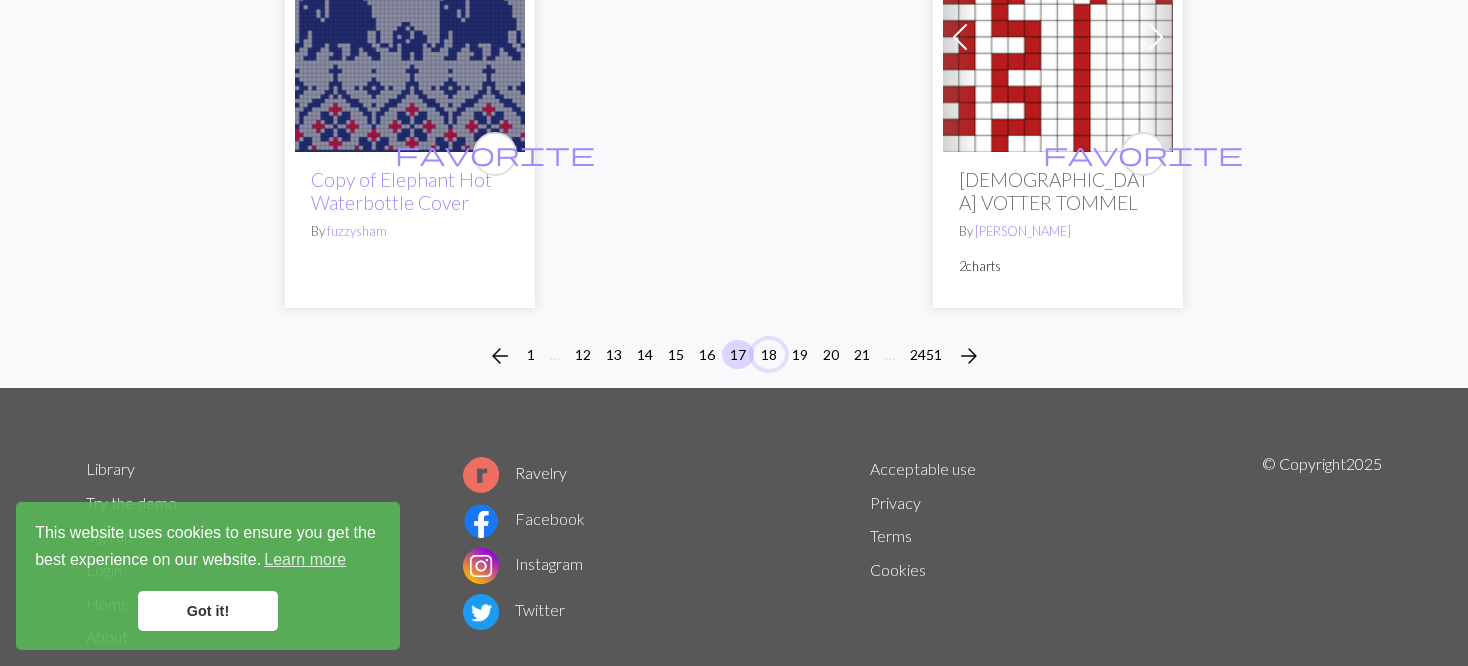 click on "18" at bounding box center [769, 354] 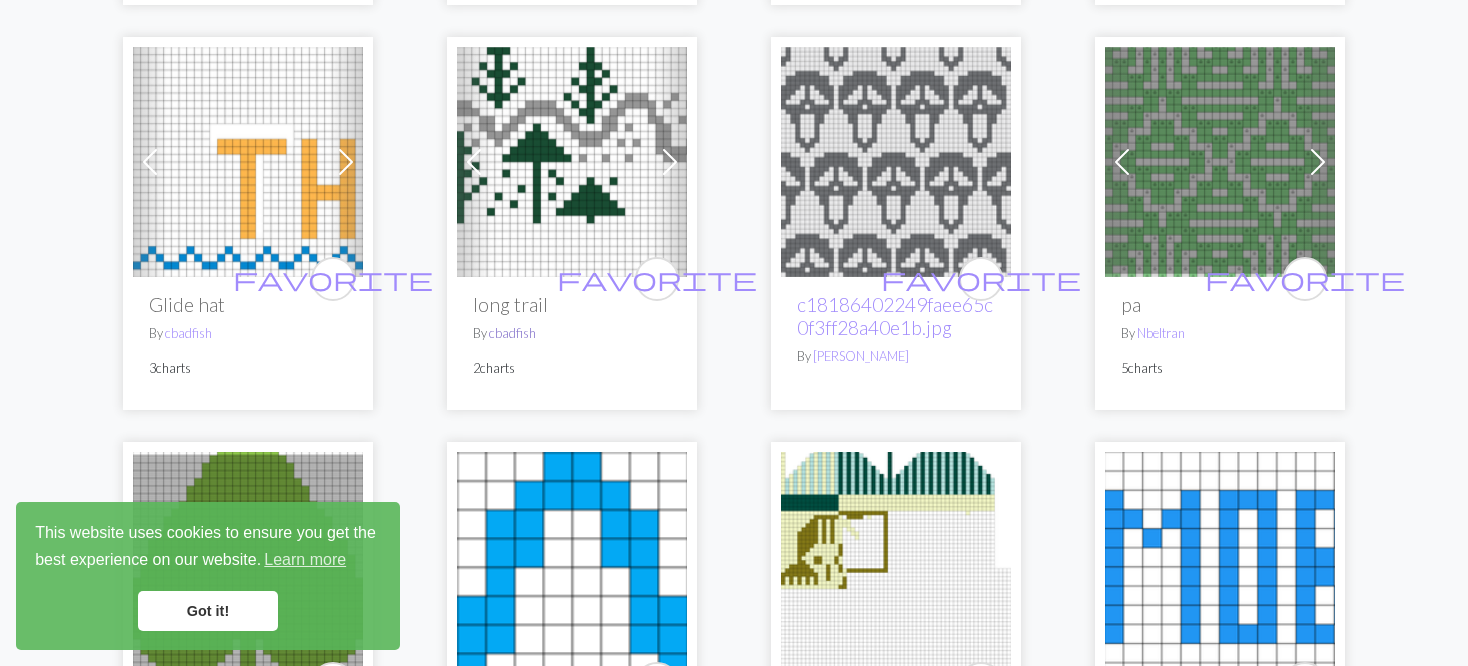 scroll, scrollTop: 1000, scrollLeft: 0, axis: vertical 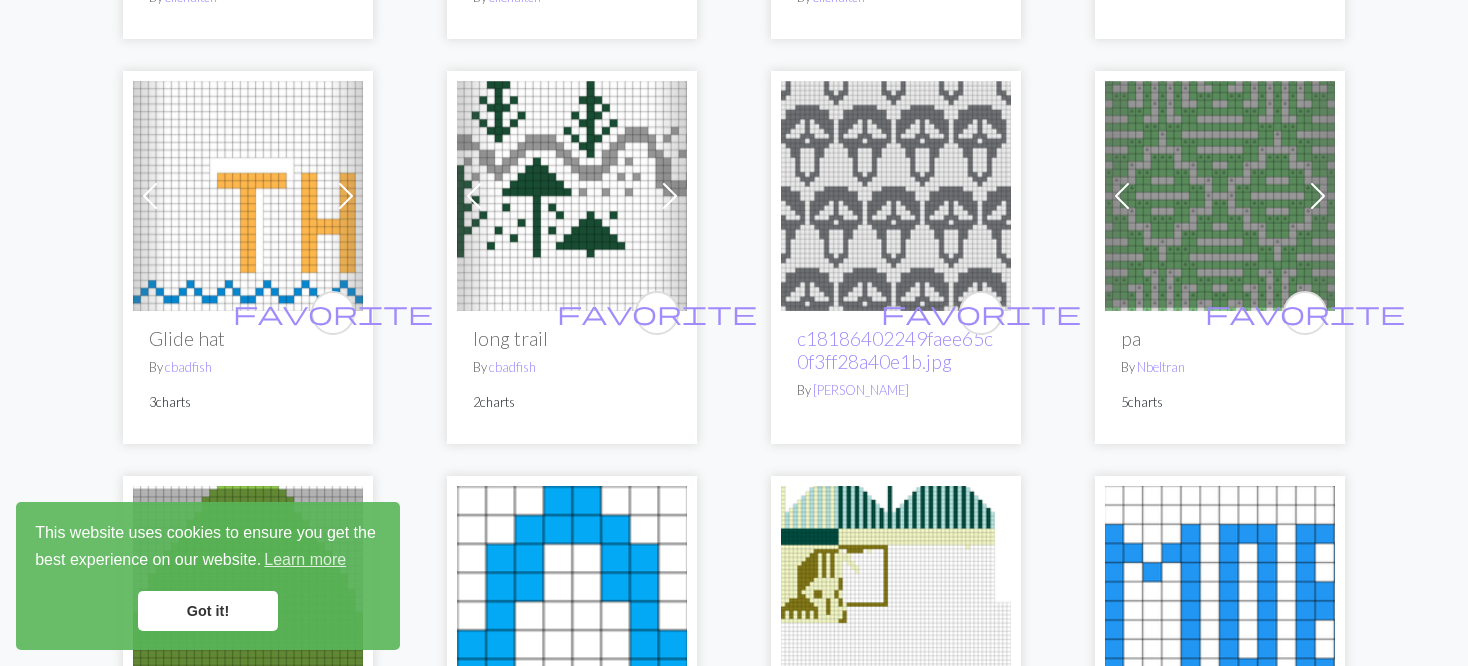 click at bounding box center (572, 196) 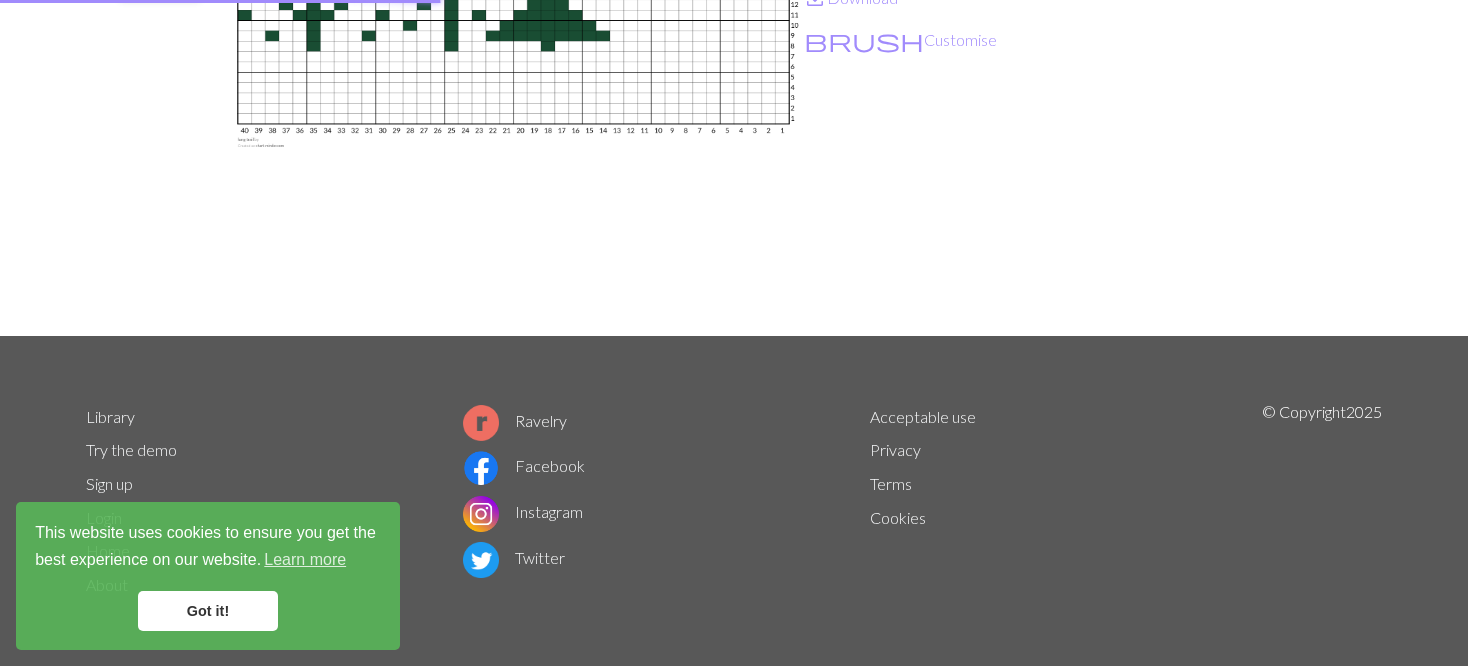 scroll, scrollTop: 0, scrollLeft: 0, axis: both 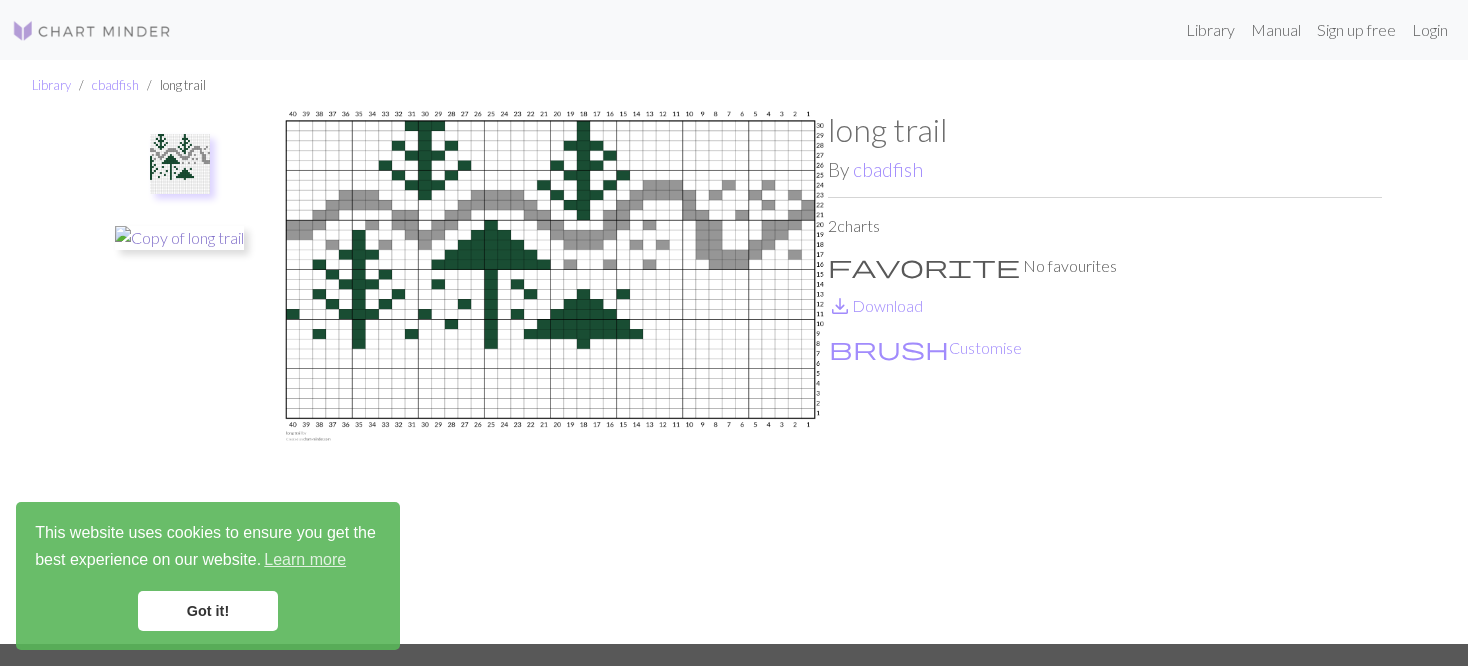 click at bounding box center (179, 238) 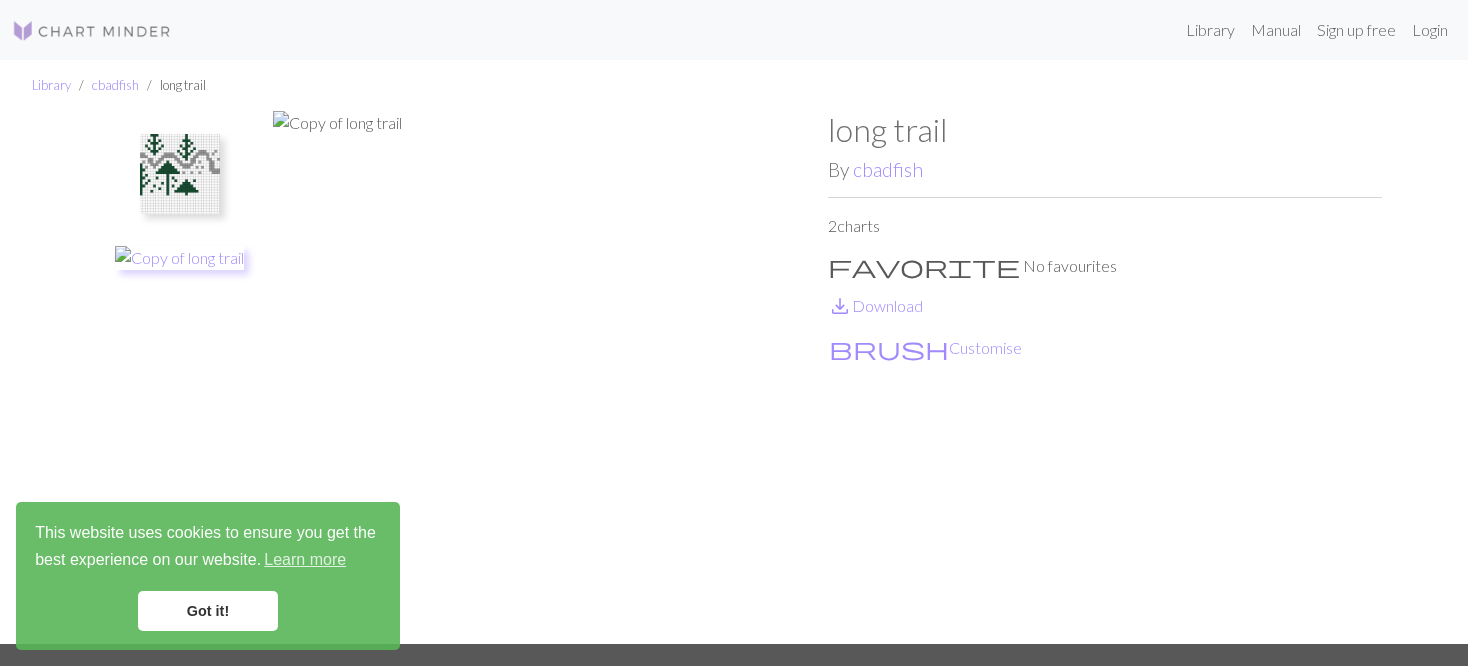click at bounding box center [180, 174] 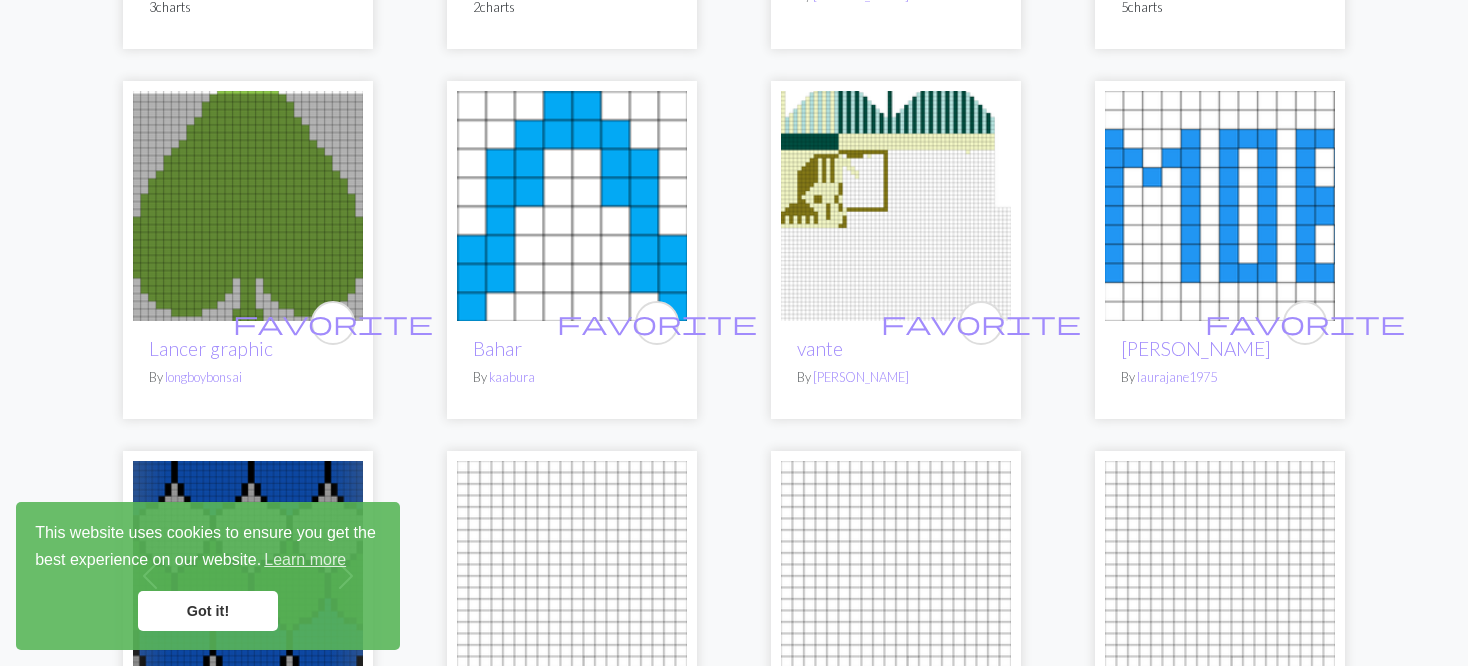 scroll, scrollTop: 1400, scrollLeft: 0, axis: vertical 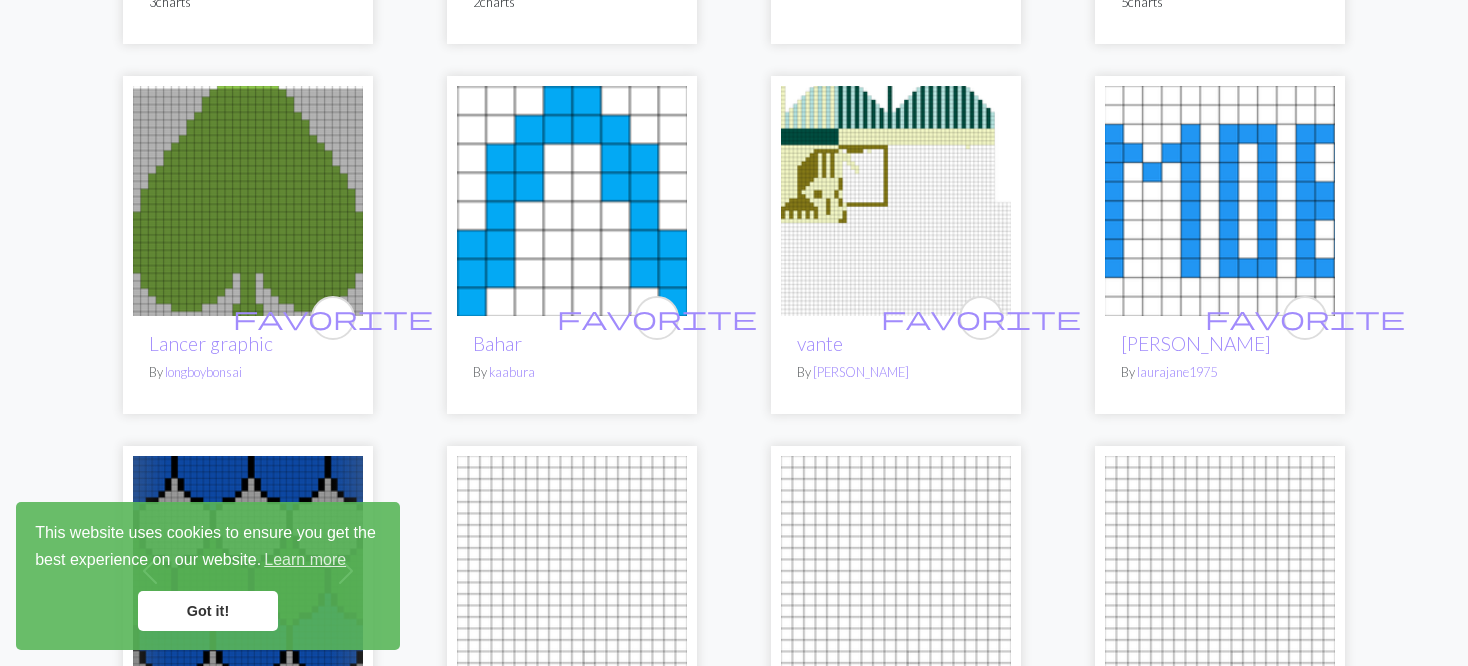 click at bounding box center [896, 201] 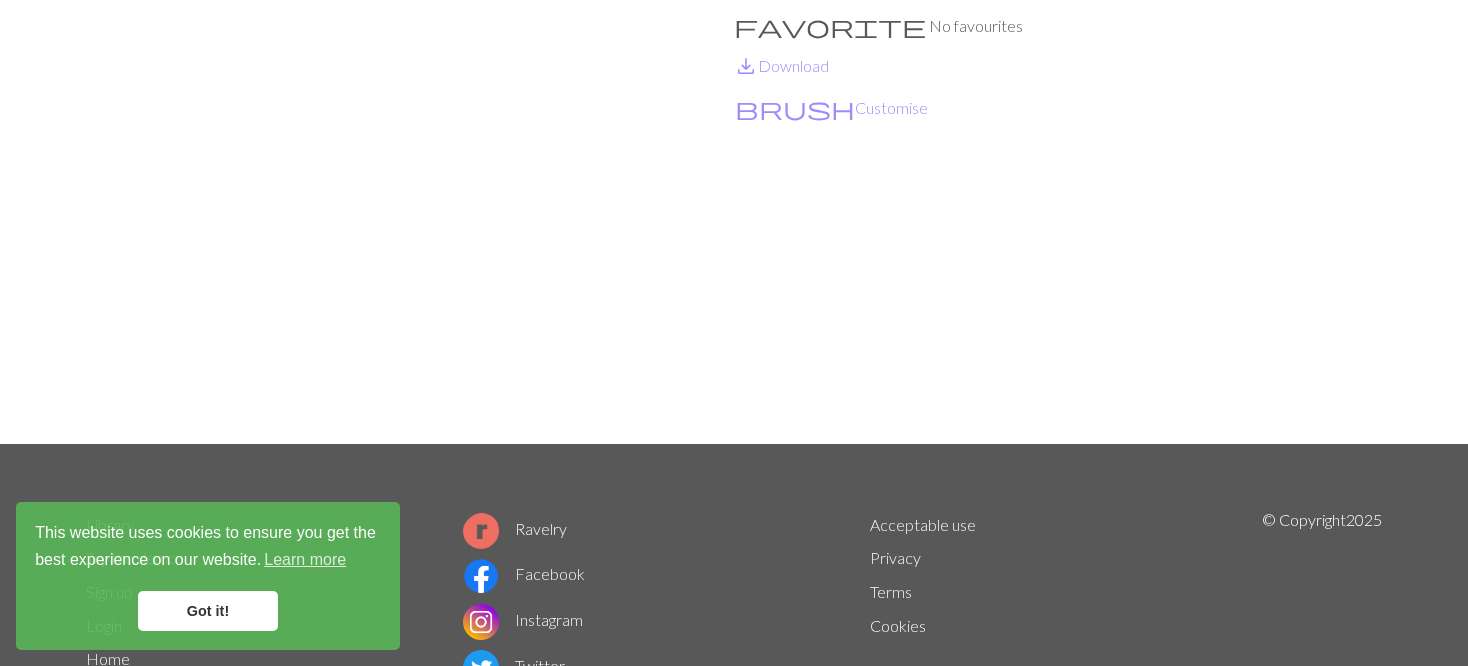 scroll, scrollTop: 100, scrollLeft: 0, axis: vertical 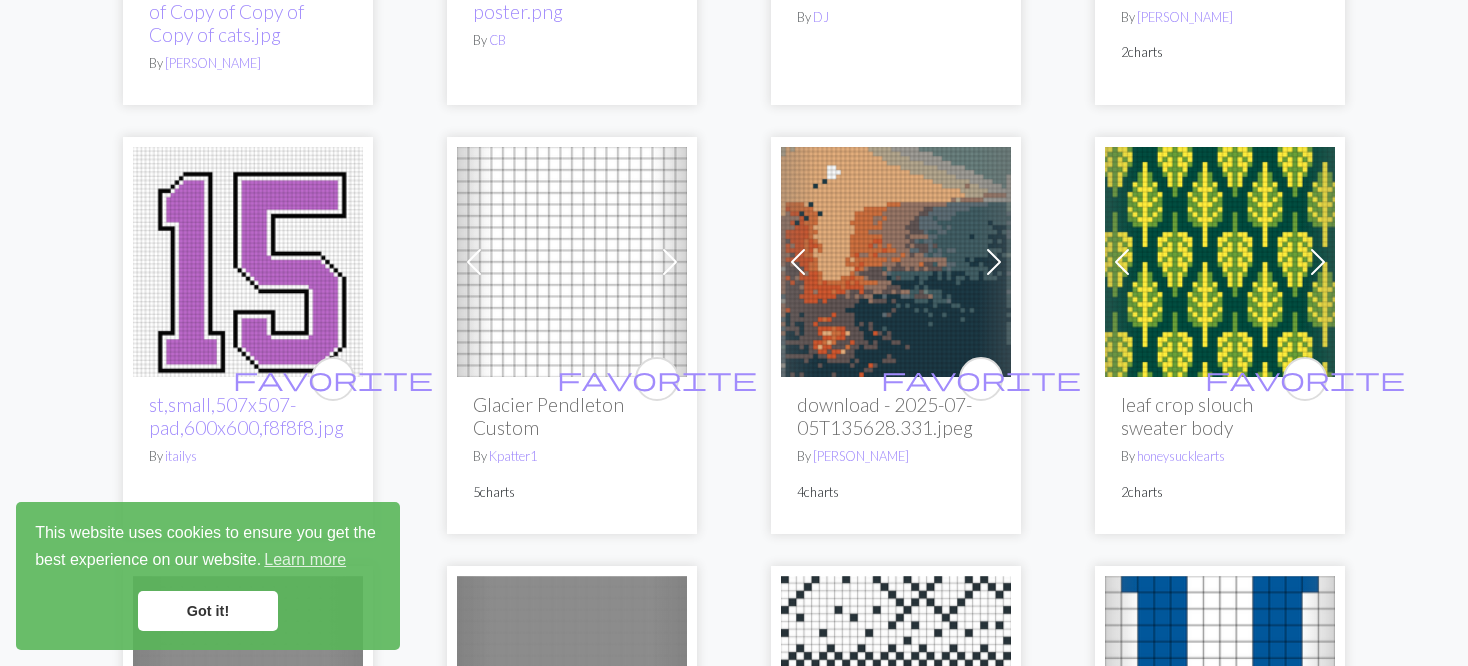 click at bounding box center [994, 262] 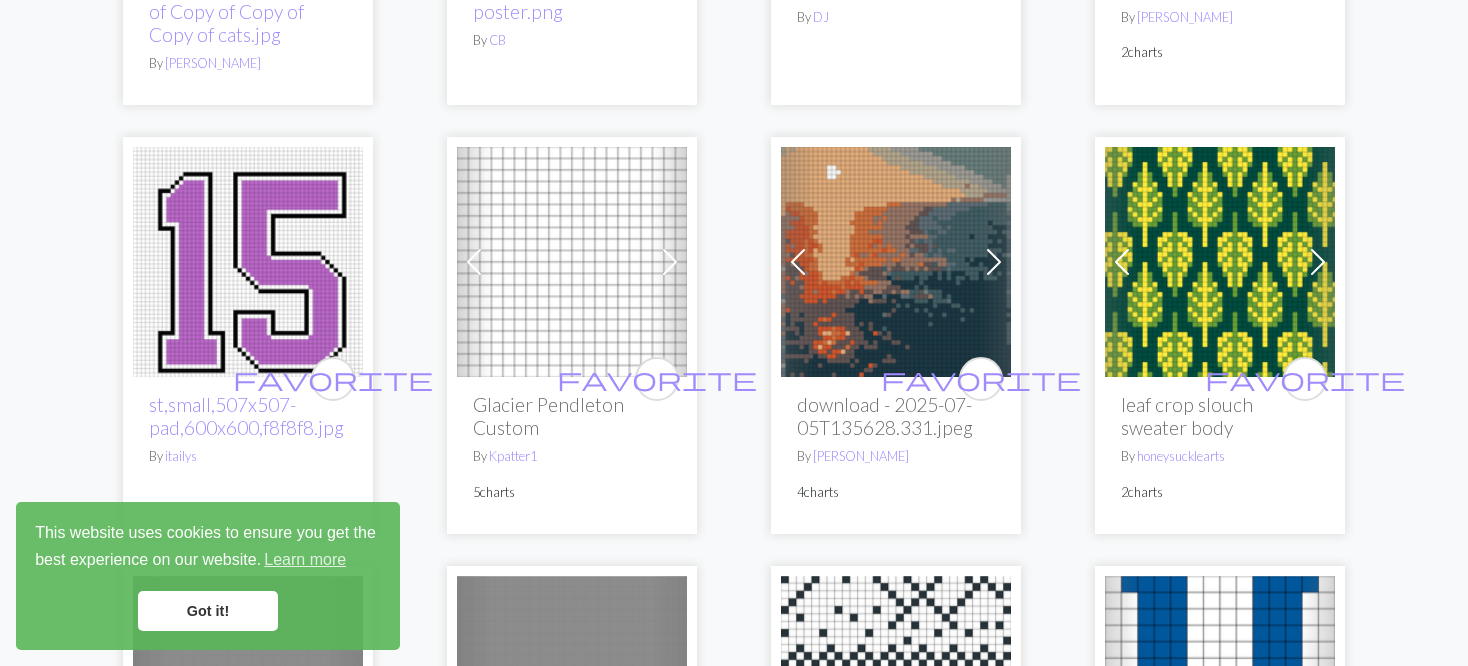 click at bounding box center [994, 262] 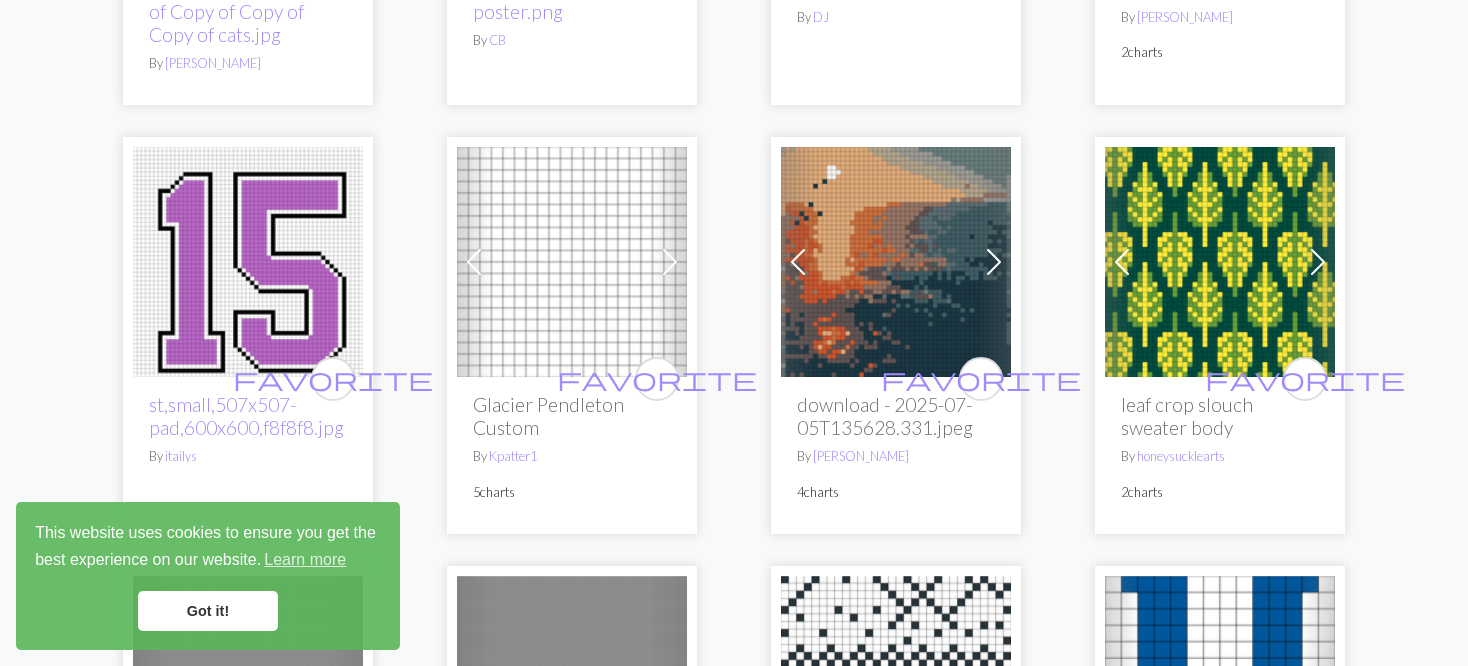 click at bounding box center [994, 262] 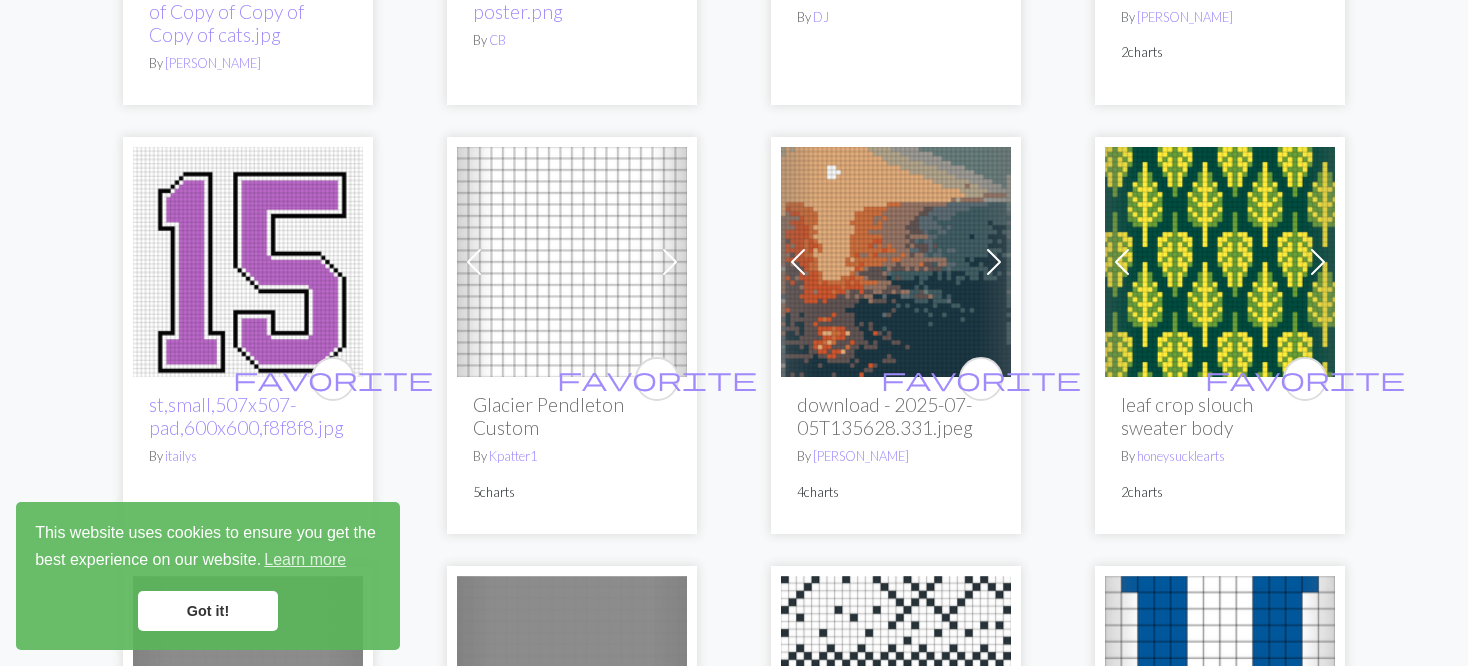 click at bounding box center (994, 262) 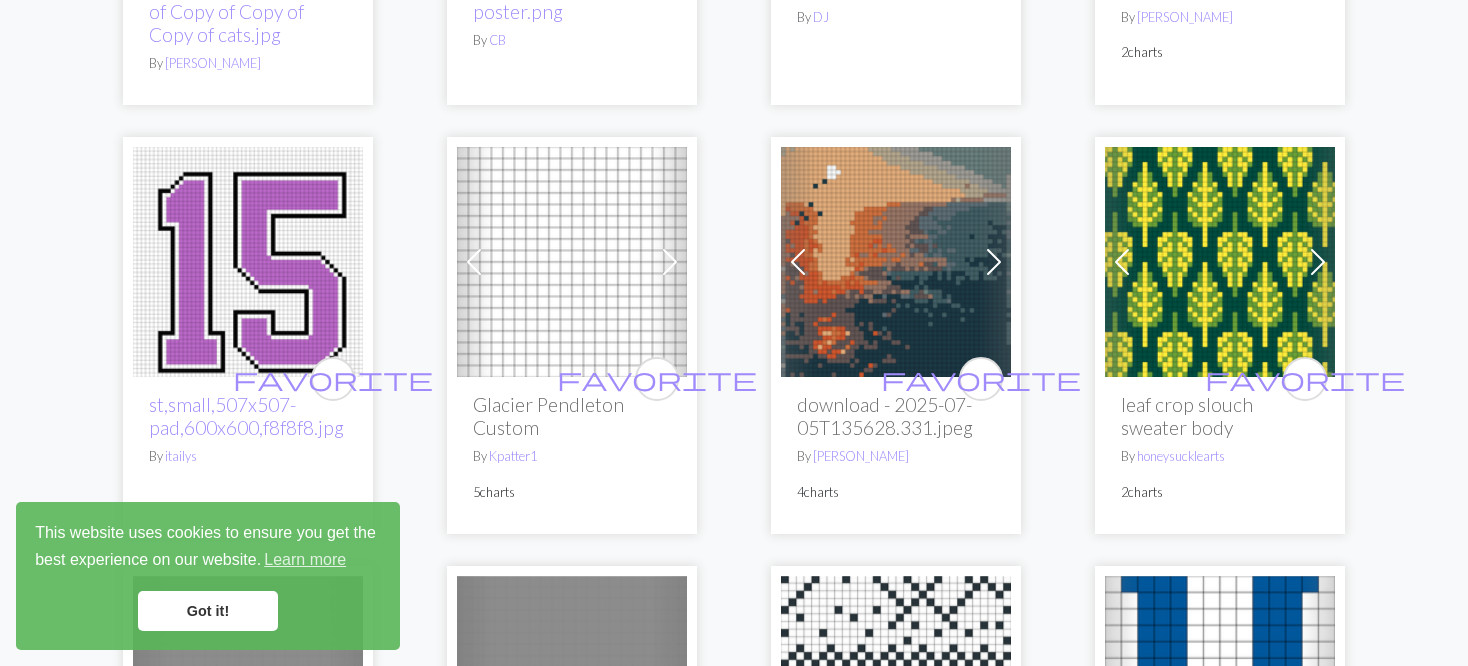 click at bounding box center [994, 262] 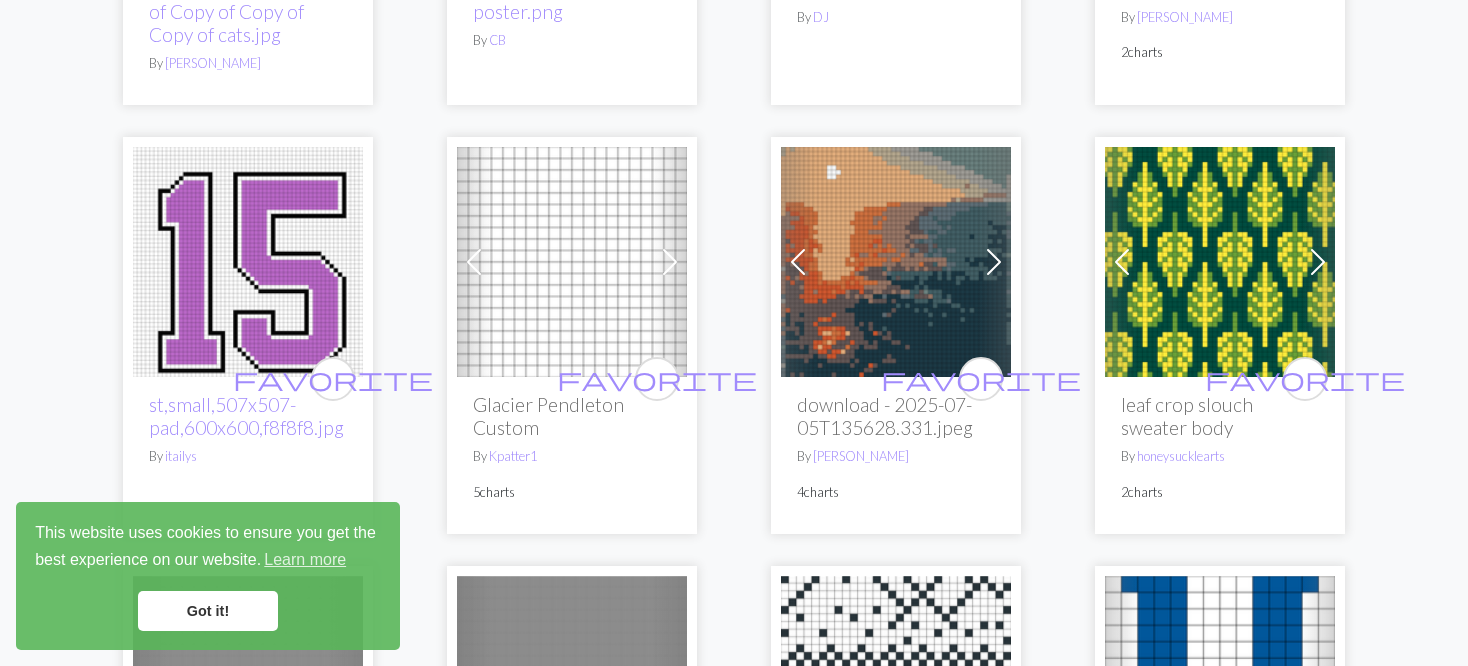 click at bounding box center (994, 262) 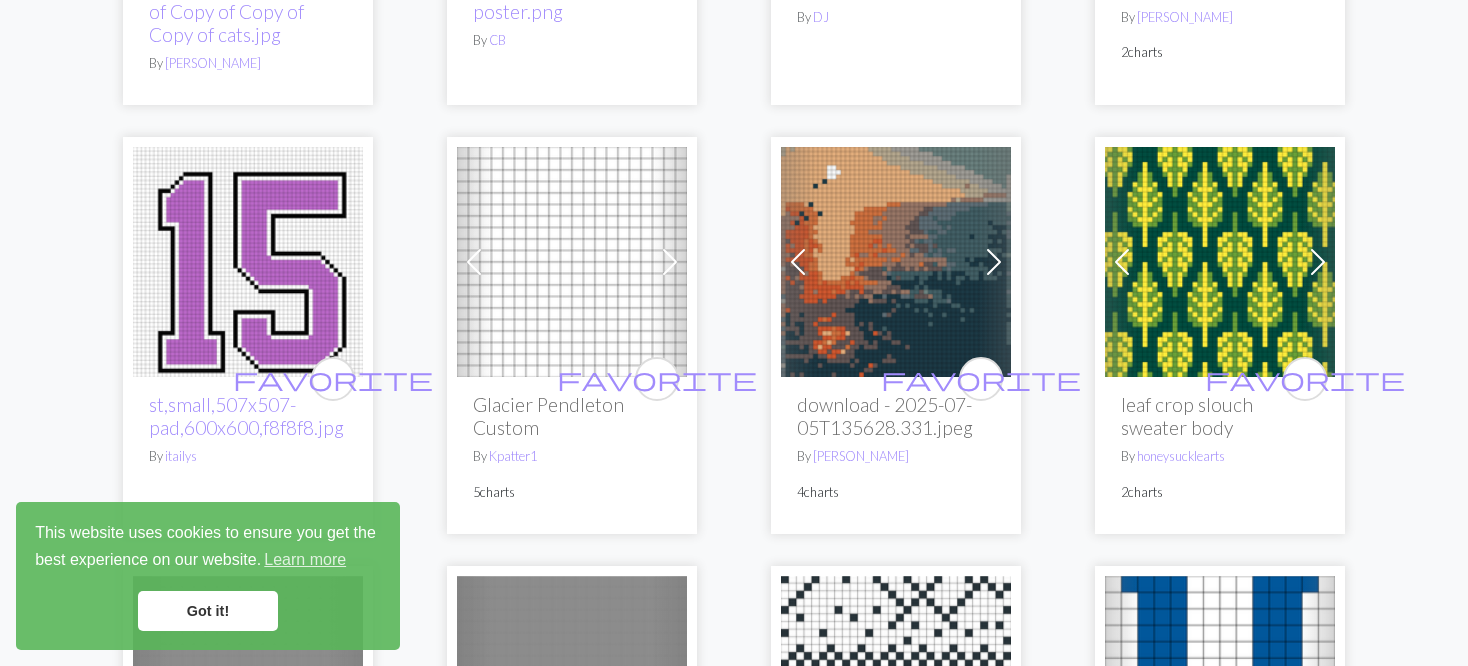 click at bounding box center (994, 262) 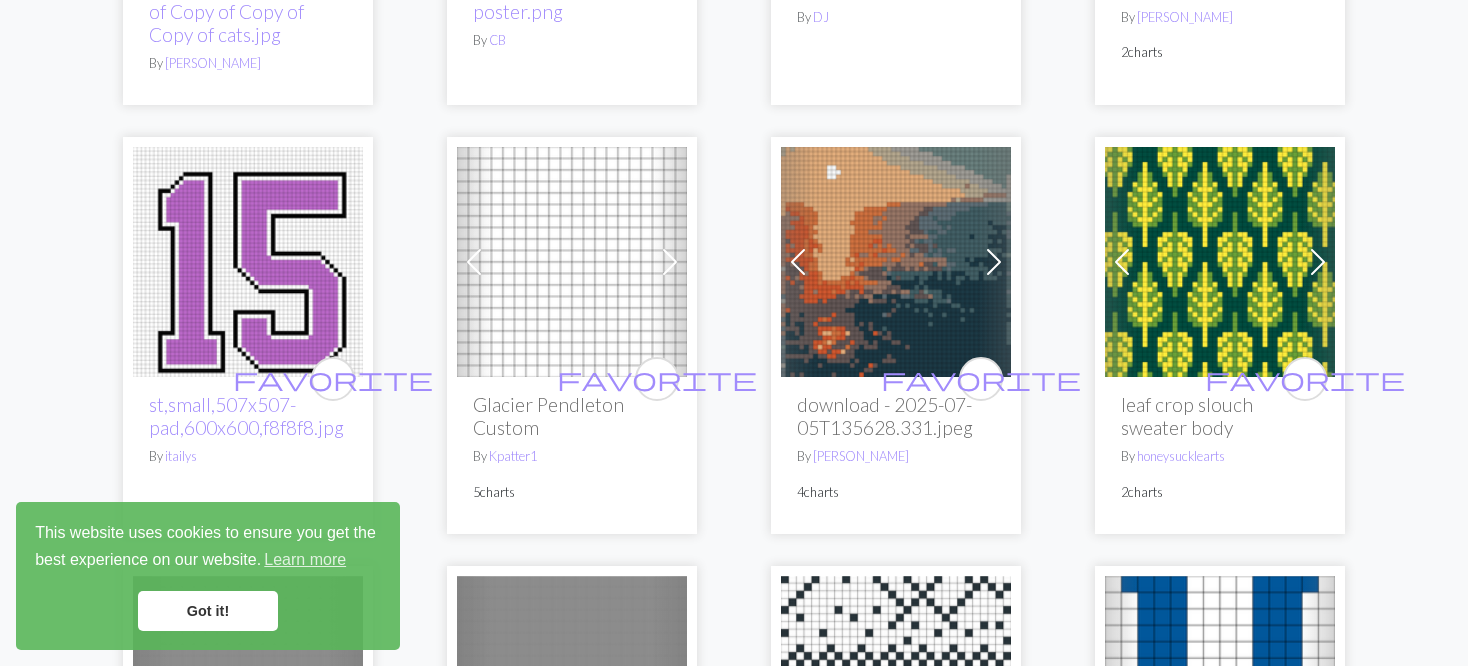 click at bounding box center (994, 262) 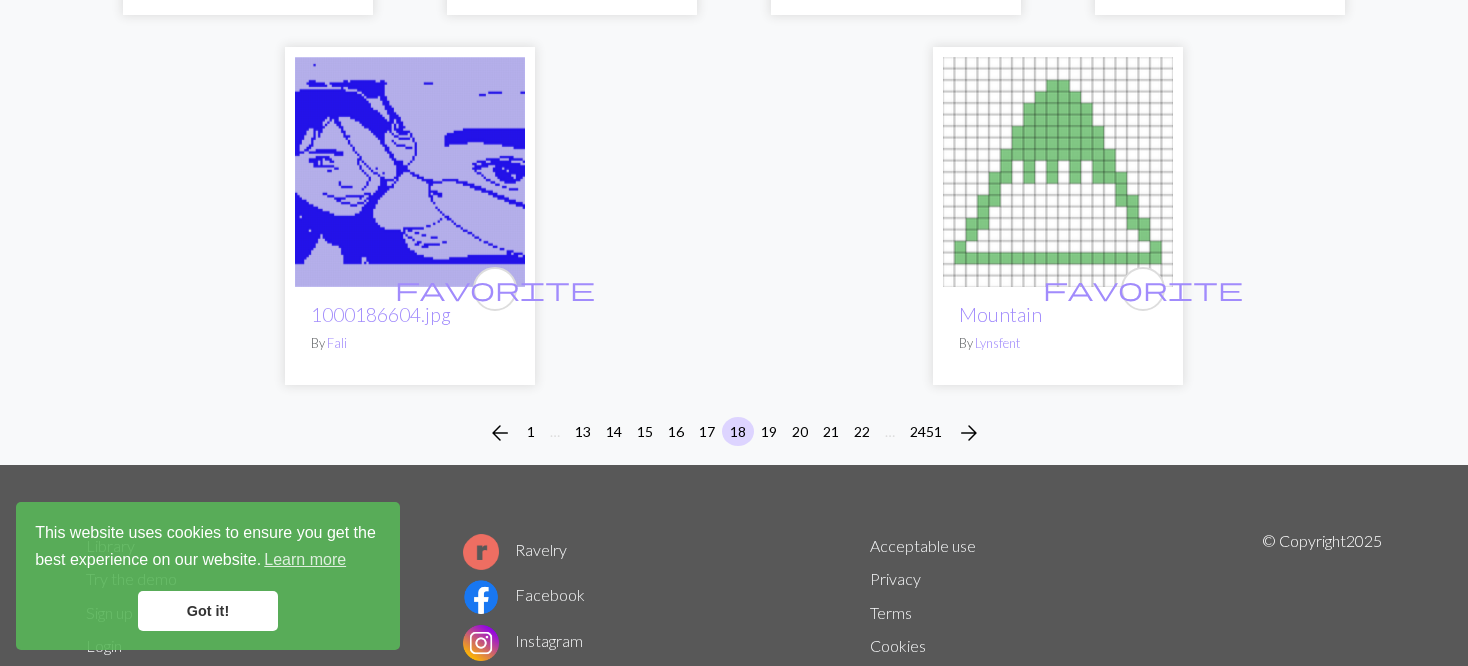 scroll, scrollTop: 5200, scrollLeft: 0, axis: vertical 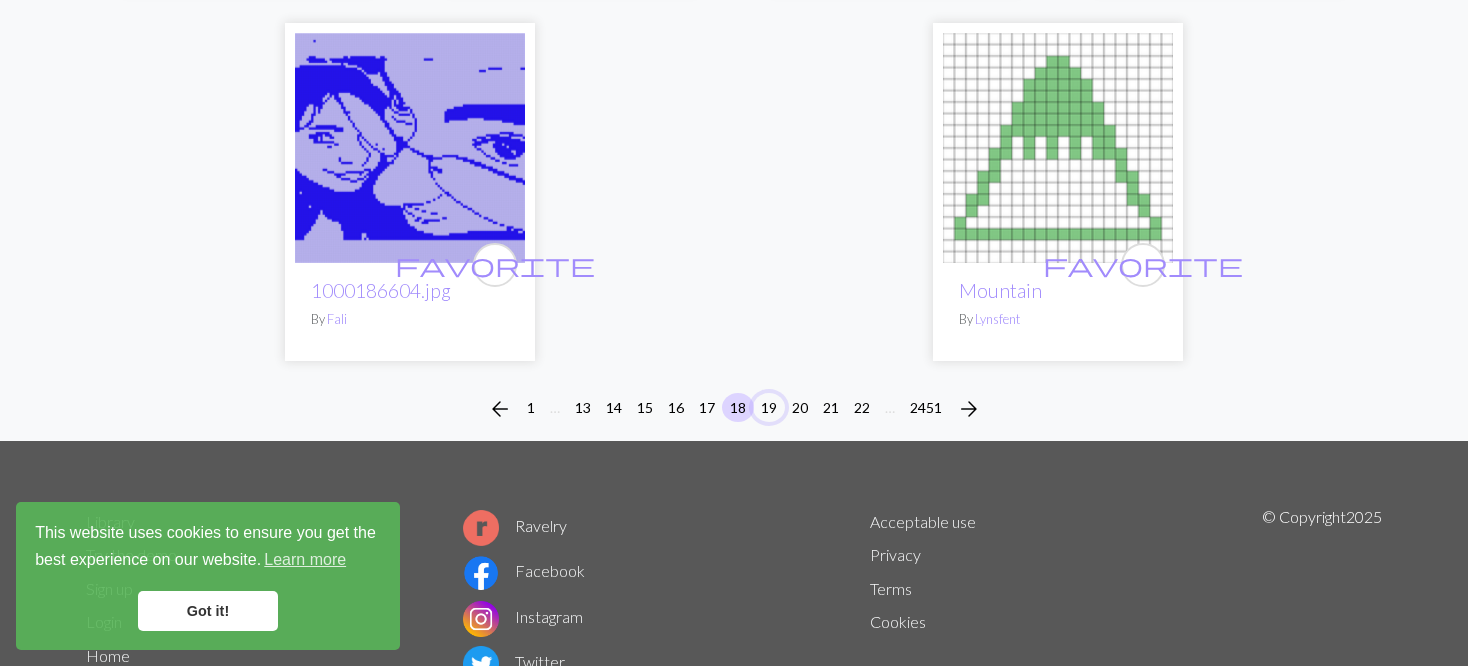 click on "19" at bounding box center (769, 407) 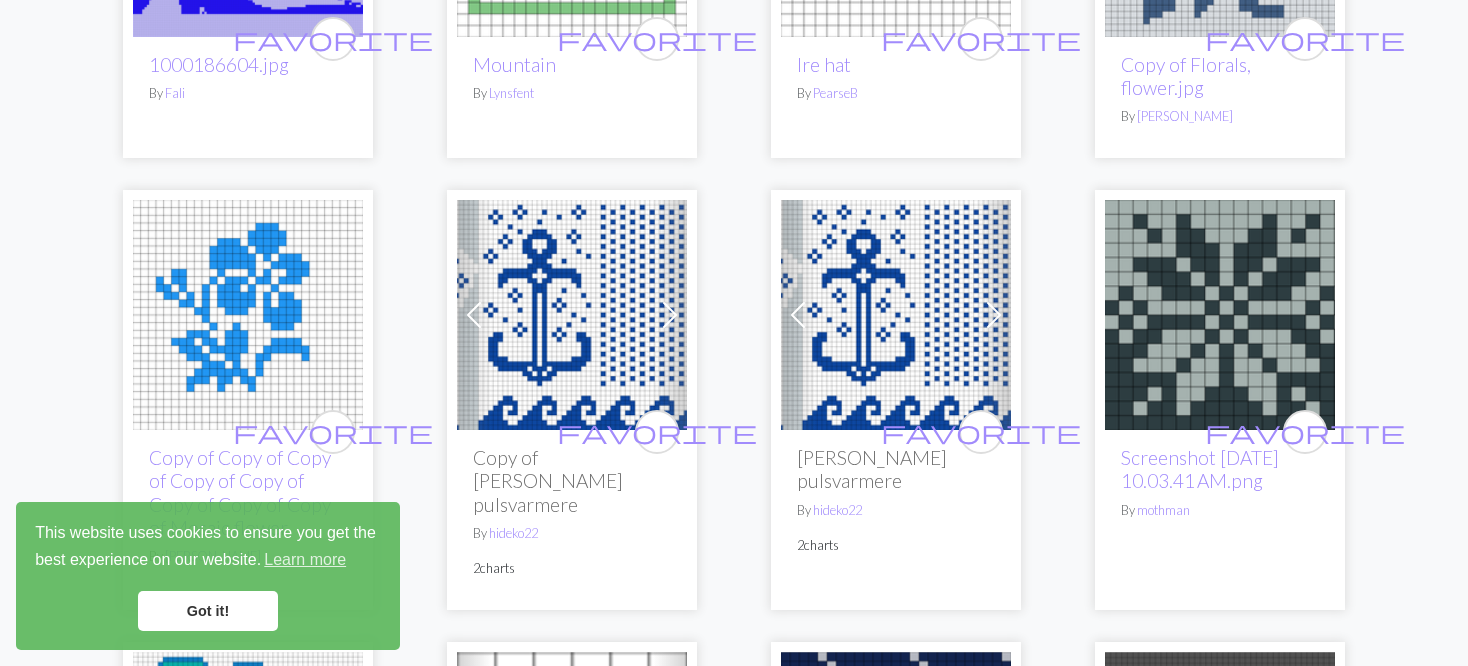 scroll, scrollTop: 500, scrollLeft: 0, axis: vertical 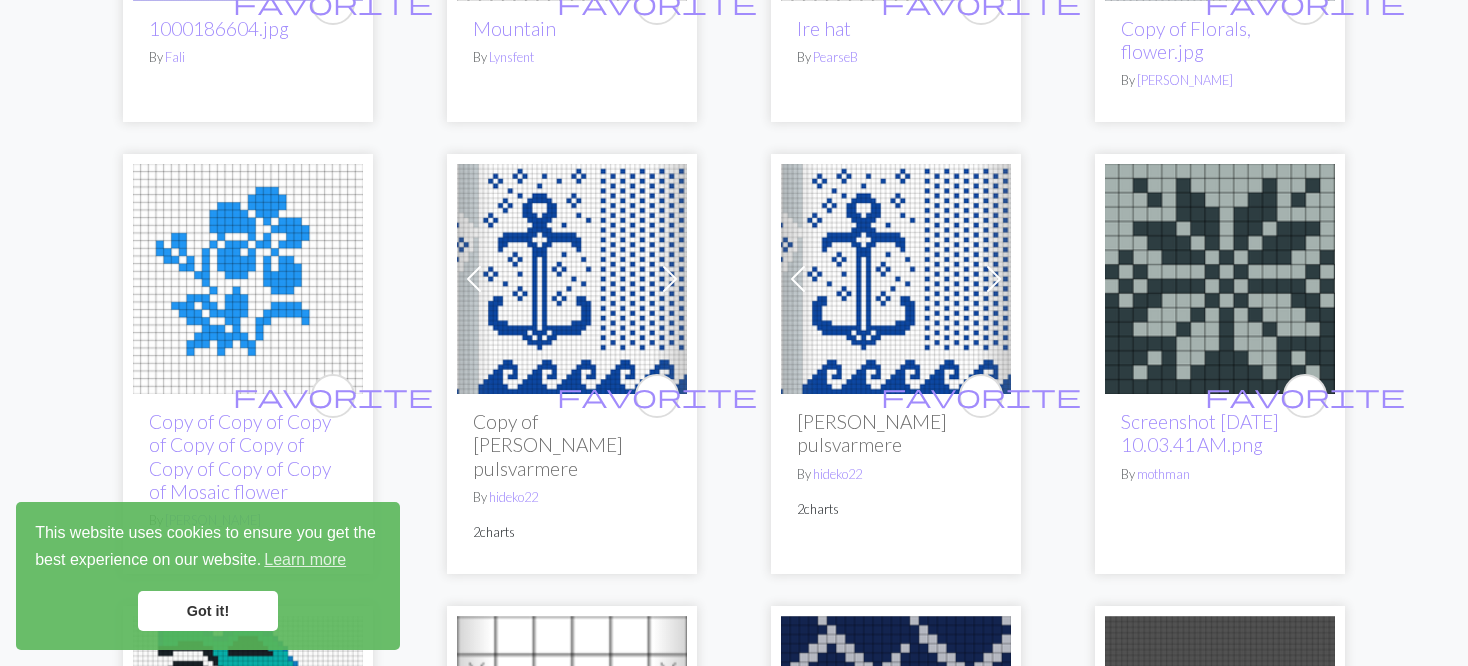 click at bounding box center [572, 279] 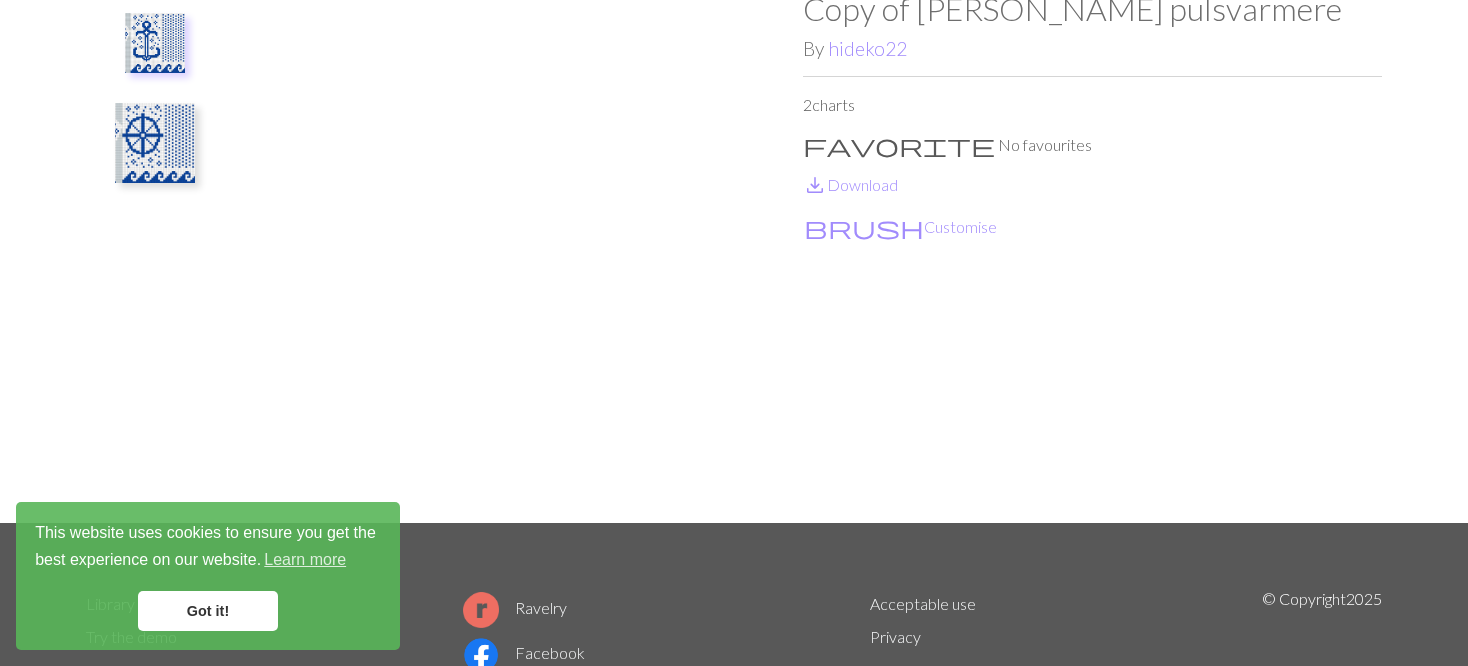scroll, scrollTop: 0, scrollLeft: 0, axis: both 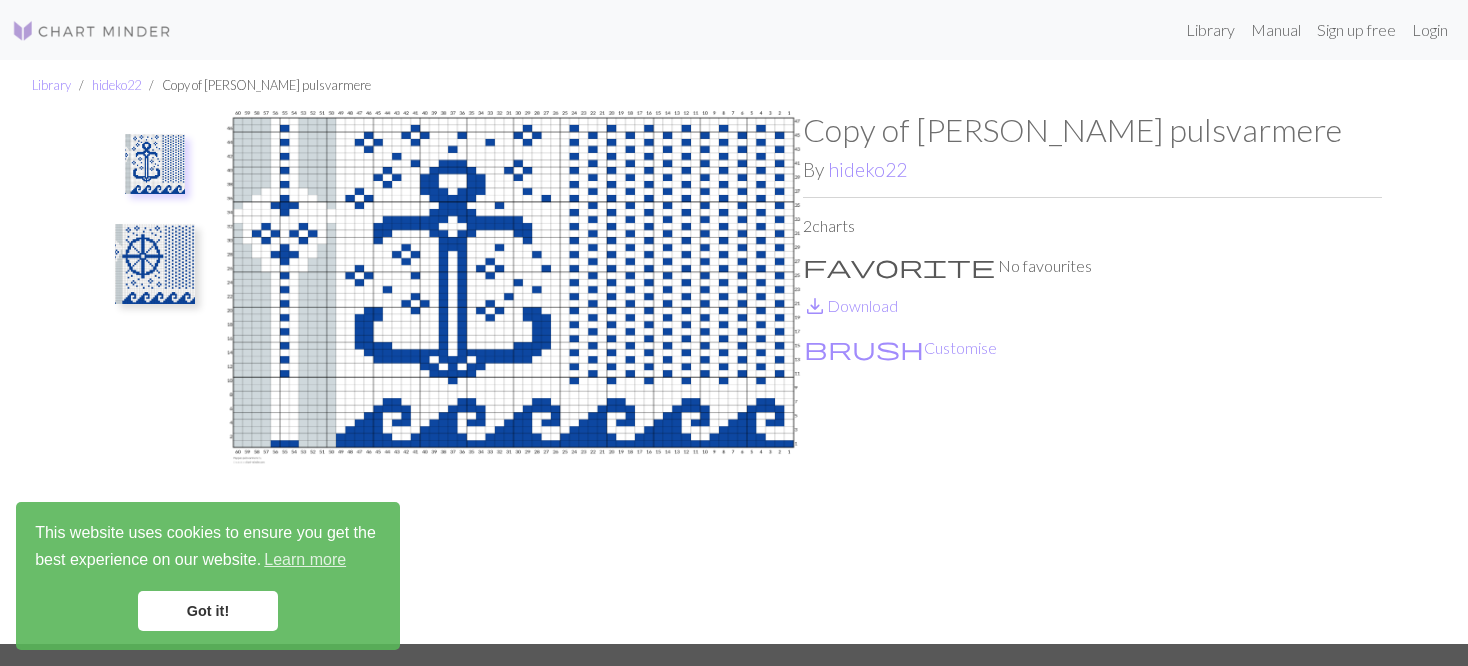 click at bounding box center (155, 264) 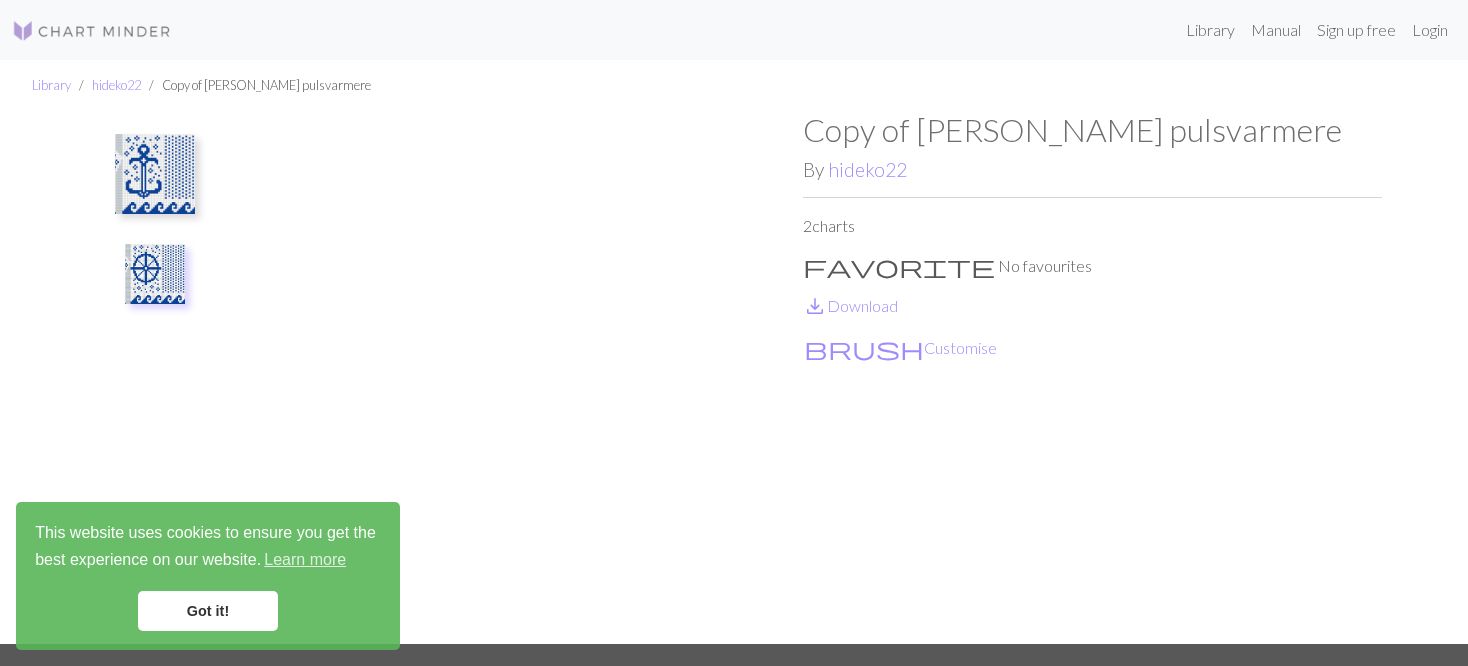 click at bounding box center [155, 369] 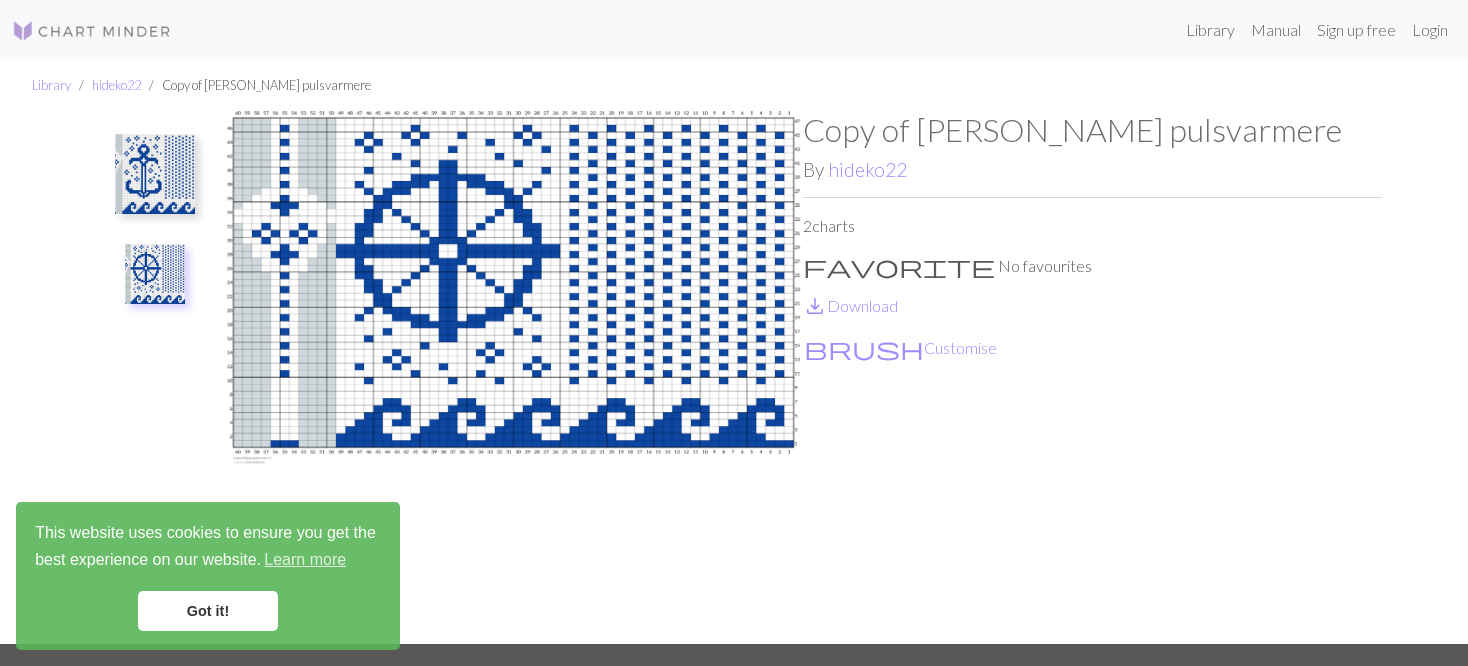 click at bounding box center [155, 174] 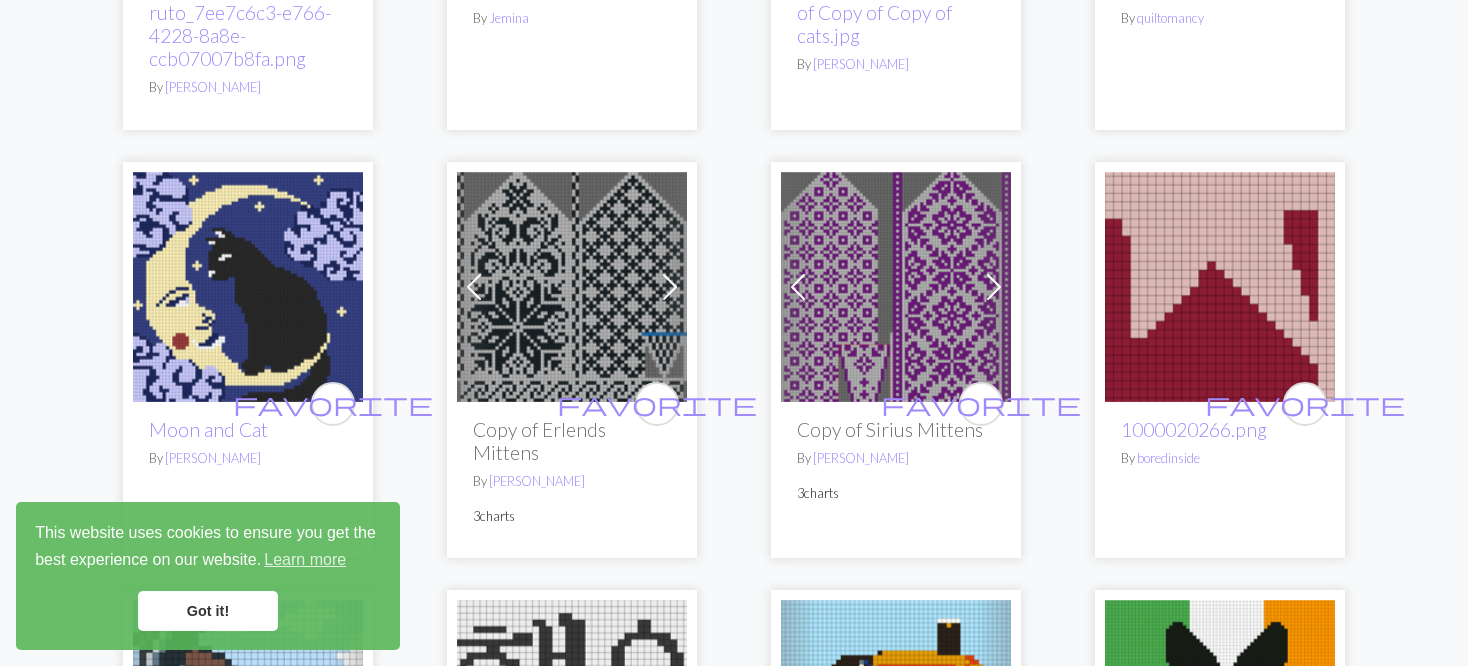 scroll, scrollTop: 1900, scrollLeft: 0, axis: vertical 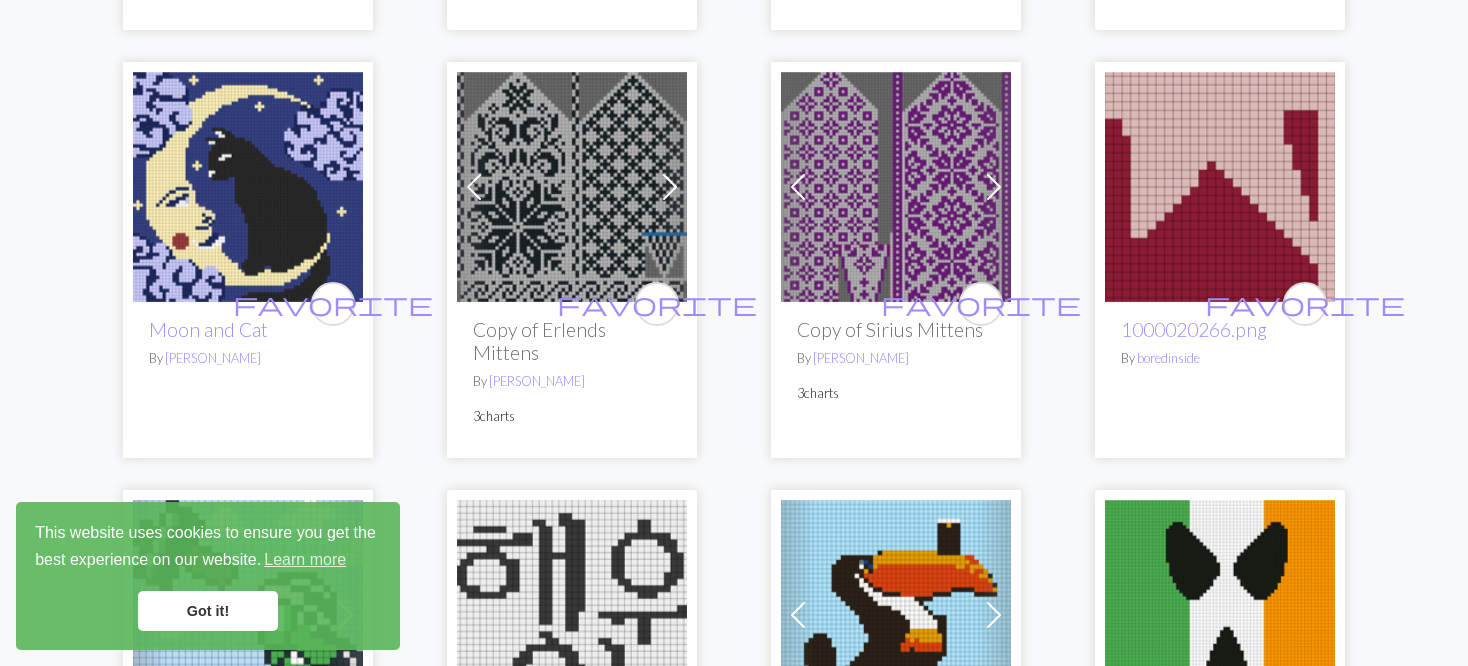 click at bounding box center (248, 187) 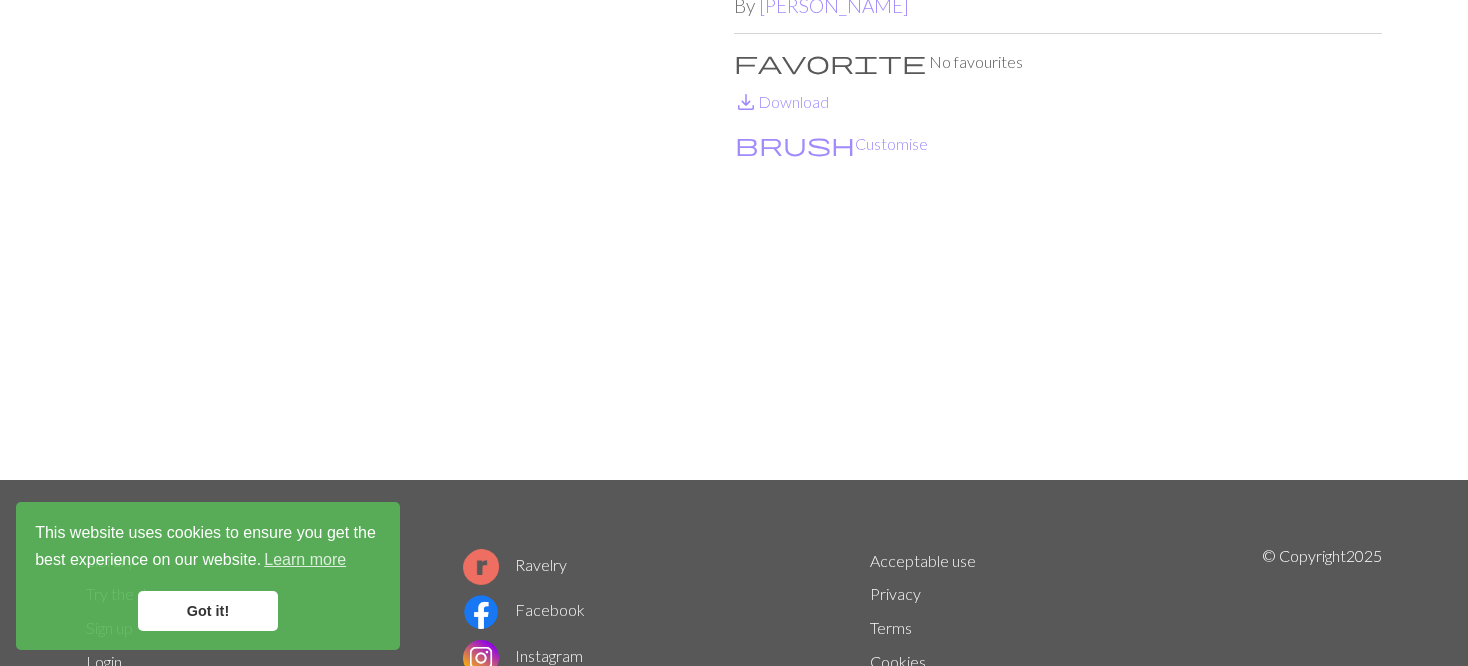 scroll, scrollTop: 200, scrollLeft: 0, axis: vertical 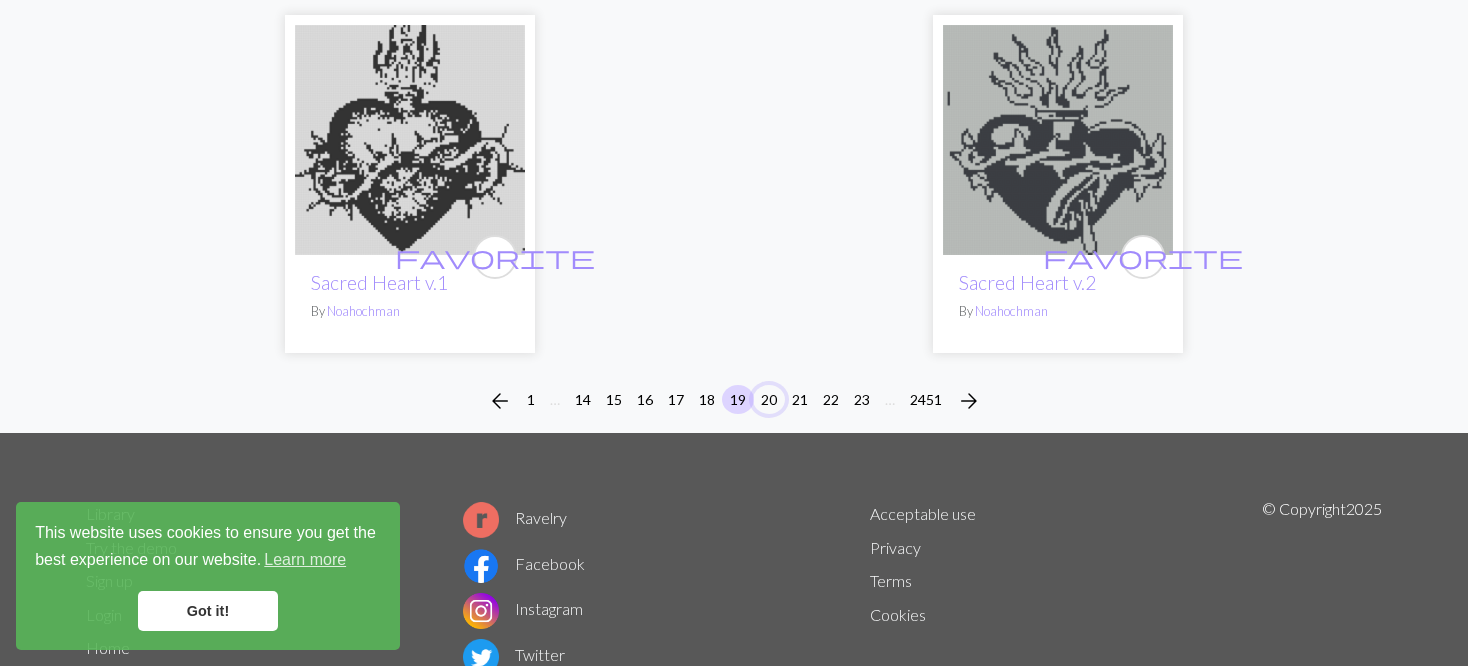 click on "20" at bounding box center [769, 399] 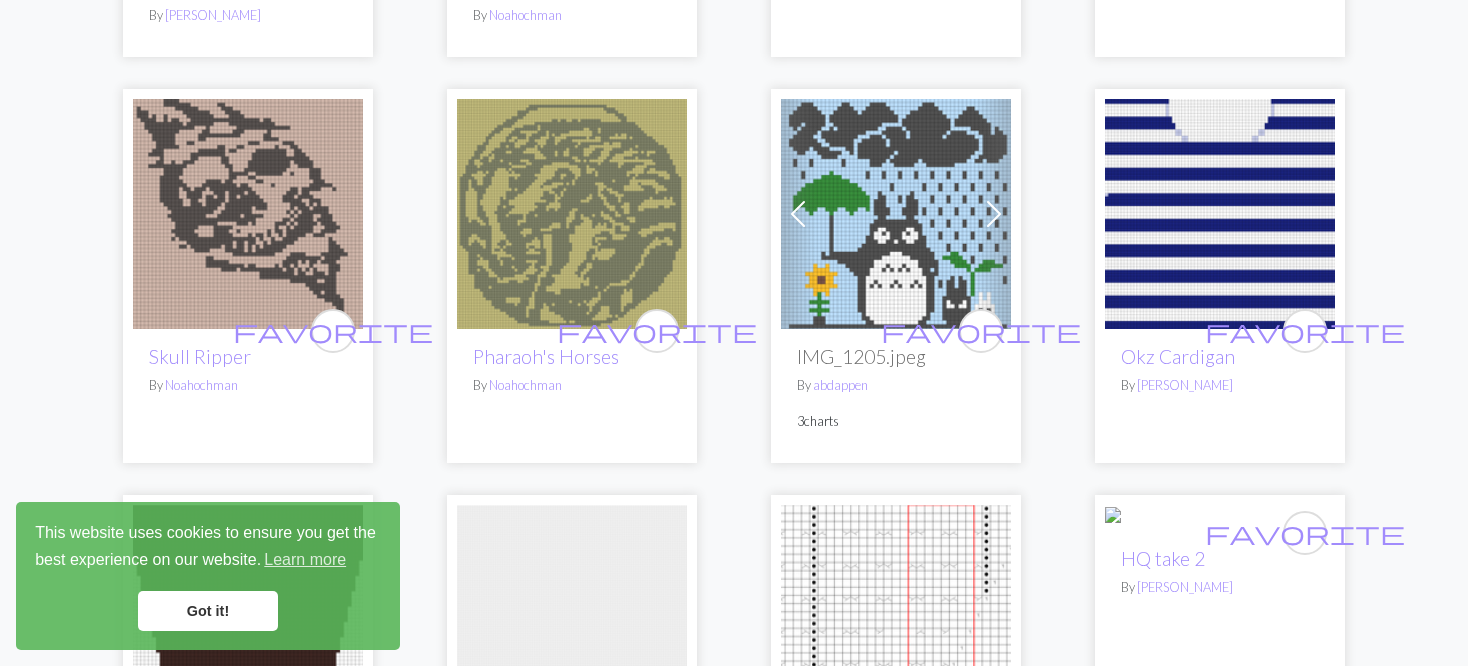 scroll, scrollTop: 600, scrollLeft: 0, axis: vertical 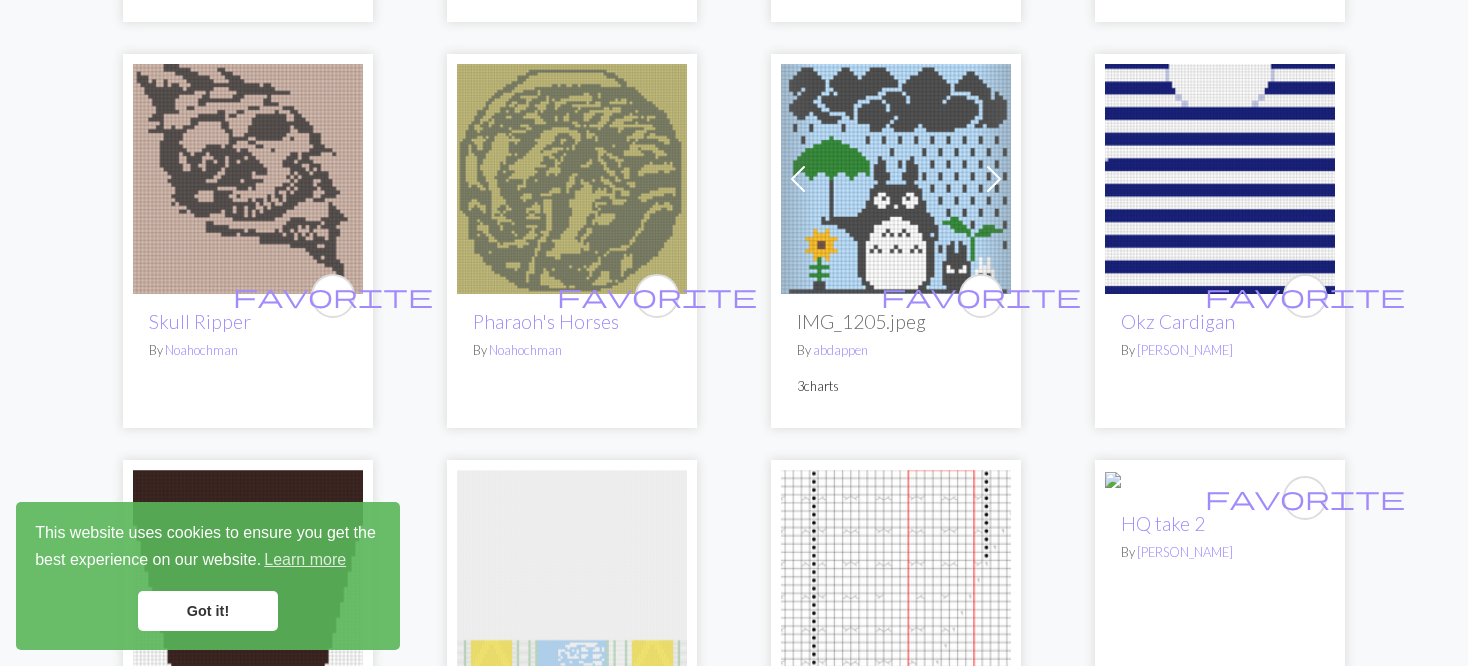 click at bounding box center (896, 179) 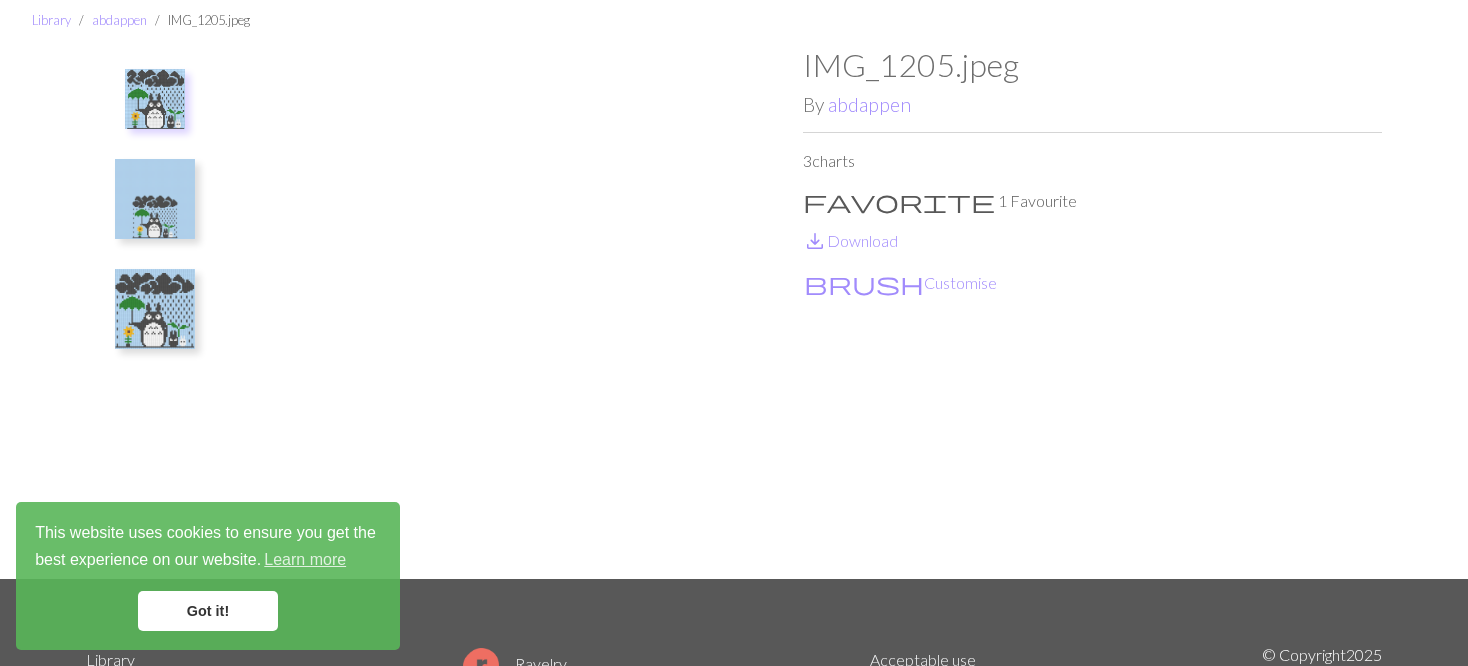 scroll, scrollTop: 100, scrollLeft: 0, axis: vertical 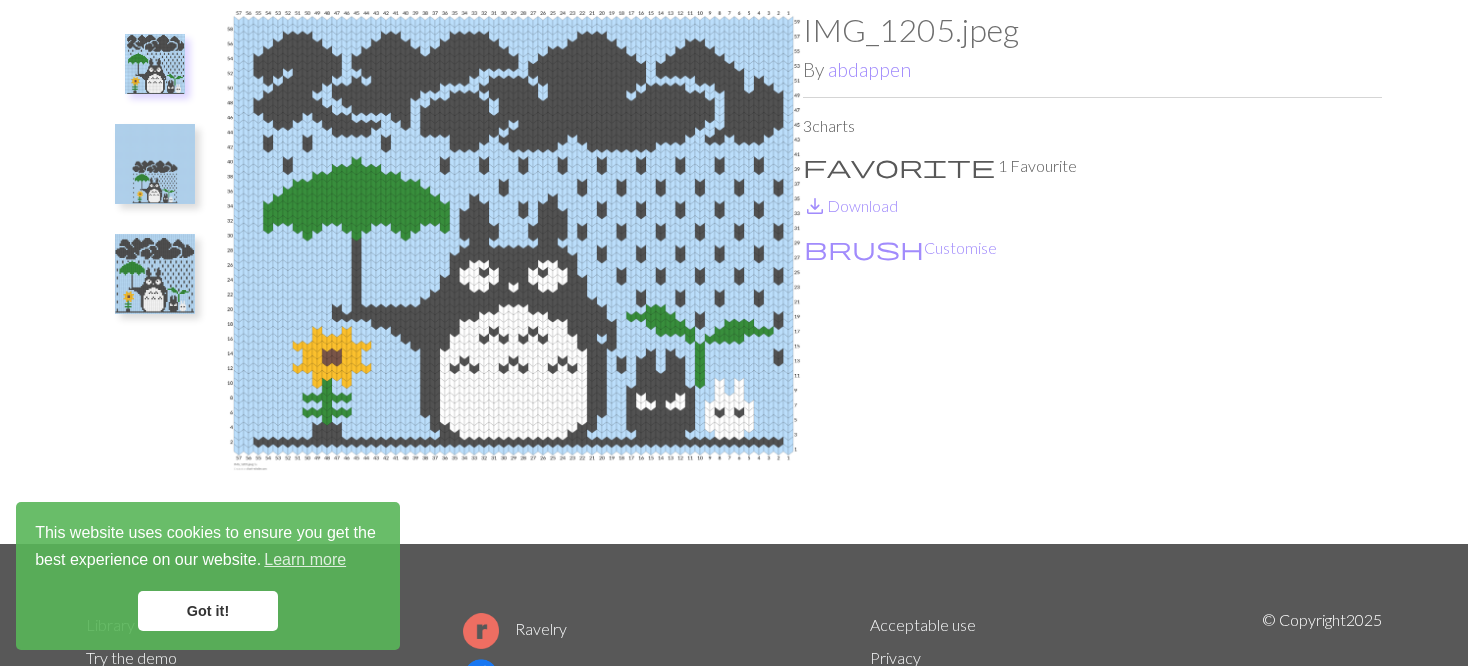 click at bounding box center (155, 269) 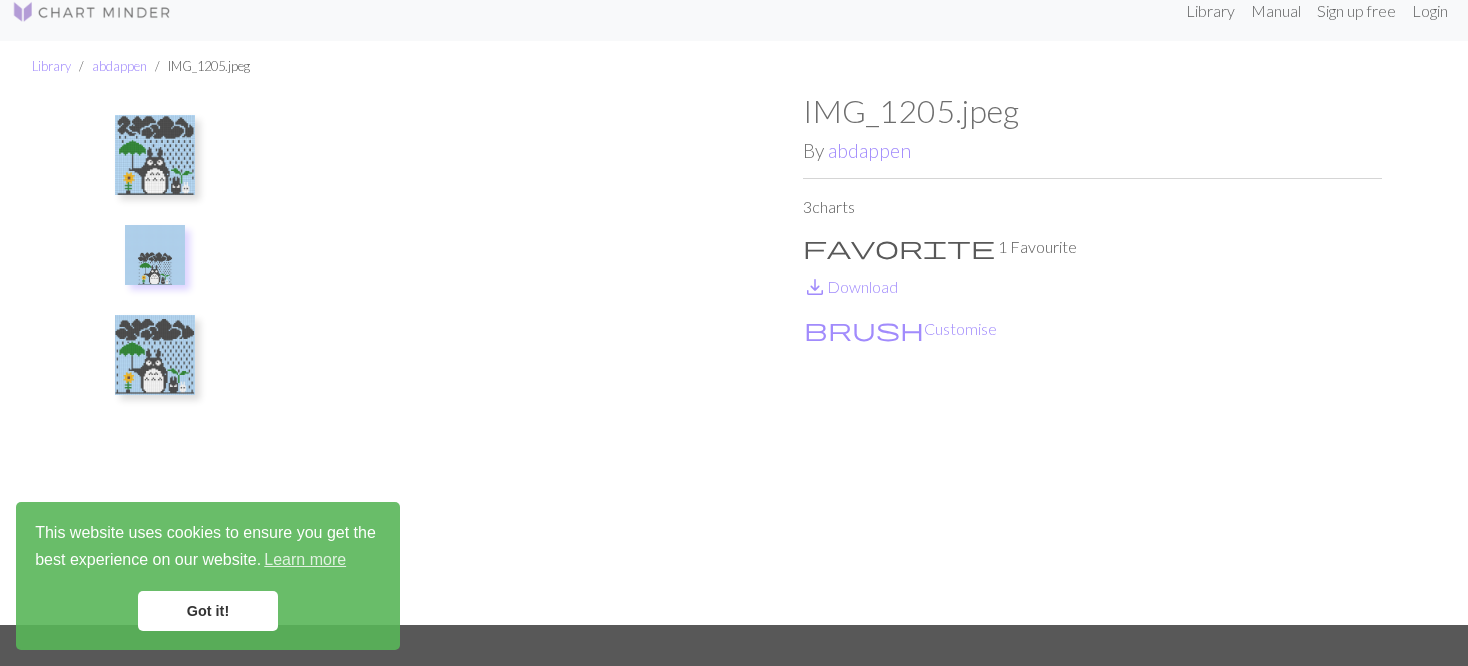 scroll, scrollTop: 0, scrollLeft: 0, axis: both 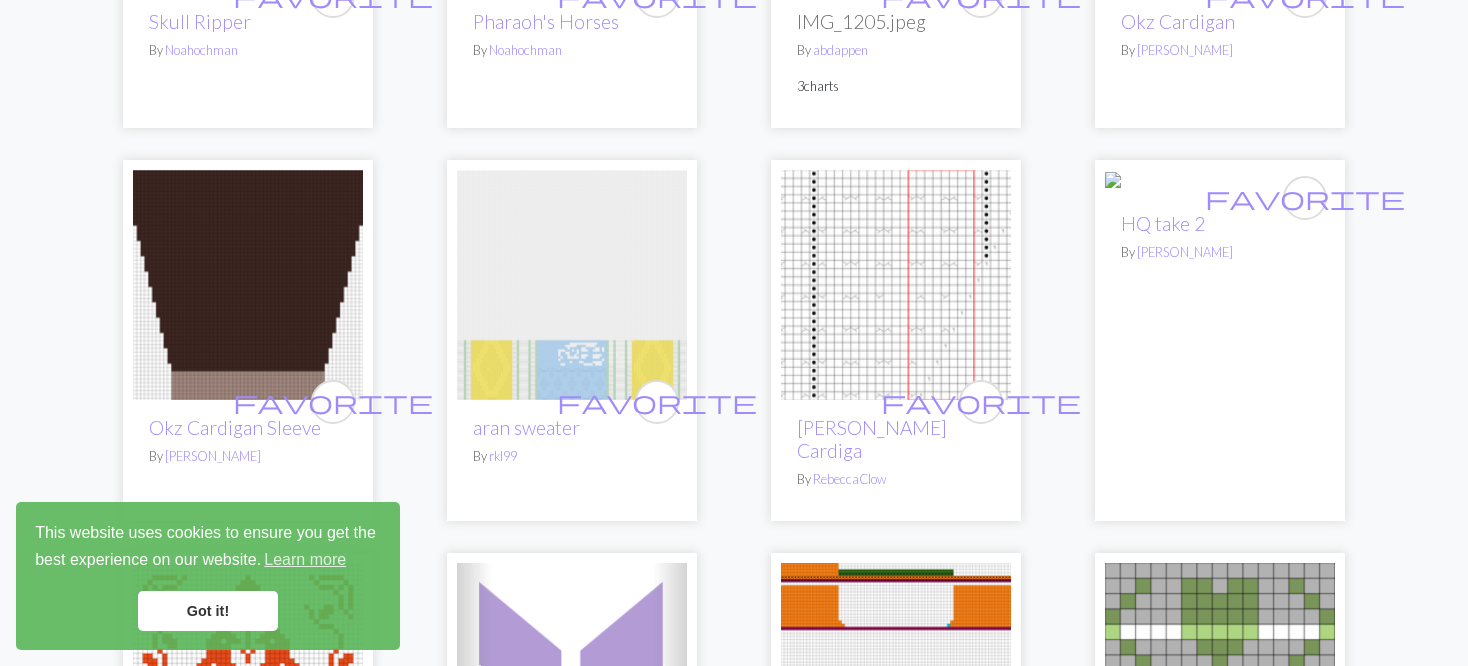 click at bounding box center (1196, 184) 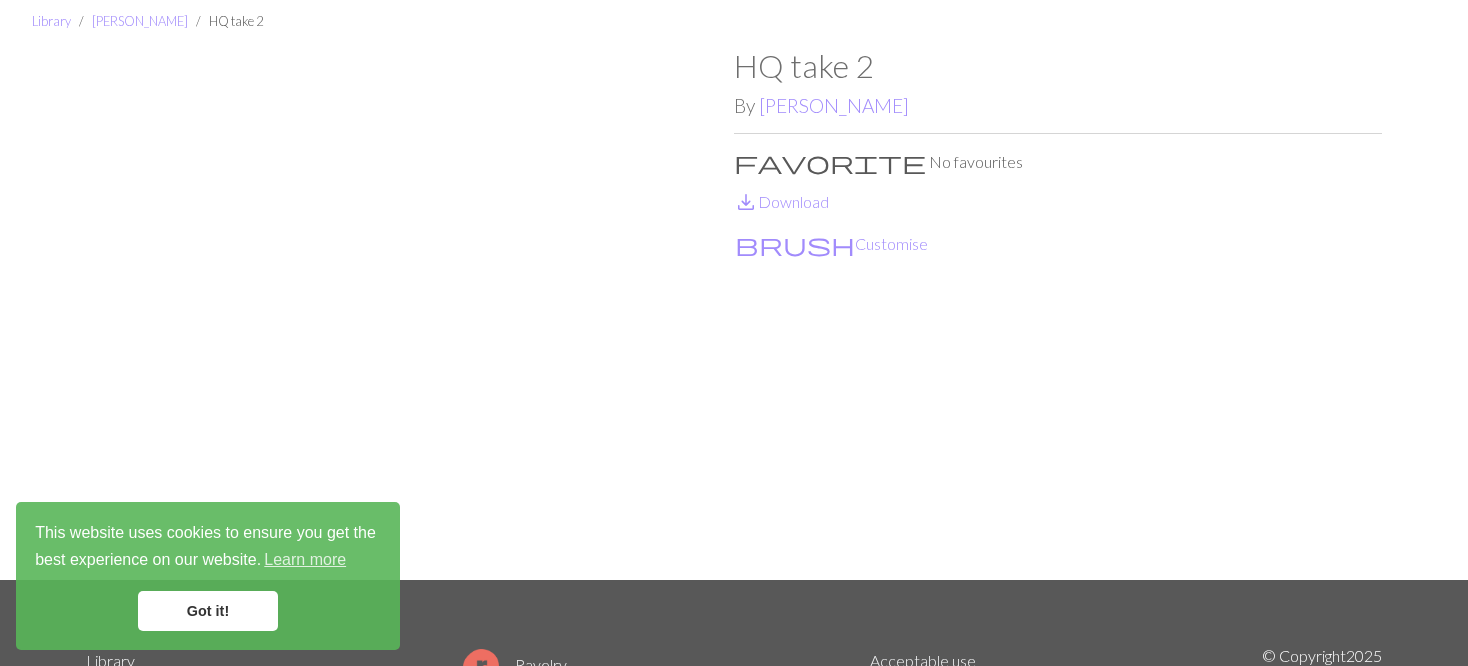 scroll, scrollTop: 100, scrollLeft: 0, axis: vertical 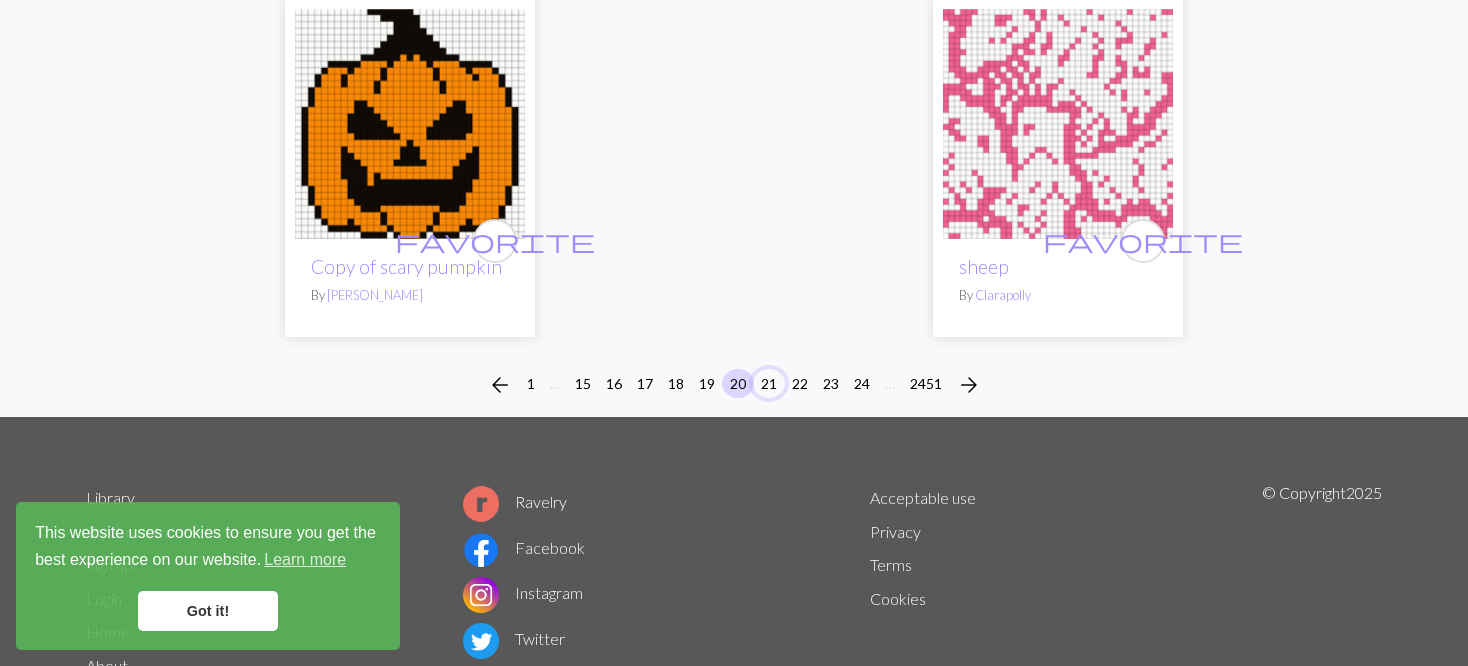 click on "21" at bounding box center (769, 383) 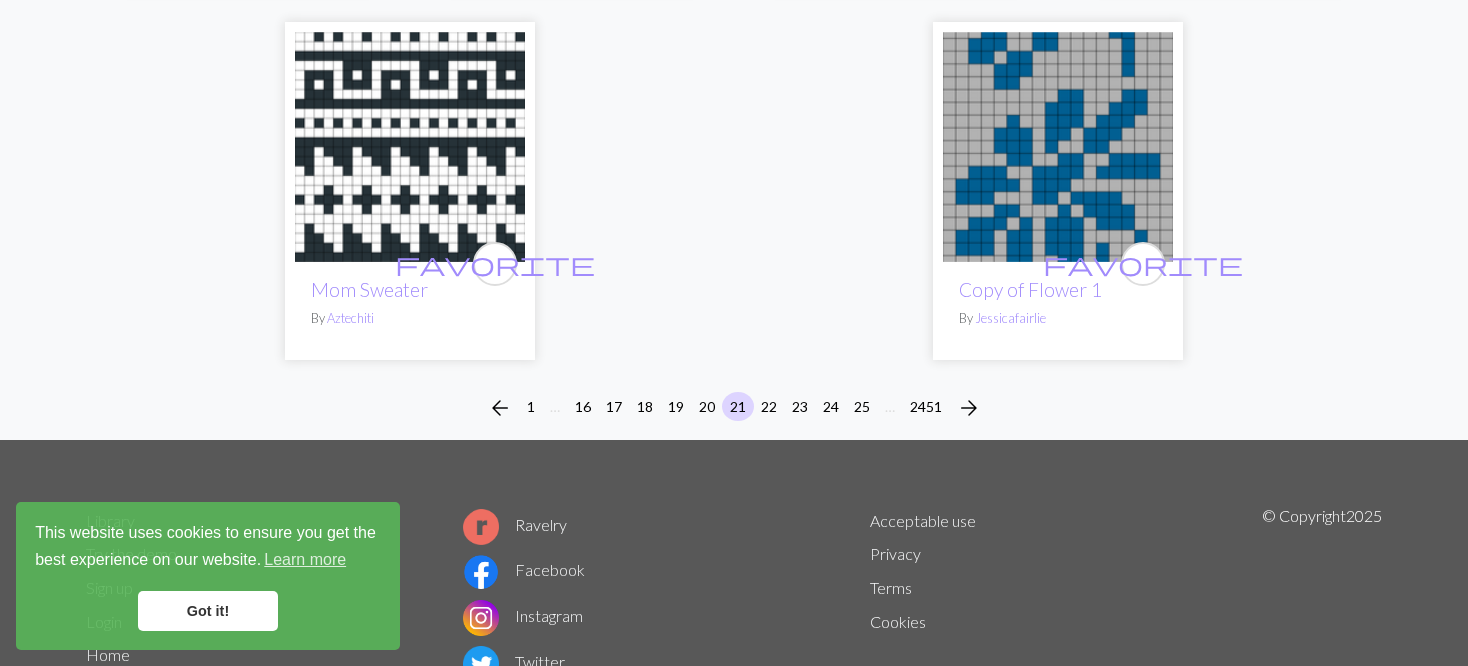 scroll, scrollTop: 5200, scrollLeft: 0, axis: vertical 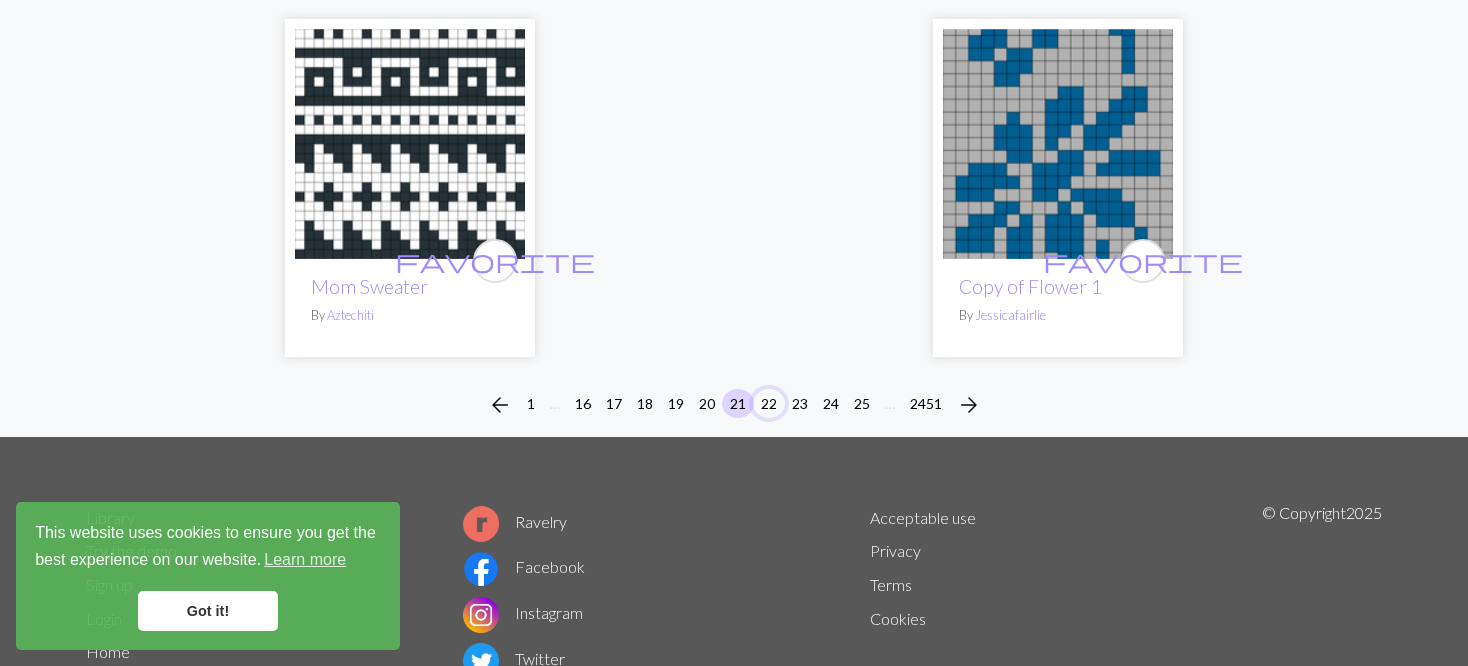 click on "22" at bounding box center [769, 403] 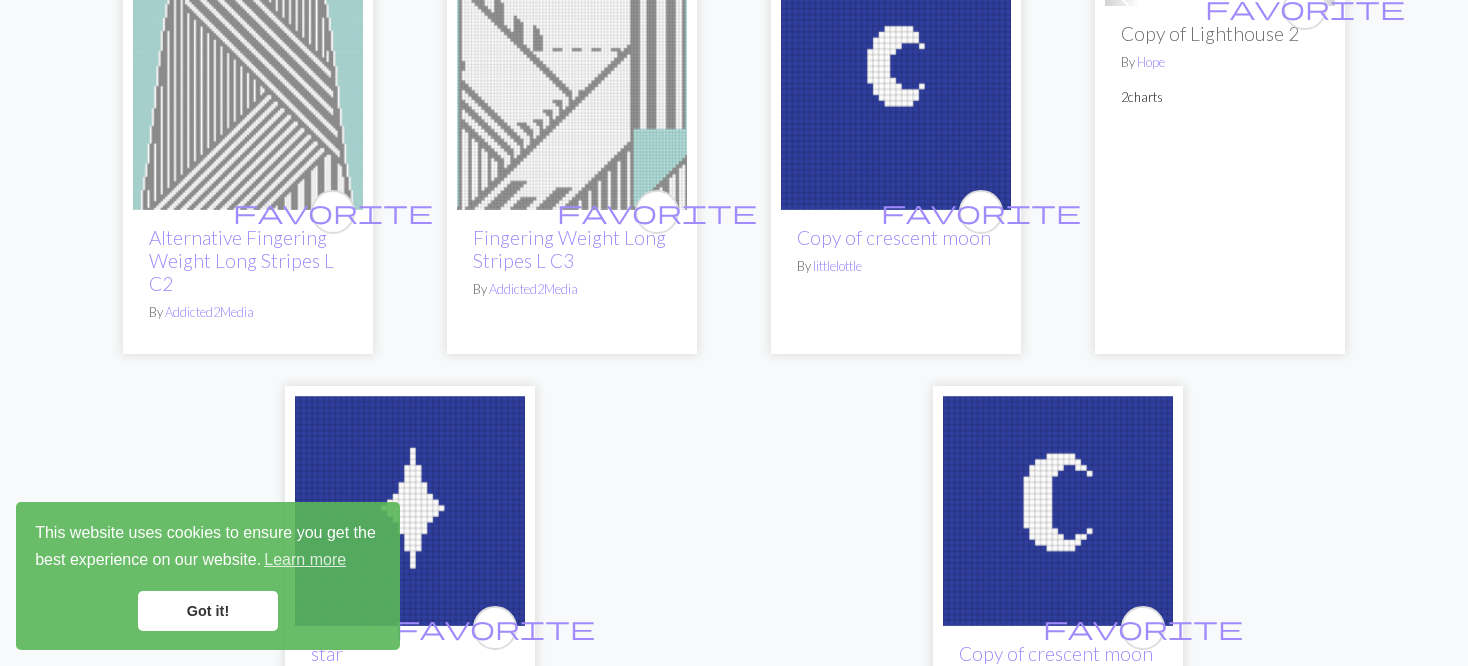 scroll, scrollTop: 5100, scrollLeft: 0, axis: vertical 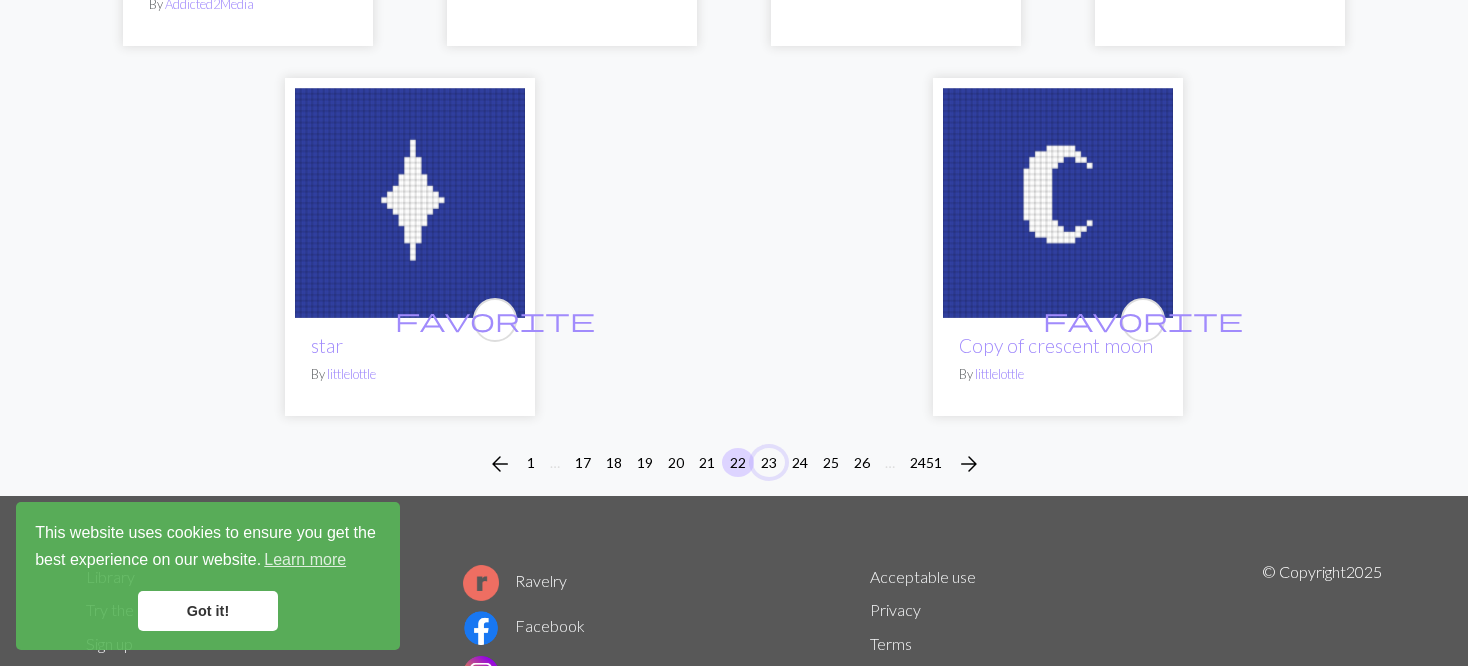 click on "23" at bounding box center (769, 462) 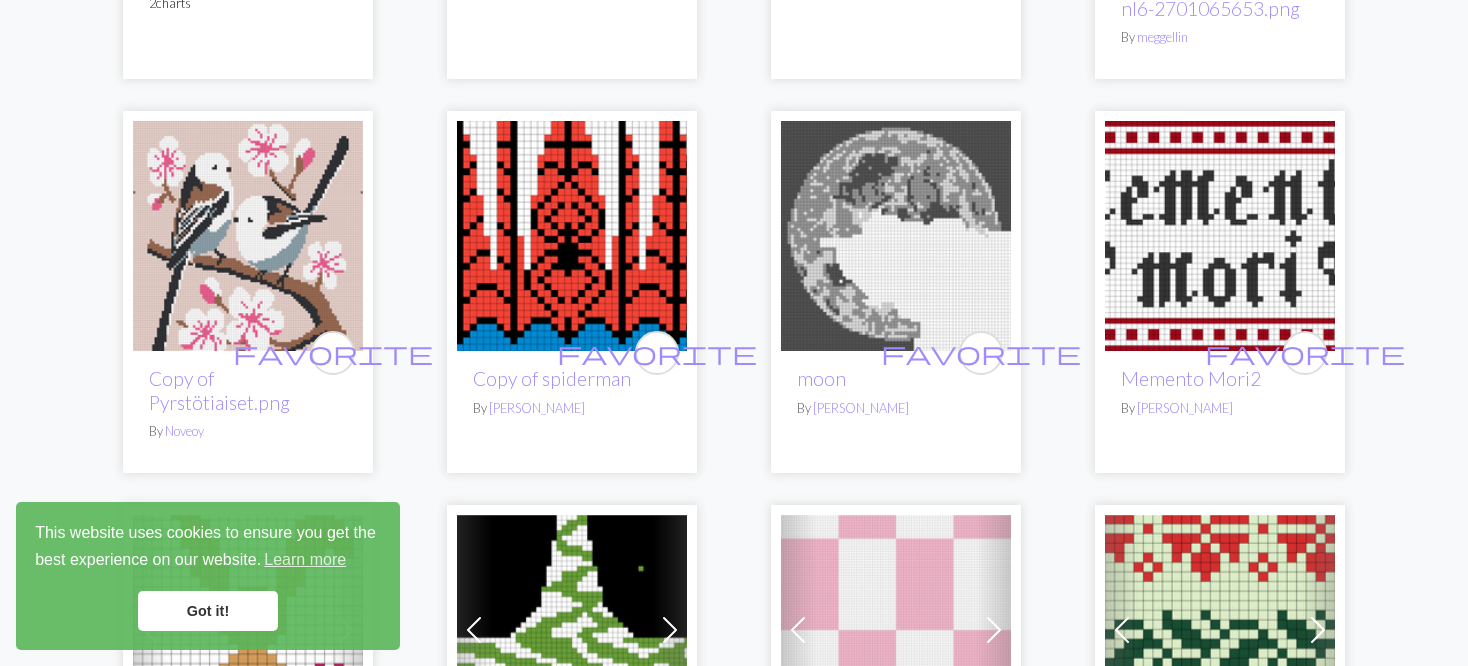 scroll, scrollTop: 3900, scrollLeft: 0, axis: vertical 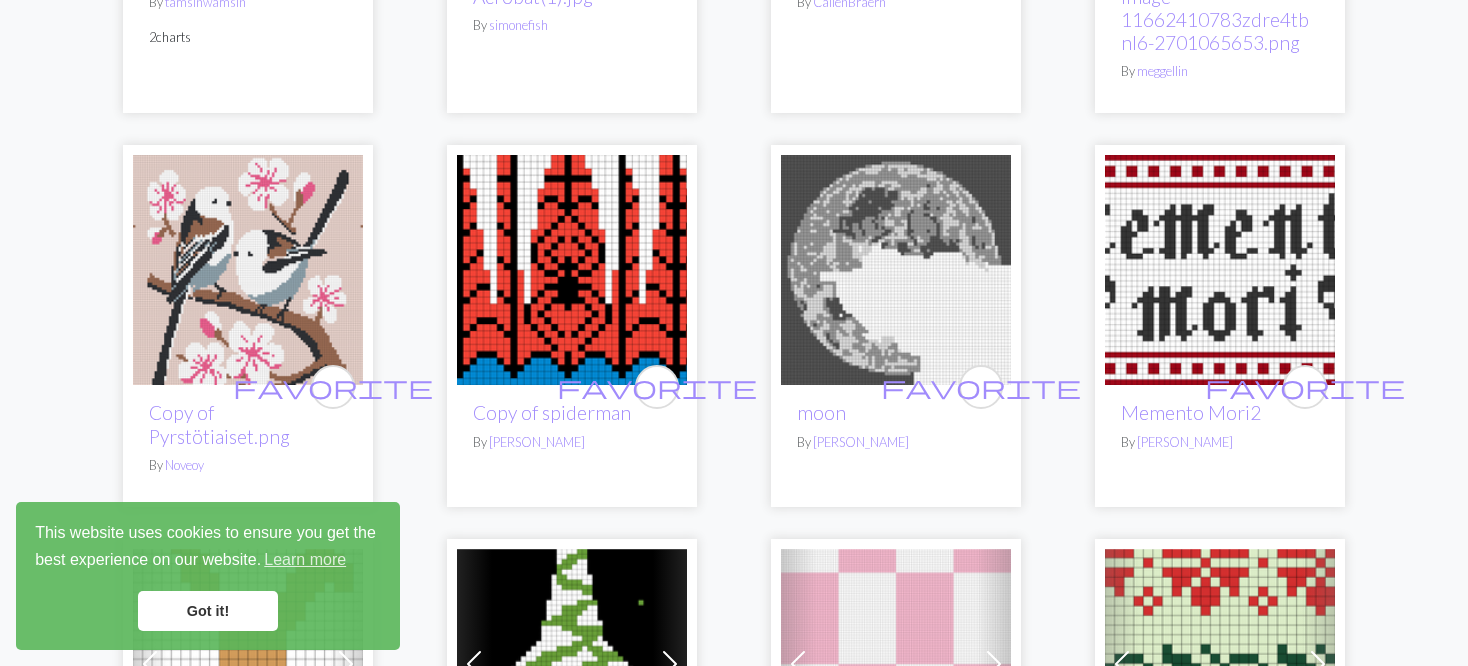 click at bounding box center (248, 270) 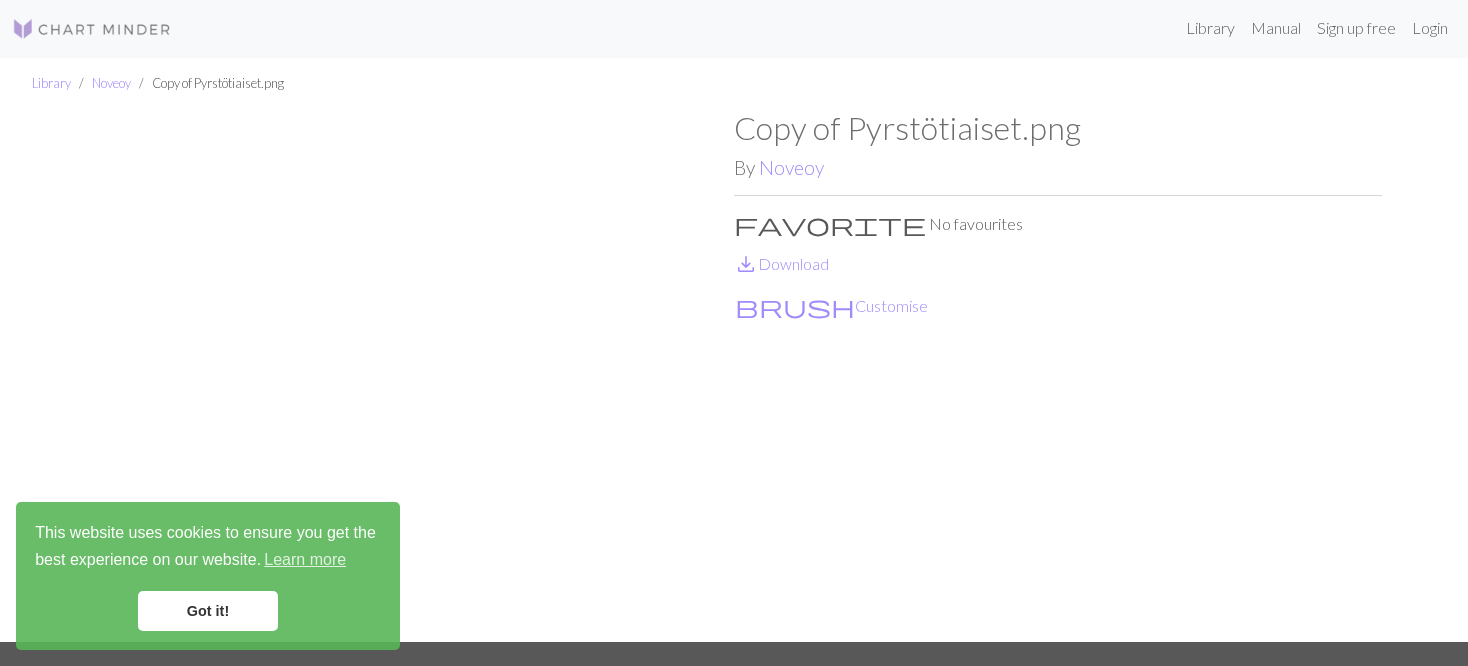 scroll, scrollTop: 0, scrollLeft: 0, axis: both 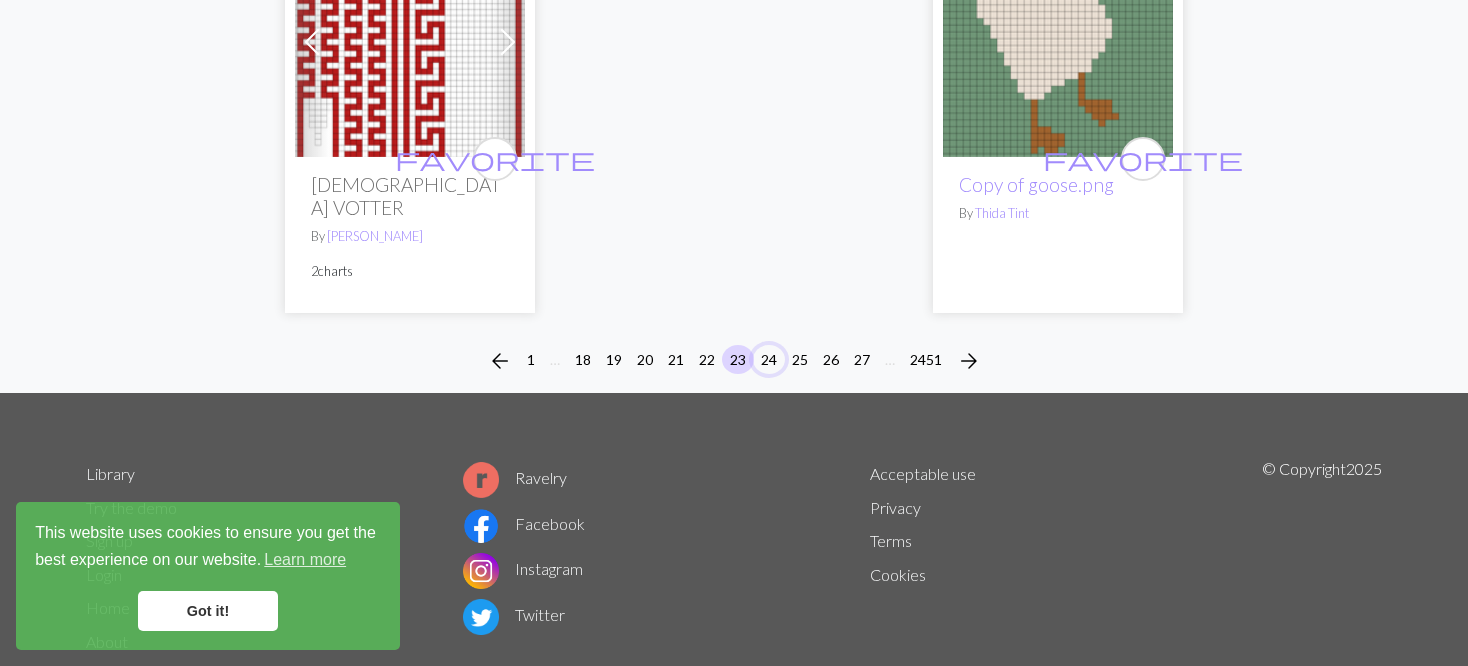 click on "24" at bounding box center [769, 359] 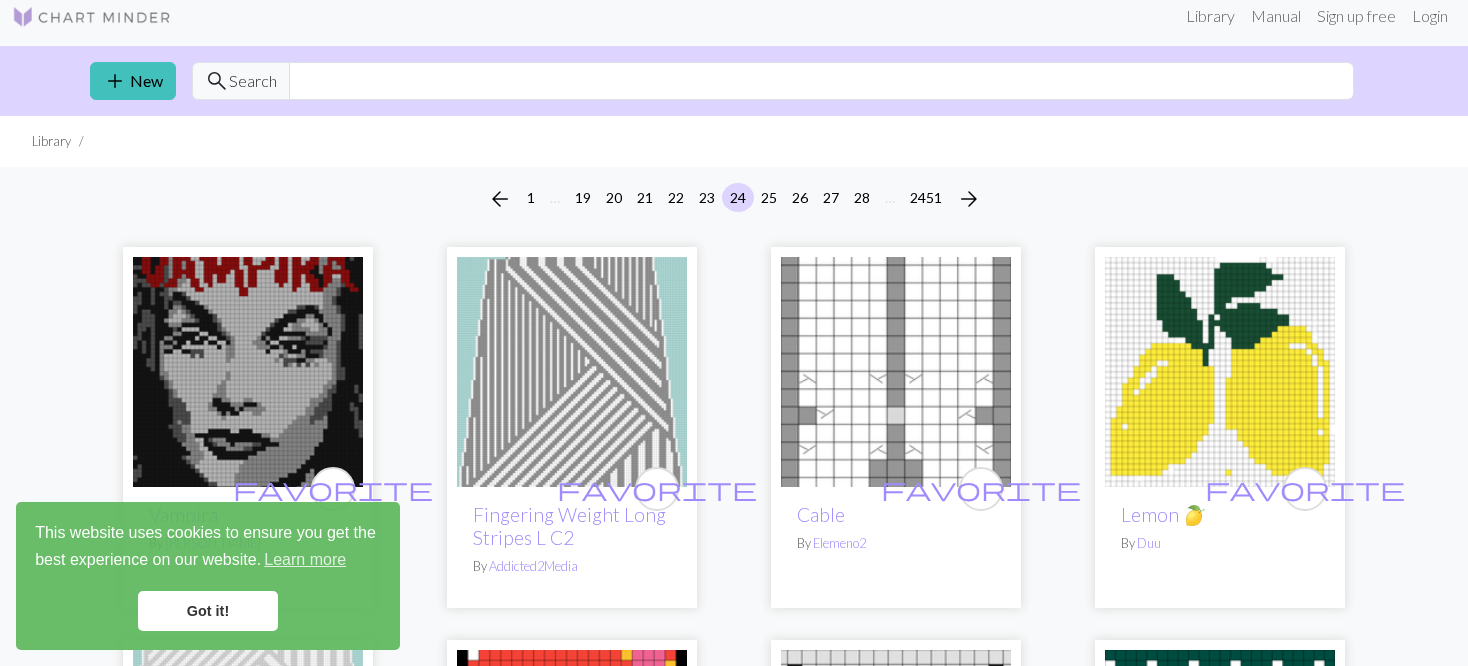scroll, scrollTop: 0, scrollLeft: 0, axis: both 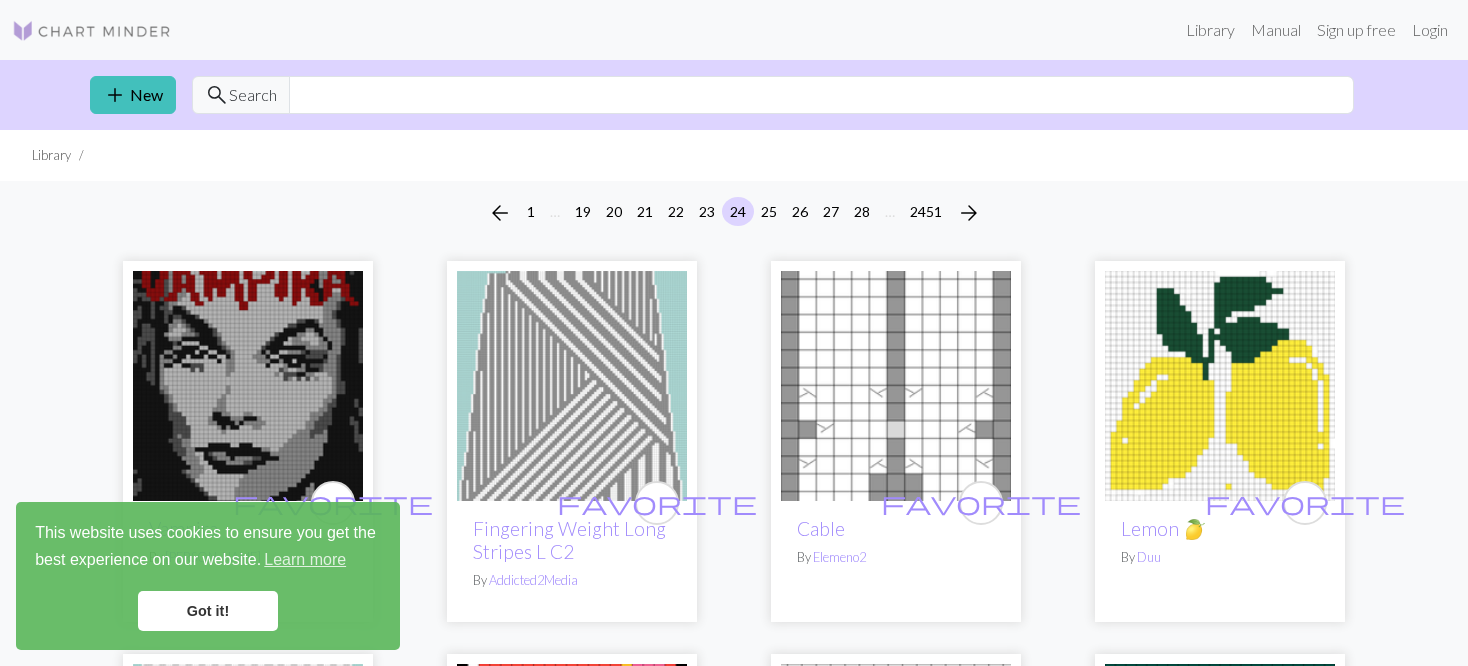 click at bounding box center [1220, 386] 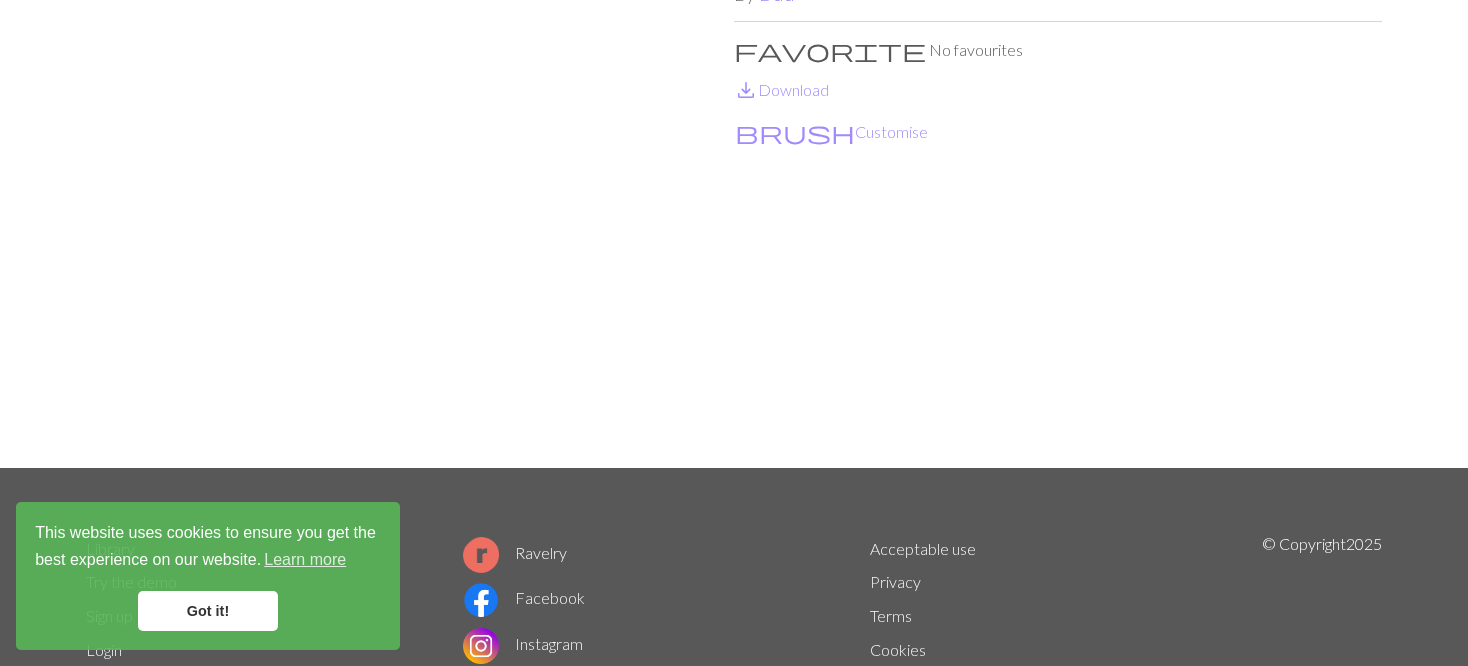 scroll, scrollTop: 200, scrollLeft: 0, axis: vertical 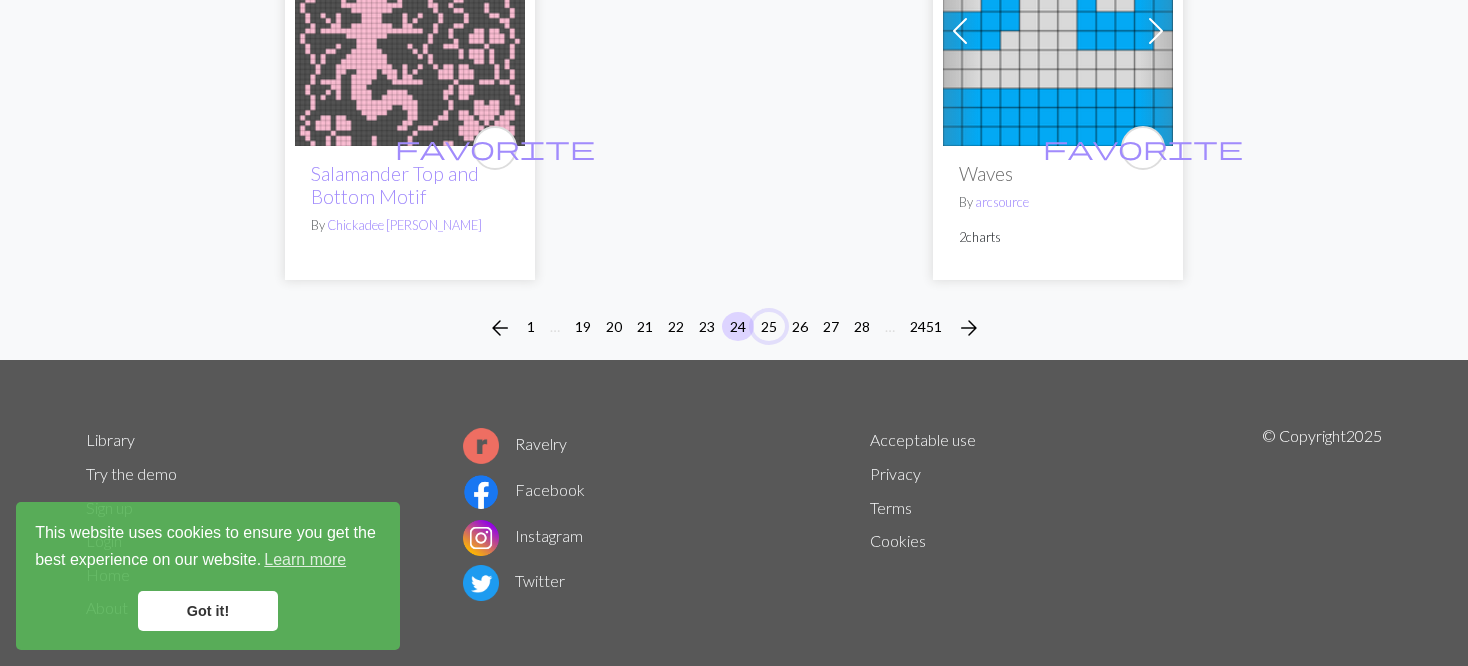click on "25" at bounding box center (769, 326) 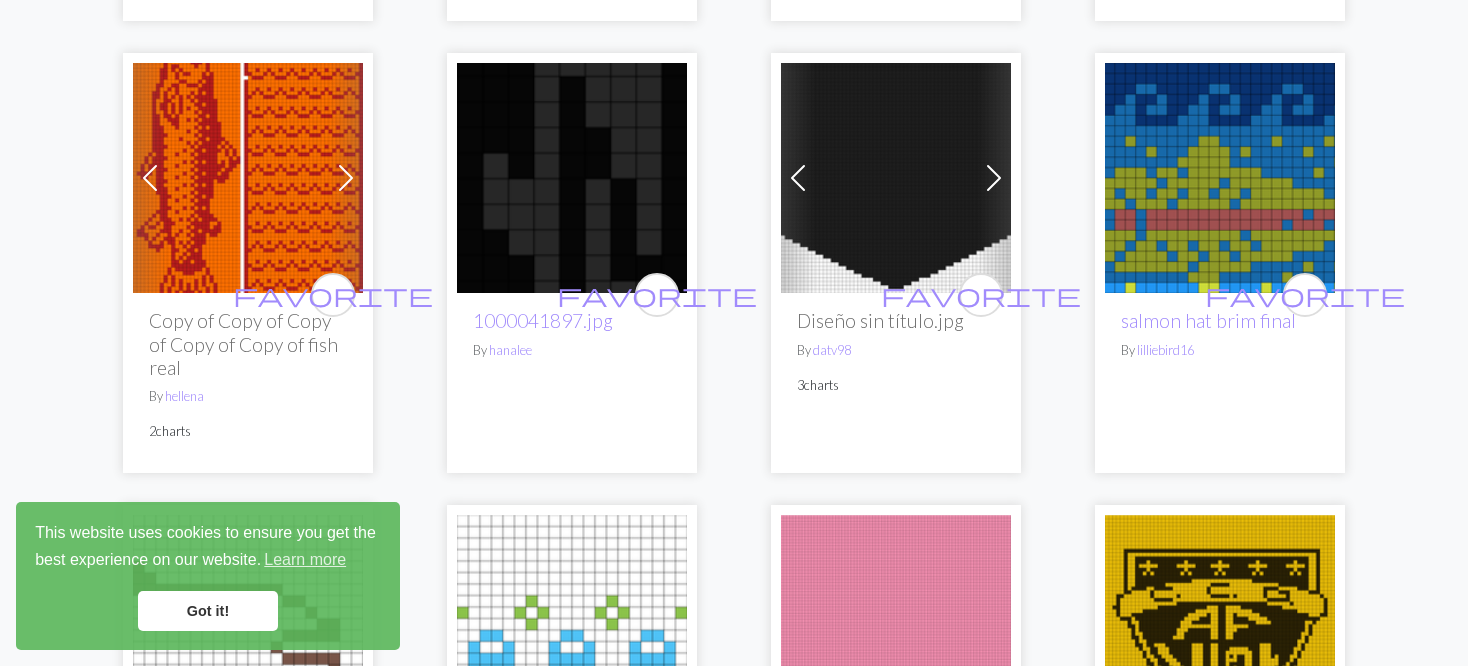scroll, scrollTop: 4200, scrollLeft: 0, axis: vertical 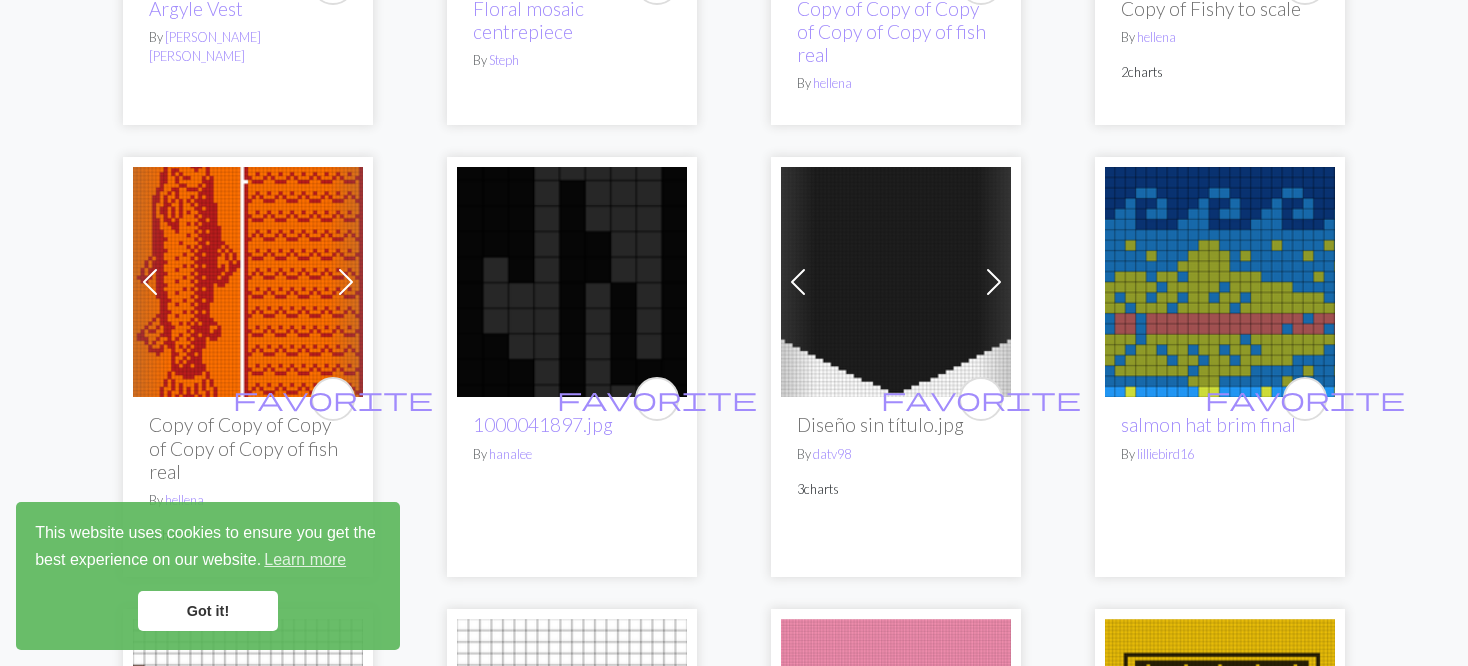 click at bounding box center [896, 282] 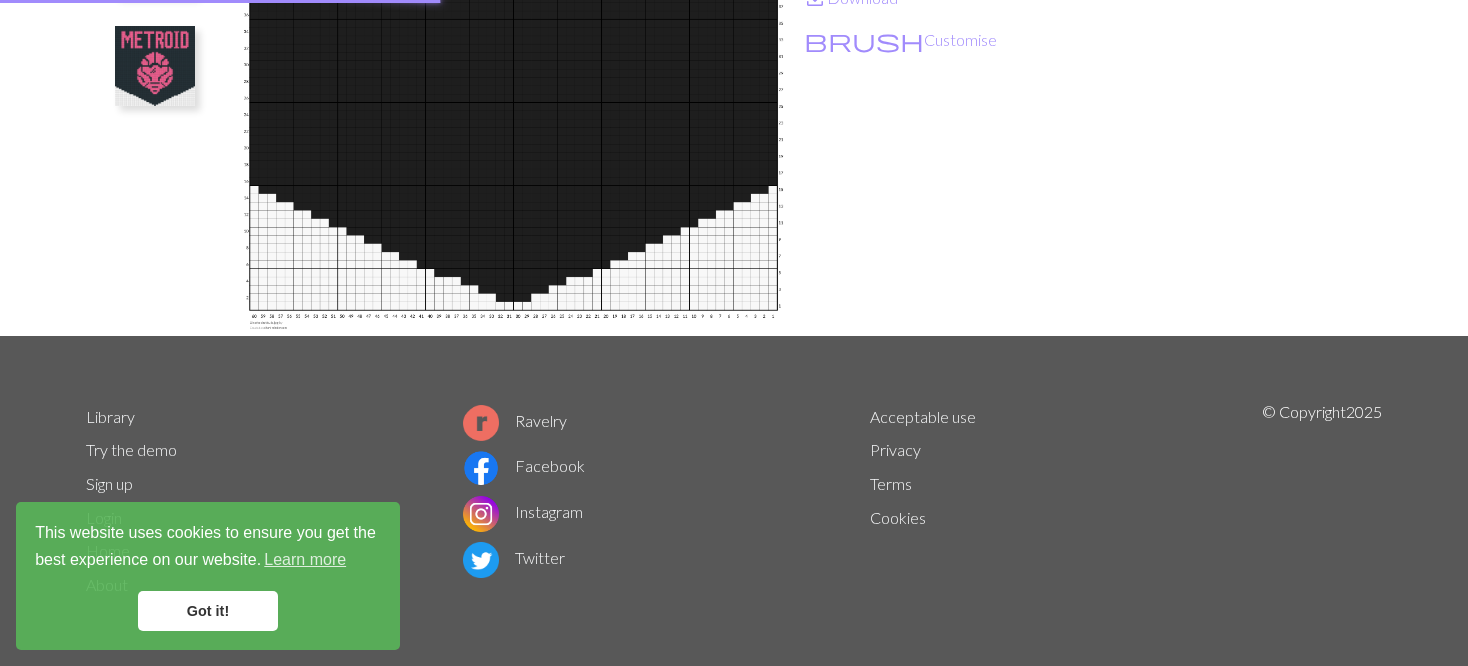 scroll, scrollTop: 0, scrollLeft: 0, axis: both 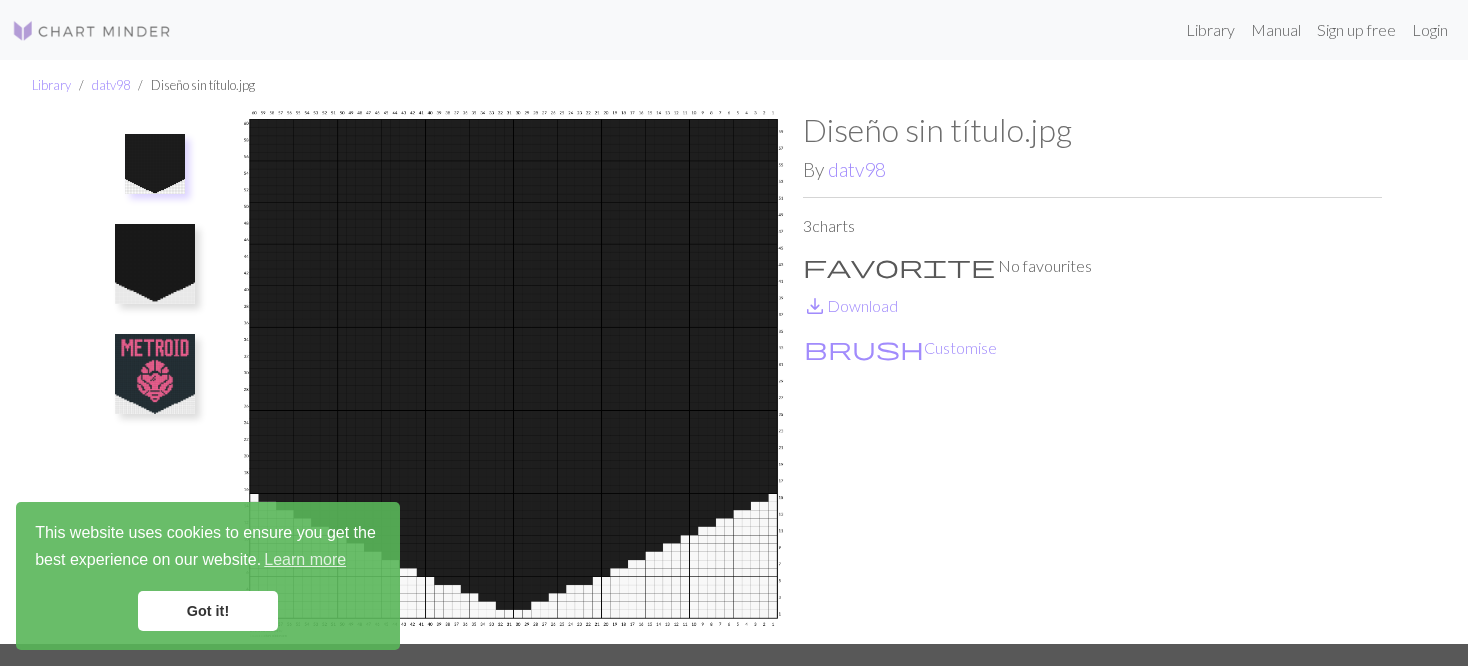 click at bounding box center [155, 374] 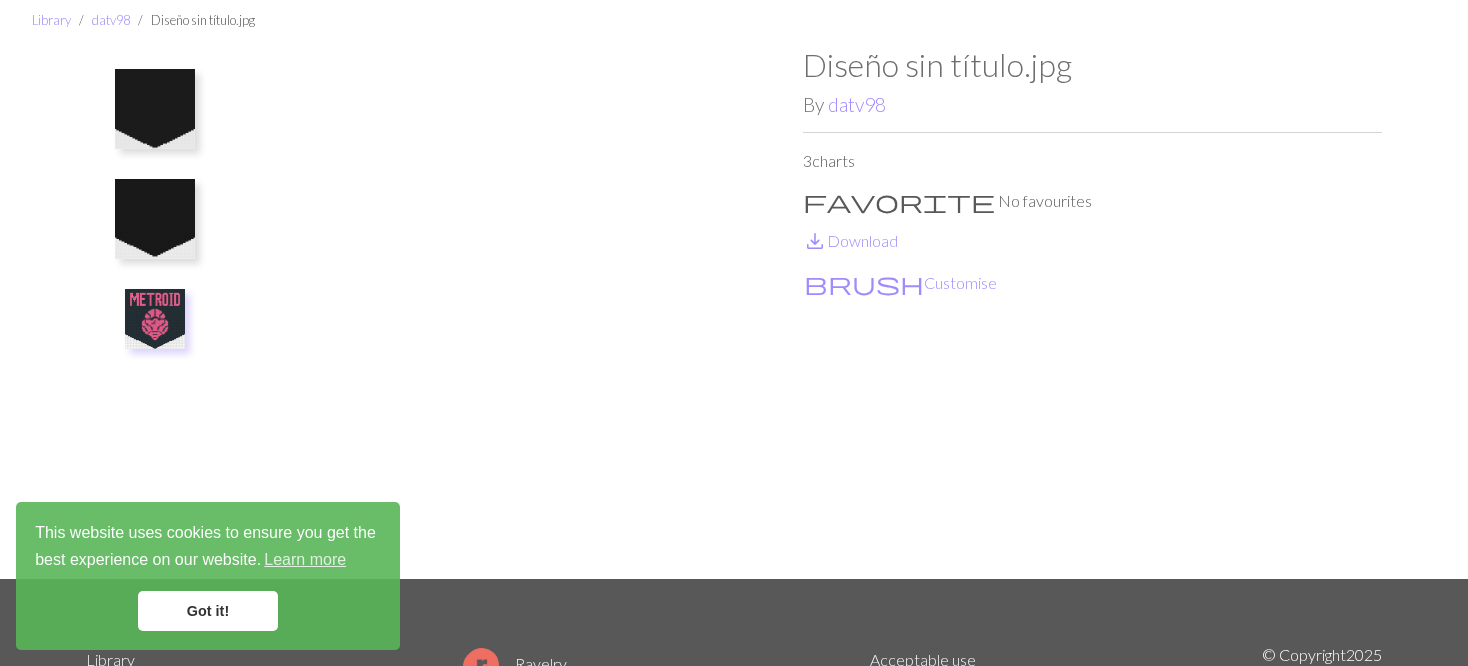 scroll, scrollTop: 100, scrollLeft: 0, axis: vertical 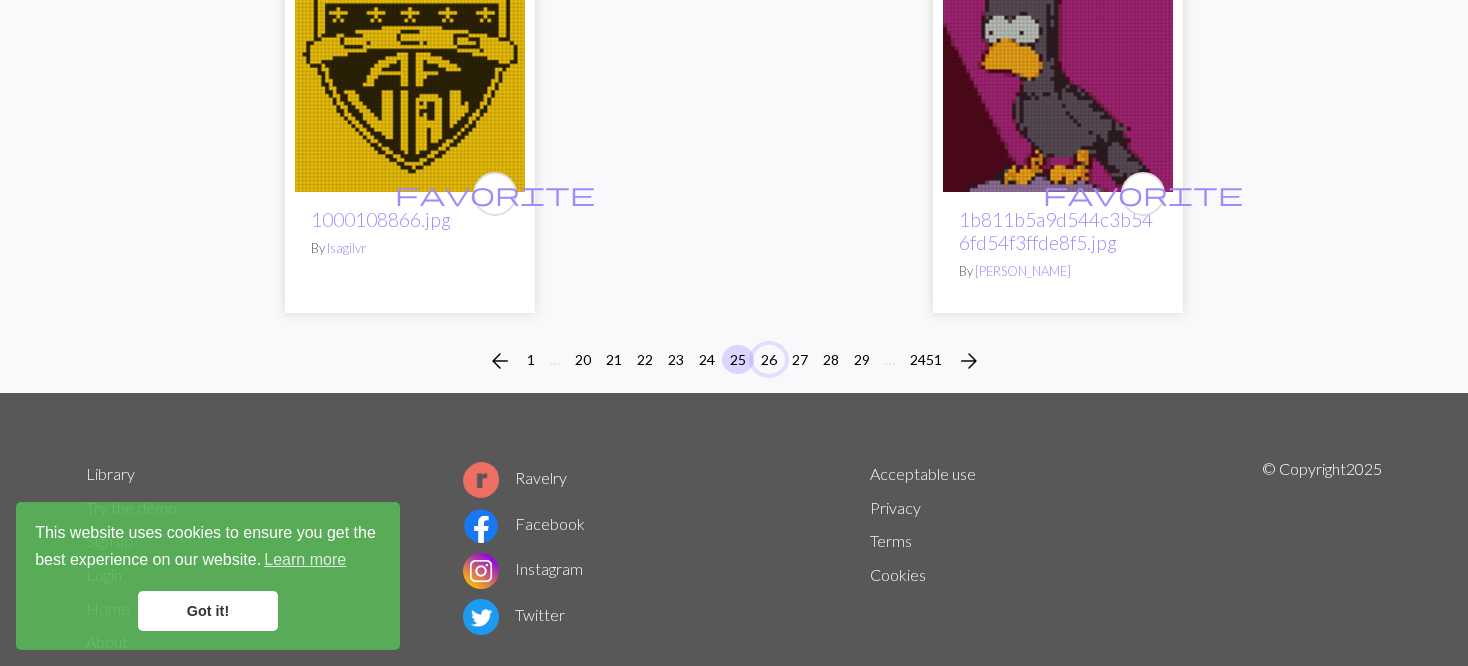click on "26" at bounding box center (769, 359) 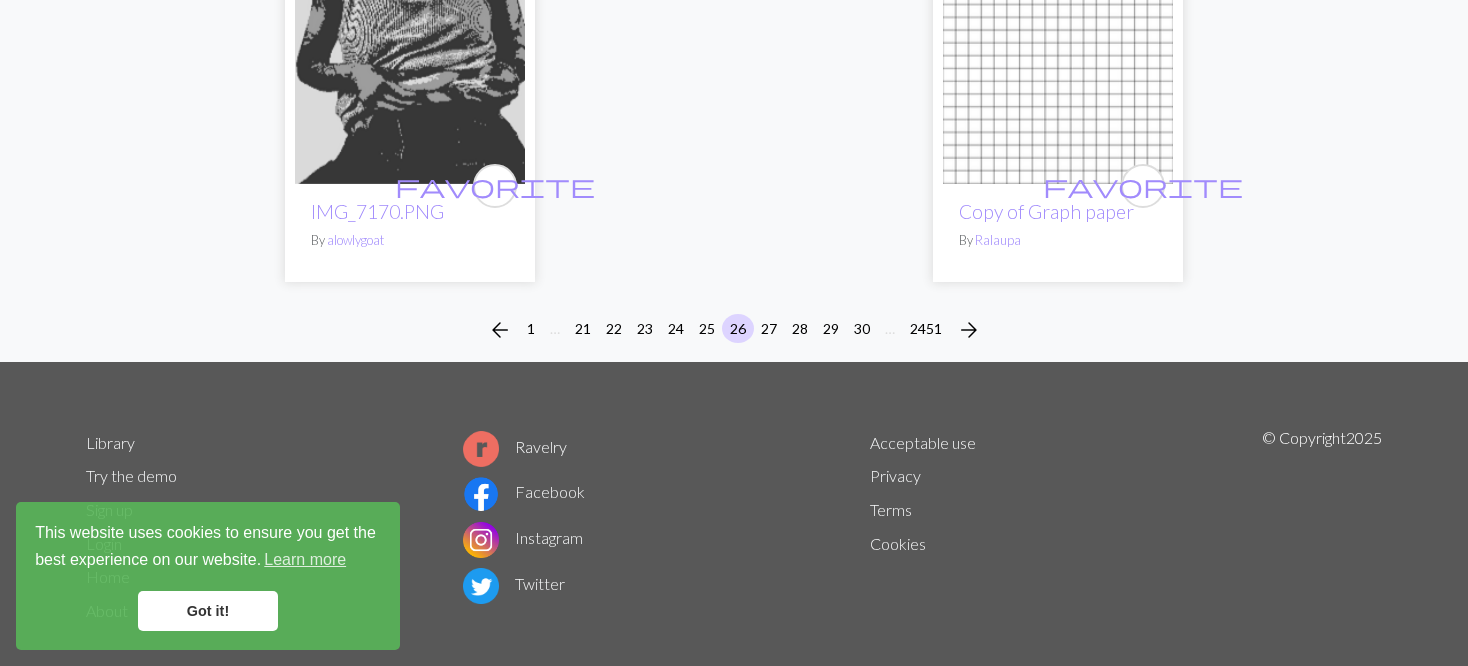 scroll, scrollTop: 5572, scrollLeft: 0, axis: vertical 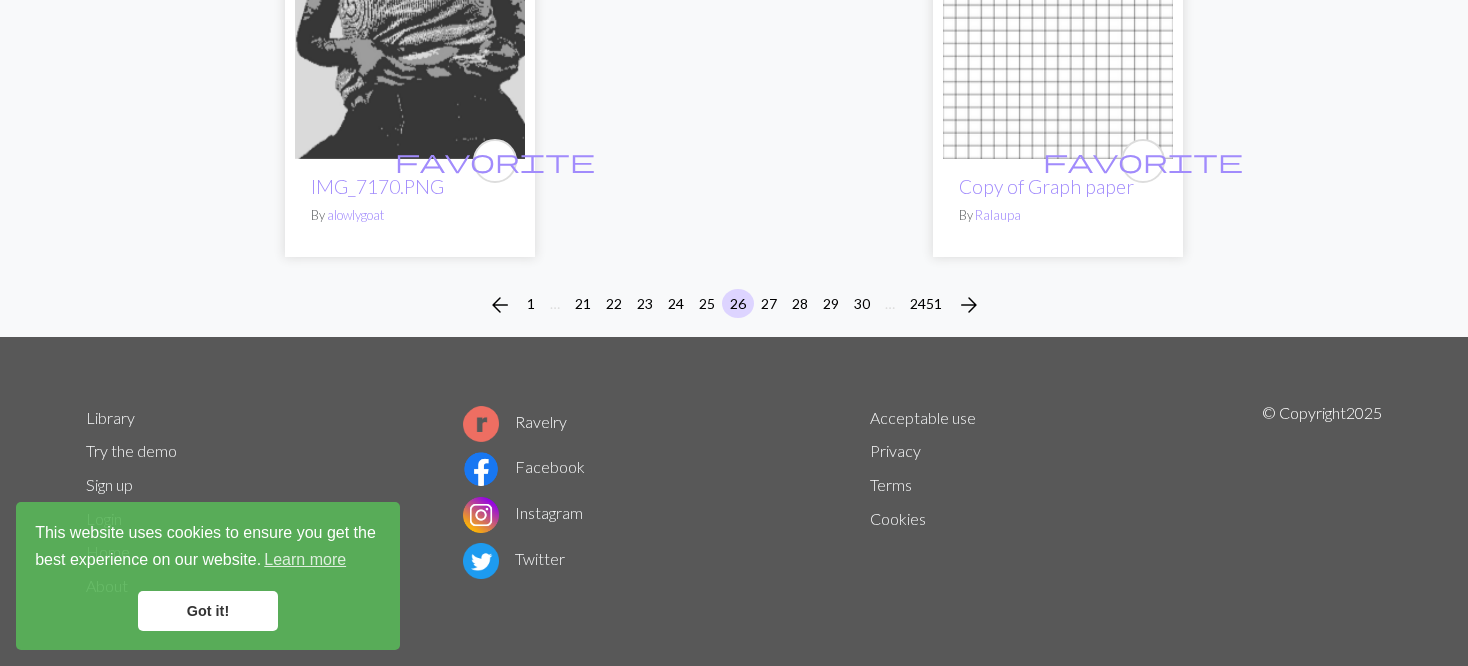 click on "arrow_back 1 … 21 22 23 24 25 26 27 28 29 30 … 2451 arrow_forward" at bounding box center (734, 305) 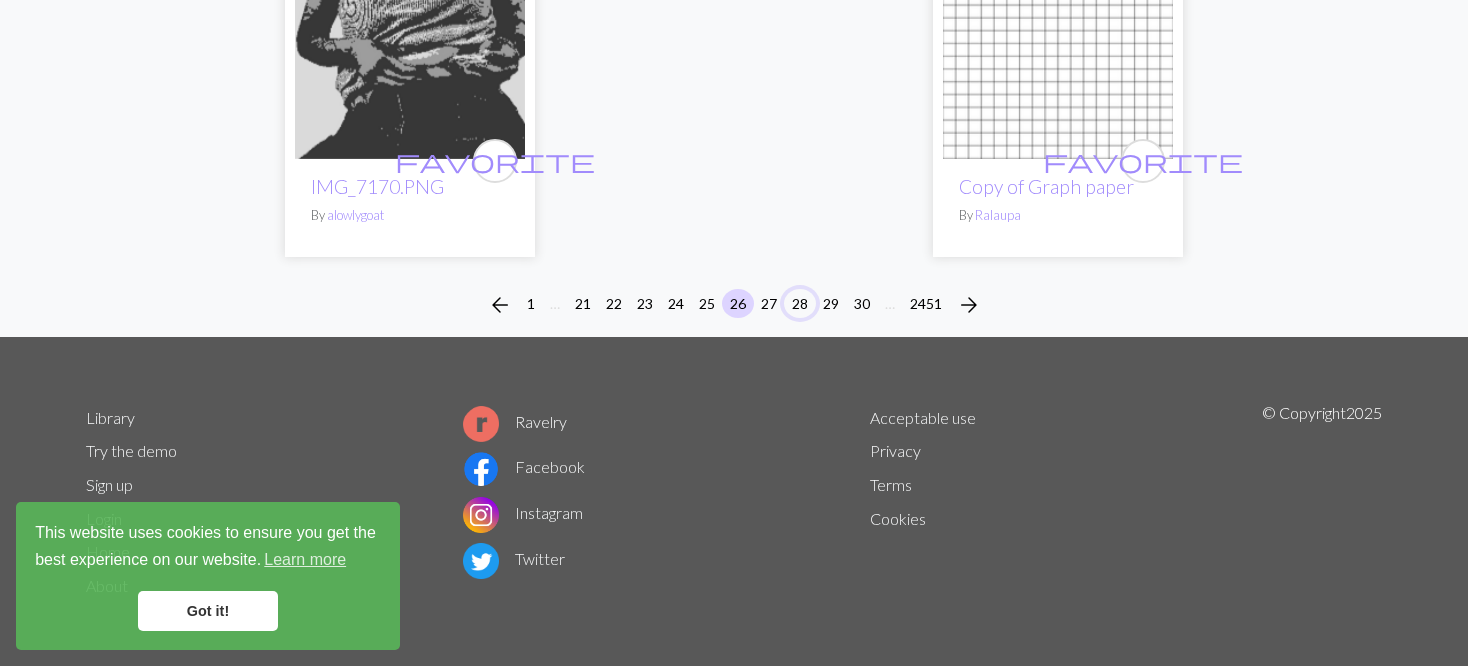 click on "28" at bounding box center [800, 303] 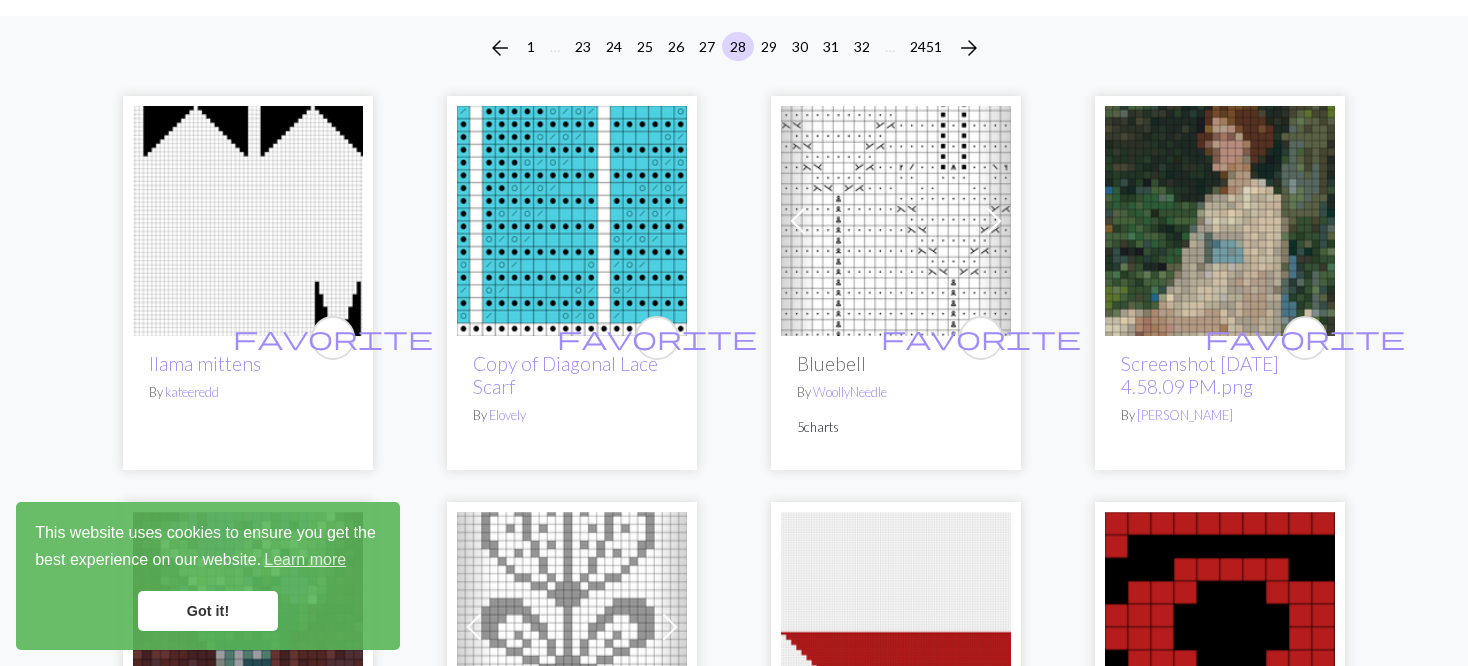 scroll, scrollTop: 200, scrollLeft: 0, axis: vertical 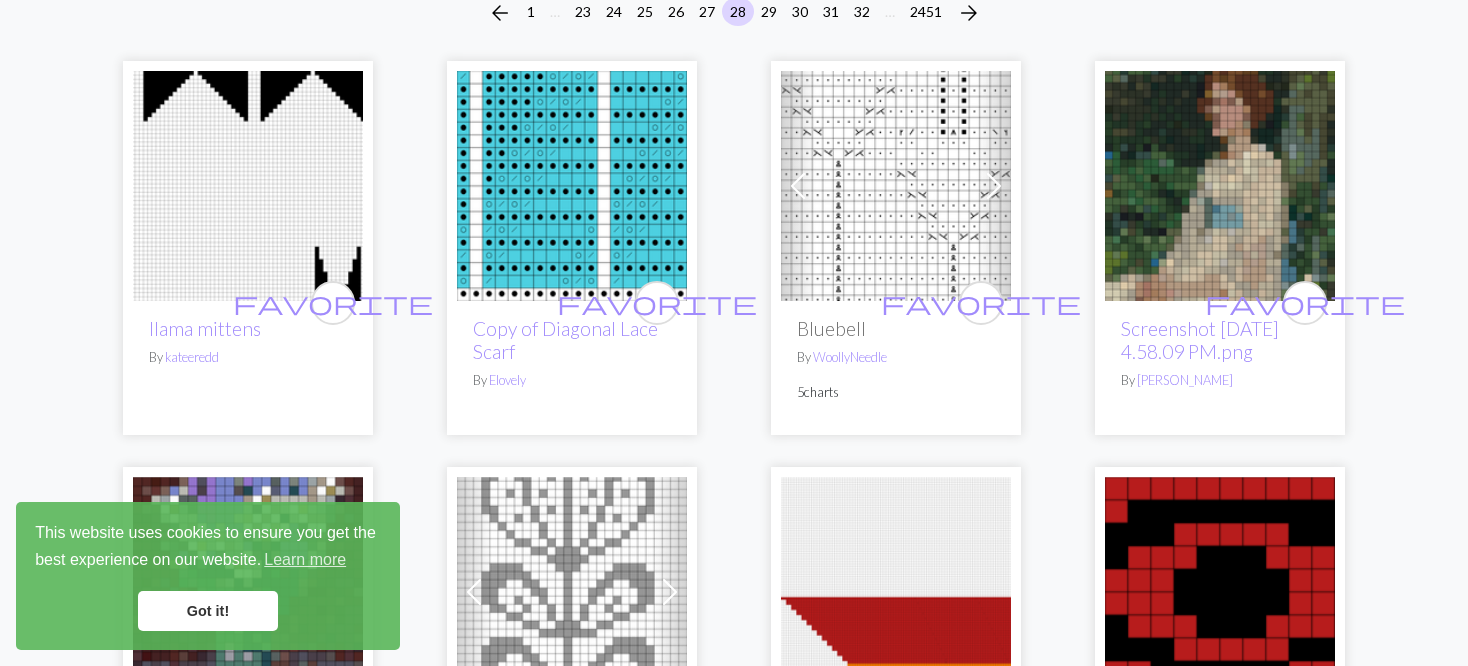 click on "favorite llama mittens By   kateeredd favorite Copy of Diagonal Lace Scarf By   Elovely Previous Next favorite Bluebell By   WoollyNeedle 5  charts favorite Screenshot [DATE] 4.58.09 PM.png By   [PERSON_NAME] favorite Screenshot [DATE] 7.01.34 PM.png By   [PERSON_NAME] Previous Next favorite mittens By   bikoknit 2  charts favorite sock By   krmallory favorite eye By   [PERSON_NAME] Next favorite Persianrug.jpg By   [PERSON_NAME]  2  charts favorite 20250709_205929_0000.png By   moniminchai favorite lad By   Niobi9 favorite Persianrug.jpg By   [PERSON_NAME]  favorite Heraldic lion 40x40 By   CommonInterest favorite Heraldic lion By   CommonInterest favorite Copy of Moon Moth By   Nonoui Previous Next favorite Sylph By   SoCo17 2  charts Previous Next favorite Copy of Copy of heraldic lion By   CommonInterest 2  charts Previous Next favorite Copy of Copy of heraldic lion By   CommonInterest 2  charts favorite lily By   [PERSON_NAME] favorite Screen Shot [DATE] 9.39.26 PM.png By   ltwoodward favorite støvle" at bounding box center (734, 2730) 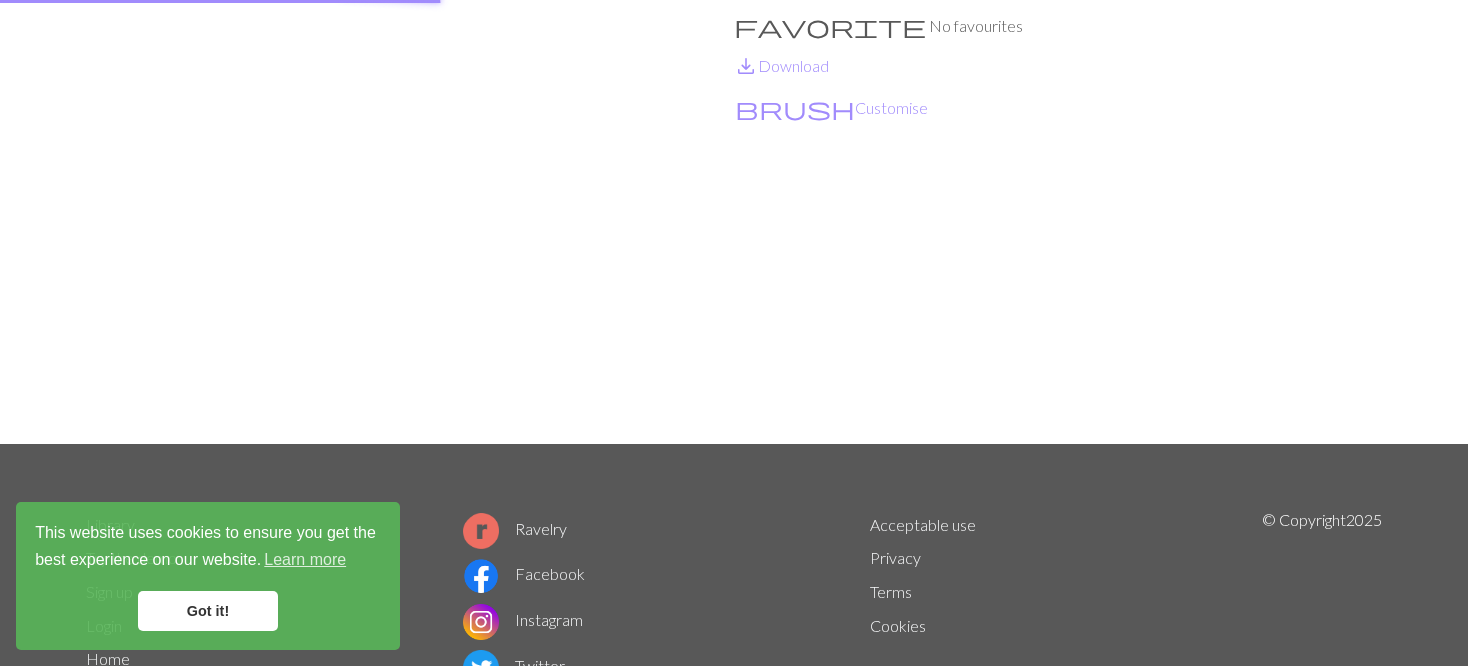 scroll, scrollTop: 0, scrollLeft: 0, axis: both 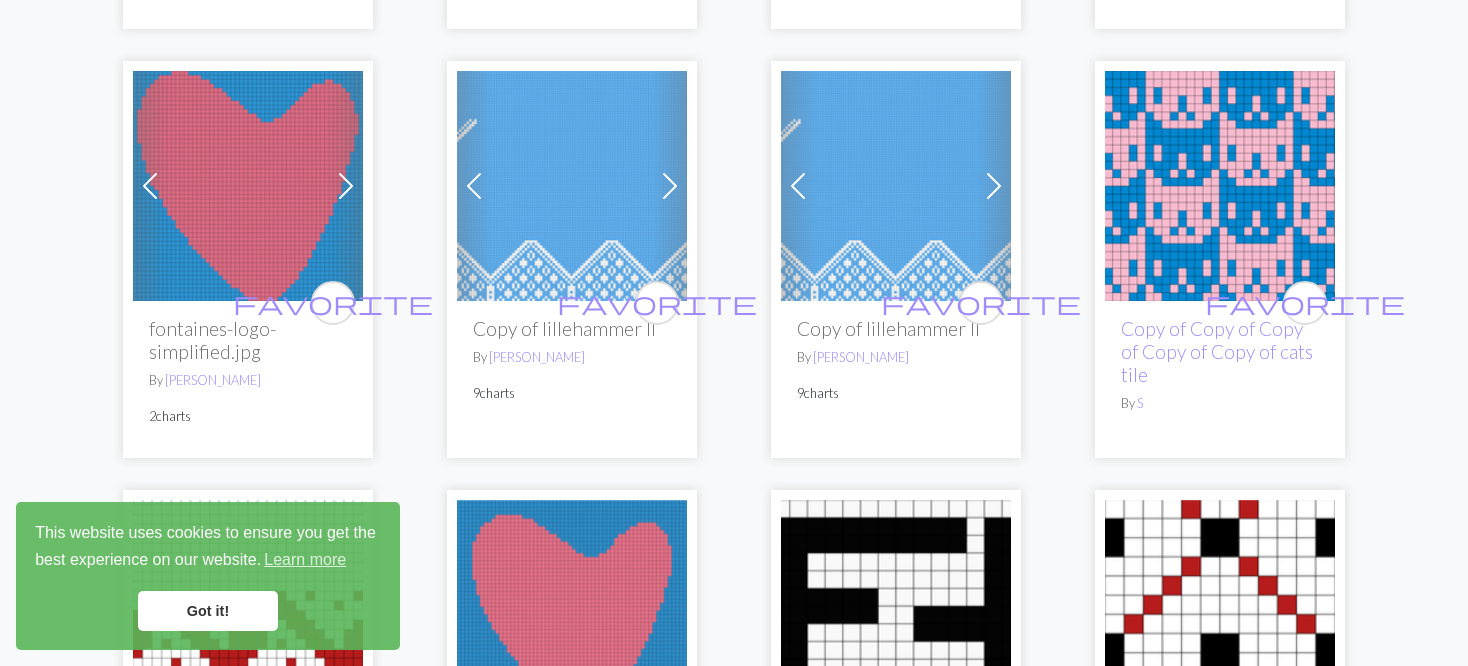 click at bounding box center (994, 186) 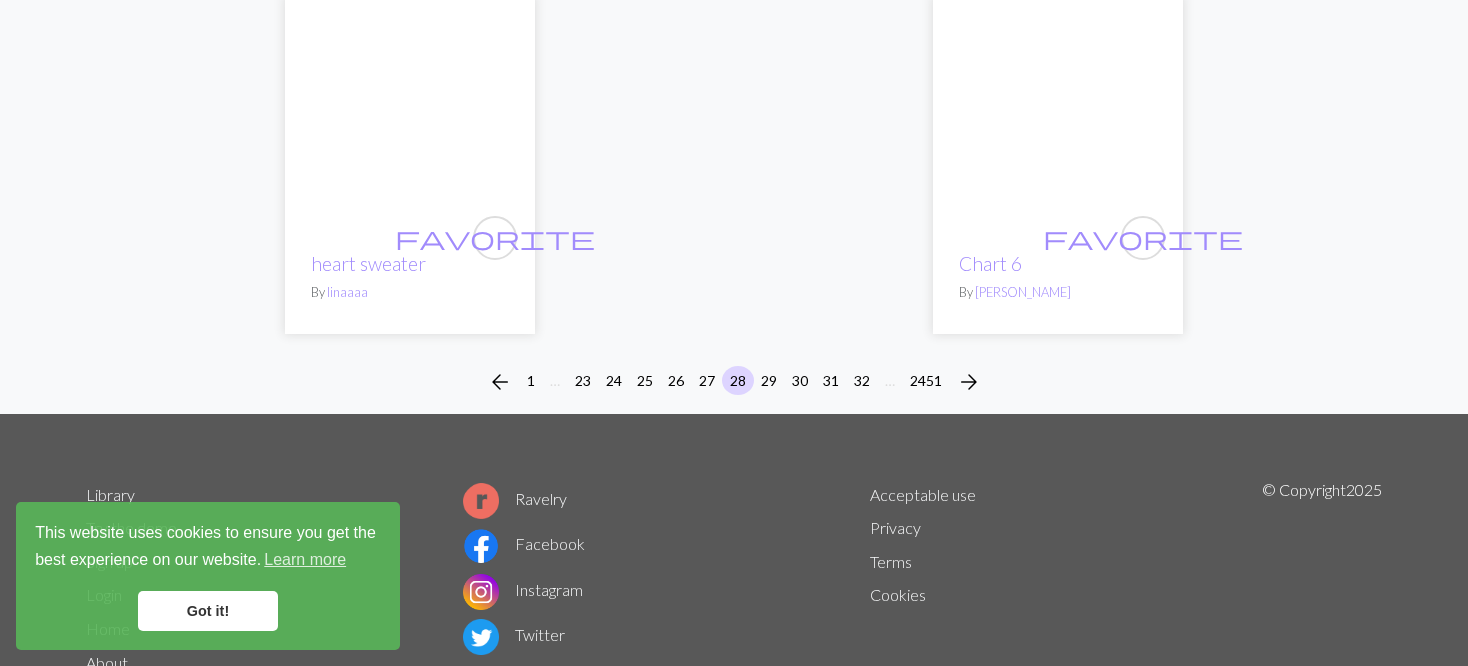 scroll, scrollTop: 5297, scrollLeft: 0, axis: vertical 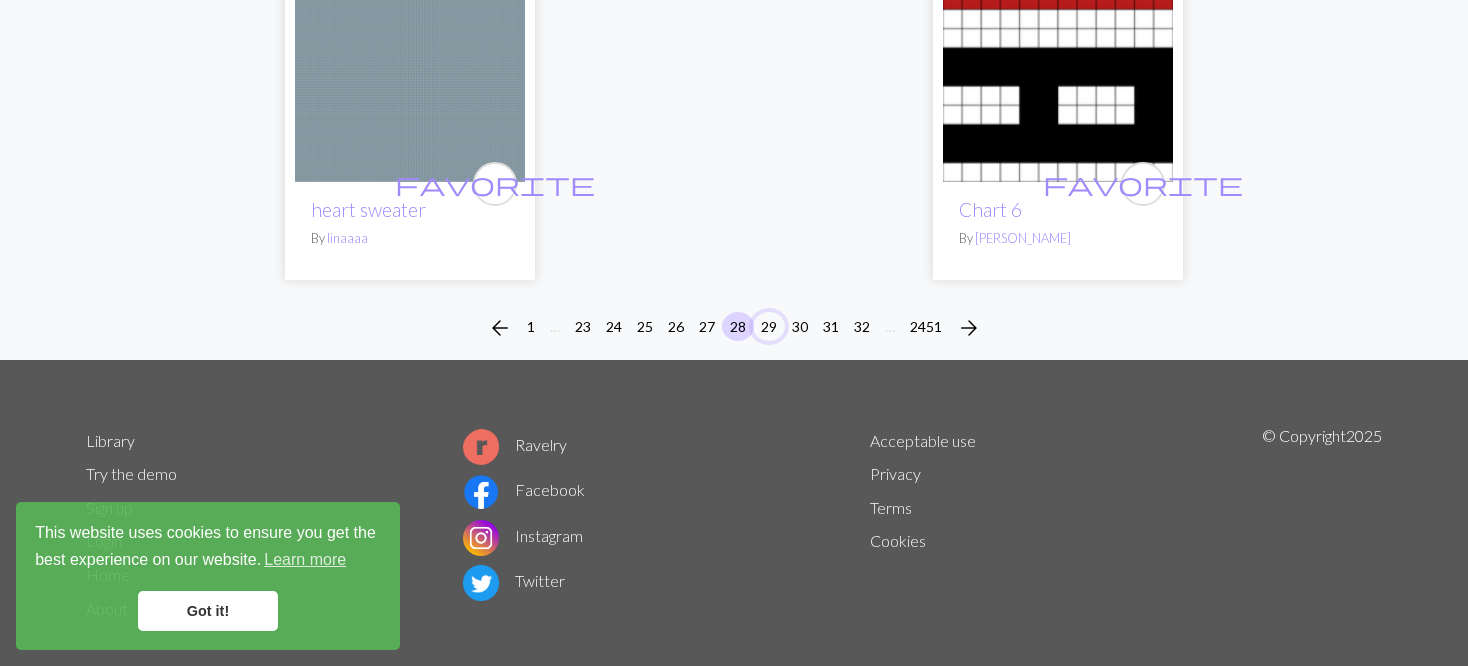 click on "29" at bounding box center [769, 326] 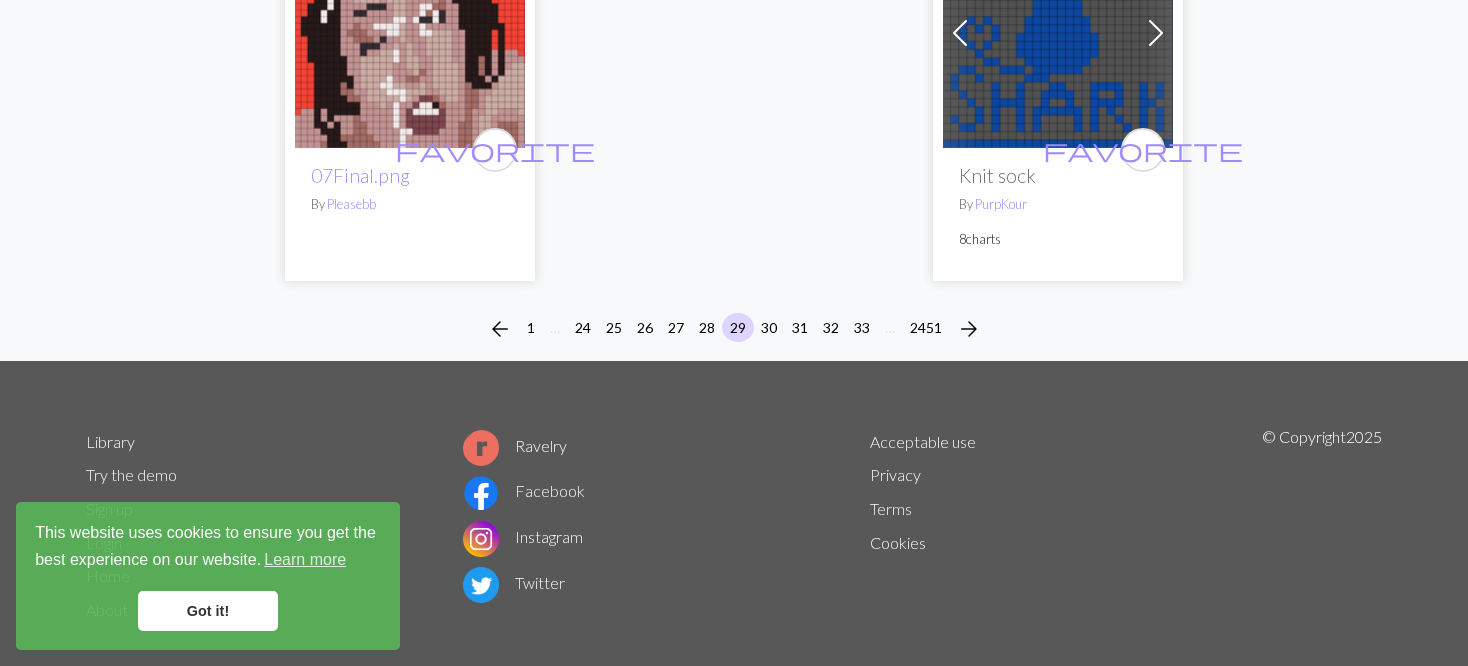 scroll, scrollTop: 5390, scrollLeft: 0, axis: vertical 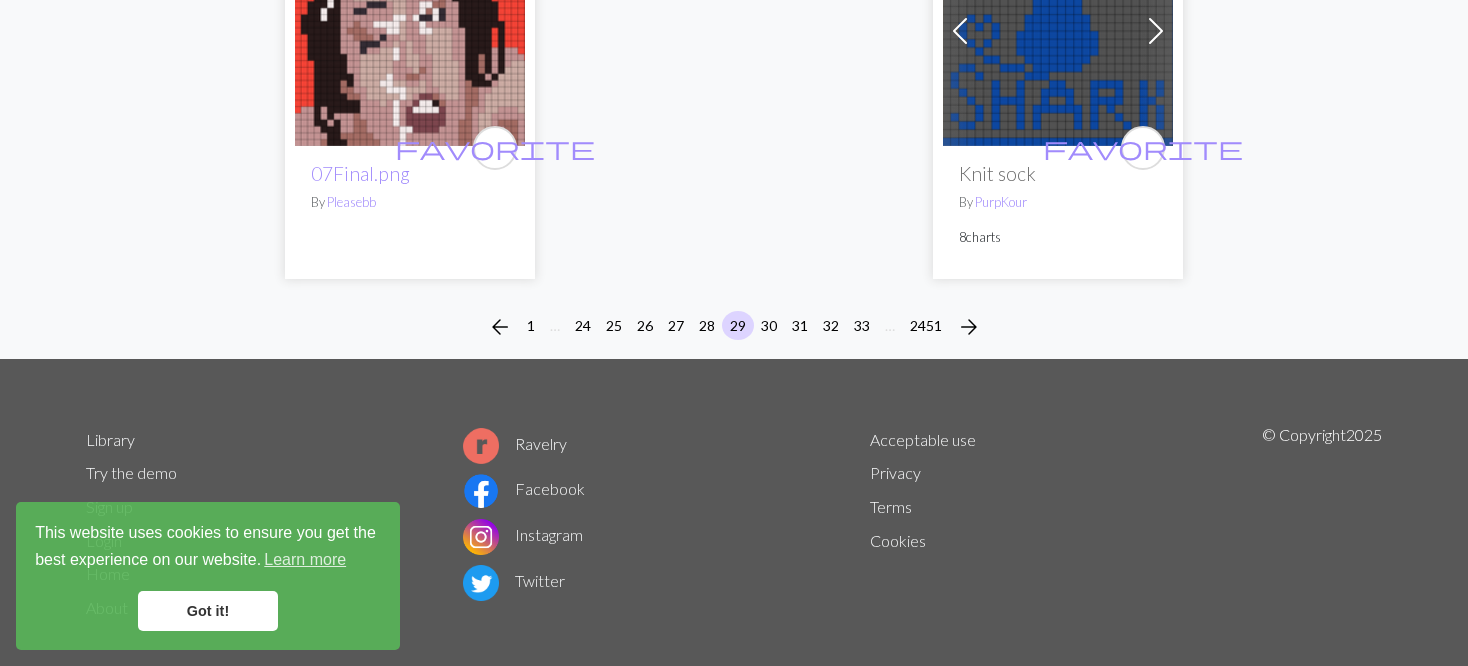 click on "arrow_back 1 … 24 25 26 27 28 29 30 31 32 33 … 2451 arrow_forward" at bounding box center (734, 327) 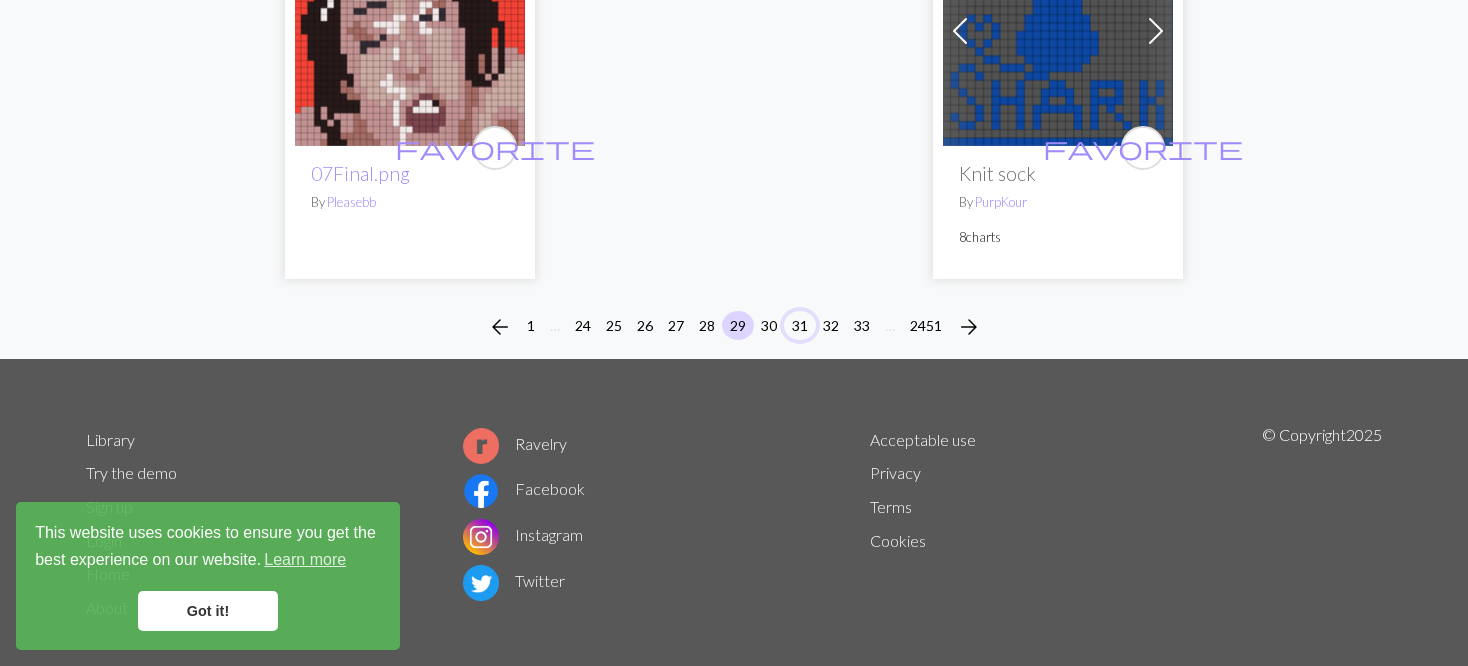 click on "31" at bounding box center (800, 325) 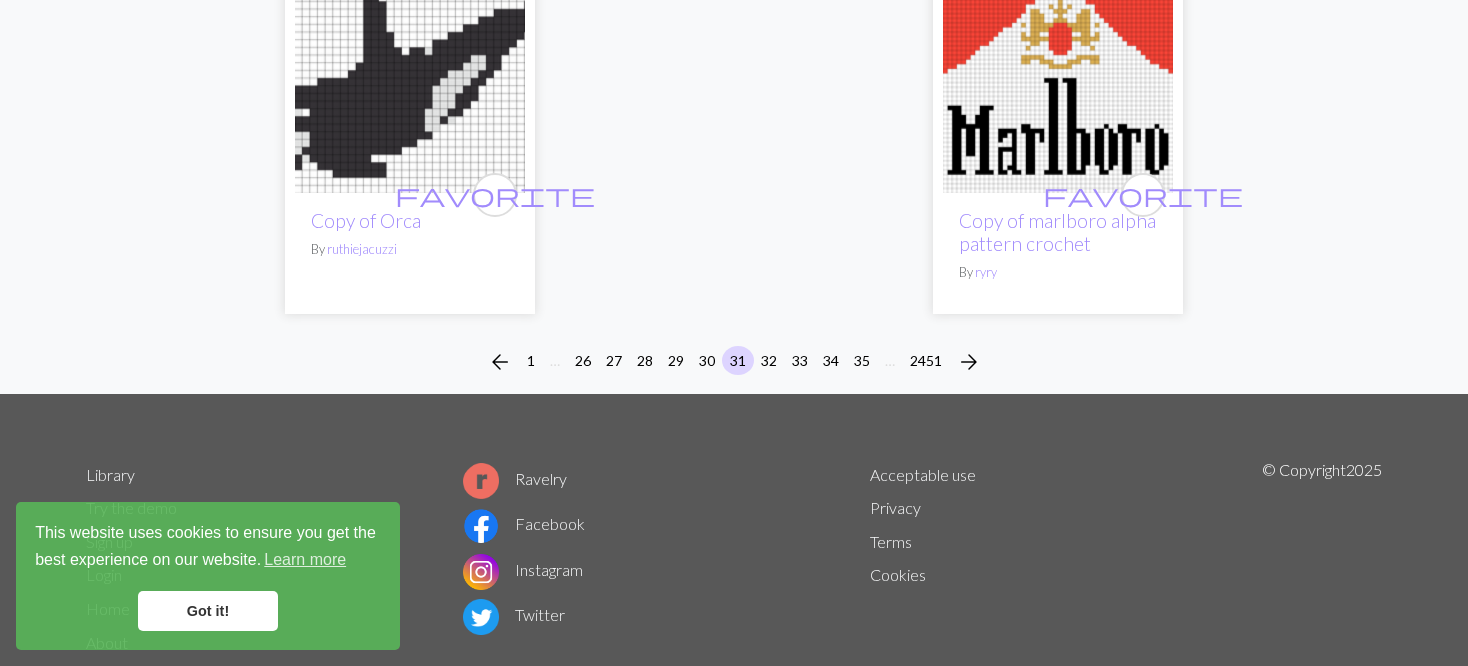 scroll, scrollTop: 5457, scrollLeft: 0, axis: vertical 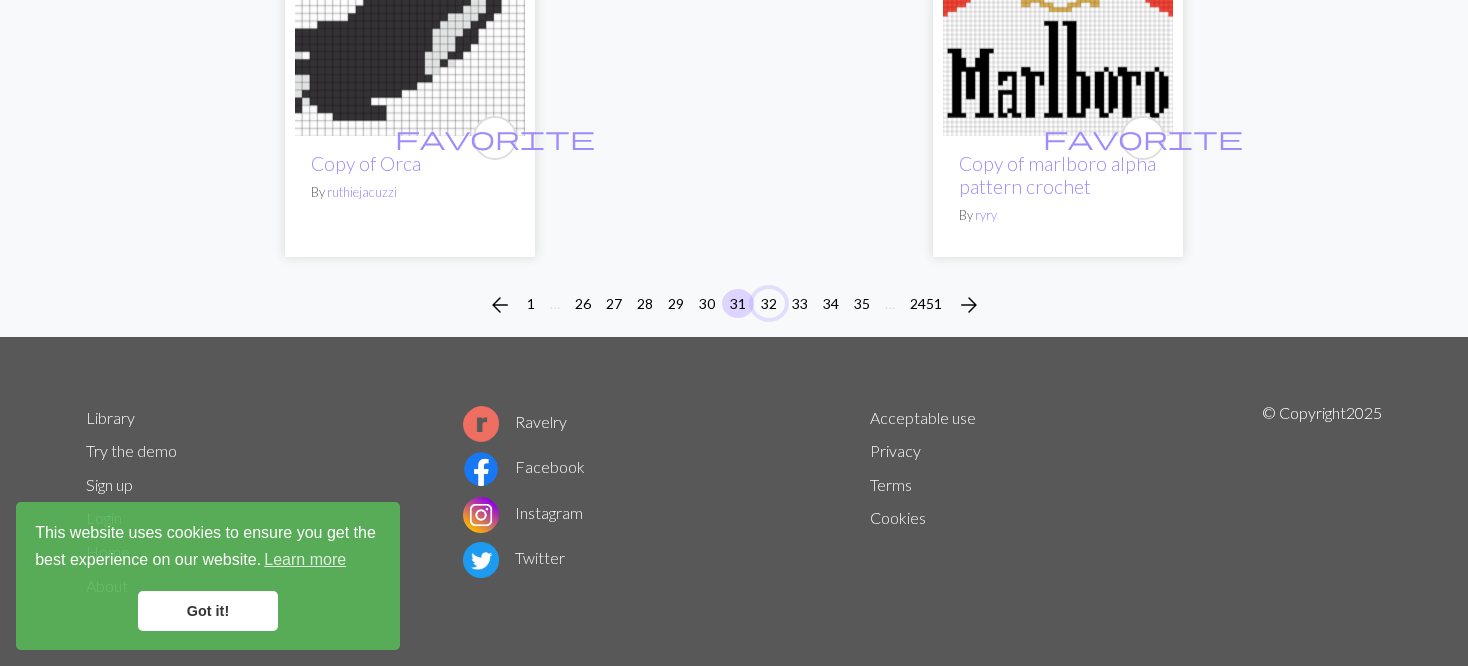 click on "32" at bounding box center [769, 303] 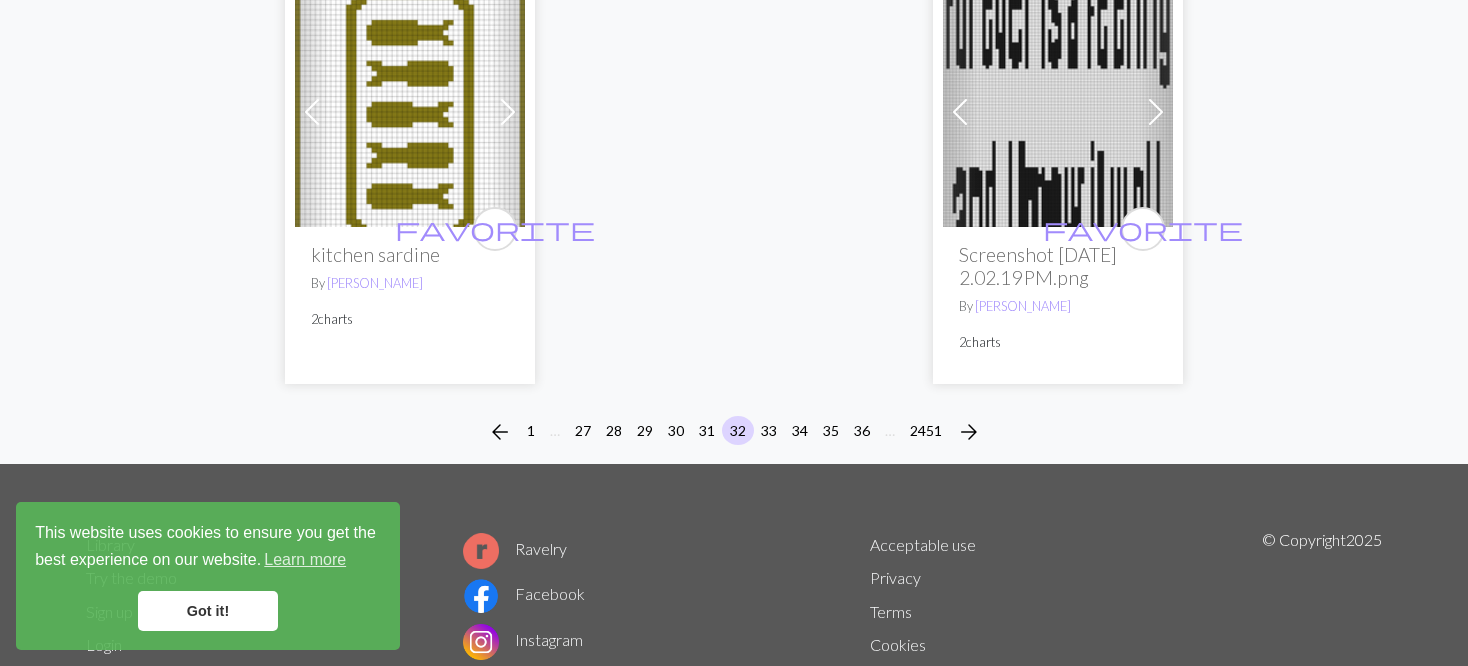 scroll, scrollTop: 5205, scrollLeft: 0, axis: vertical 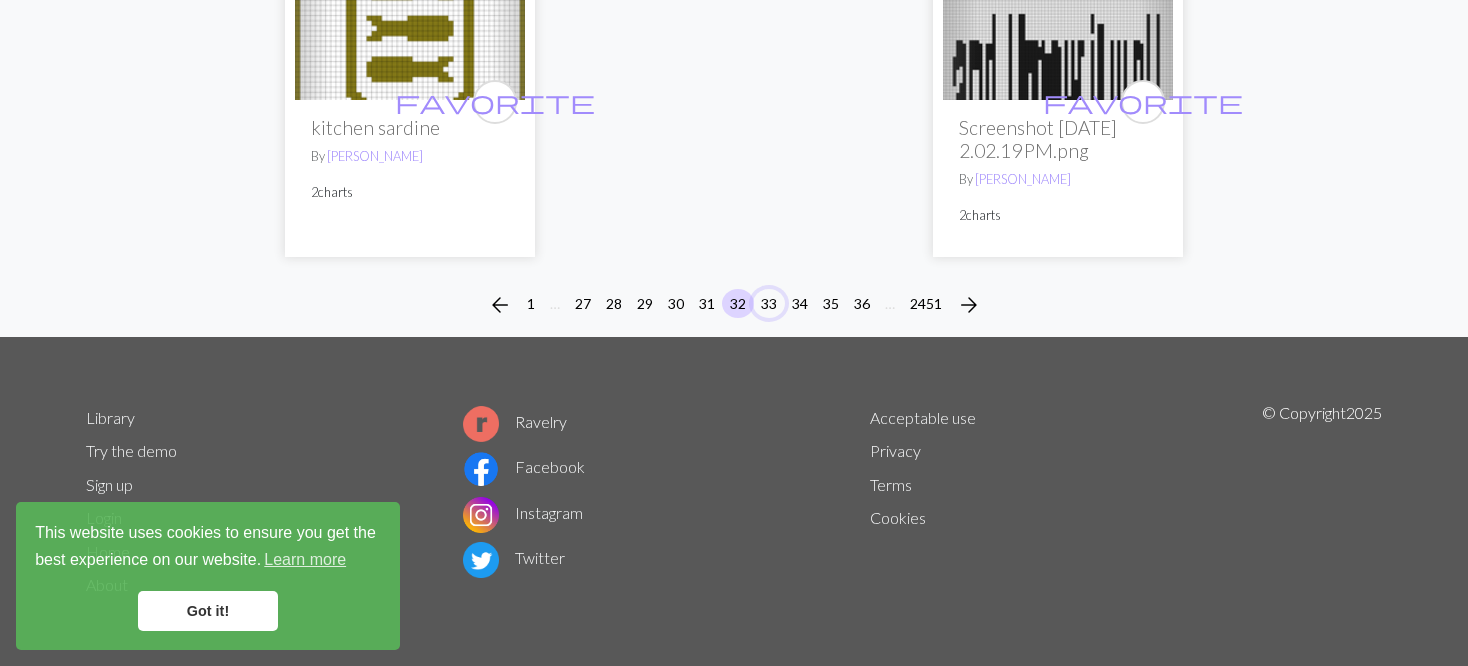 click on "33" at bounding box center [769, 303] 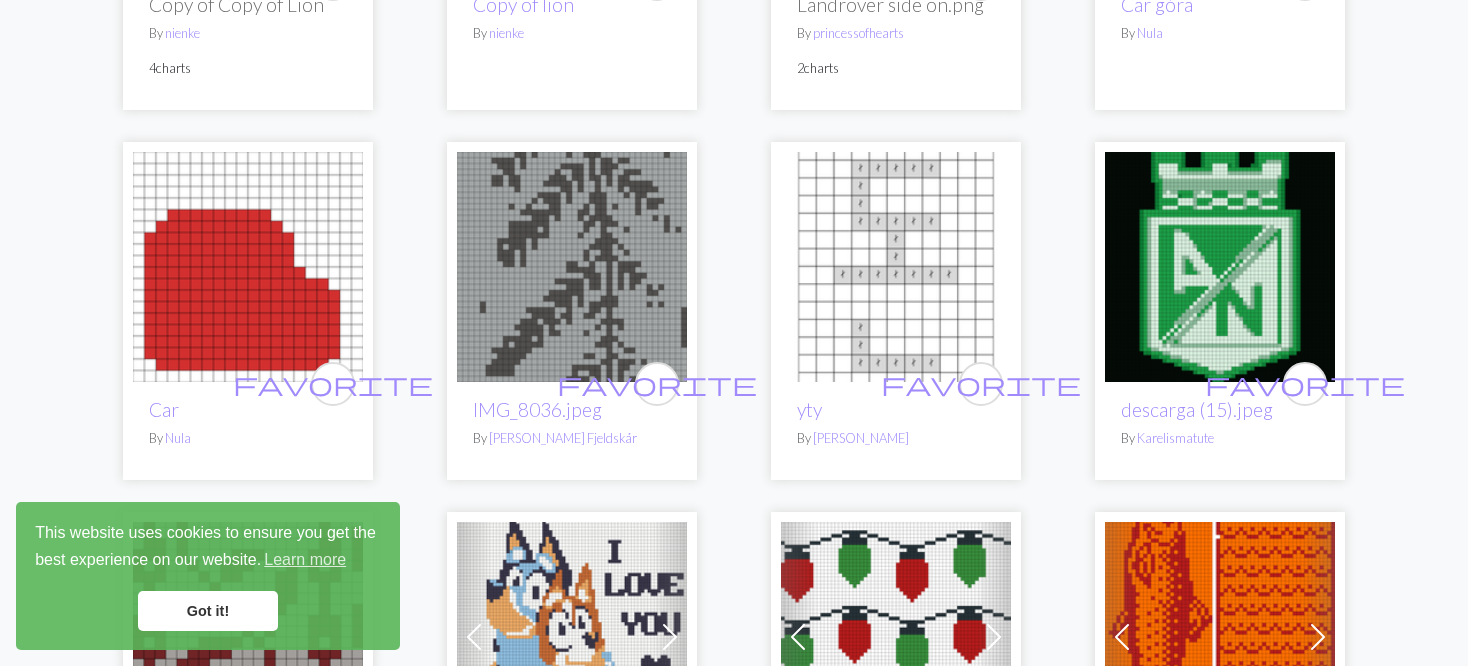 scroll, scrollTop: 3500, scrollLeft: 0, axis: vertical 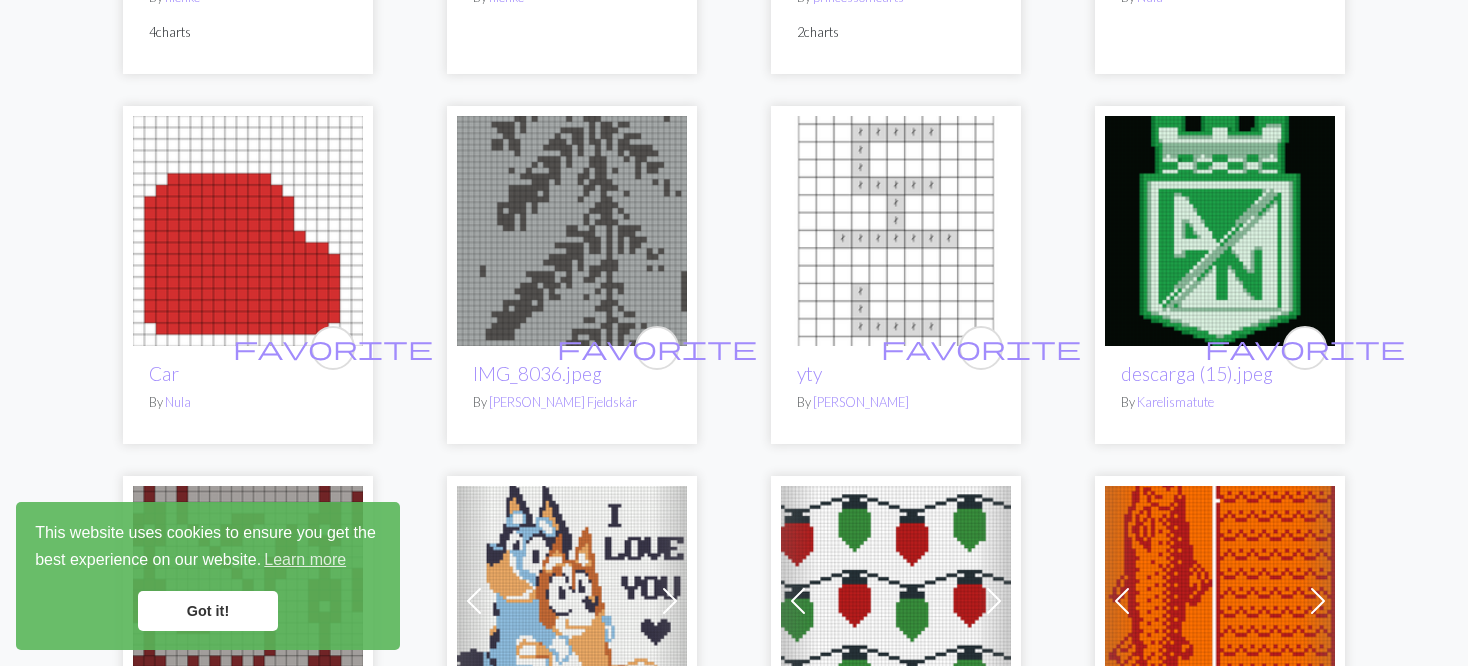 click at bounding box center (572, 231) 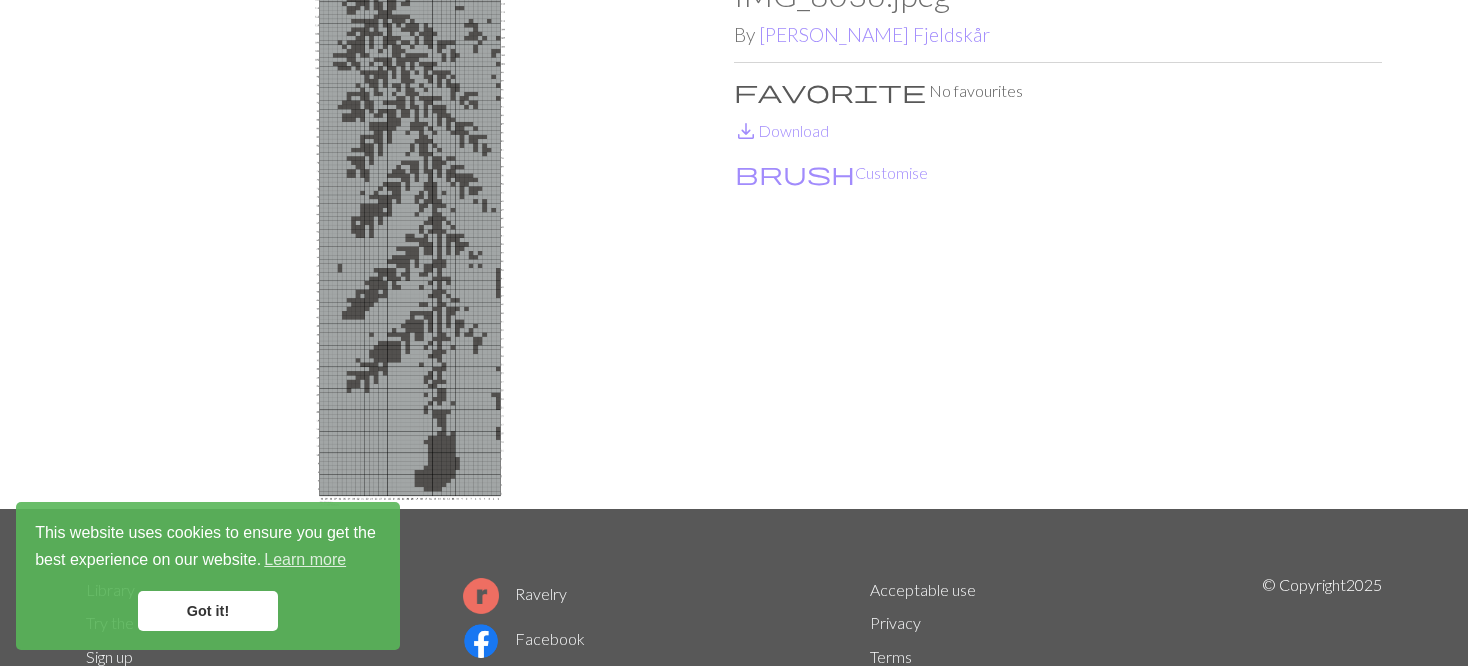 scroll, scrollTop: 100, scrollLeft: 0, axis: vertical 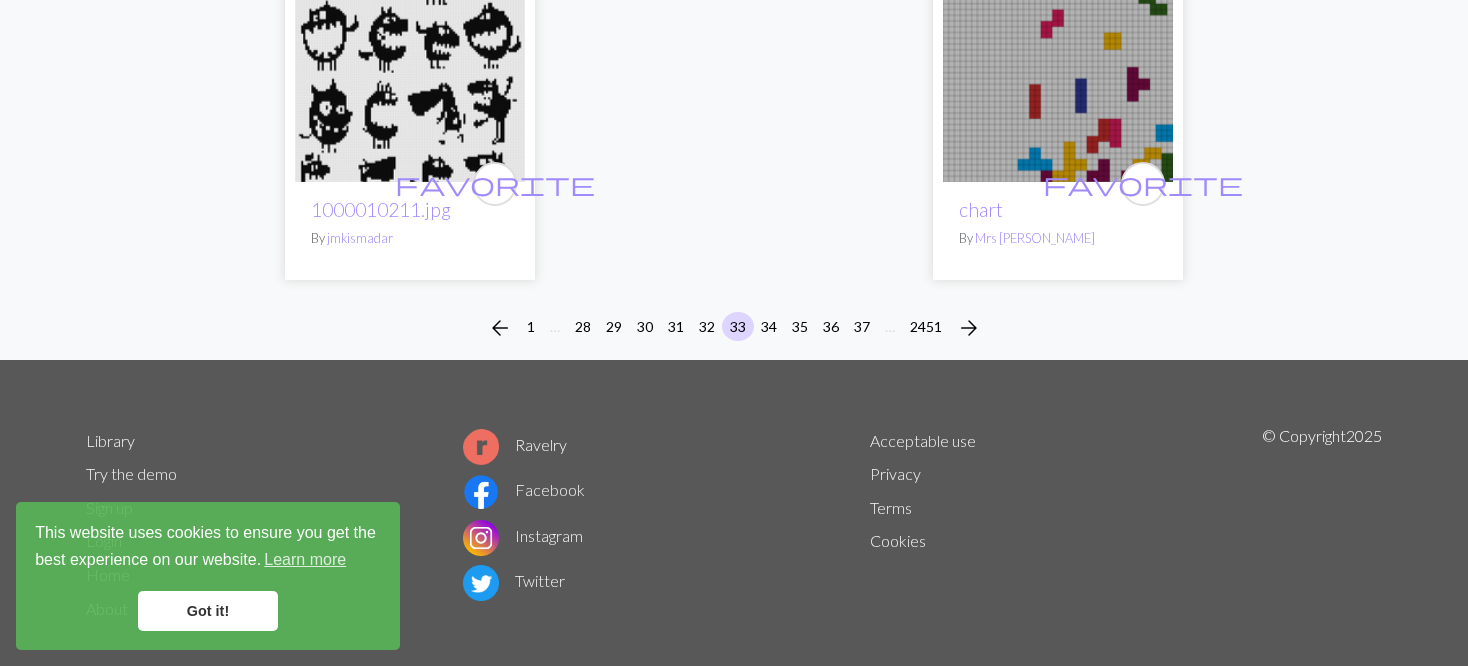 click on "Previous Next favorite Screenshot [DATE] 2.02.19 PM.png By   [PERSON_NAME] 2  charts favorite homestead By   [PERSON_NAME] Previous Next favorite Cinderella Charts By   sugarquill22 2  charts Previous Next favorite double leaf scarf By   greenclamforks 6  charts favorite Sweater colores  By   [PERSON_NAME] favorite IMG_0038.jpeg By   Mshew favorite starfish By   ngracehenry favorite Copy of Copy of Copy of Copy of Copy of Copy of double knit flowers By   [PERSON_NAME] favorite Star Junimo.jpg By   [PERSON_NAME] Previous Next favorite Copy of Copy of Copy of Copy of Copy of Bee By   [PERSON_NAME] 2  charts favorite Copy of Copy of dog By   jaderennie favorite BabyHat By   [PERSON_NAME] Next favorite Copy of Megaman Idle By   [PERSON_NAME] 3  charts favorite Copy of Copy of Copy of [PERSON_NAME] Dog.jpg By   Travelknitty Previous Next favorite Copy of Stardew Valley By   [PERSON_NAME] 21  charts favorite Blanket Strawberry By   AbigailVanlooy Previous Next favorite SCARF Witching Mod By   Lcrigazio 2  charts Previous Next" at bounding box center [734, -2390] 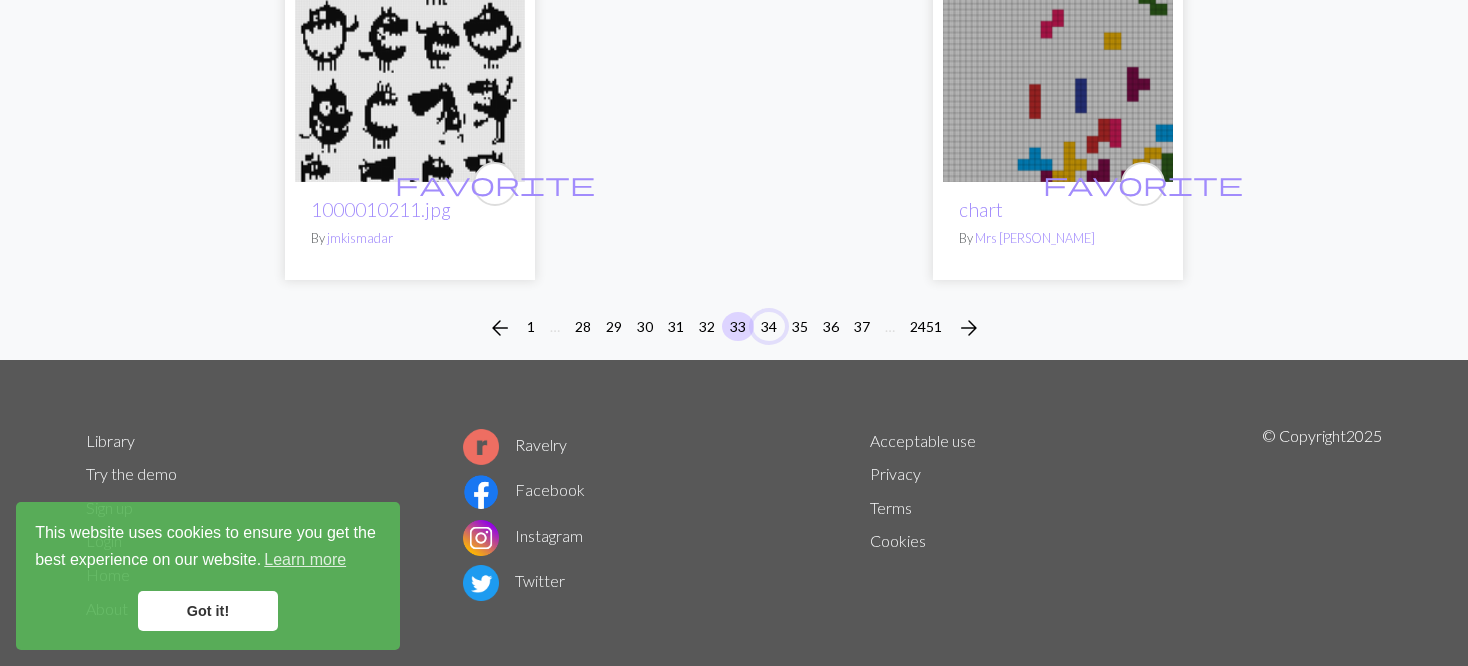 click on "34" at bounding box center [769, 326] 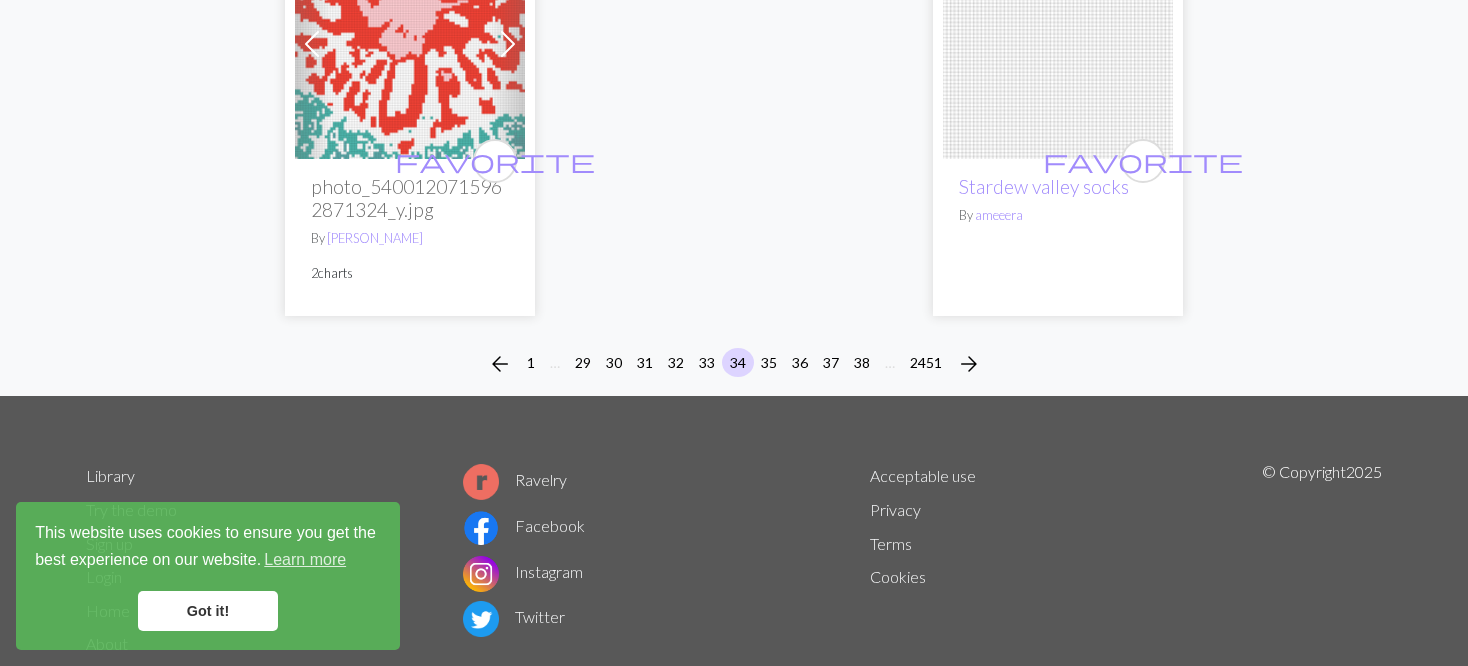 scroll, scrollTop: 5160, scrollLeft: 0, axis: vertical 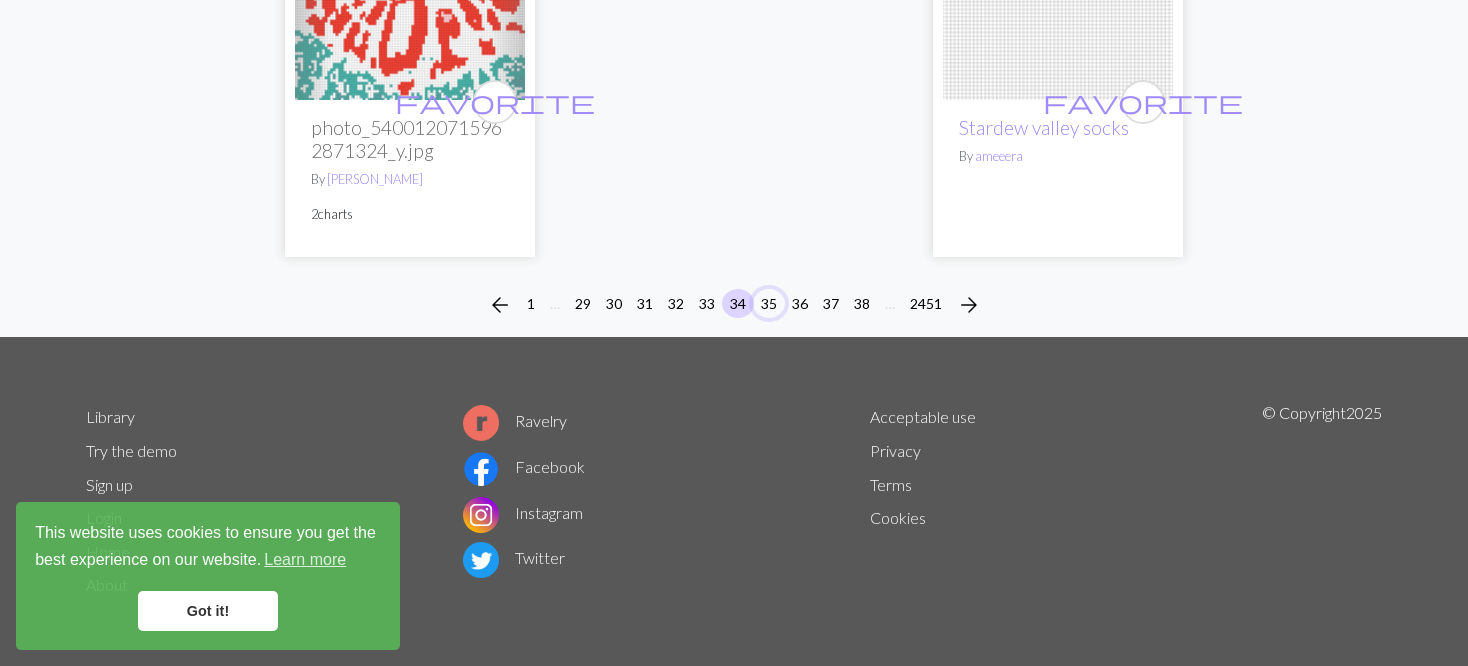 click on "35" at bounding box center [769, 303] 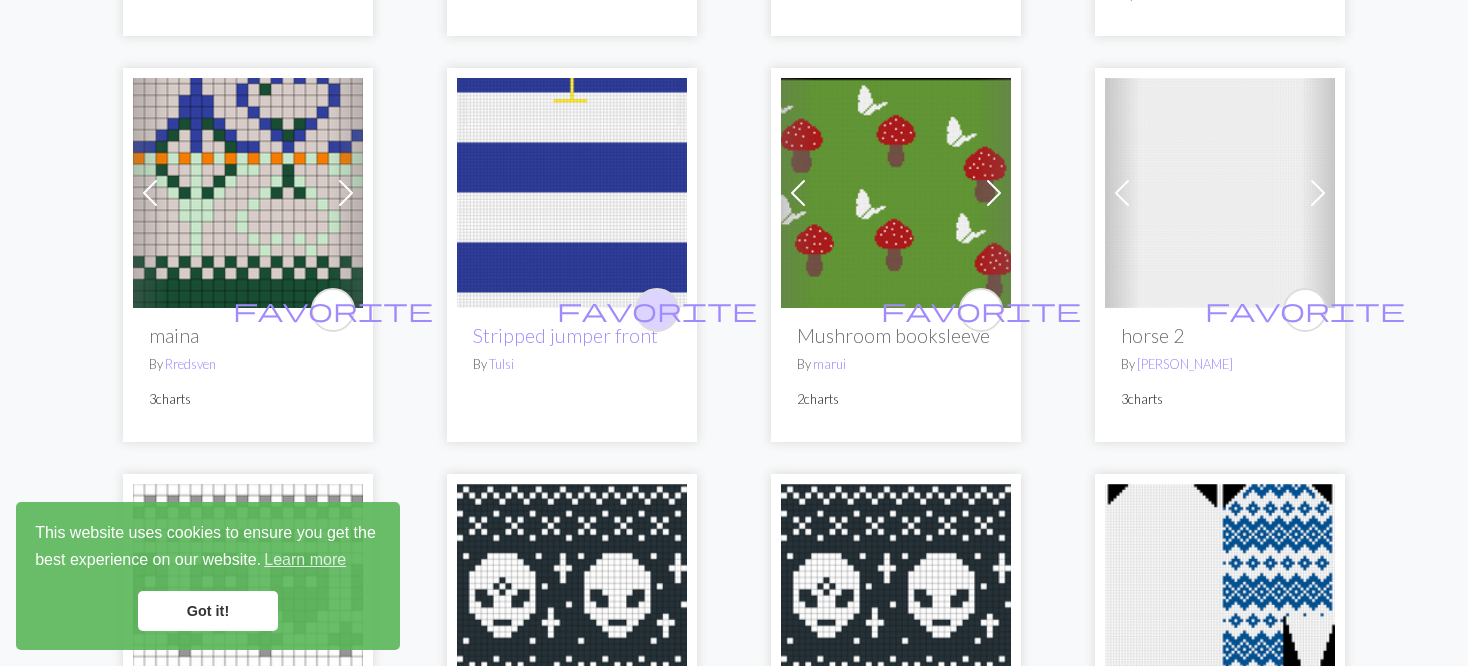 scroll, scrollTop: 1600, scrollLeft: 0, axis: vertical 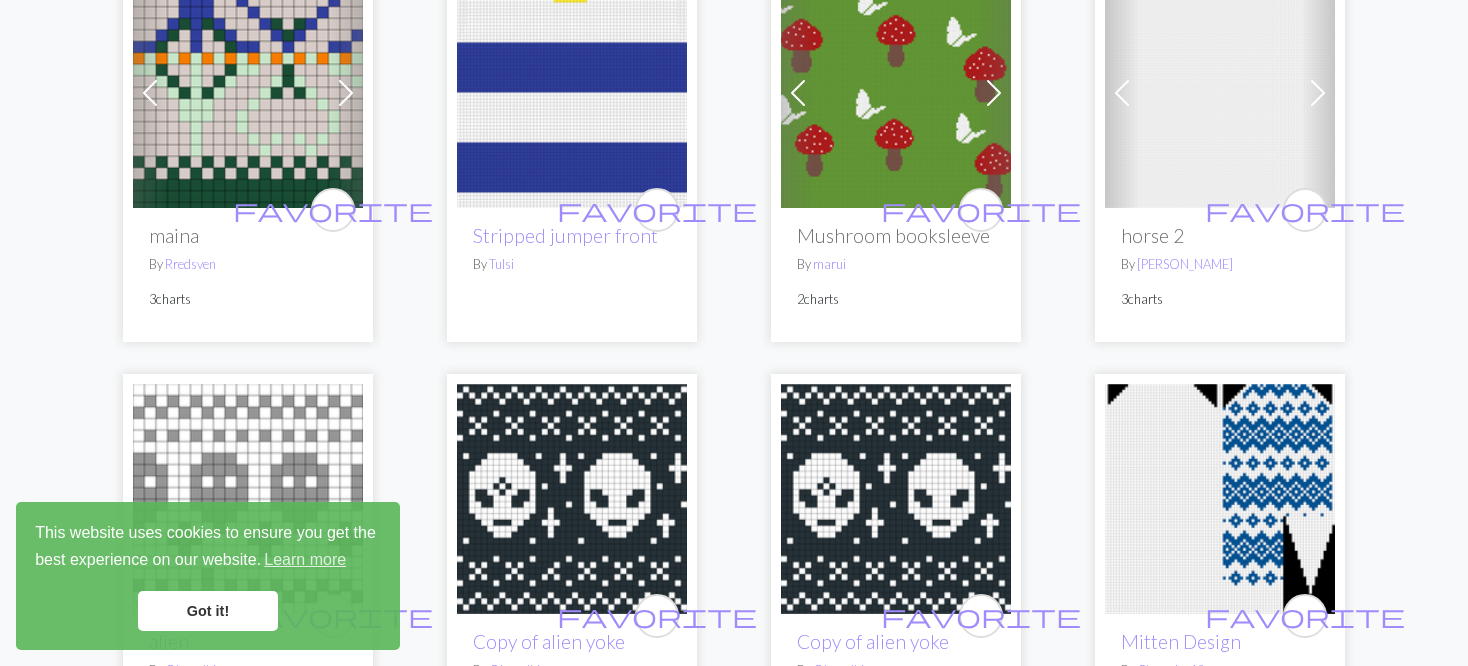 click at bounding box center (896, 93) 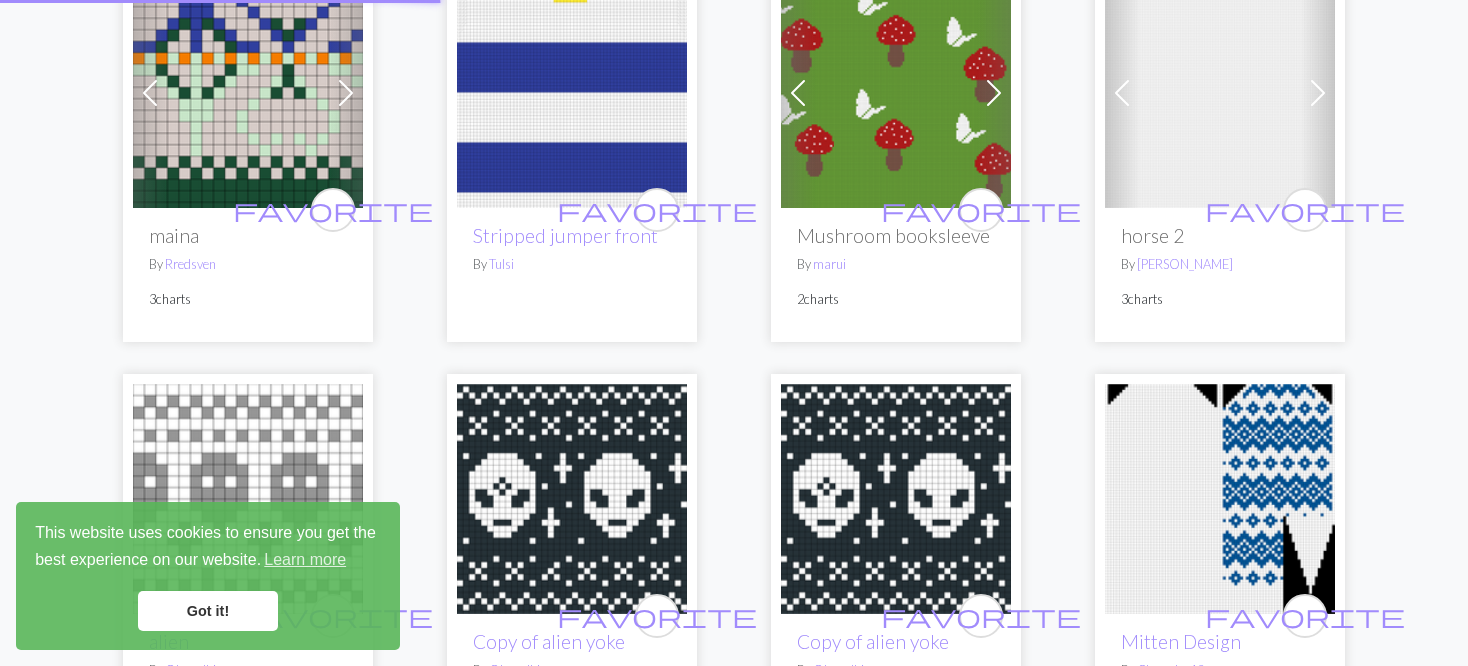 scroll, scrollTop: 0, scrollLeft: 0, axis: both 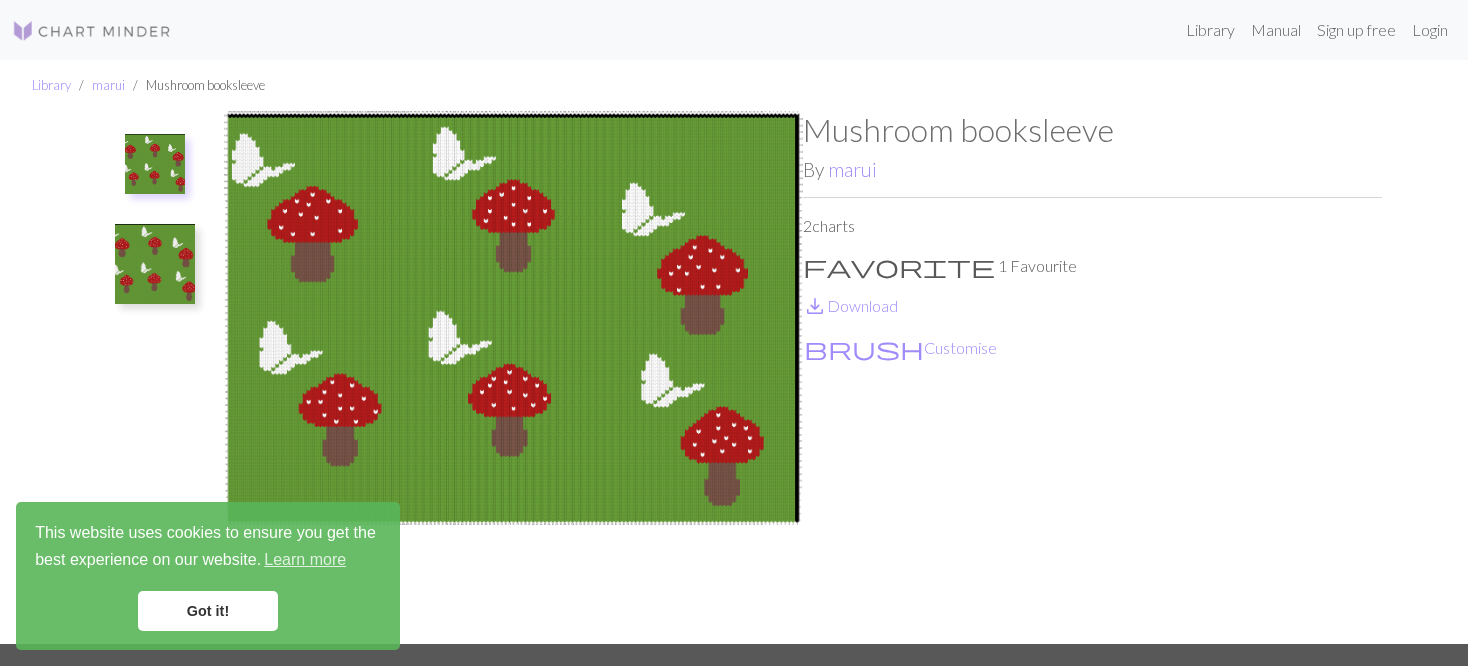 click at bounding box center [155, 264] 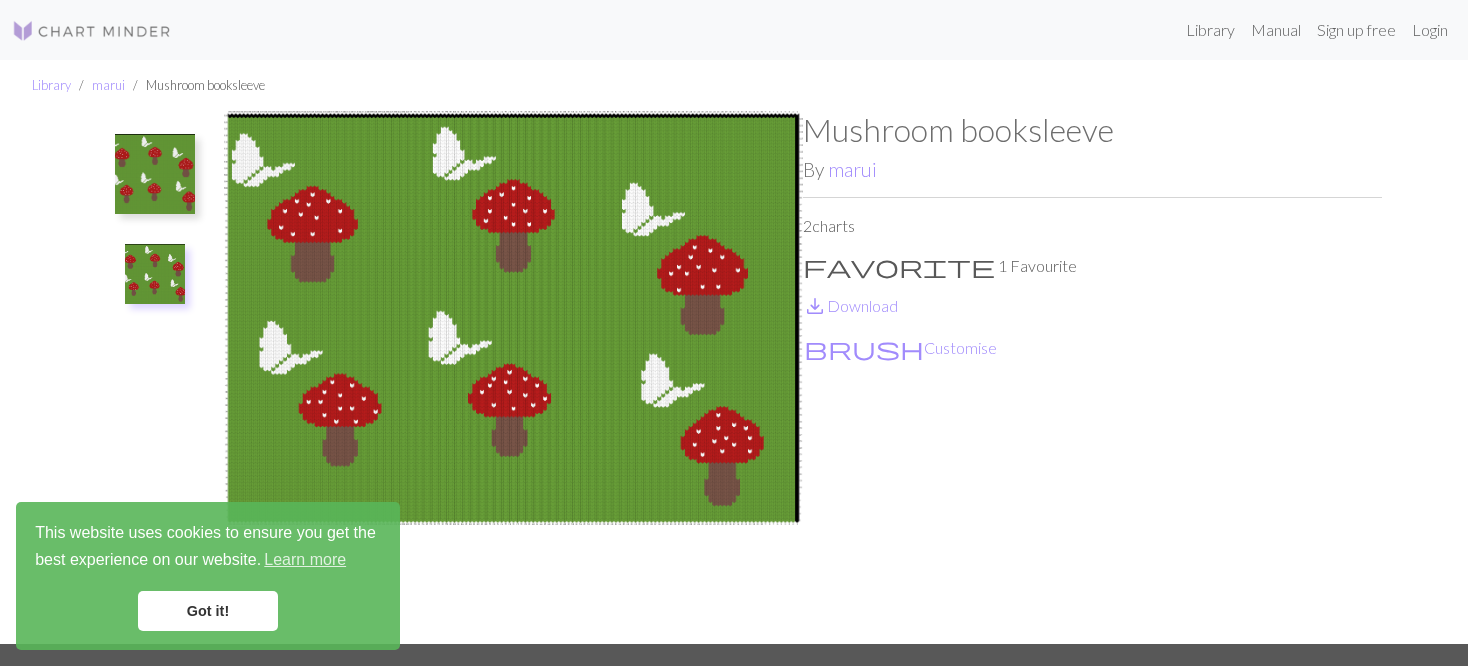 drag, startPoint x: 204, startPoint y: 304, endPoint x: 194, endPoint y: 287, distance: 19.723083 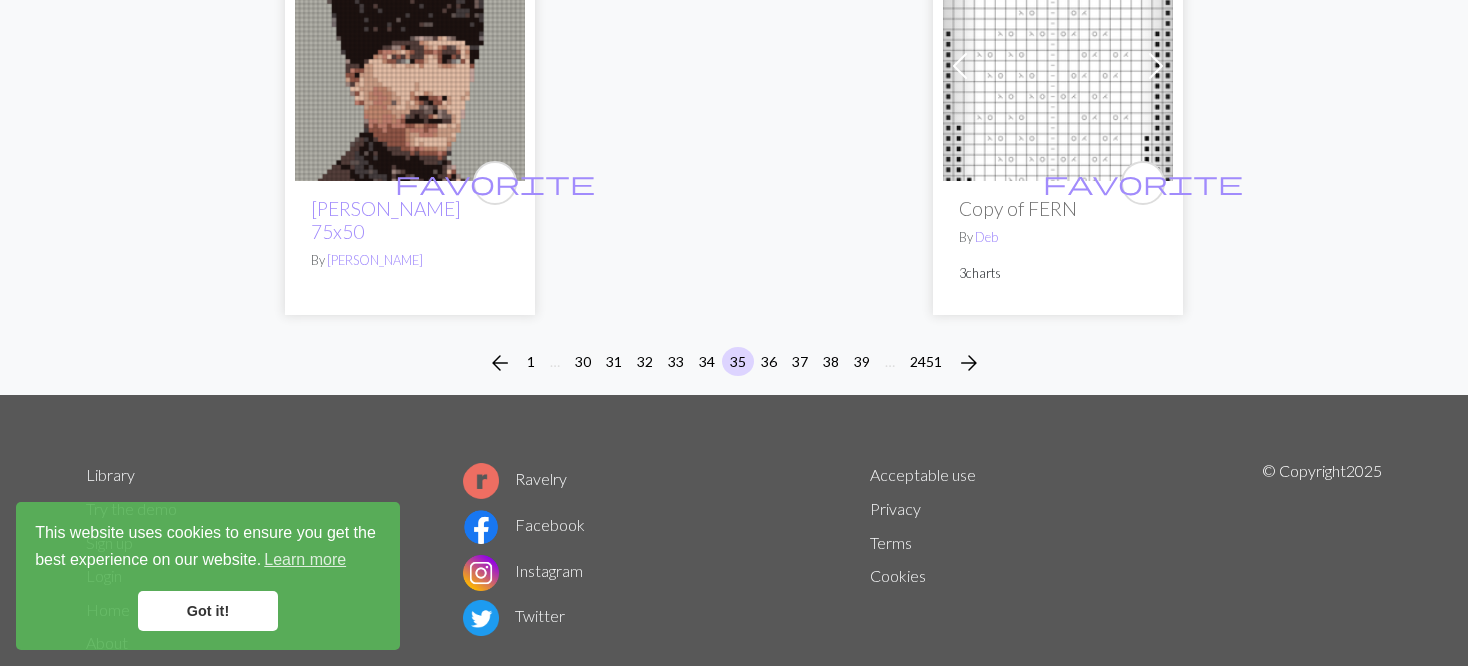 scroll, scrollTop: 5388, scrollLeft: 0, axis: vertical 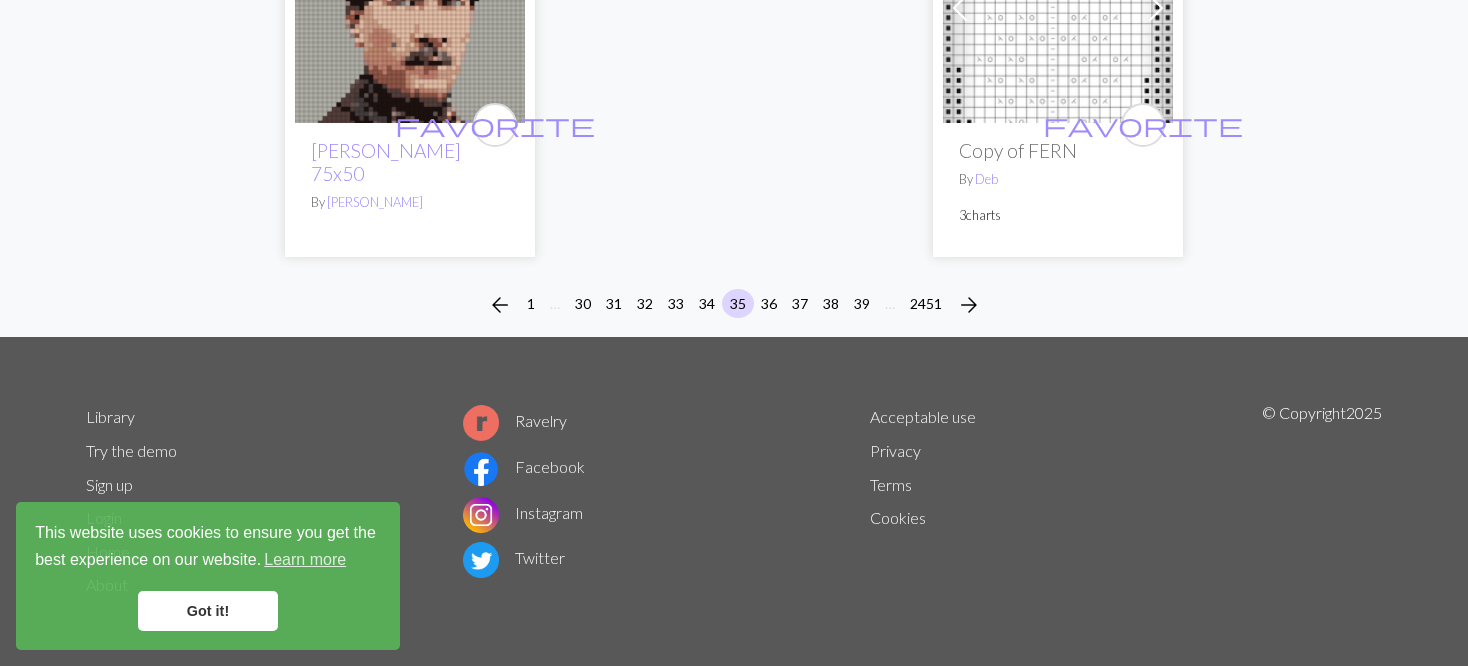 click on "36" at bounding box center [769, 305] 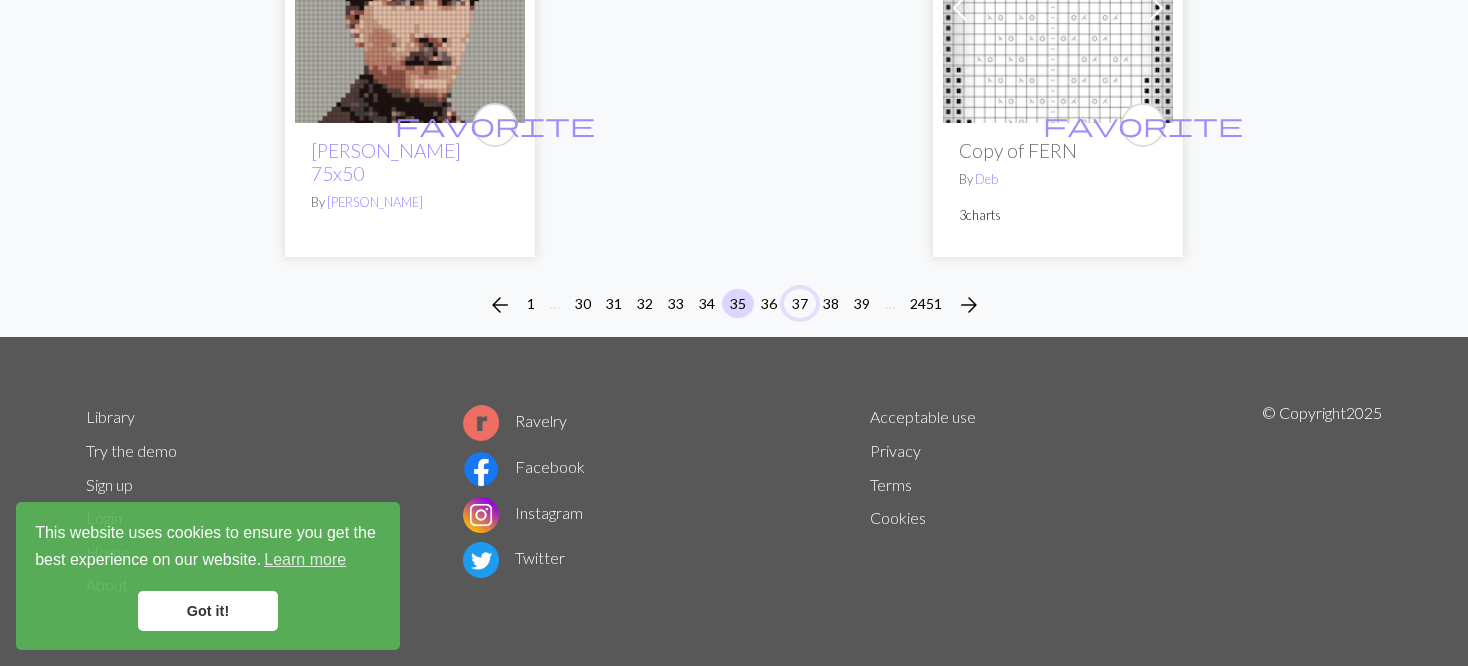 click on "37" at bounding box center [800, 303] 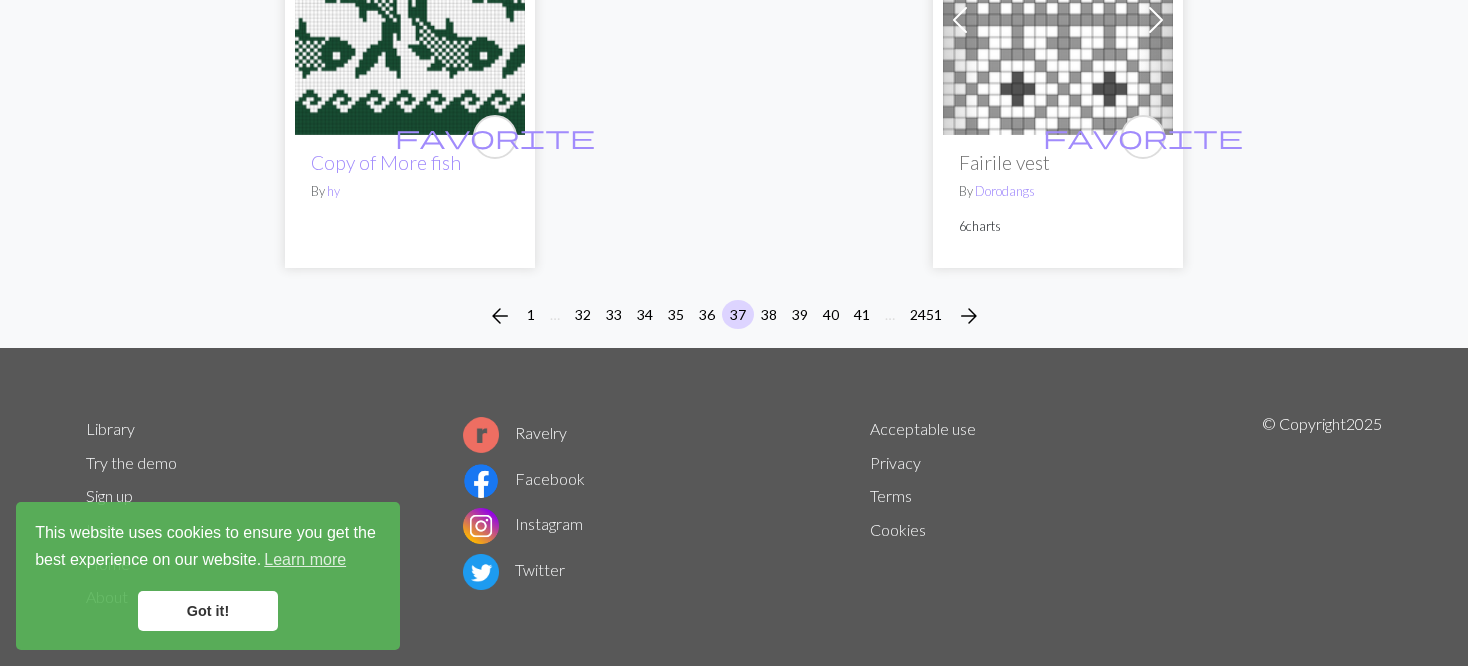 scroll, scrollTop: 5240, scrollLeft: 0, axis: vertical 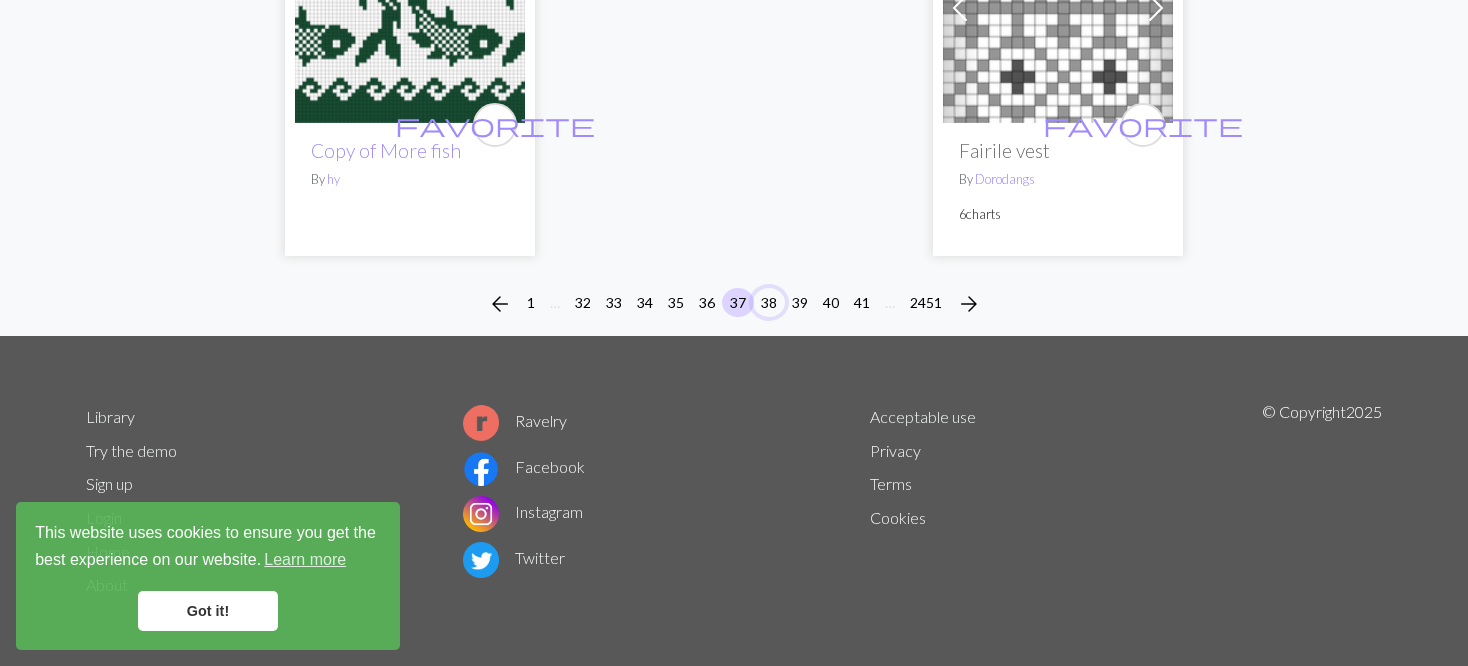 click on "38" at bounding box center (769, 302) 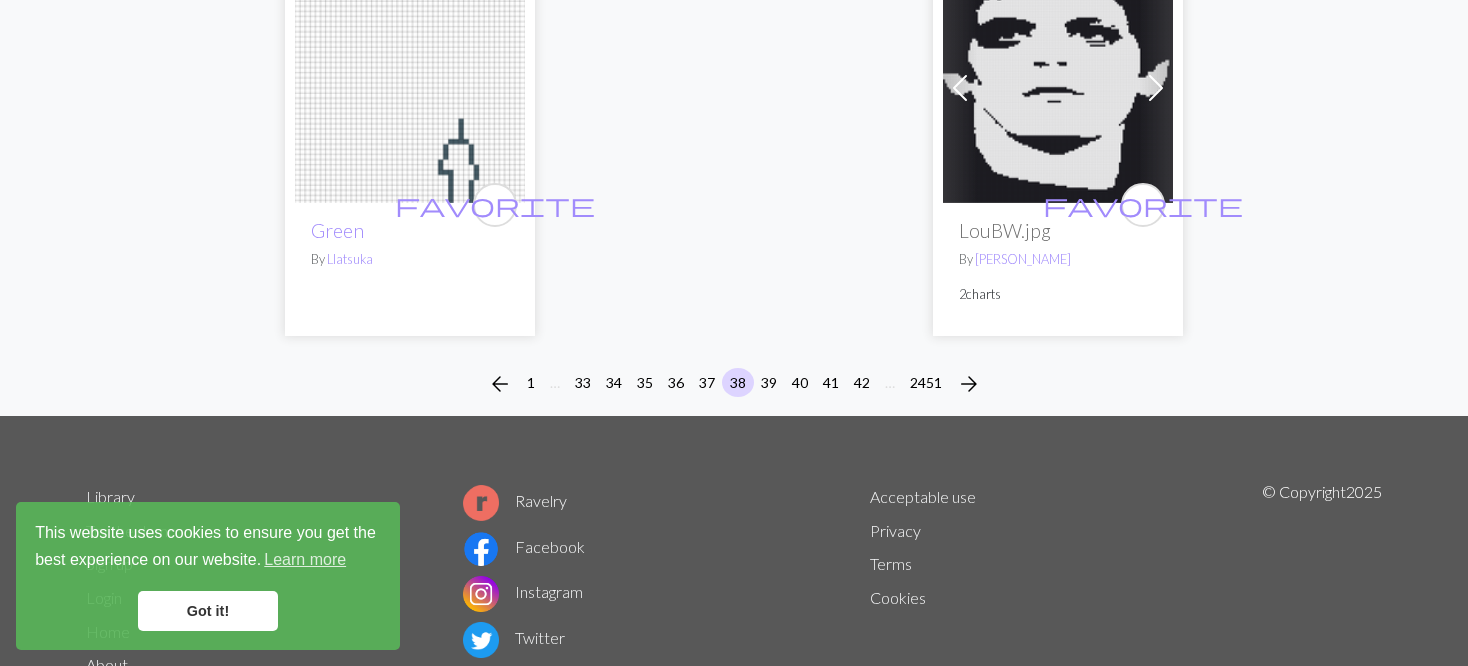 scroll, scrollTop: 5295, scrollLeft: 0, axis: vertical 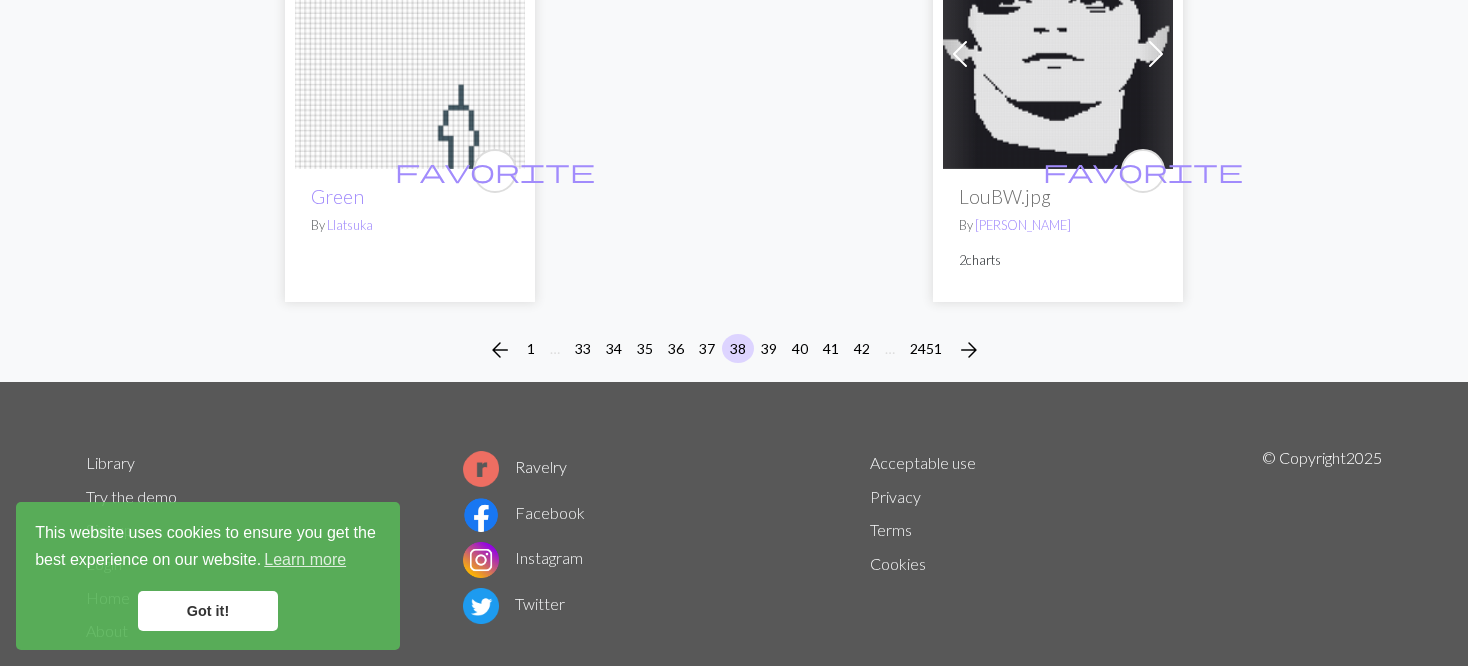 click on "arrow_back 1 … 33 34 35 36 37 38 39 40 41 42 … 2451 arrow_forward" at bounding box center (734, 350) 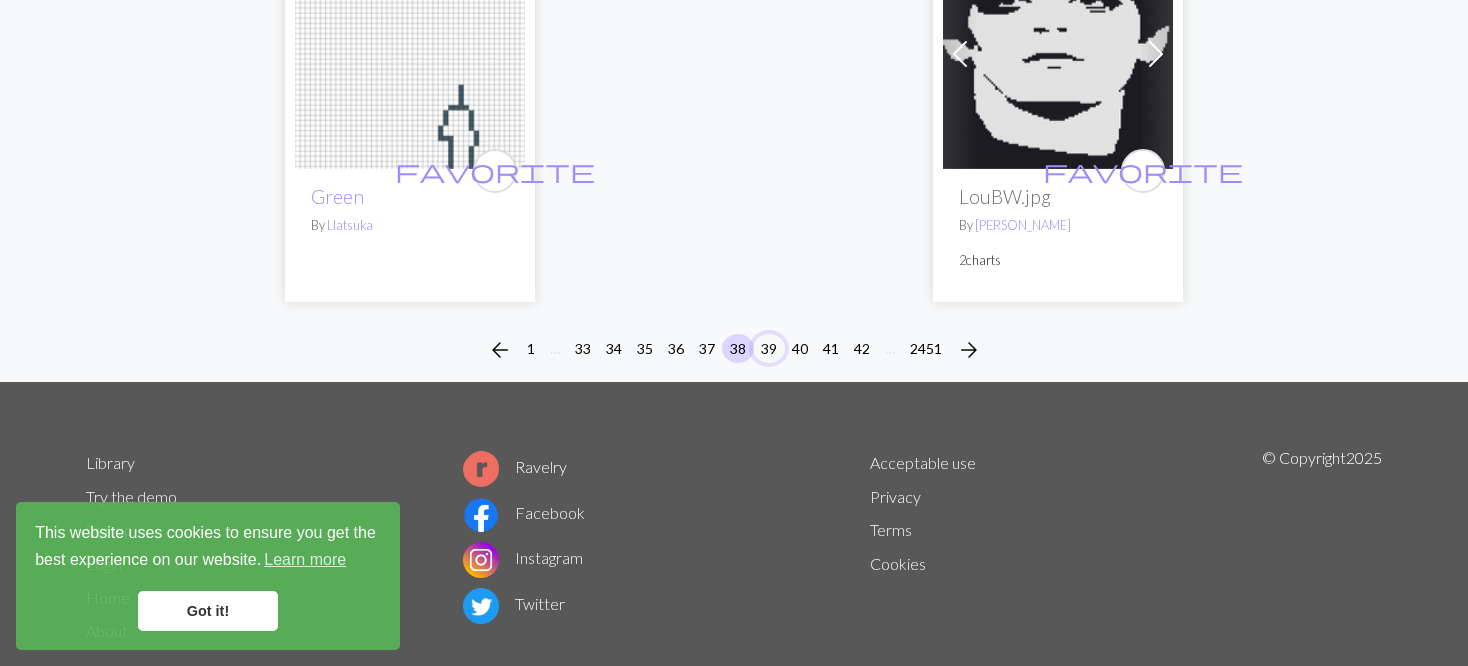 click on "39" at bounding box center (769, 348) 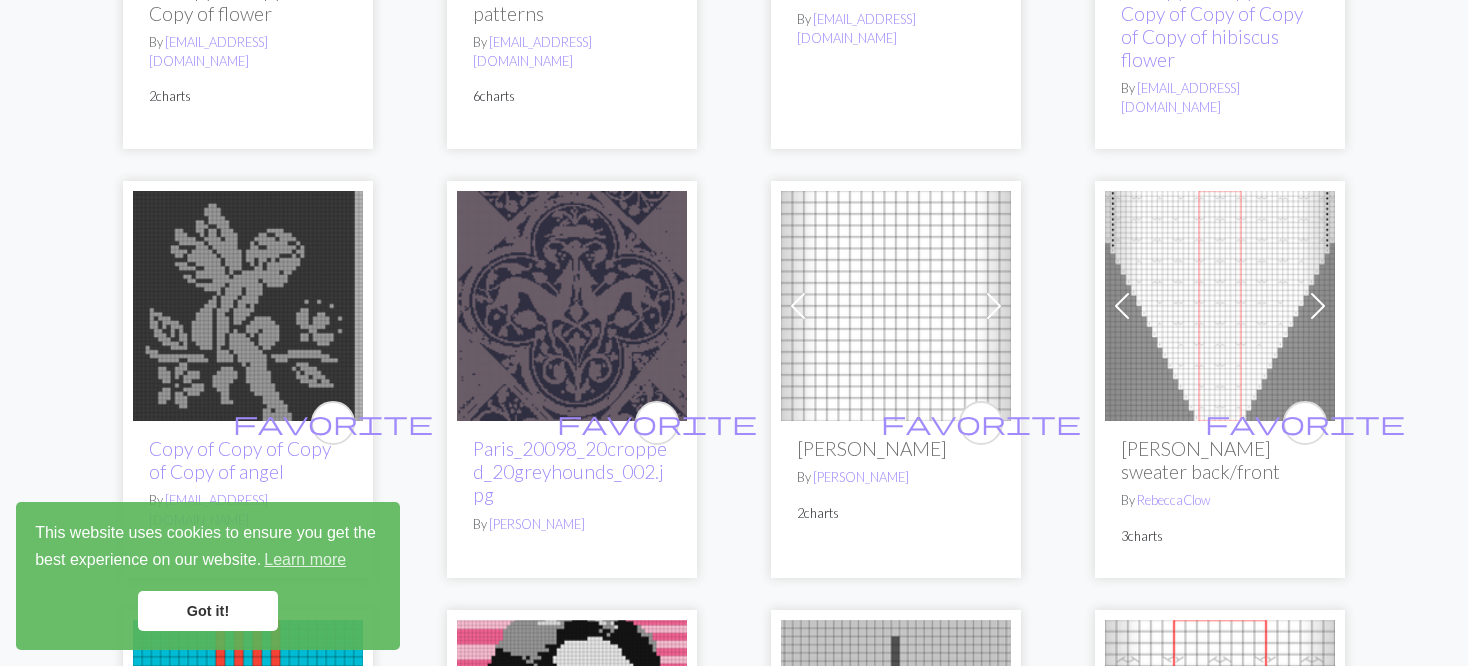 scroll, scrollTop: 2300, scrollLeft: 0, axis: vertical 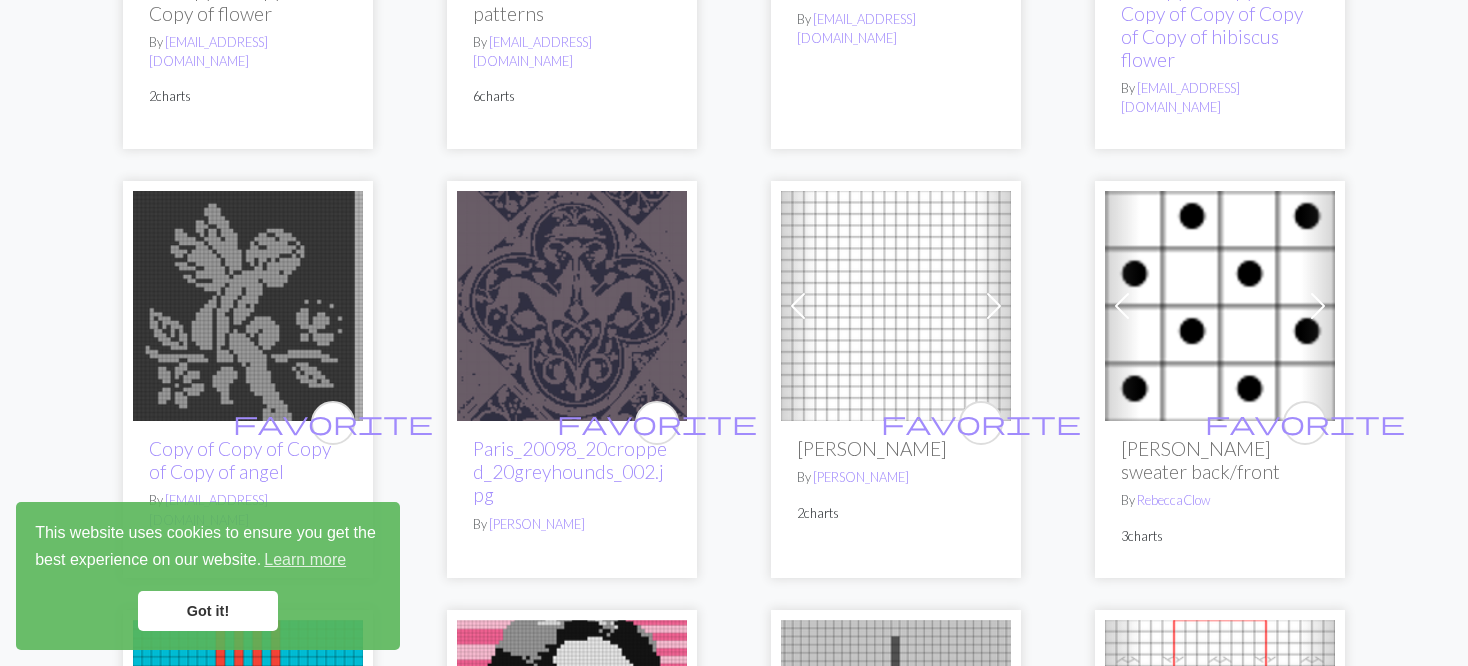click at bounding box center (1122, 306) 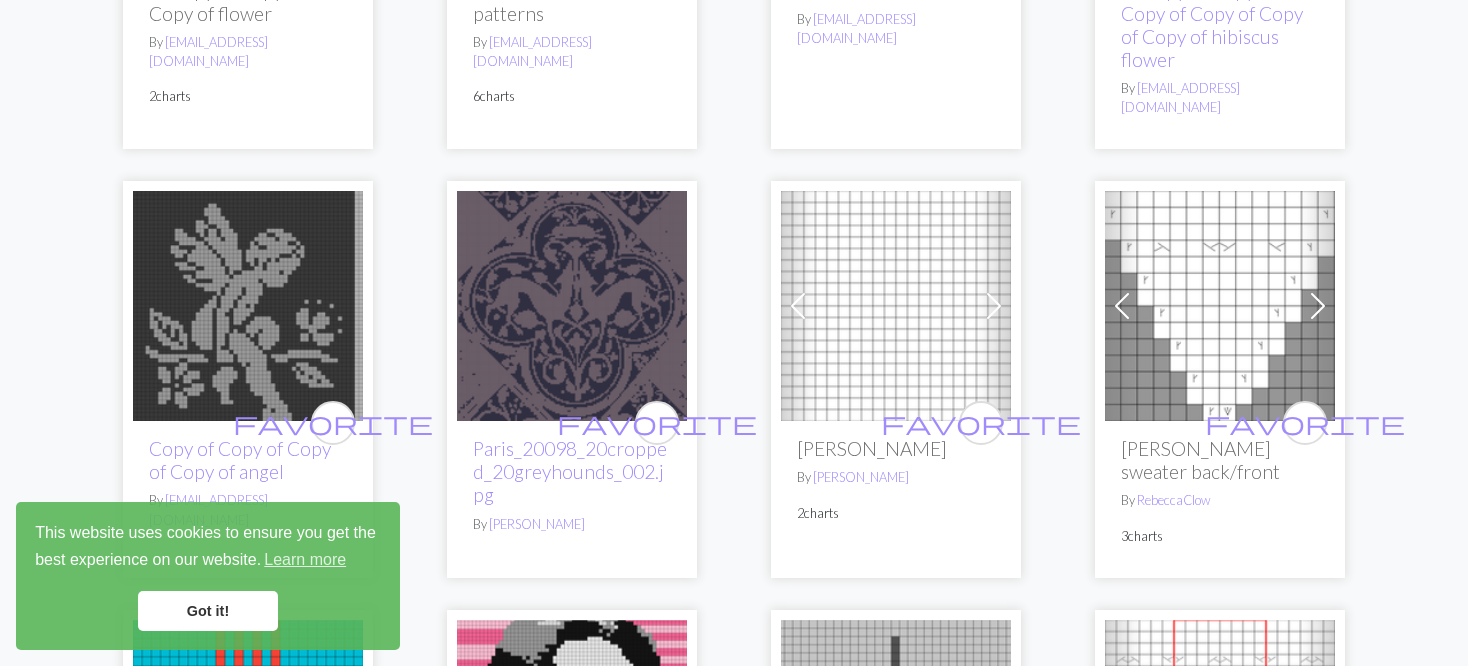 click at bounding box center (1122, 306) 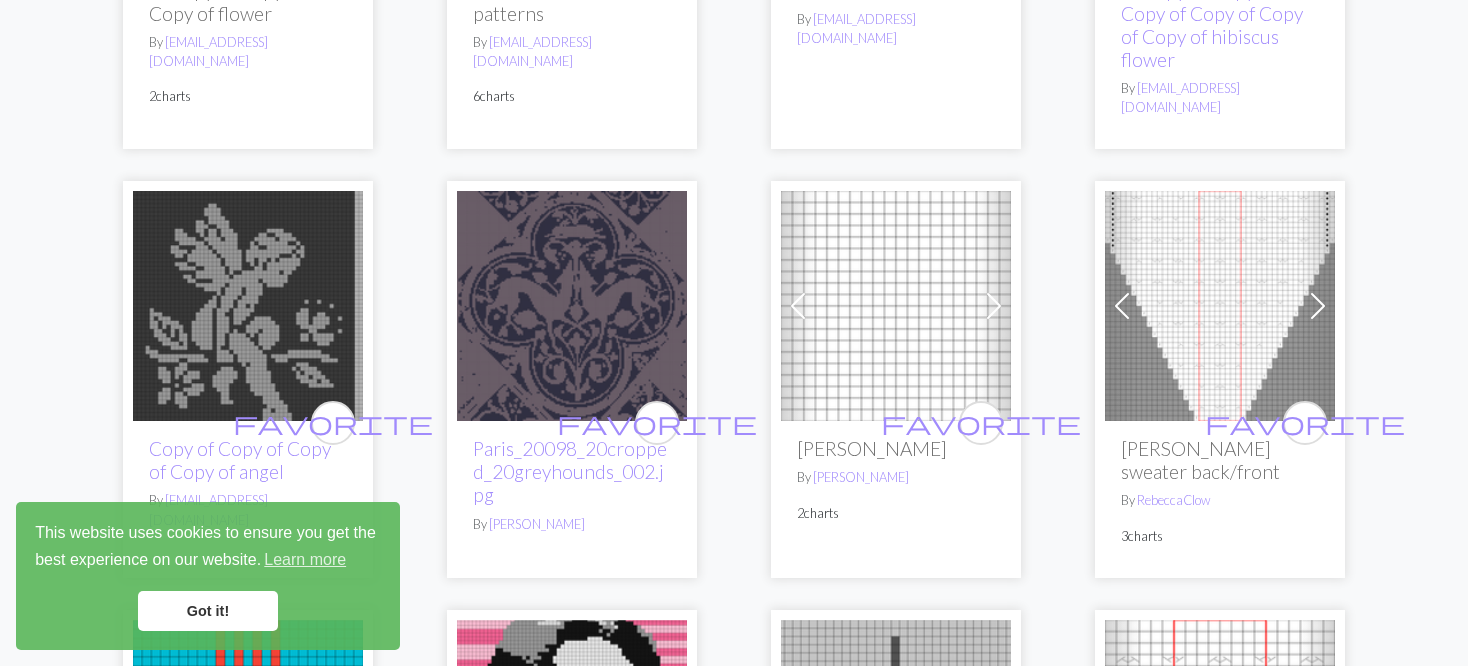 click at bounding box center [1122, 306] 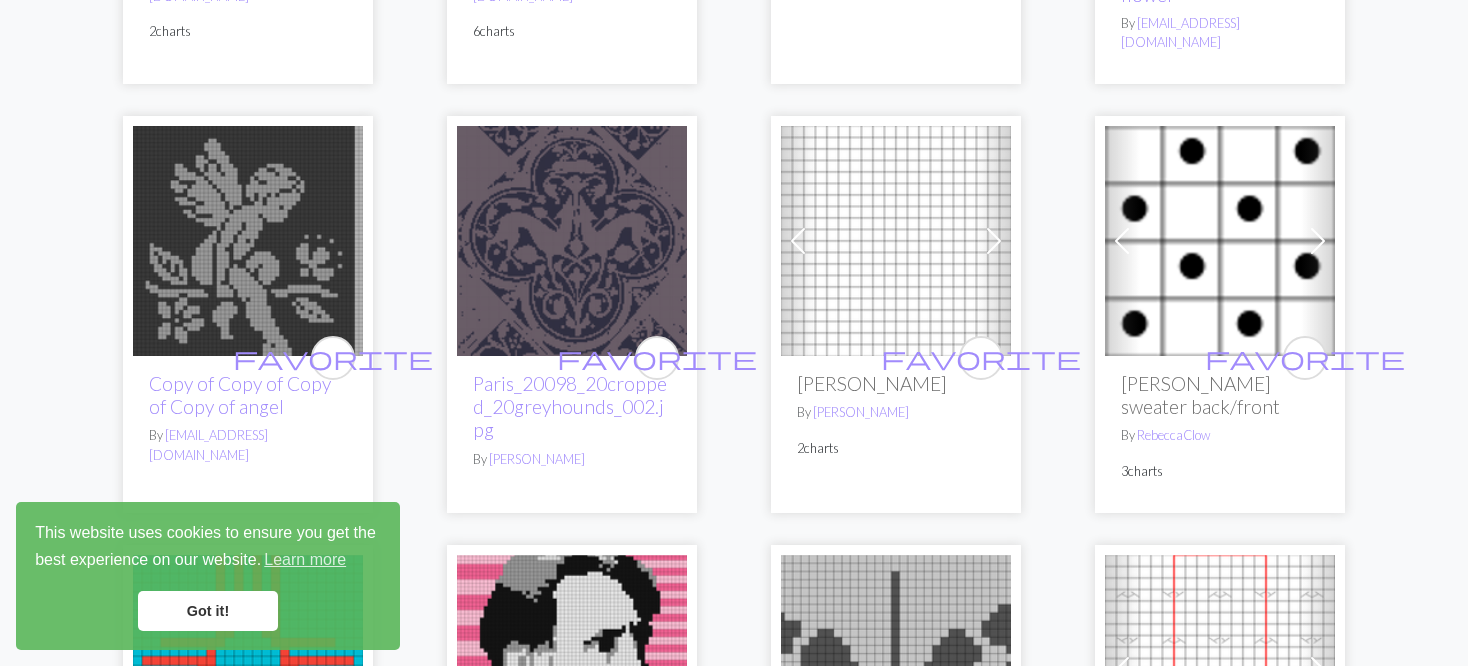 scroll, scrollTop: 2400, scrollLeft: 0, axis: vertical 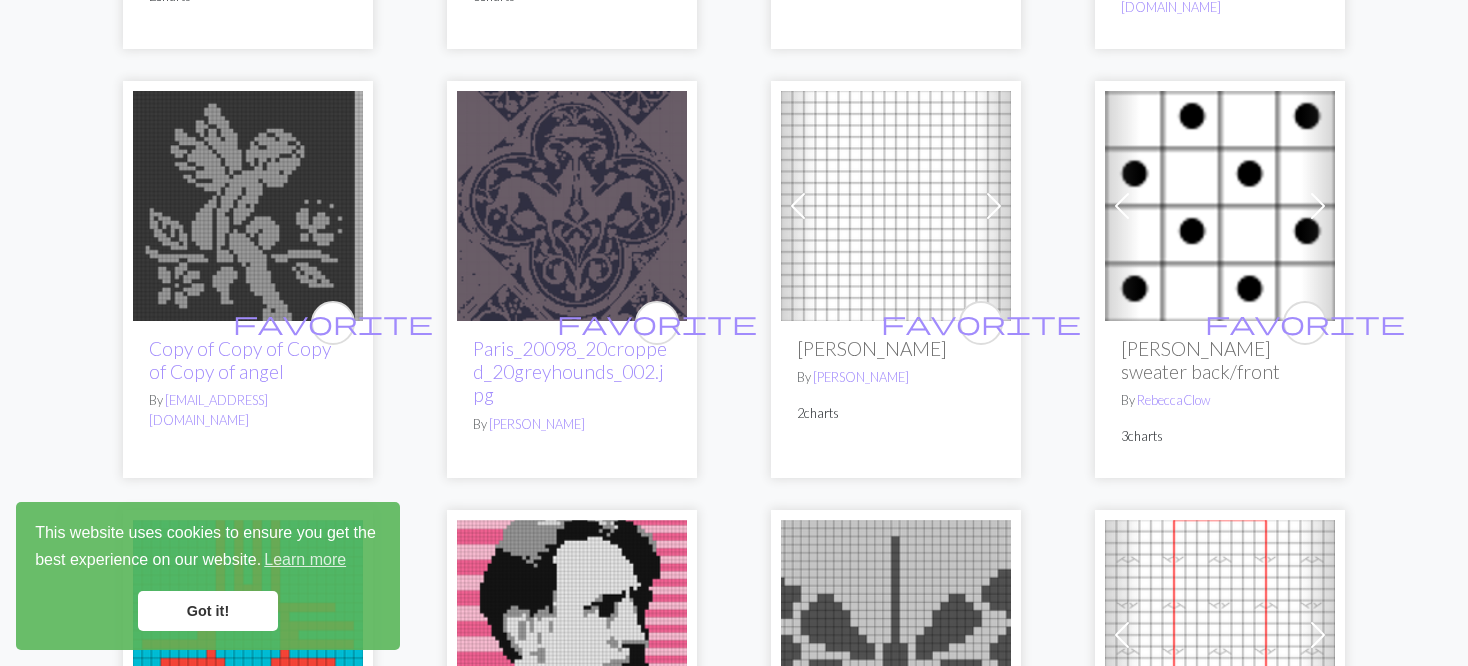 click on "Previous" at bounding box center [798, 206] 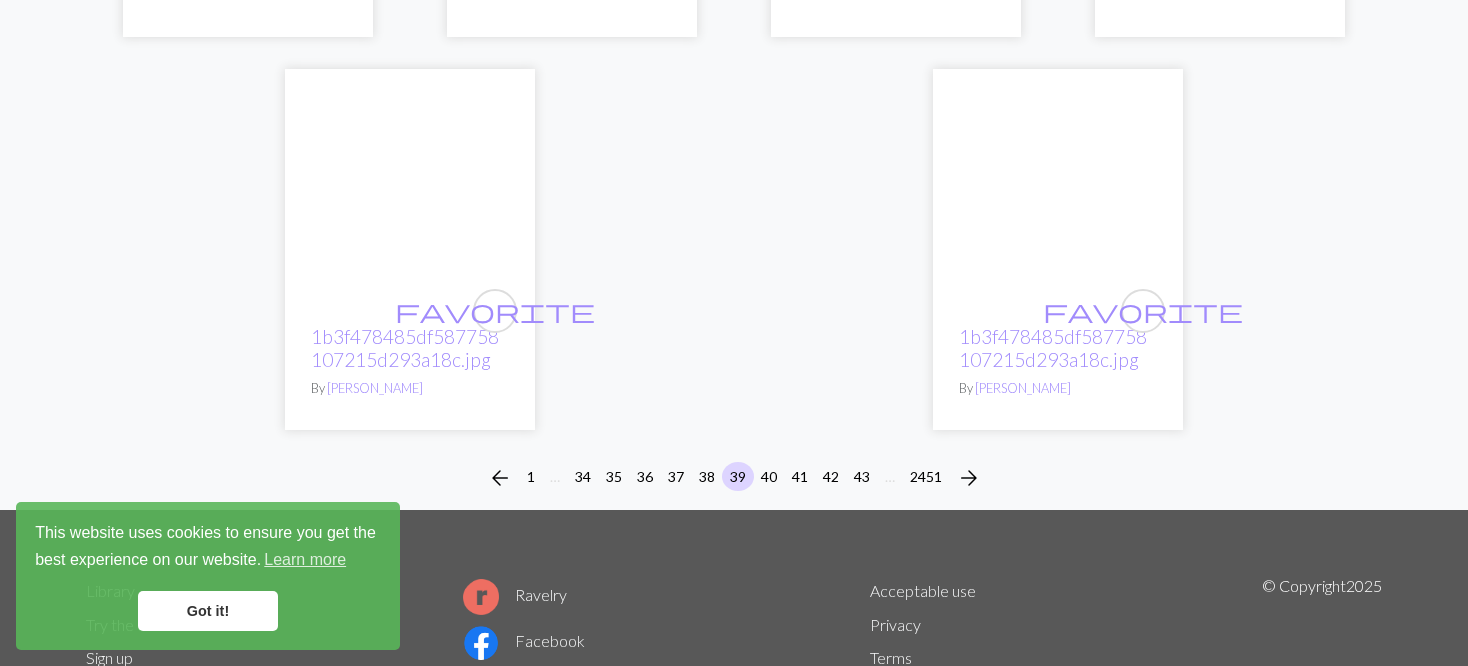 scroll, scrollTop: 5400, scrollLeft: 0, axis: vertical 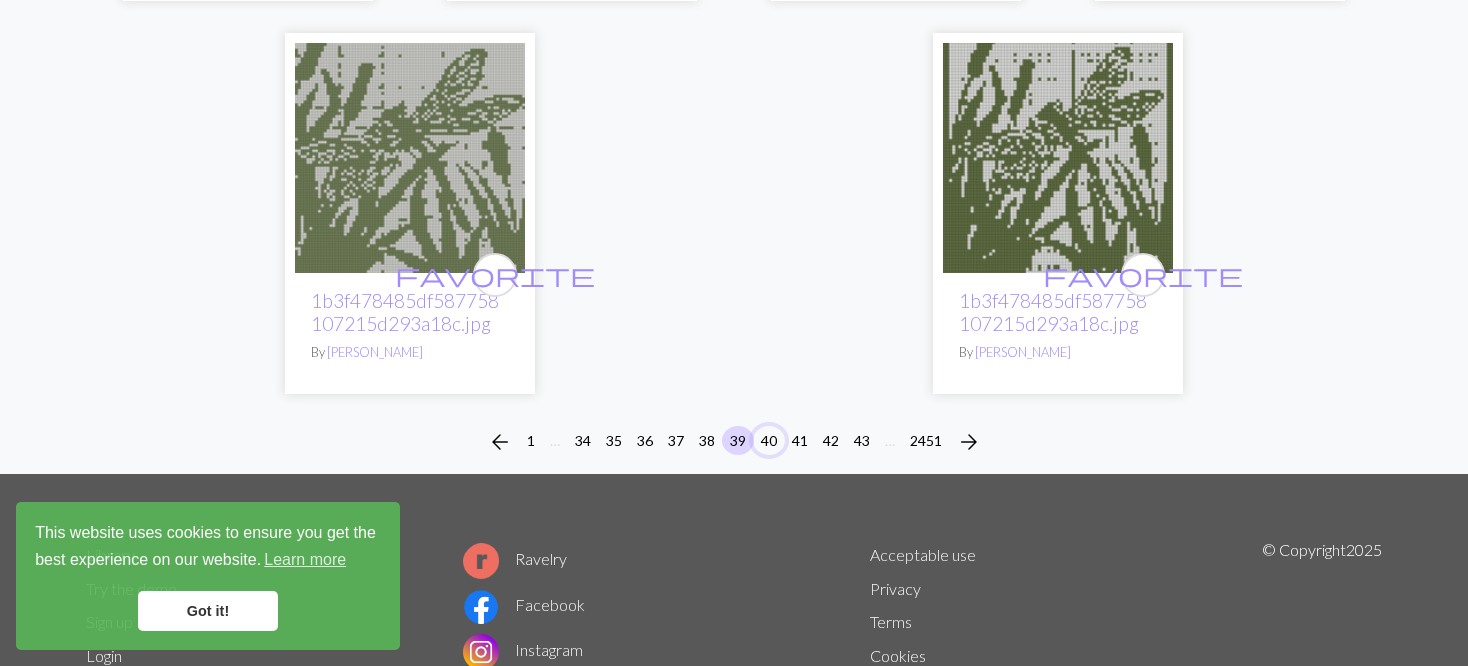 click on "40" at bounding box center [769, 440] 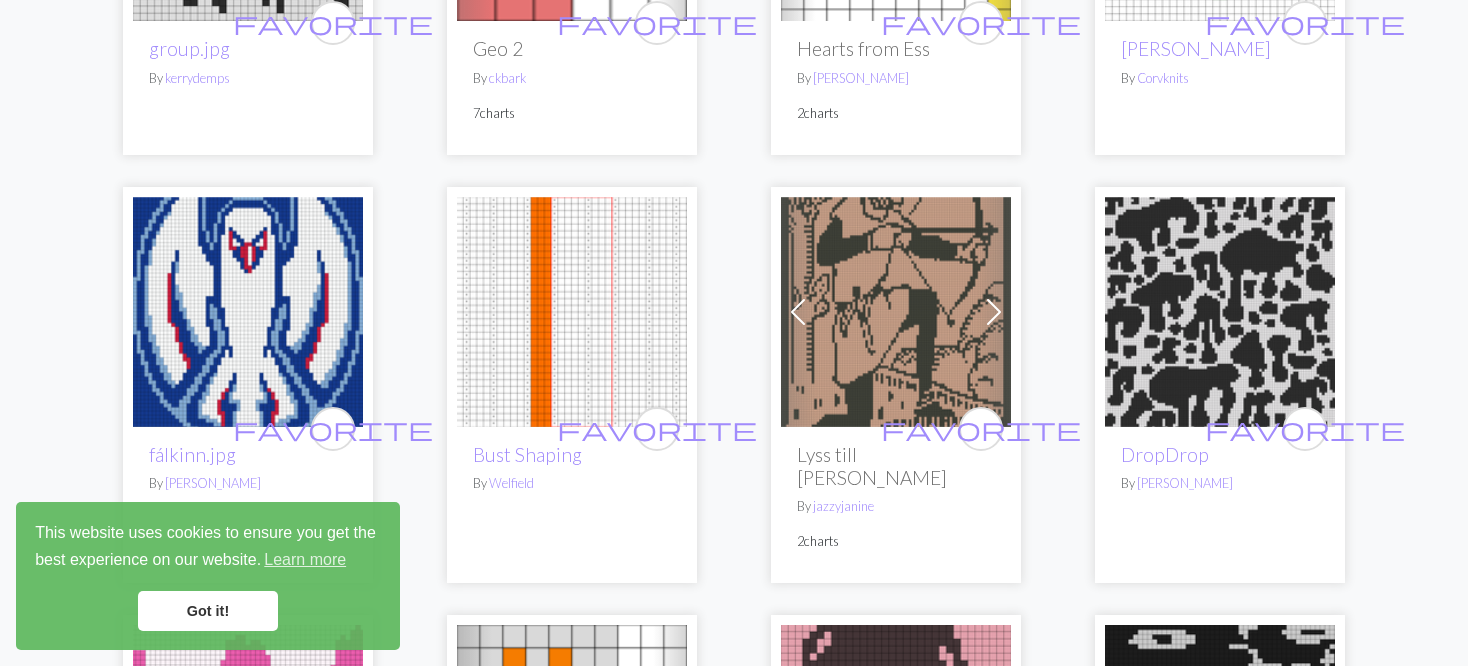 scroll, scrollTop: 4300, scrollLeft: 0, axis: vertical 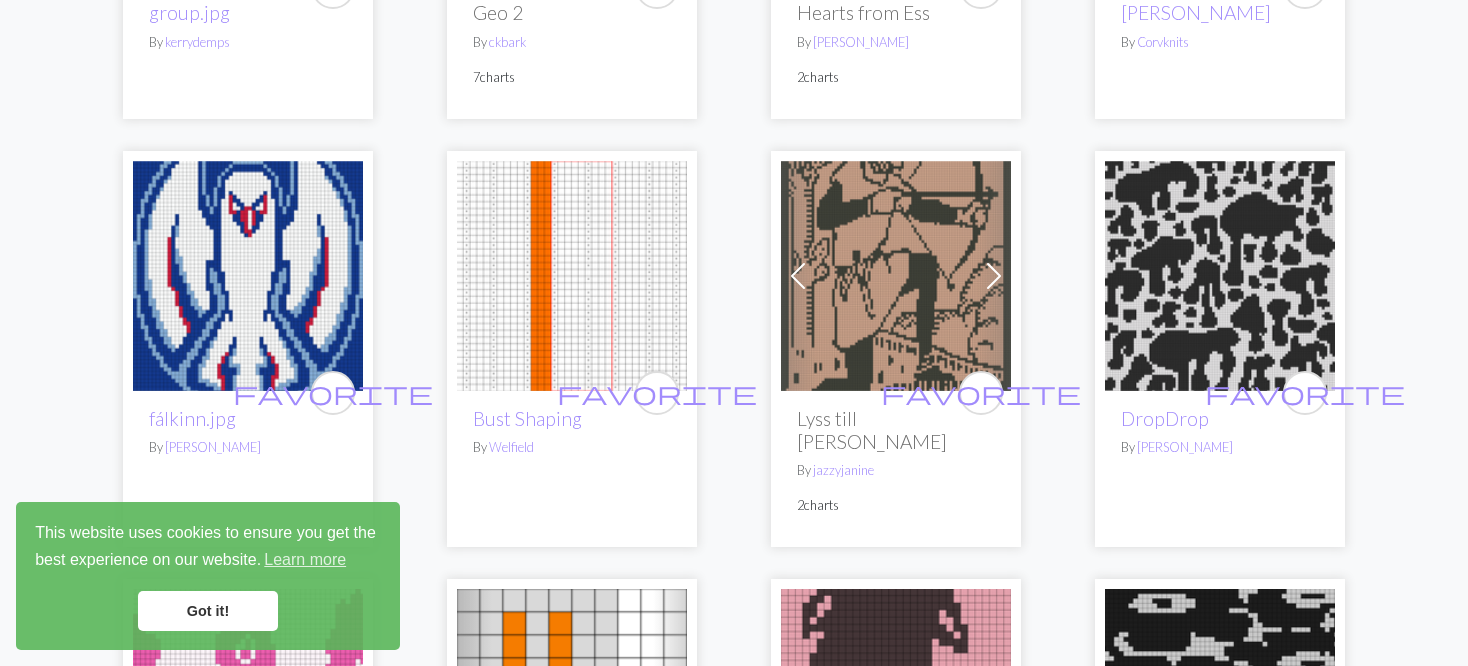 click at bounding box center [896, 276] 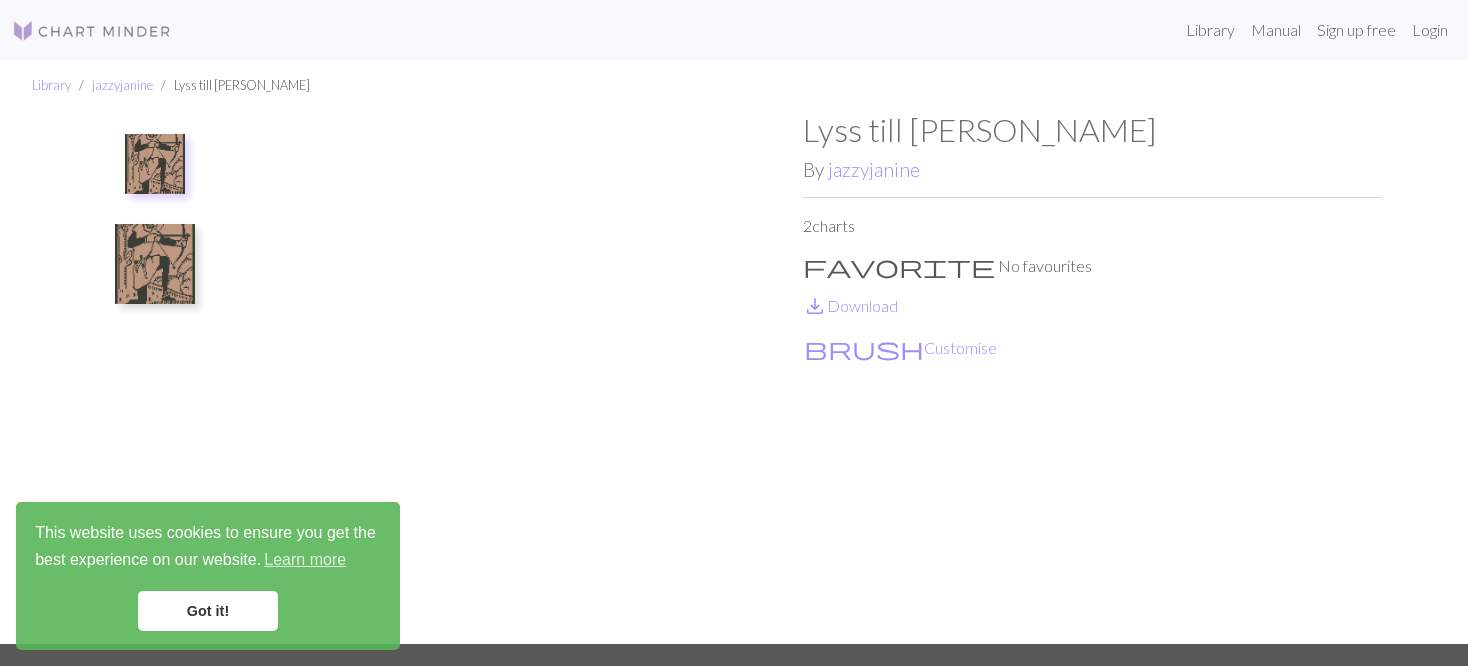 scroll, scrollTop: 100, scrollLeft: 0, axis: vertical 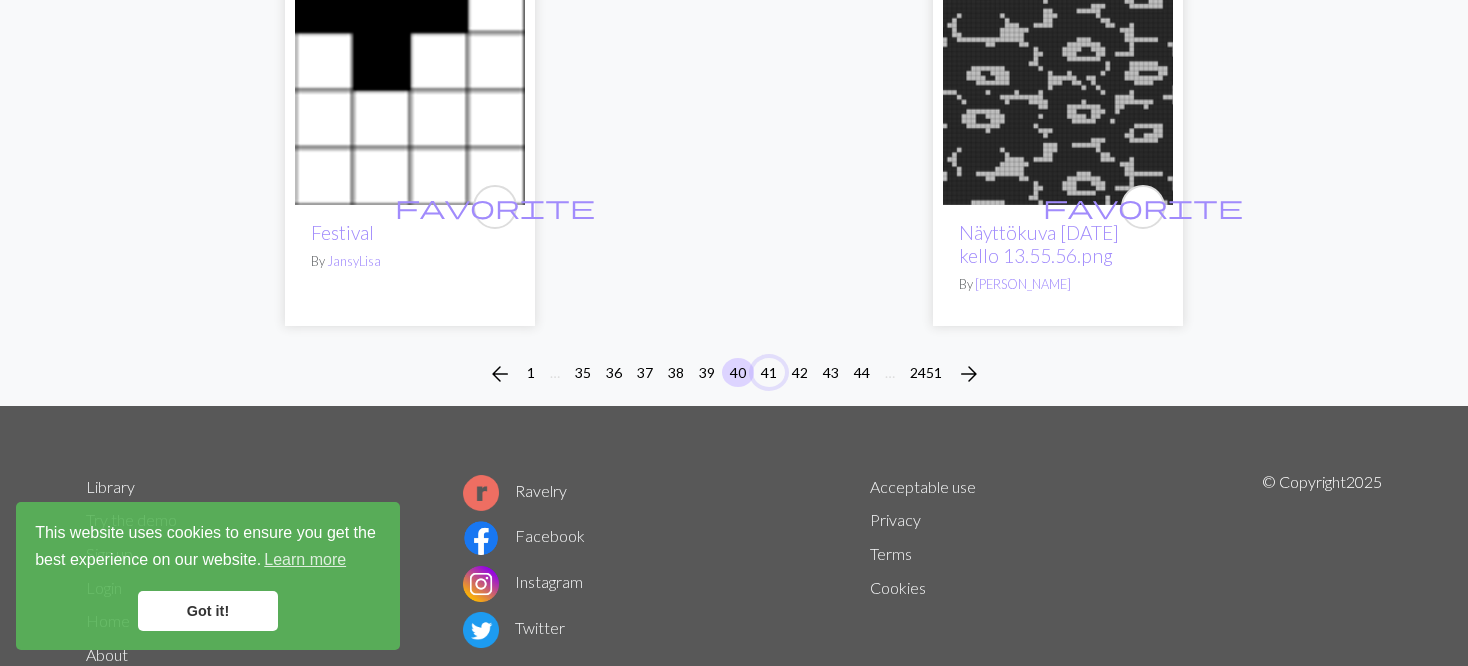 click on "41" at bounding box center (769, 372) 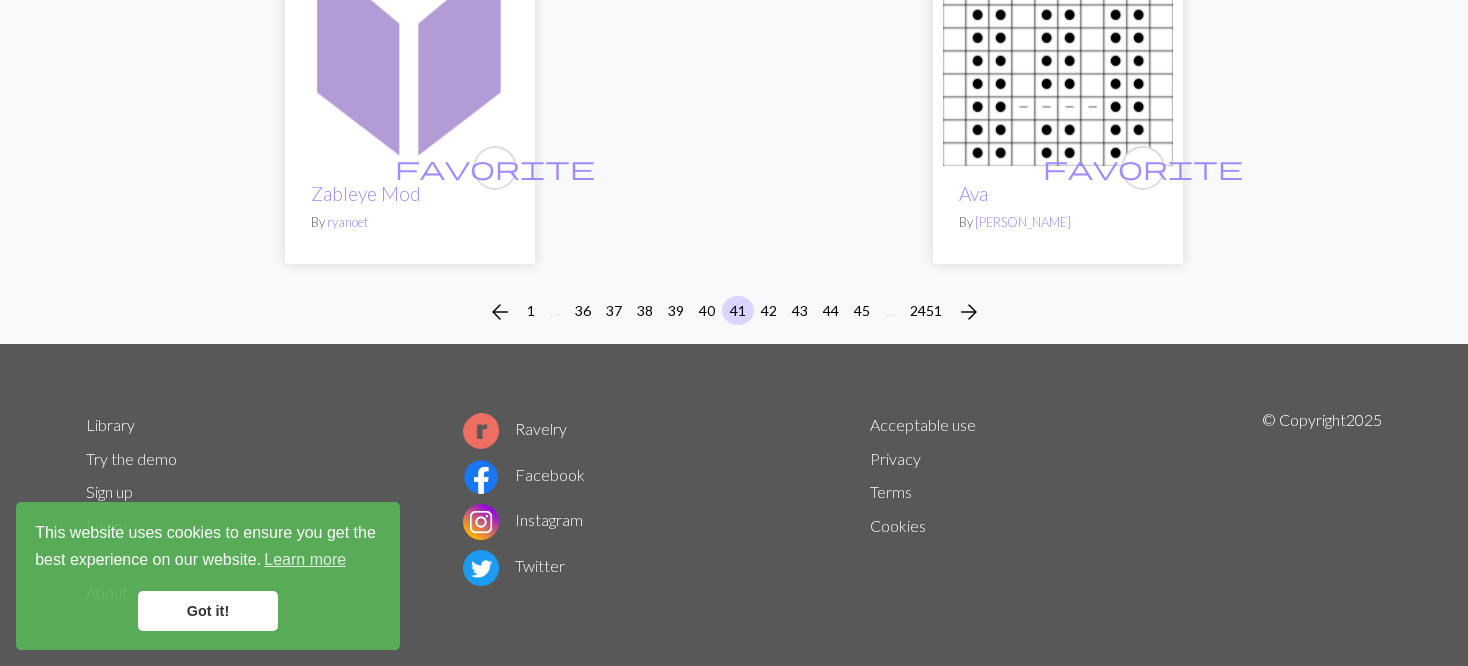 scroll, scrollTop: 5226, scrollLeft: 0, axis: vertical 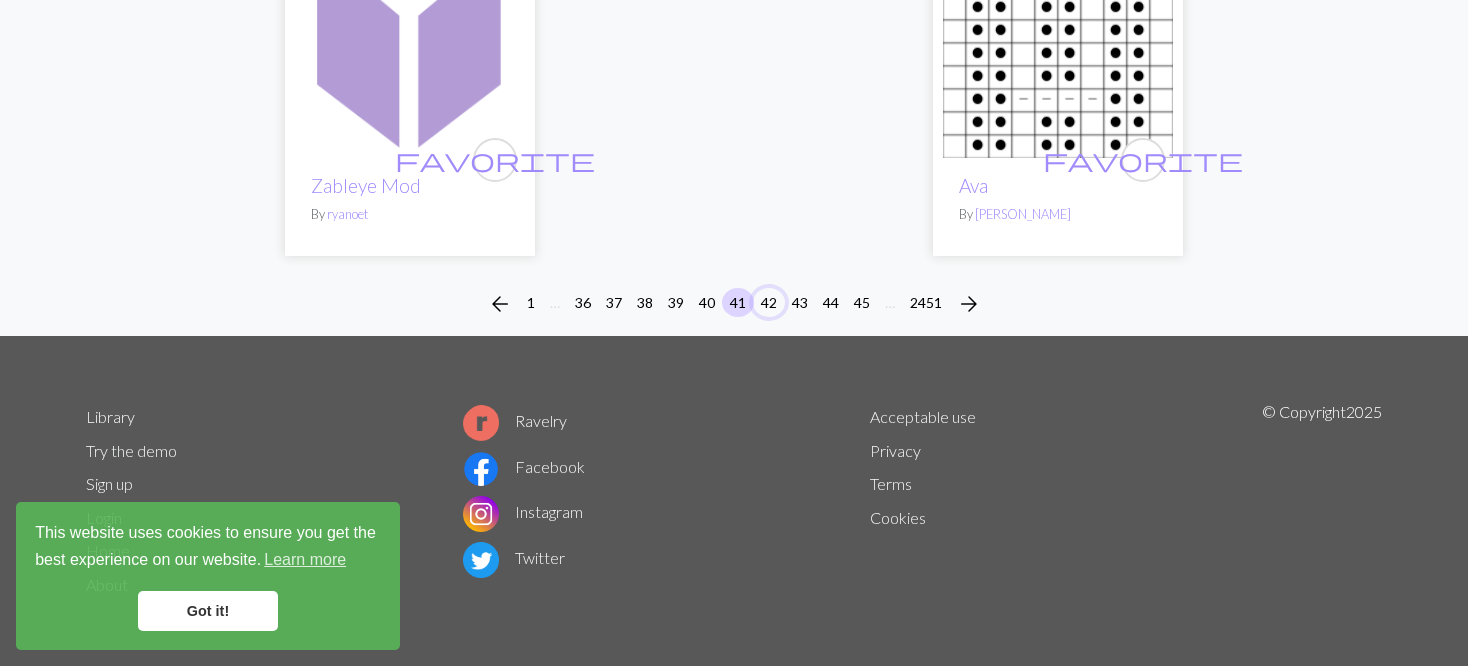 click on "42" at bounding box center (769, 302) 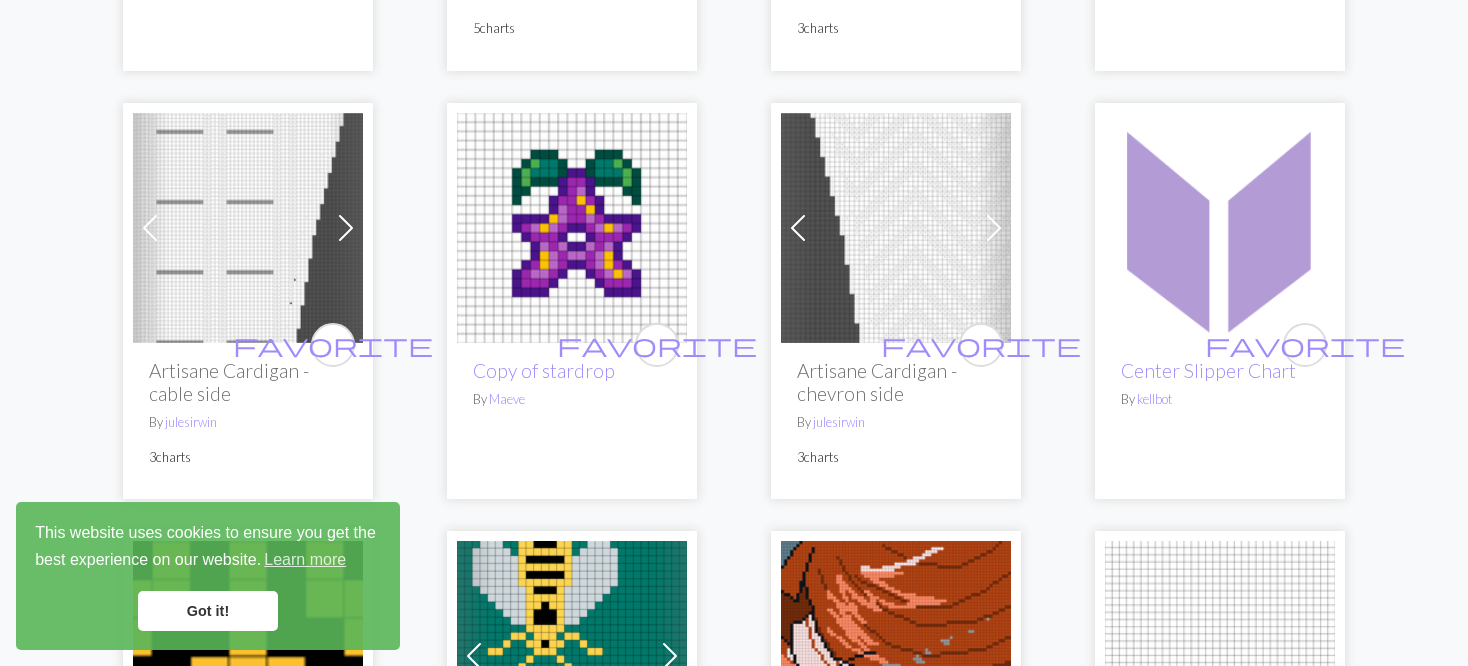 scroll, scrollTop: 500, scrollLeft: 0, axis: vertical 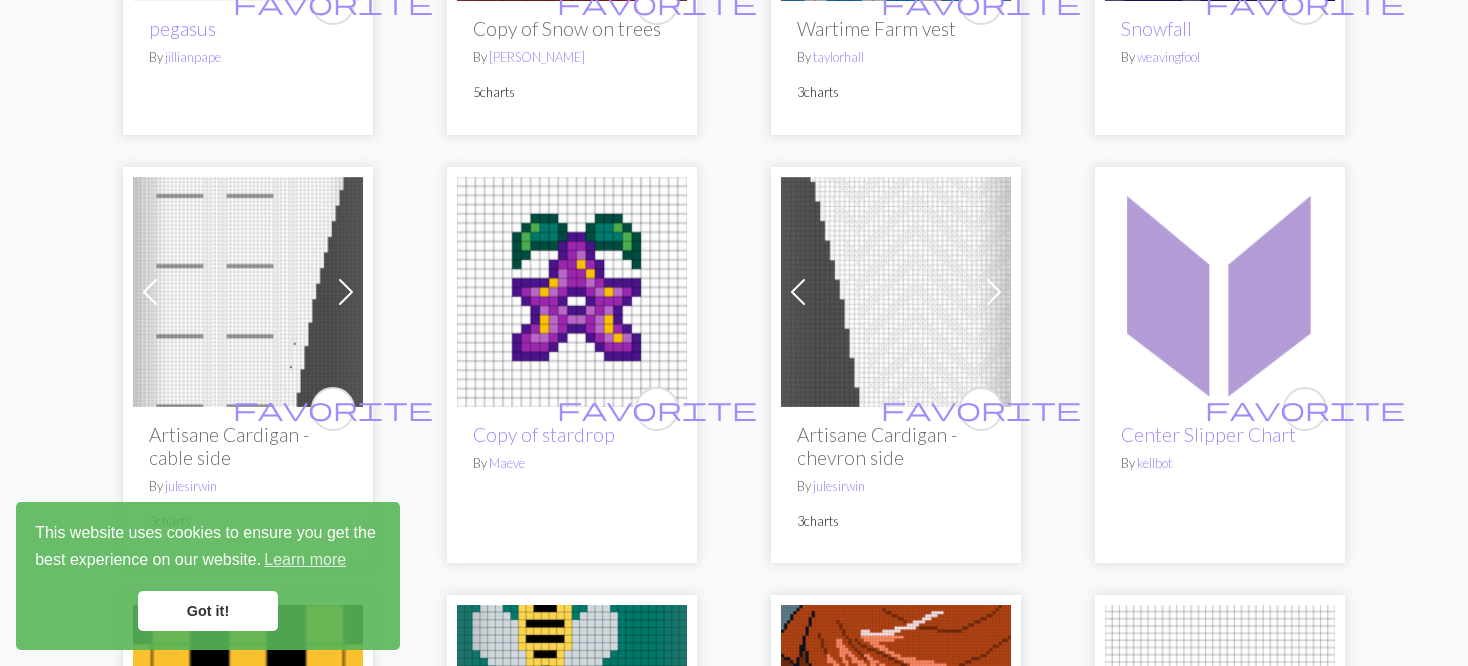 click at bounding box center [248, 292] 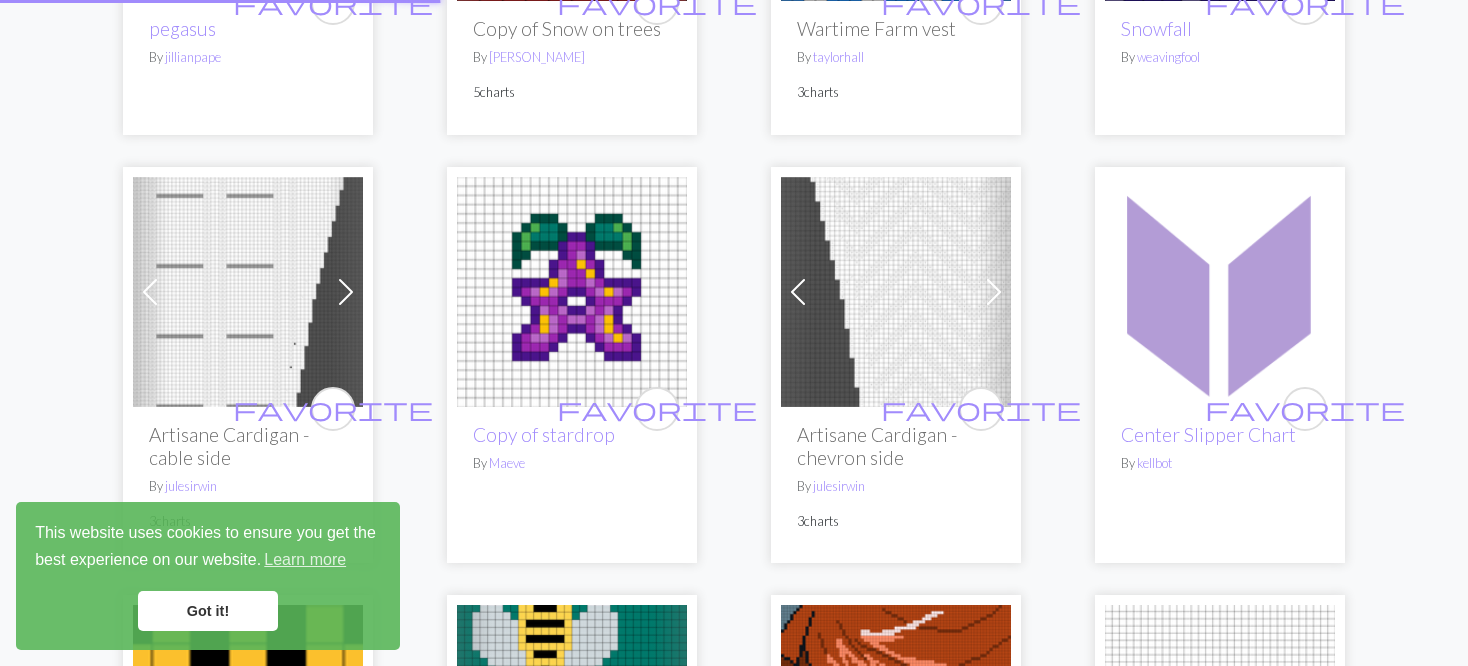 scroll, scrollTop: 0, scrollLeft: 0, axis: both 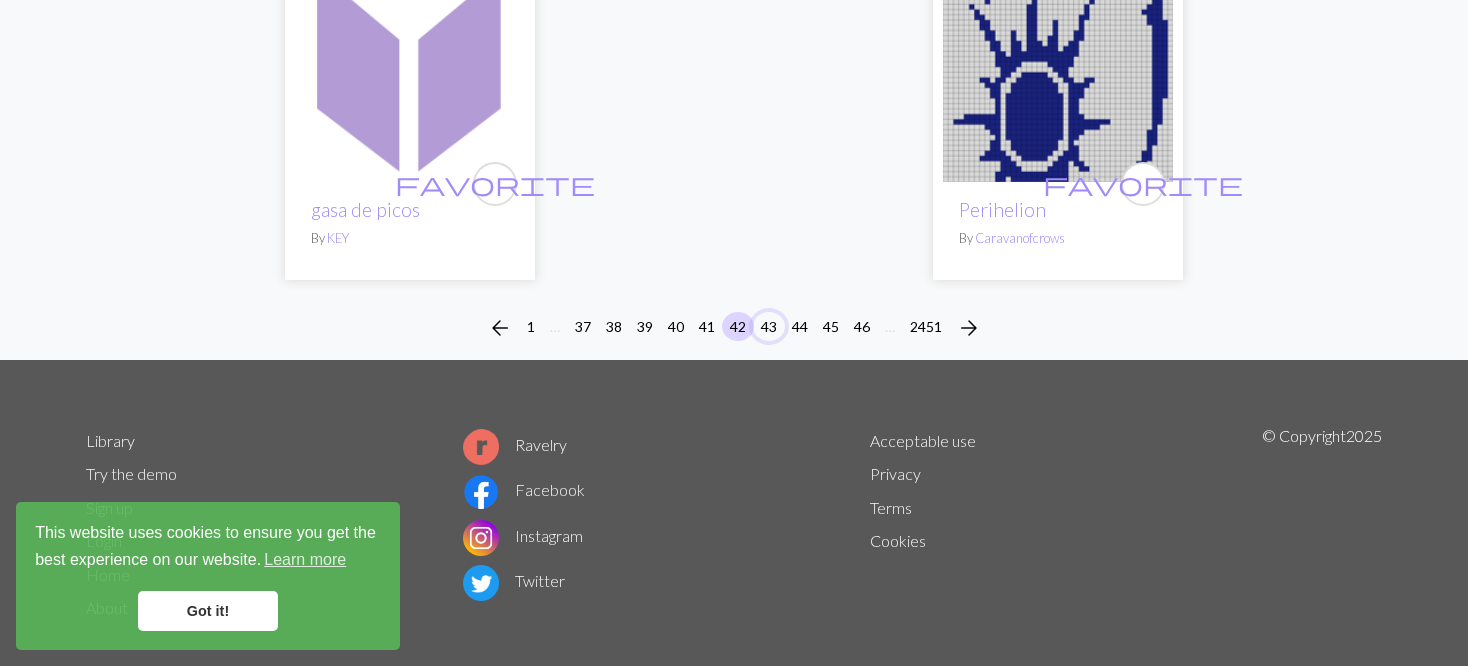 click on "43" at bounding box center [769, 326] 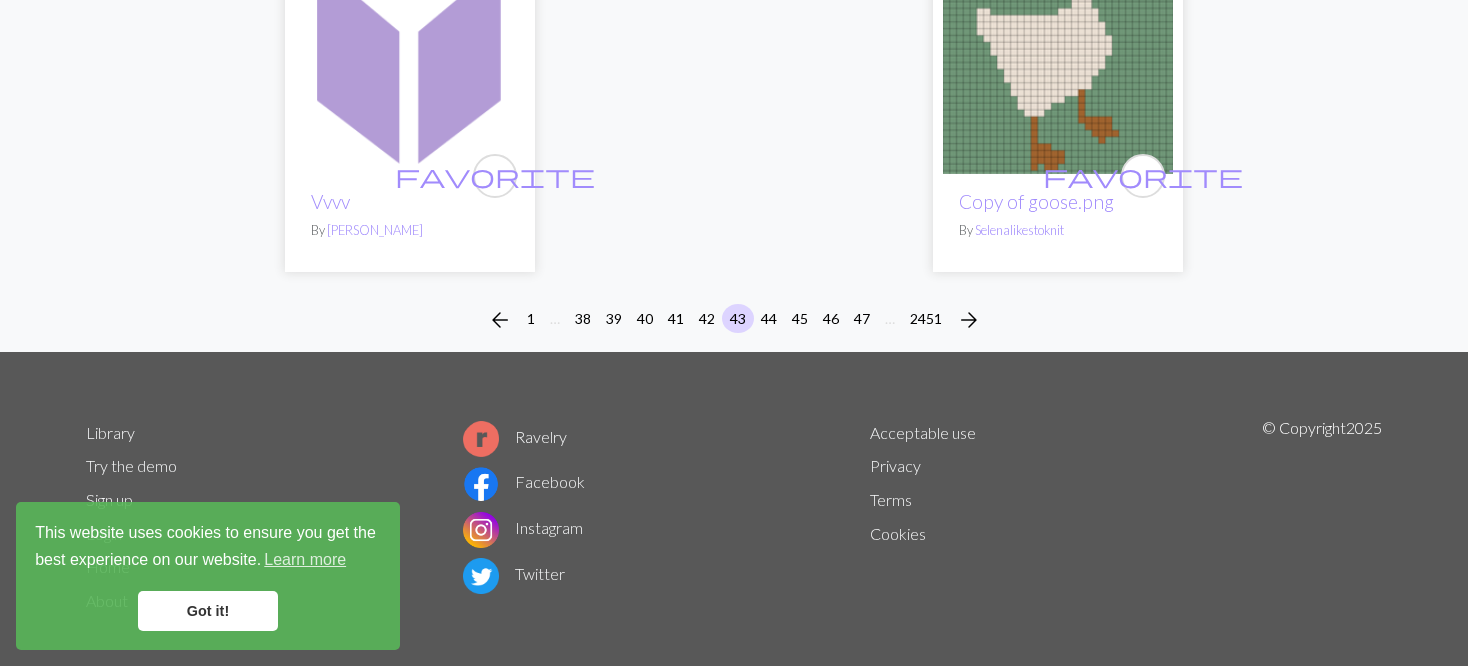 scroll, scrollTop: 5076, scrollLeft: 0, axis: vertical 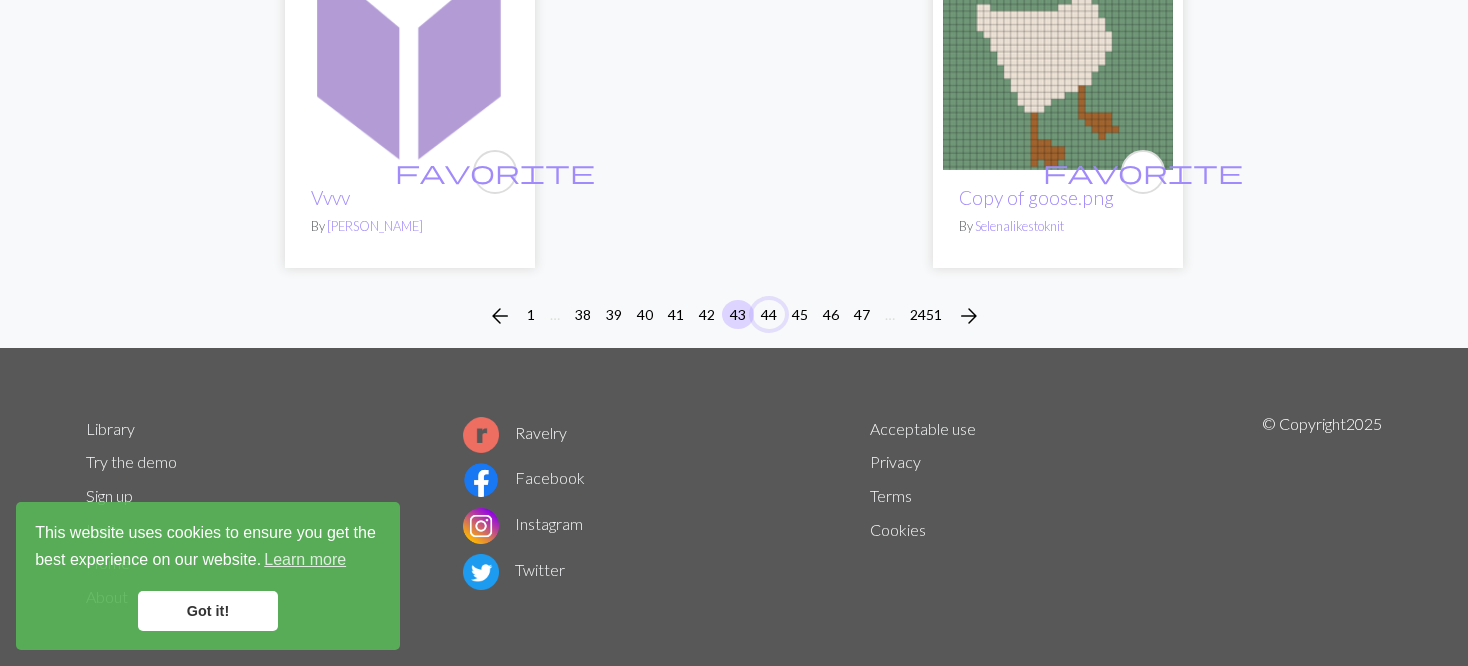 click on "44" at bounding box center [769, 314] 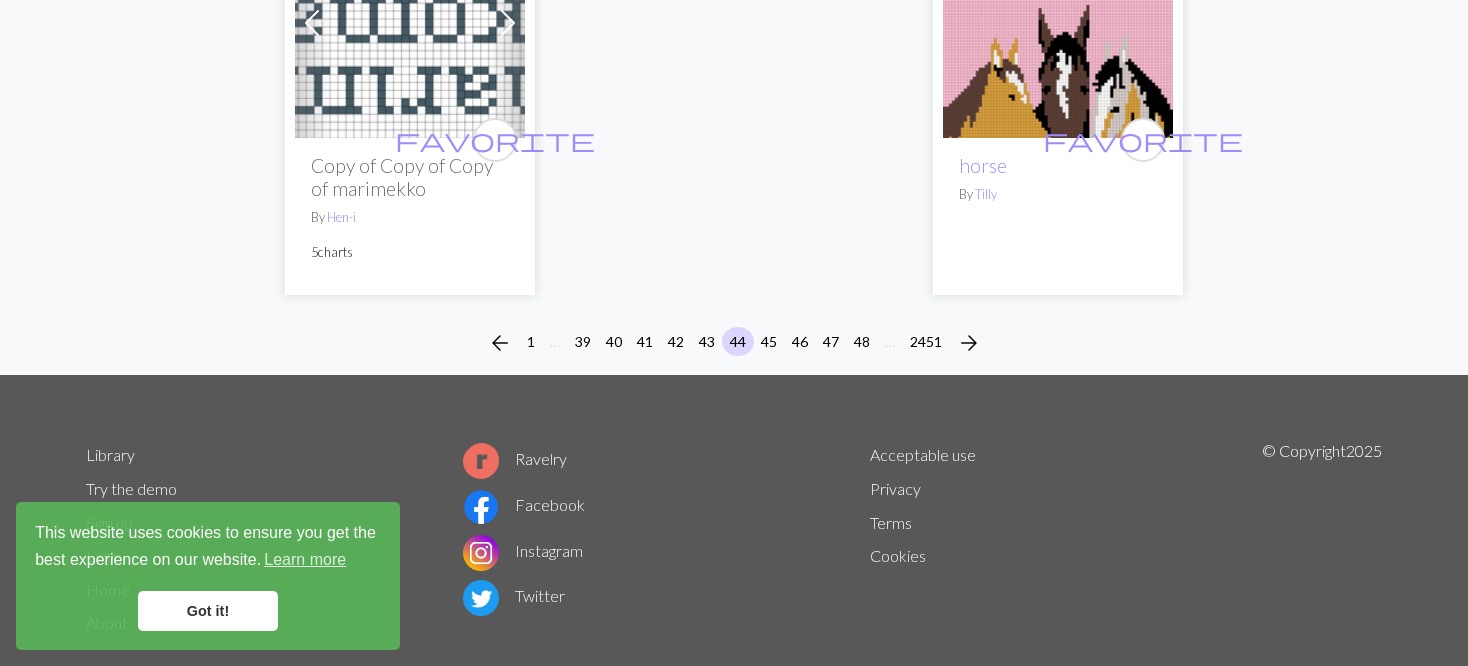 scroll, scrollTop: 5342, scrollLeft: 0, axis: vertical 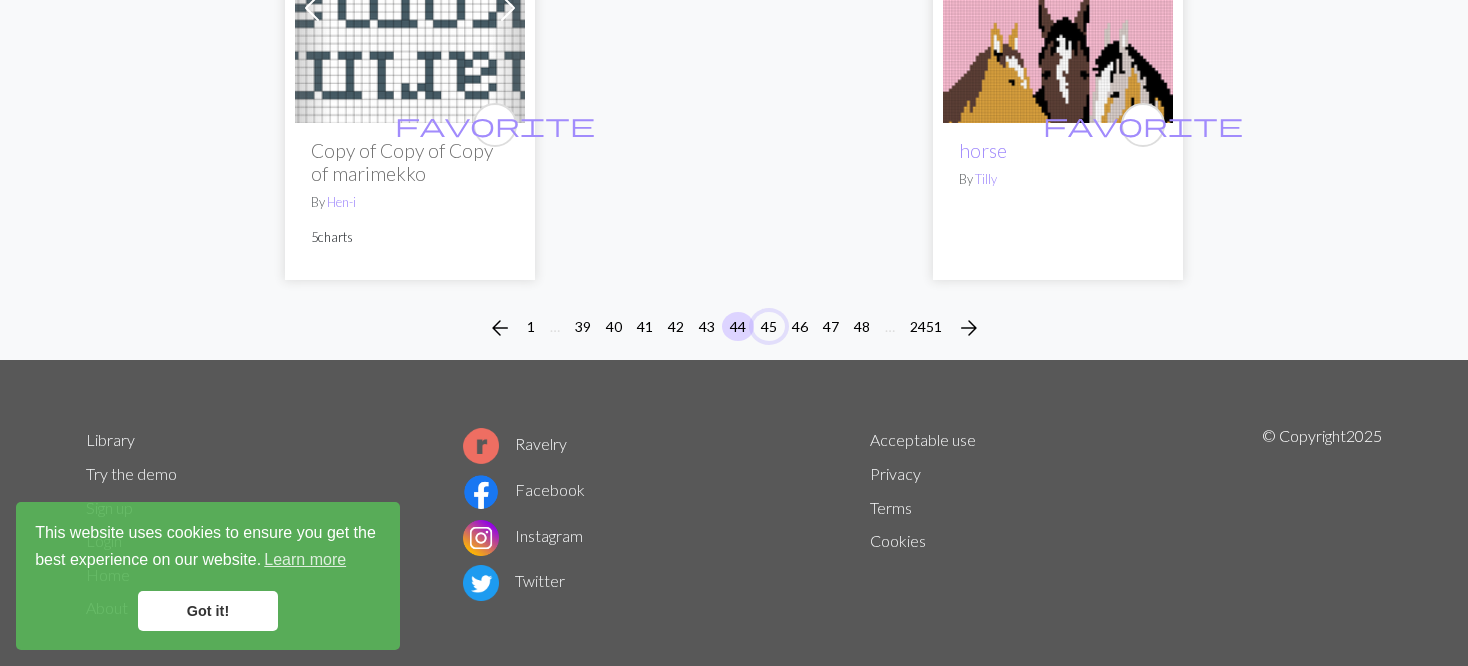 click on "45" at bounding box center [769, 326] 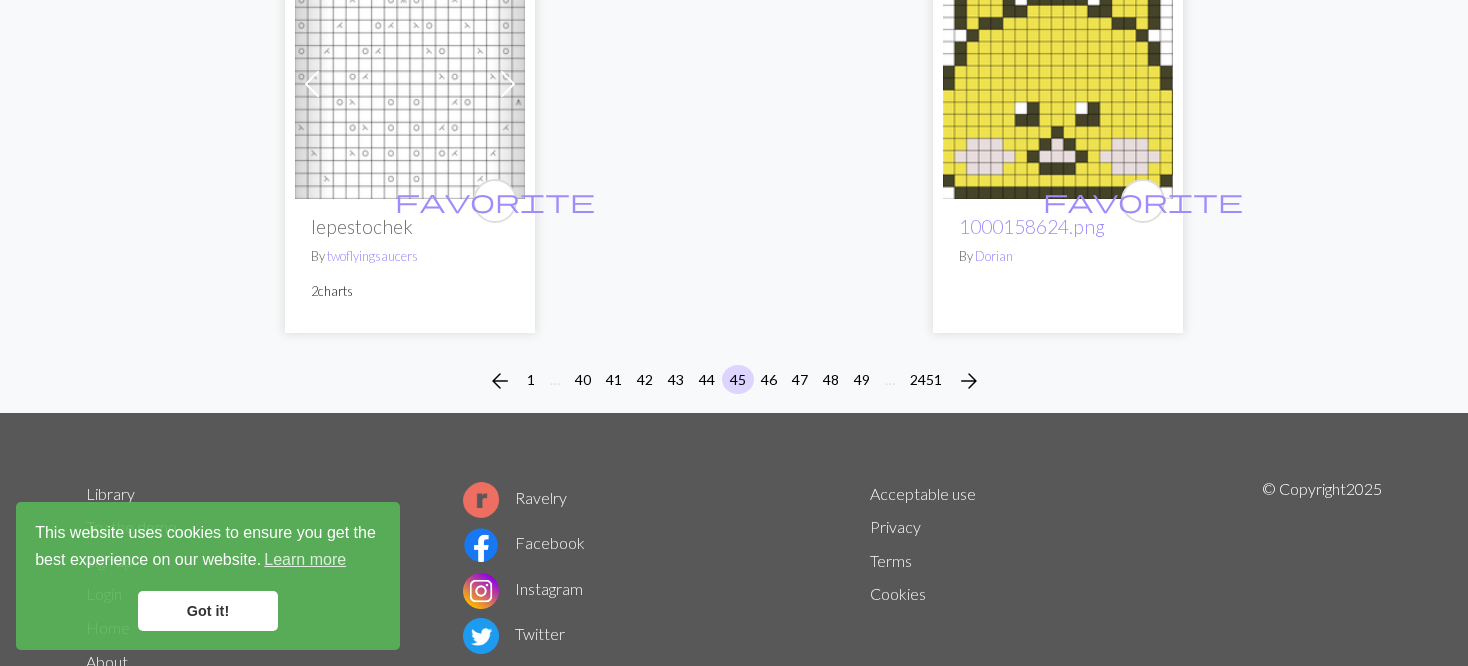 scroll, scrollTop: 5297, scrollLeft: 0, axis: vertical 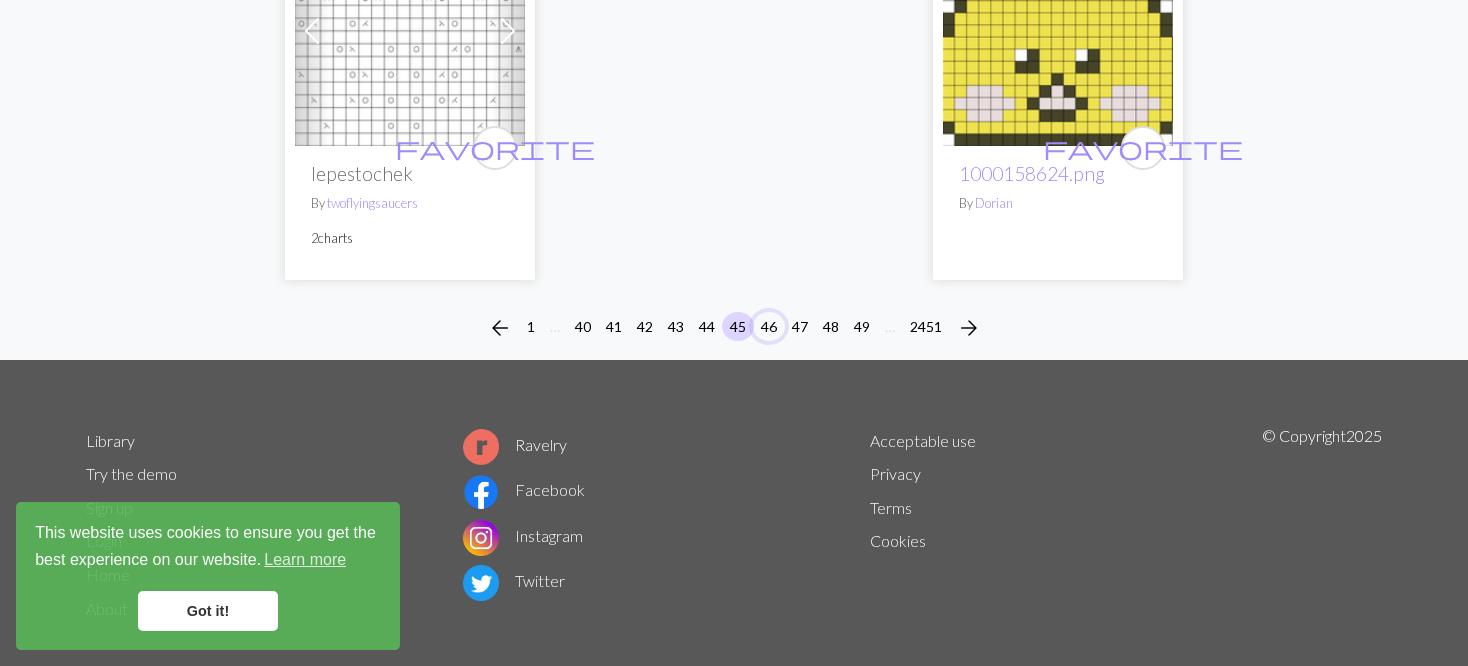 click on "46" at bounding box center (769, 326) 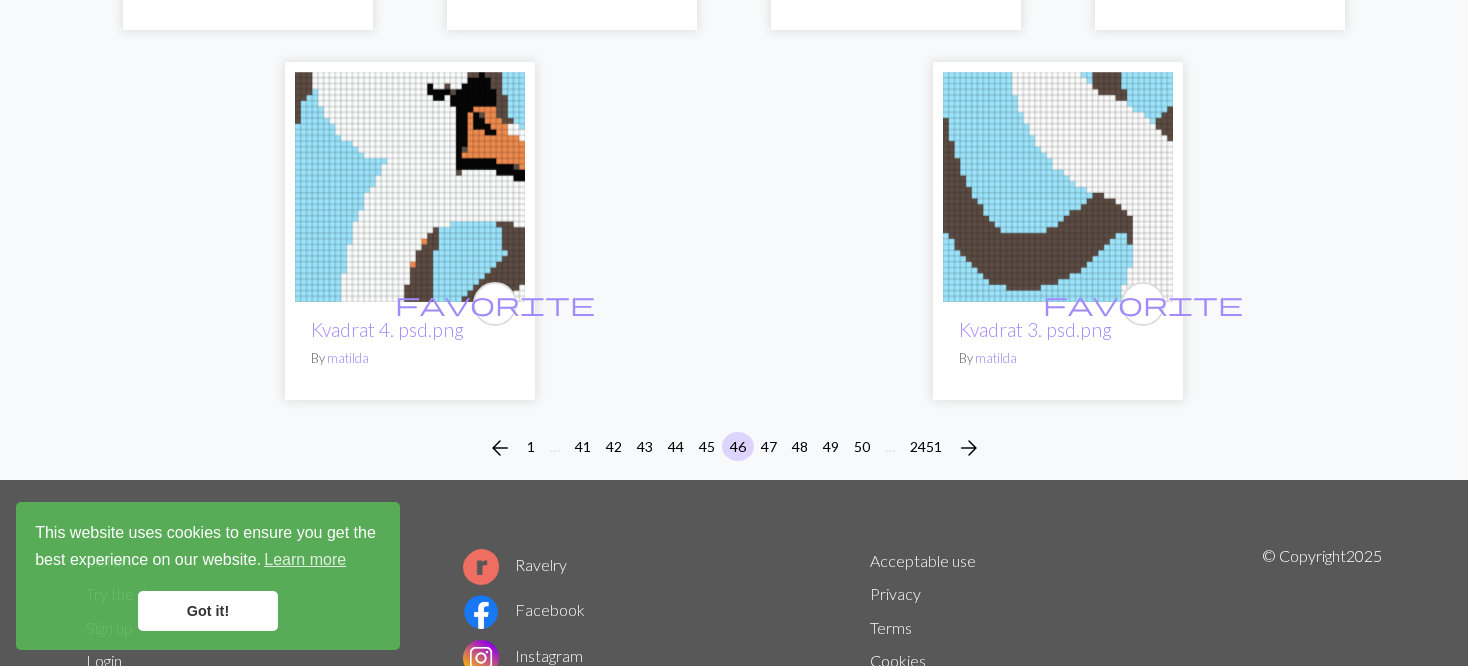 scroll, scrollTop: 5262, scrollLeft: 0, axis: vertical 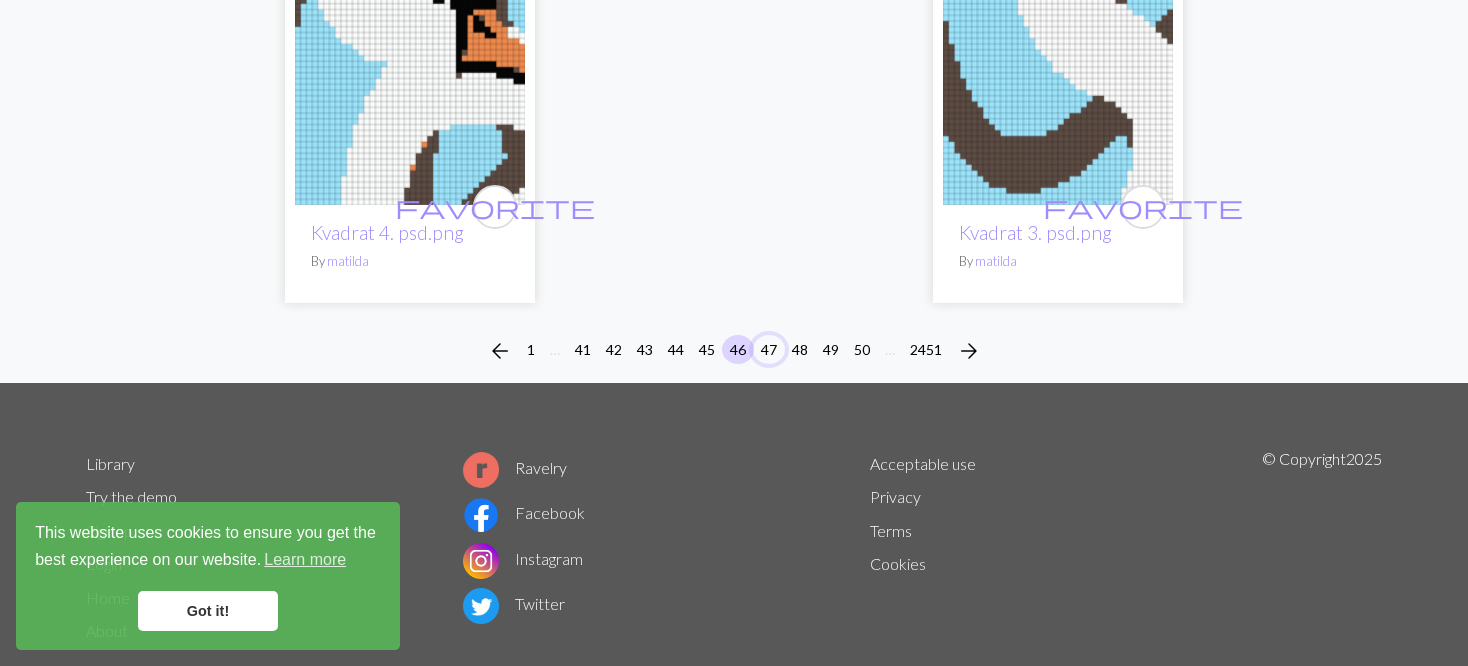 click on "47" at bounding box center [769, 349] 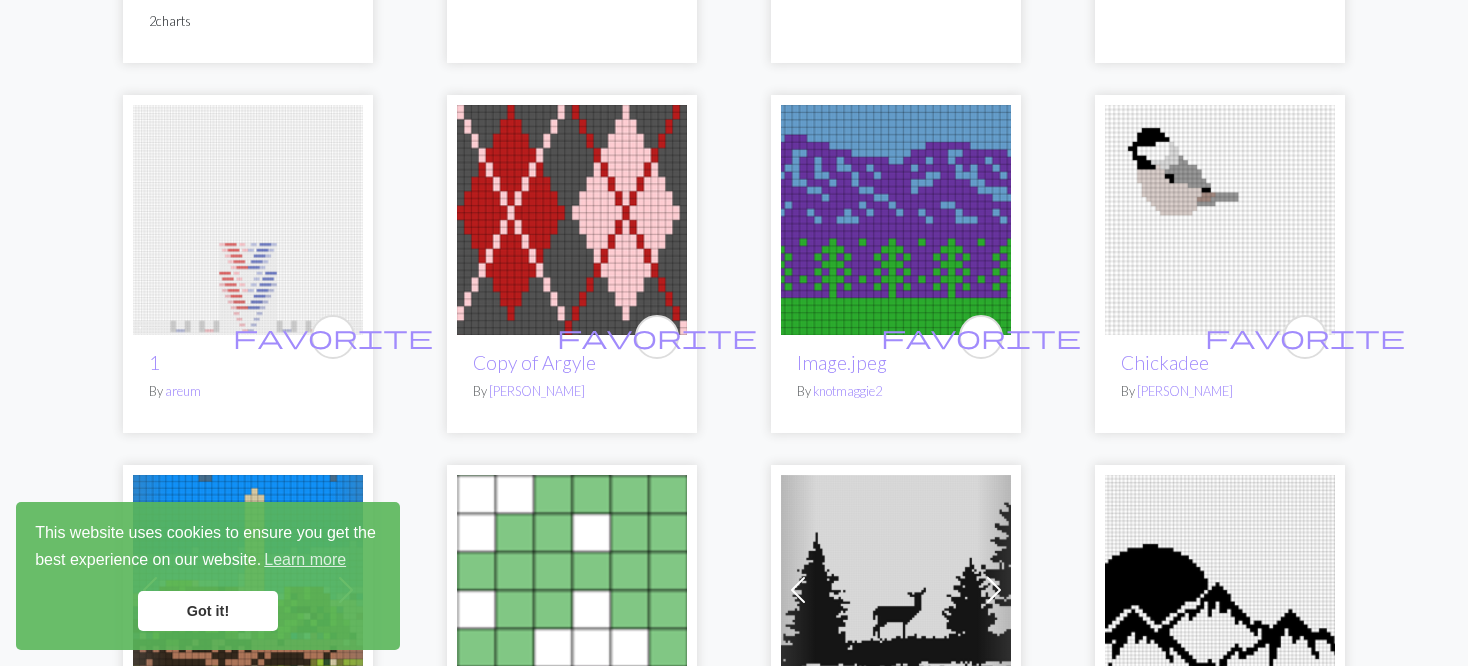 scroll, scrollTop: 1100, scrollLeft: 0, axis: vertical 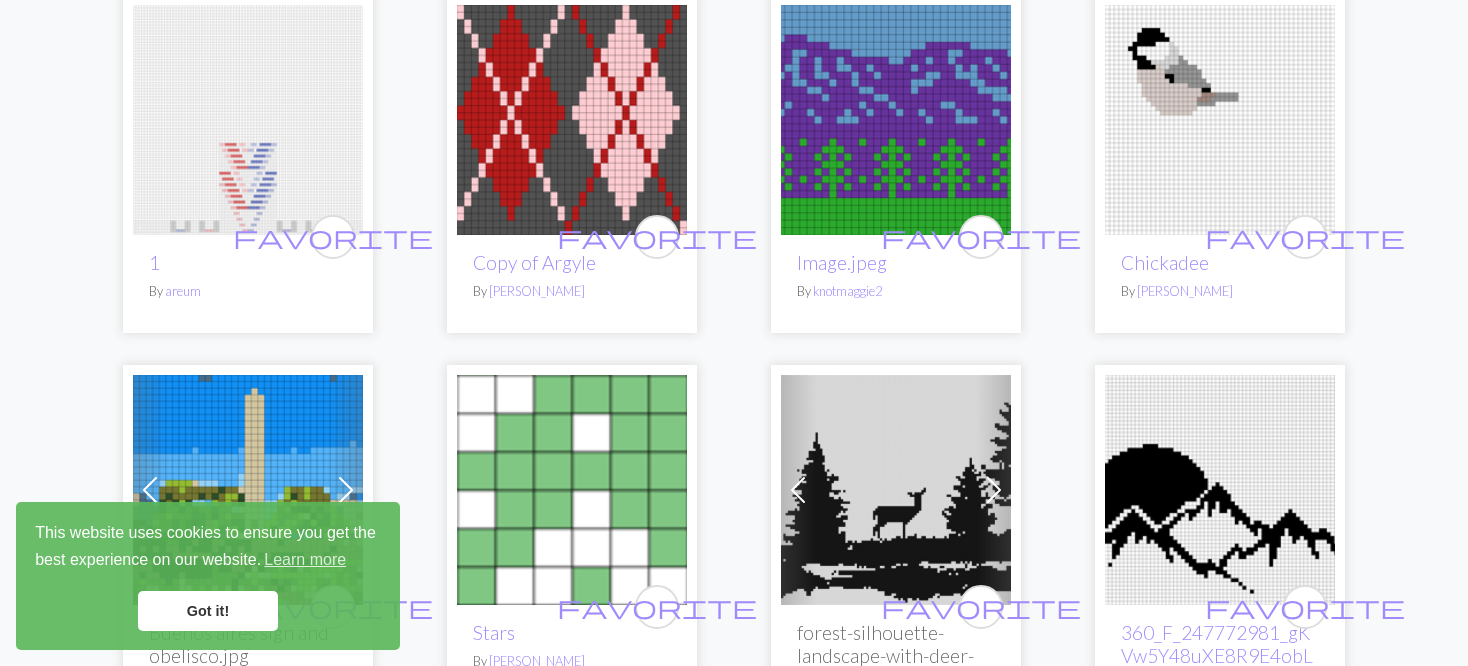 click at bounding box center (896, 120) 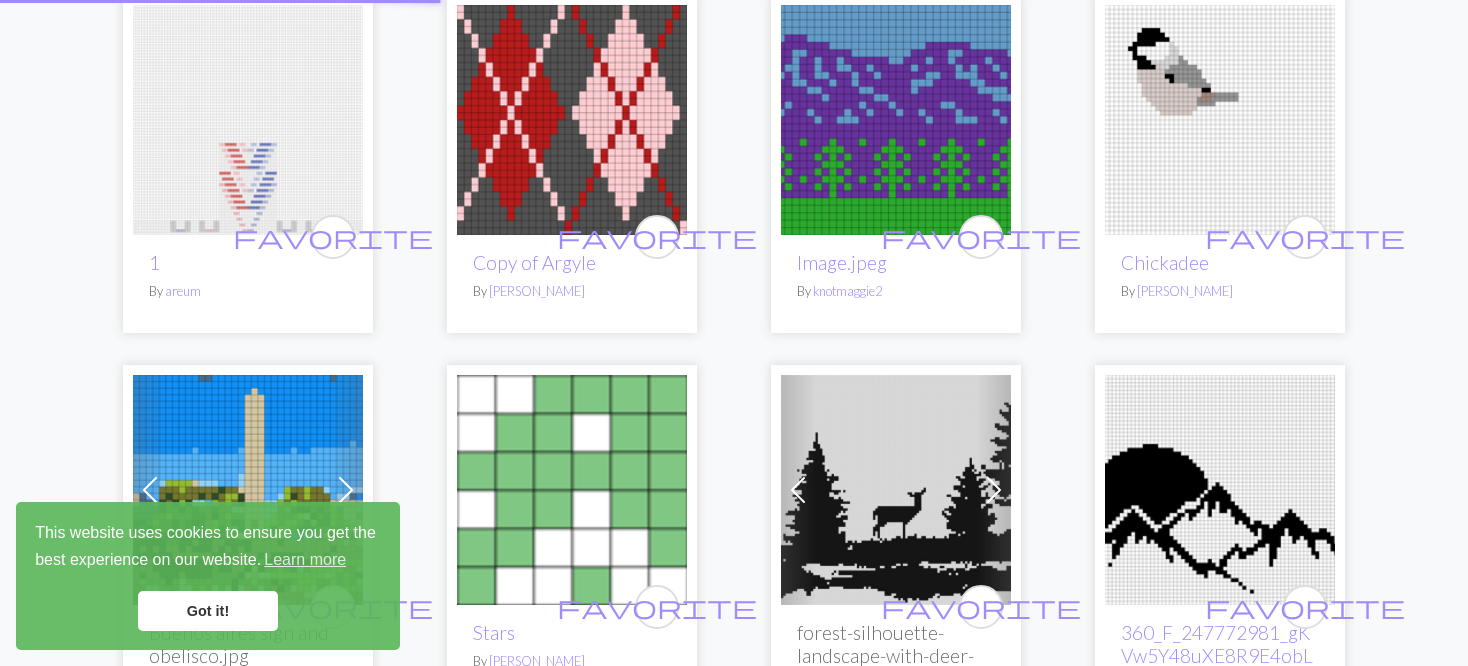 scroll, scrollTop: 0, scrollLeft: 0, axis: both 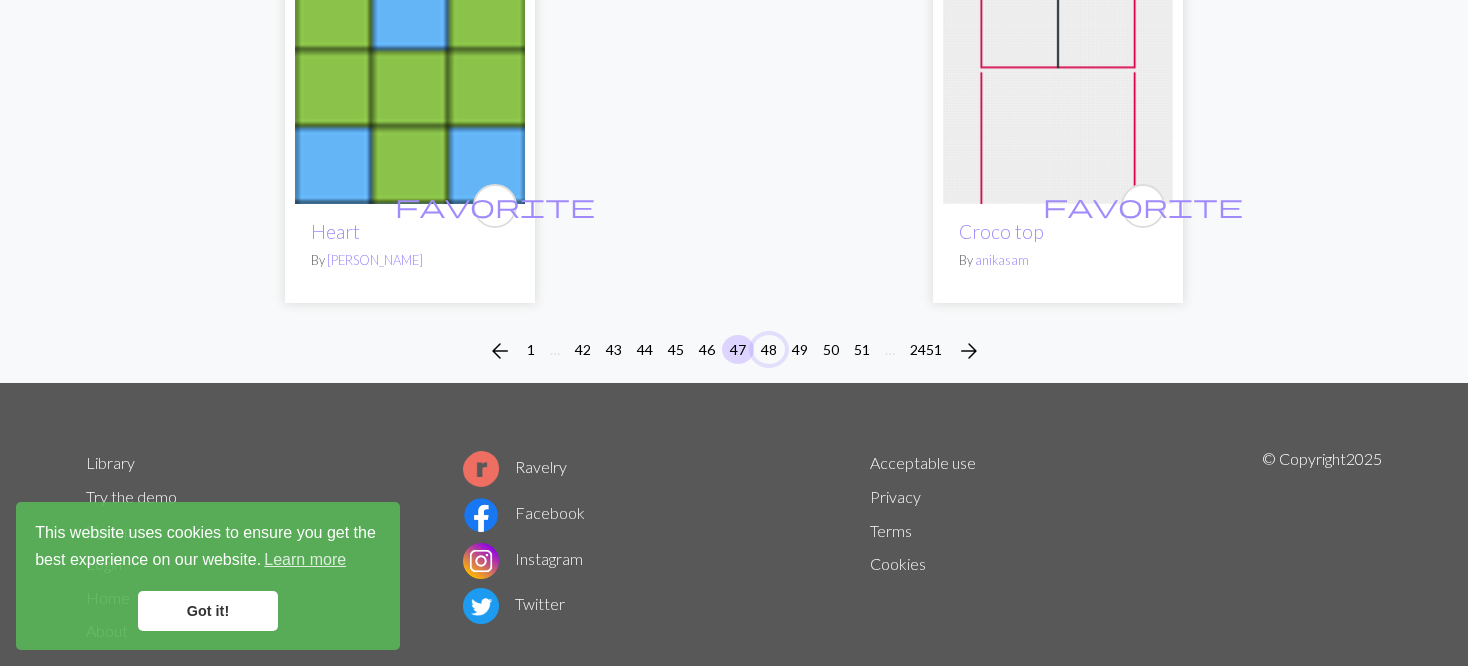 click on "48" at bounding box center (769, 349) 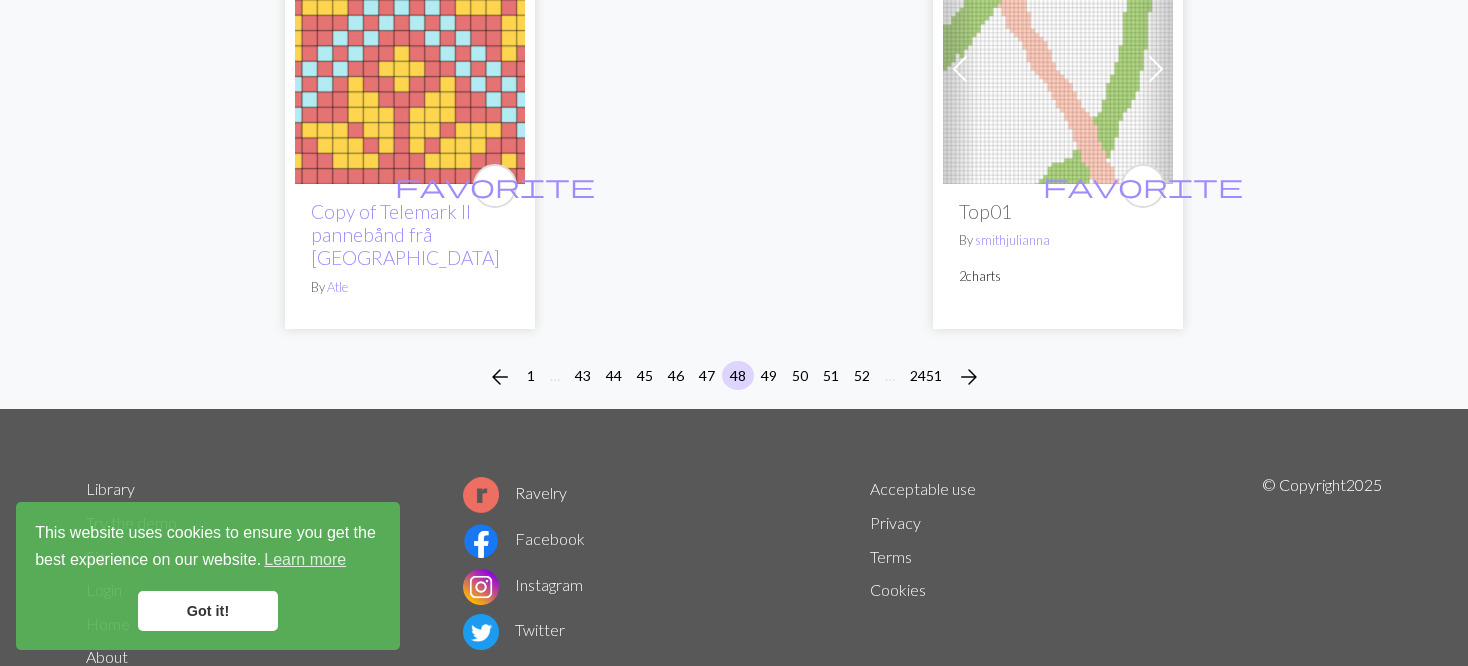 scroll, scrollTop: 5355, scrollLeft: 0, axis: vertical 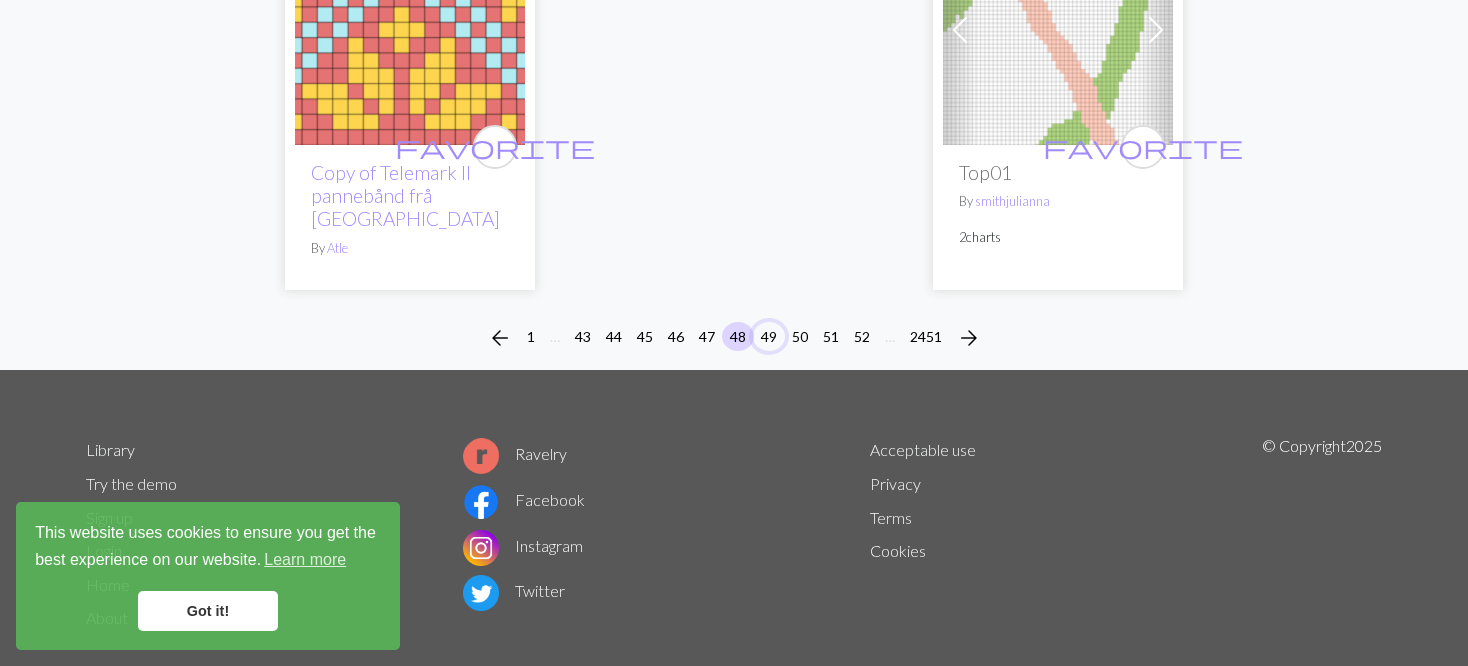 click on "49" at bounding box center (769, 336) 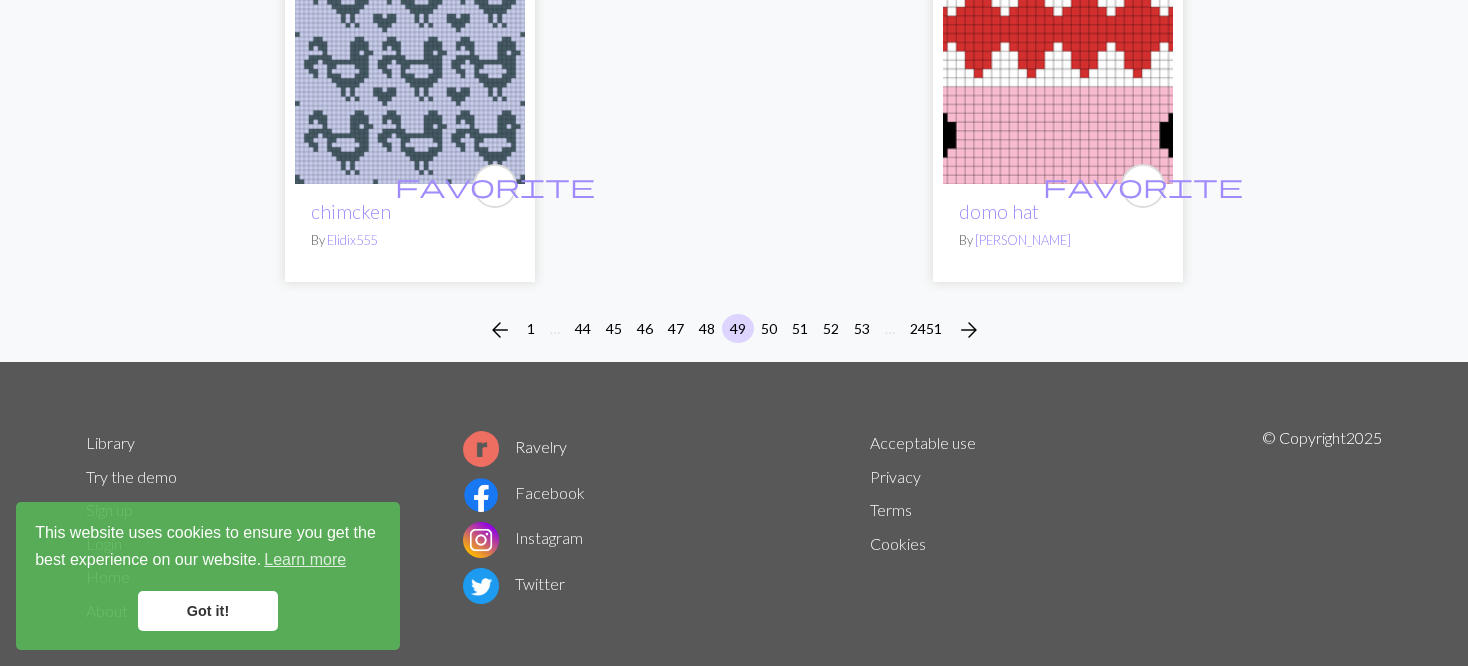 scroll, scrollTop: 5414, scrollLeft: 0, axis: vertical 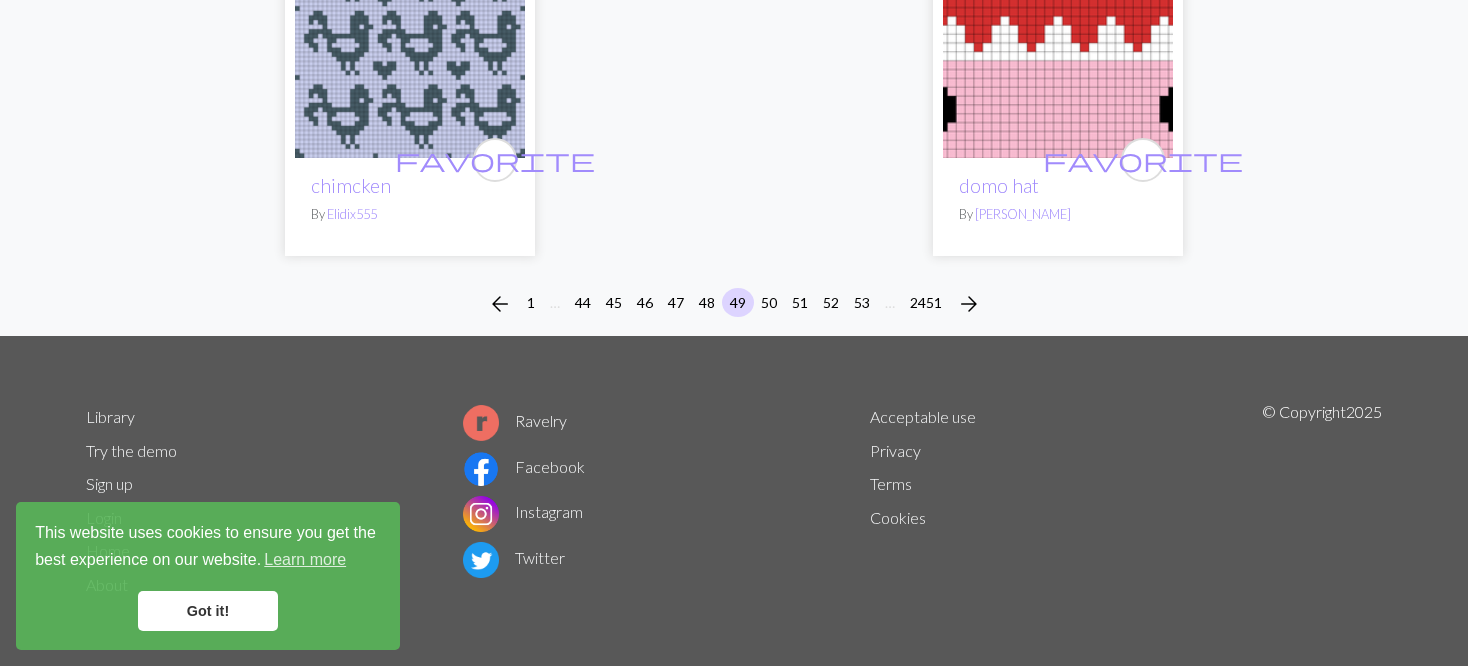 click on "arrow_back 1 … 44 45 46 47 48 49 50 51 52 53 … 2451 arrow_forward" at bounding box center (734, 304) 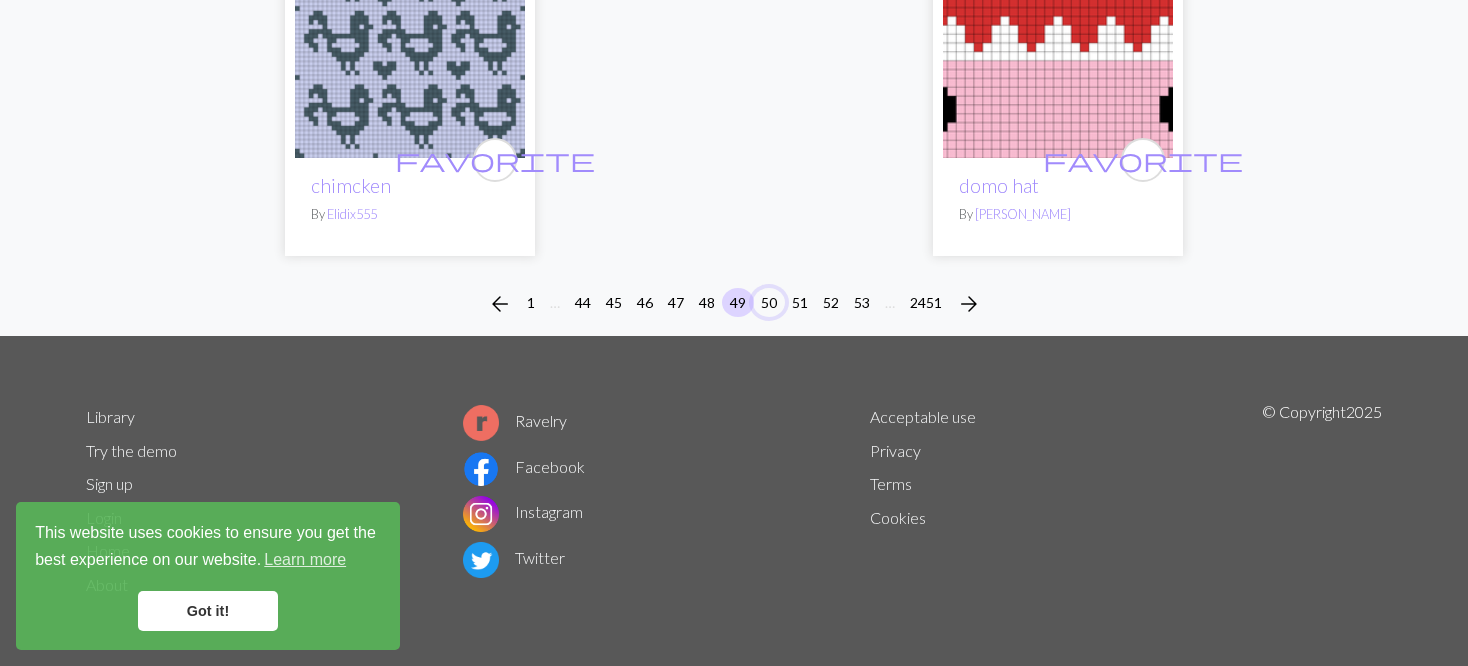 click on "50" at bounding box center (769, 302) 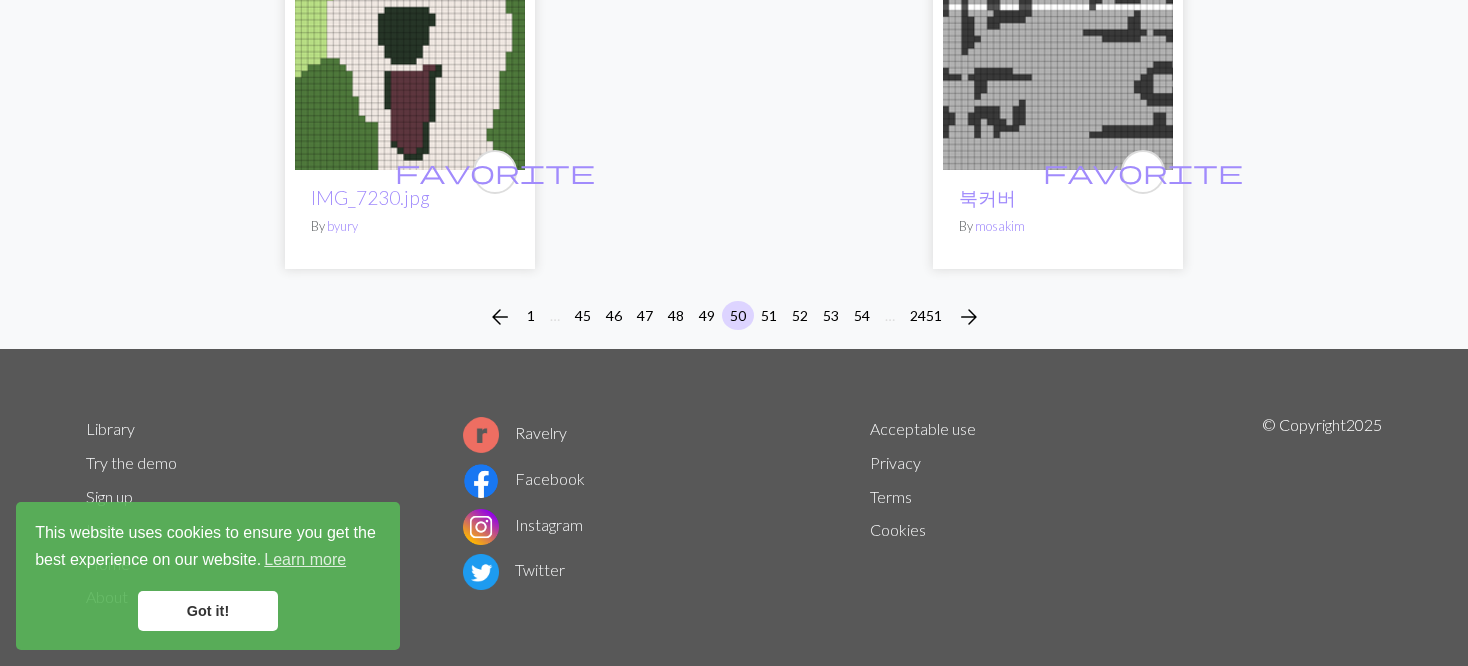 scroll, scrollTop: 5205, scrollLeft: 0, axis: vertical 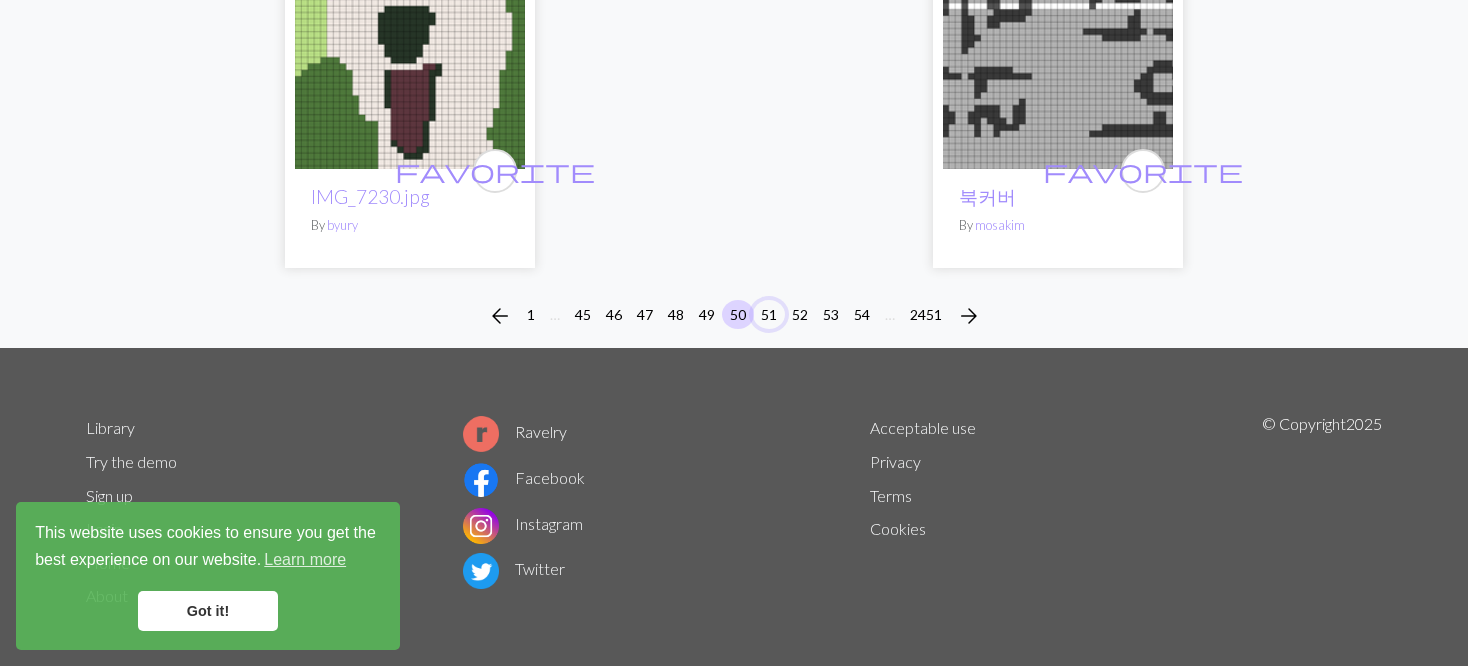 click on "51" at bounding box center (769, 314) 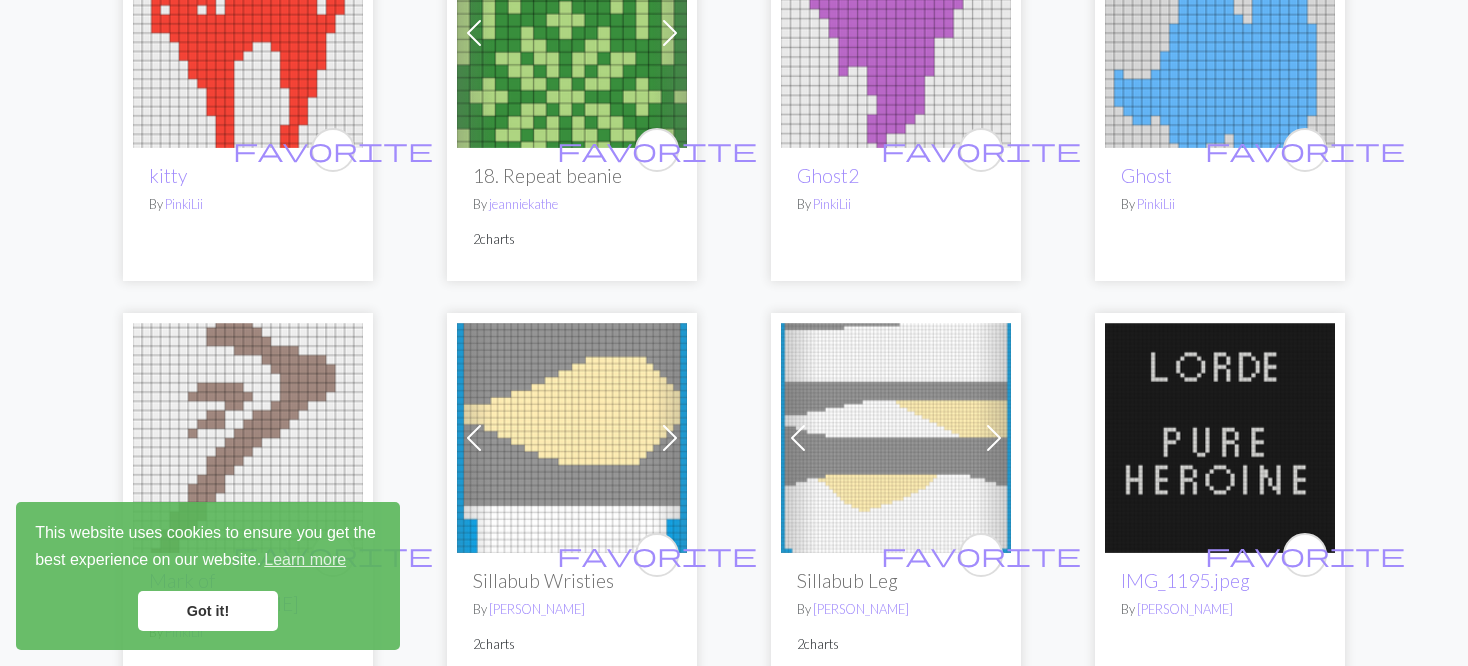 scroll, scrollTop: 2900, scrollLeft: 0, axis: vertical 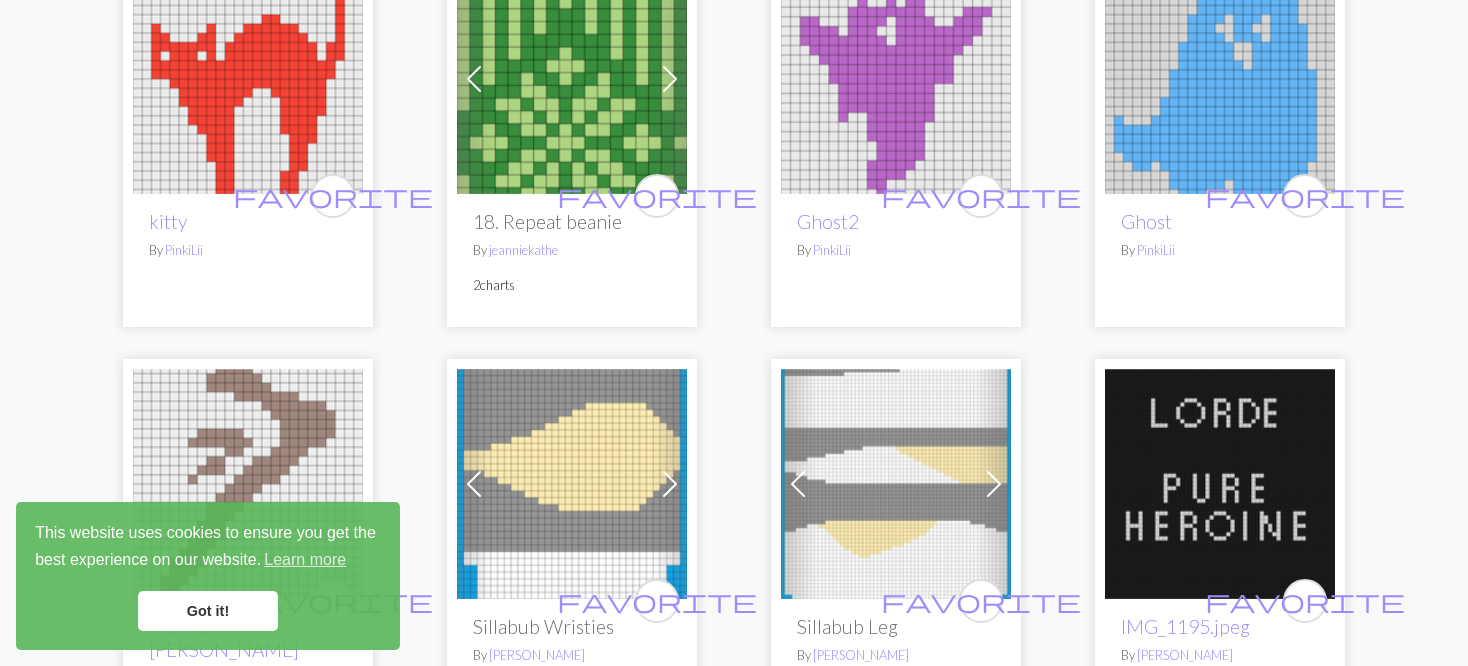 click at bounding box center [572, 79] 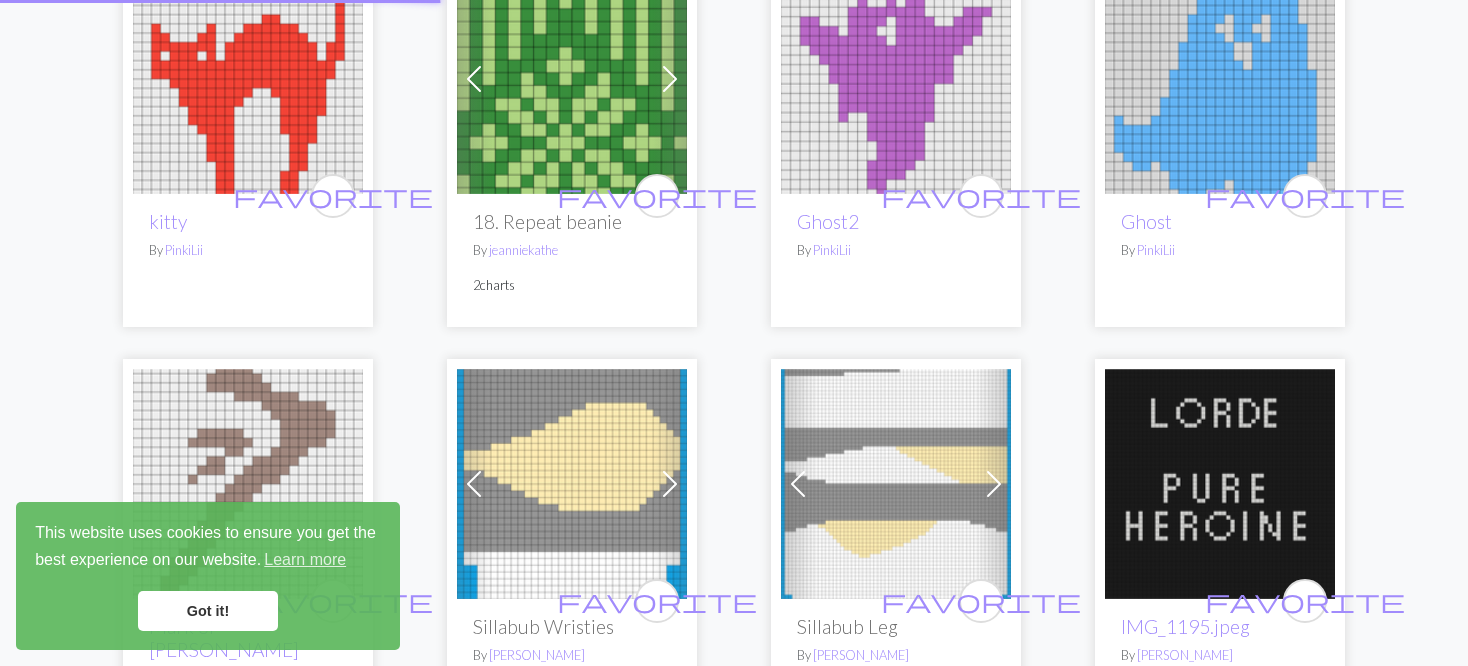 scroll, scrollTop: 0, scrollLeft: 0, axis: both 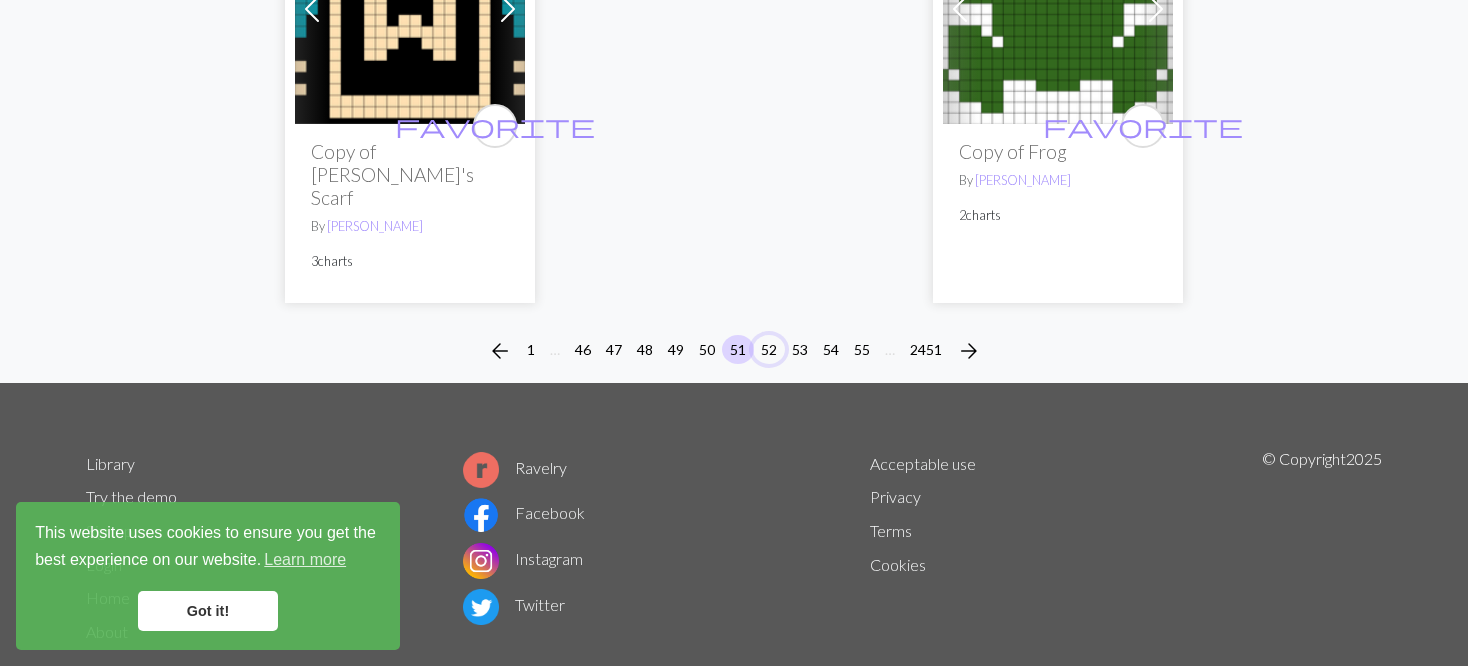 click on "52" at bounding box center [769, 349] 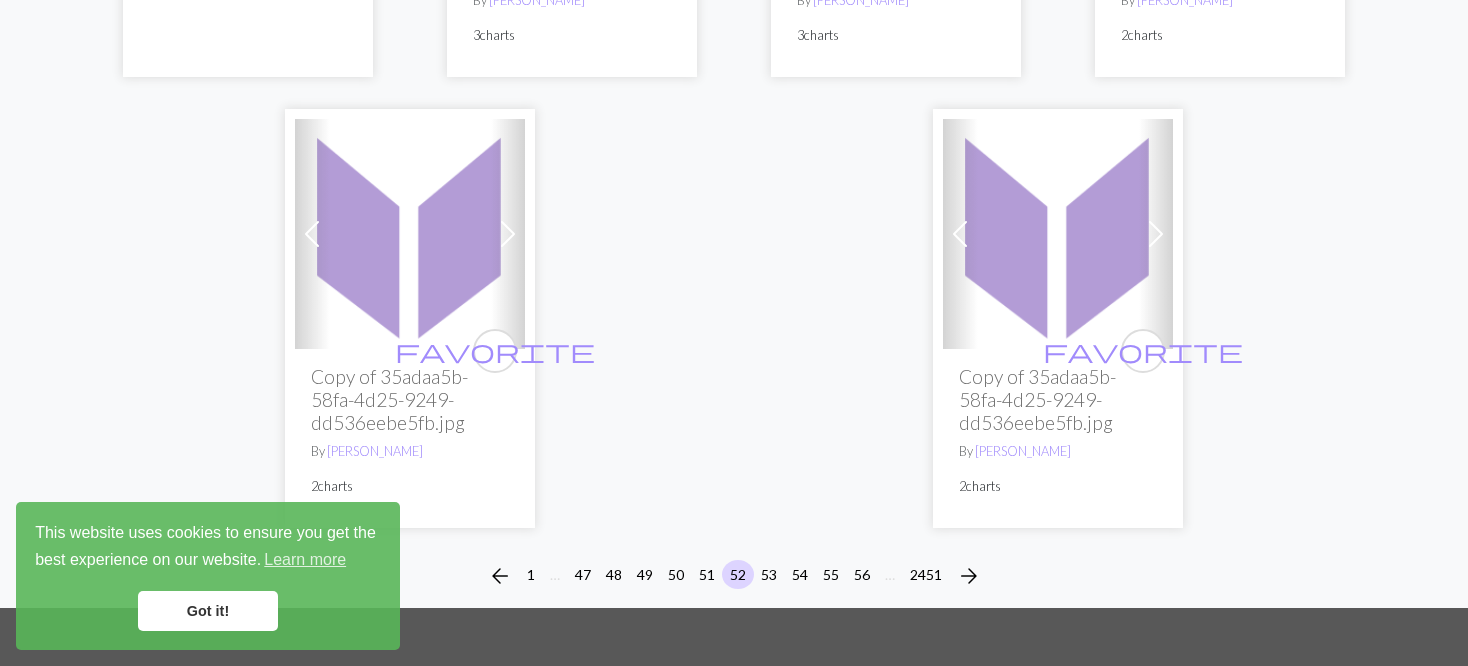 scroll, scrollTop: 5412, scrollLeft: 0, axis: vertical 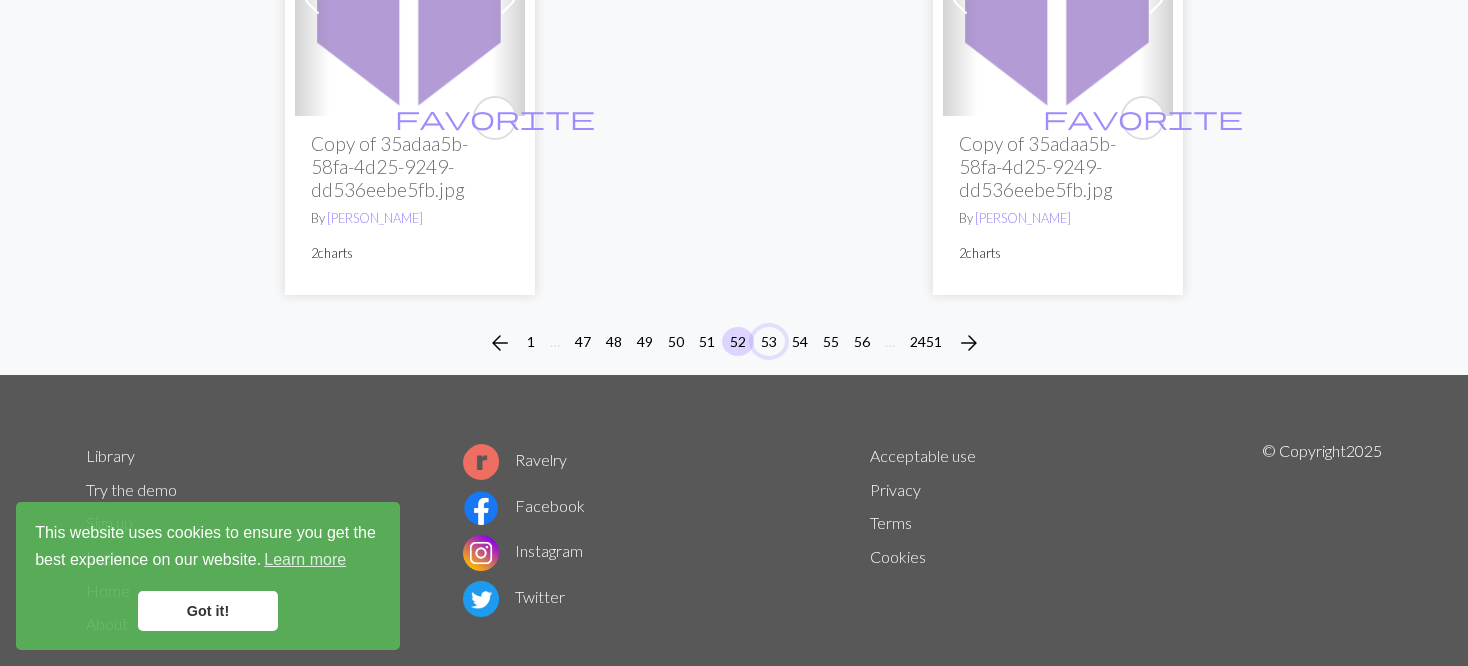 click on "53" at bounding box center (769, 341) 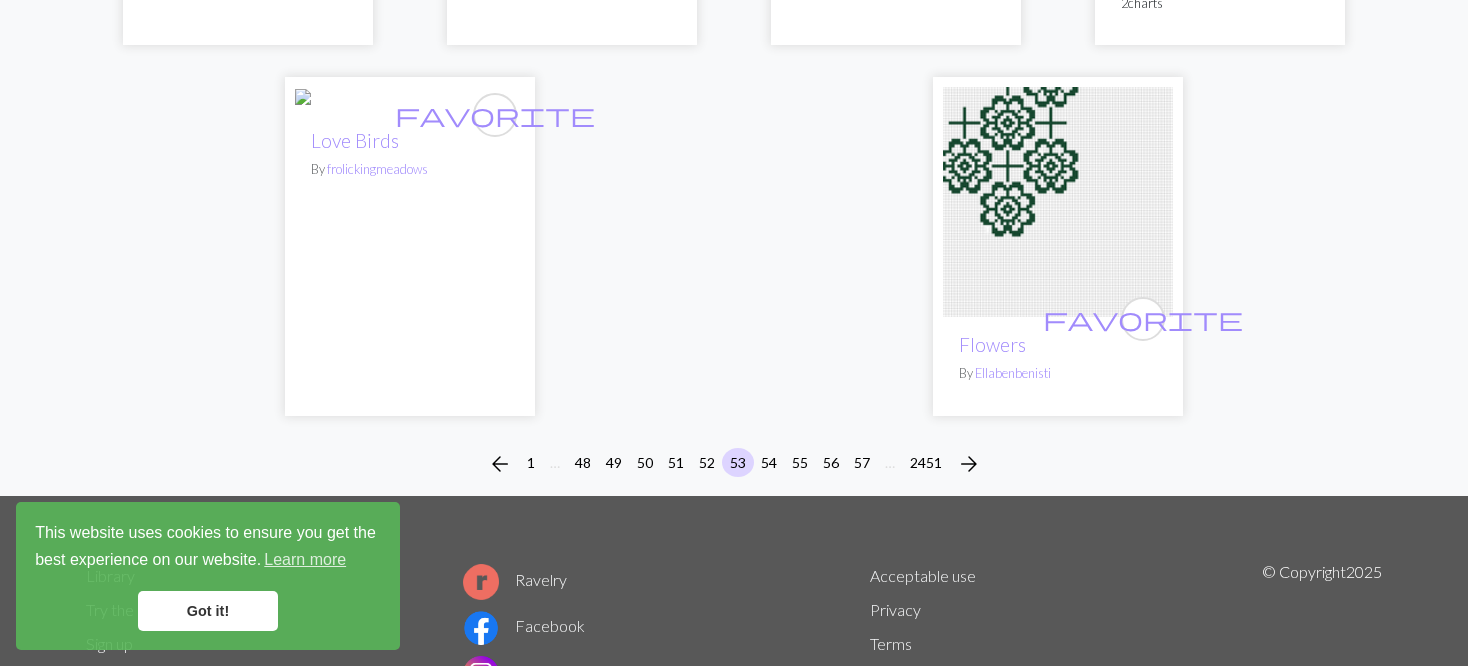 scroll, scrollTop: 5216, scrollLeft: 0, axis: vertical 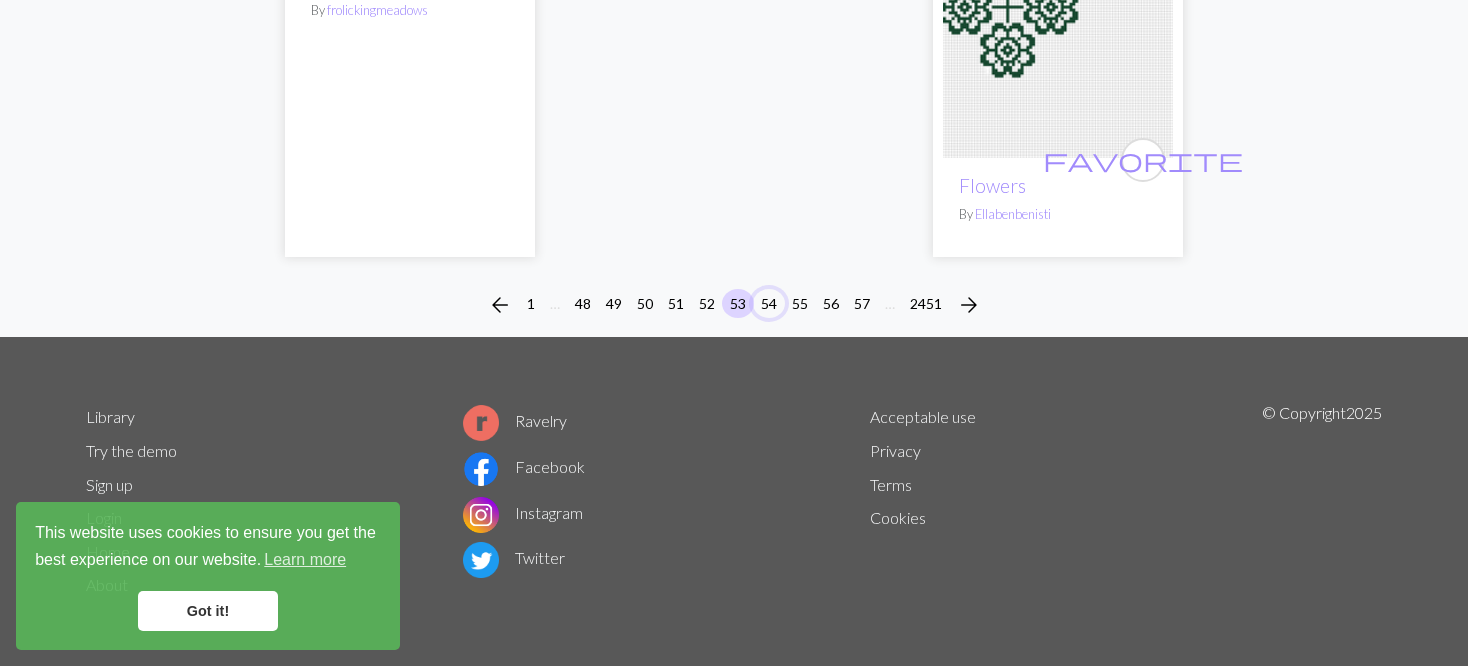 click on "54" at bounding box center [769, 303] 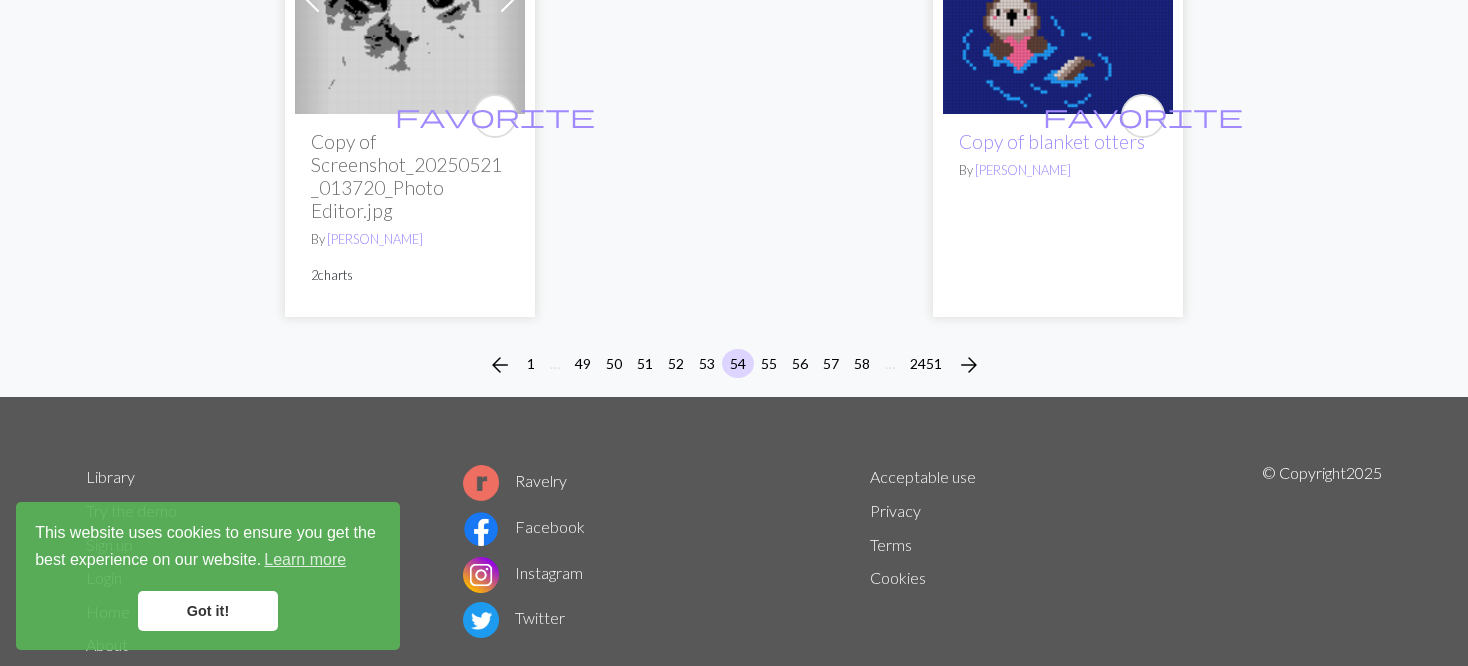 scroll, scrollTop: 5449, scrollLeft: 0, axis: vertical 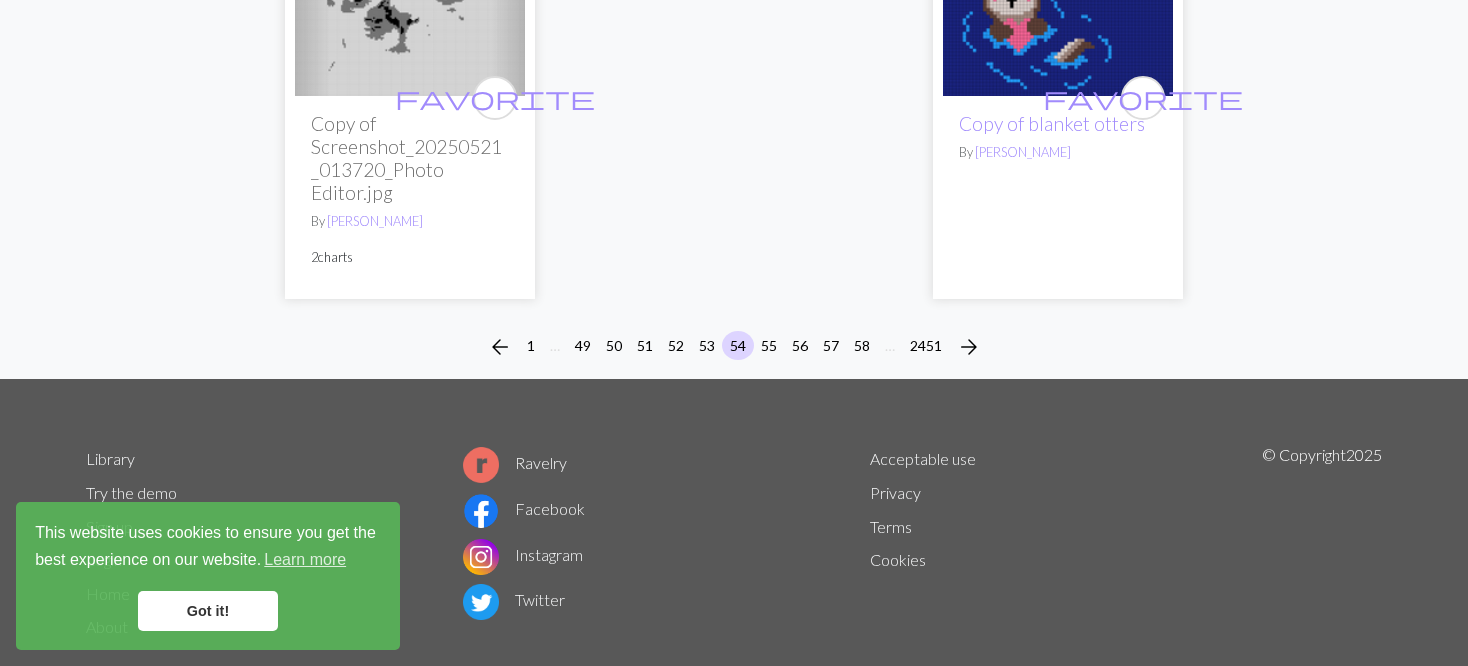 click on "arrow_back 1 … 49 50 51 52 53 54 55 56 57 58 … 2451 arrow_forward" at bounding box center (734, 347) 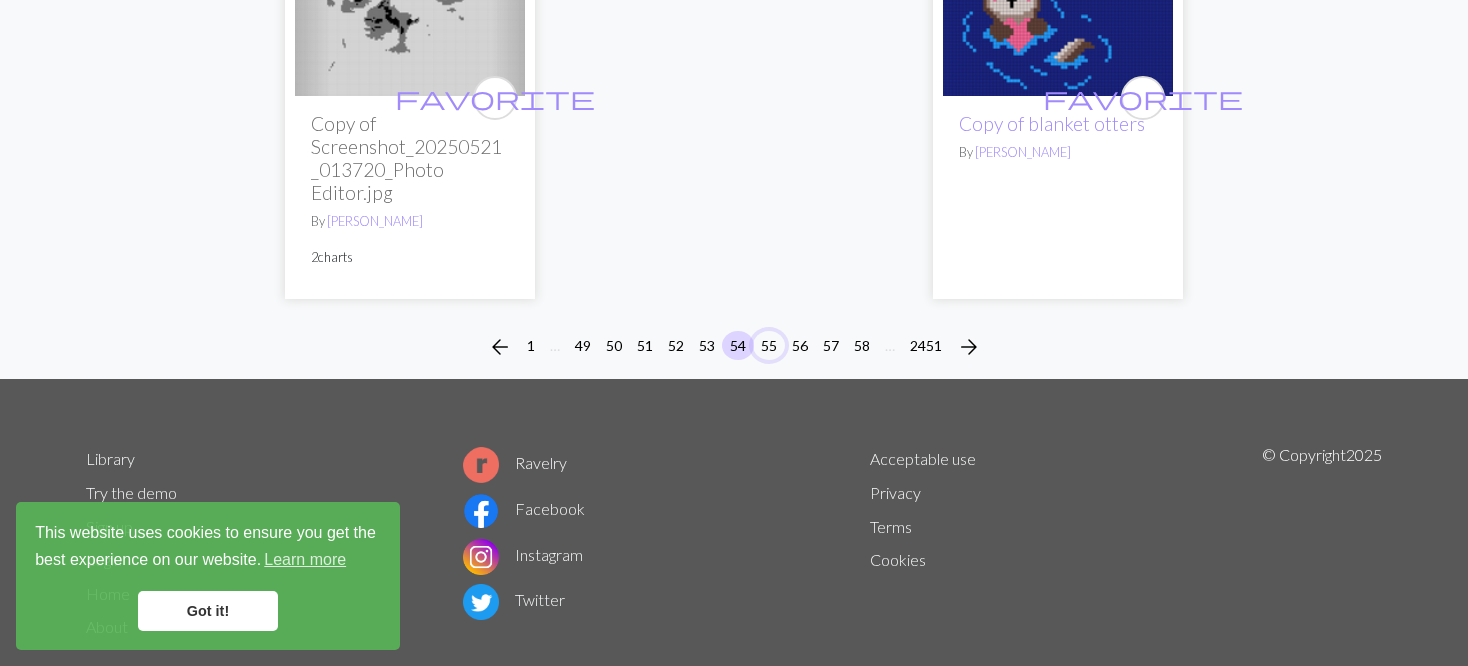 click on "55" at bounding box center (769, 345) 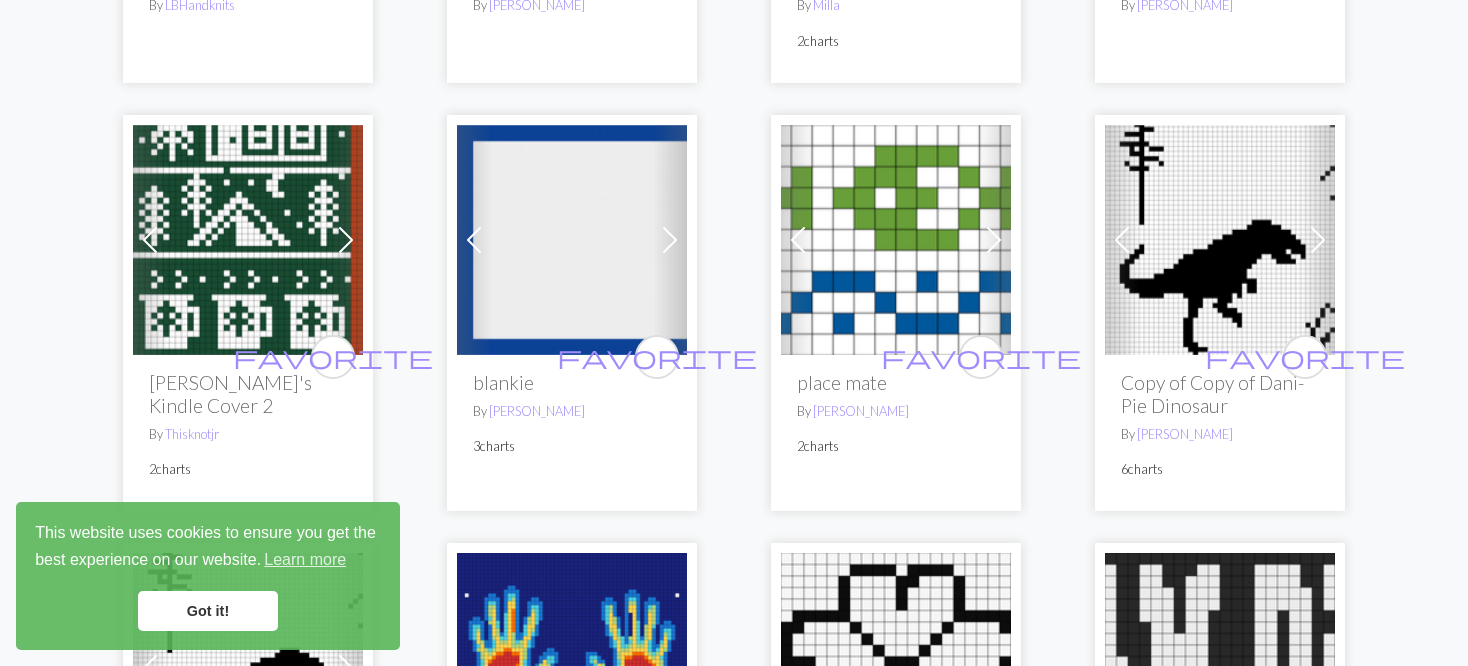 scroll, scrollTop: 4200, scrollLeft: 0, axis: vertical 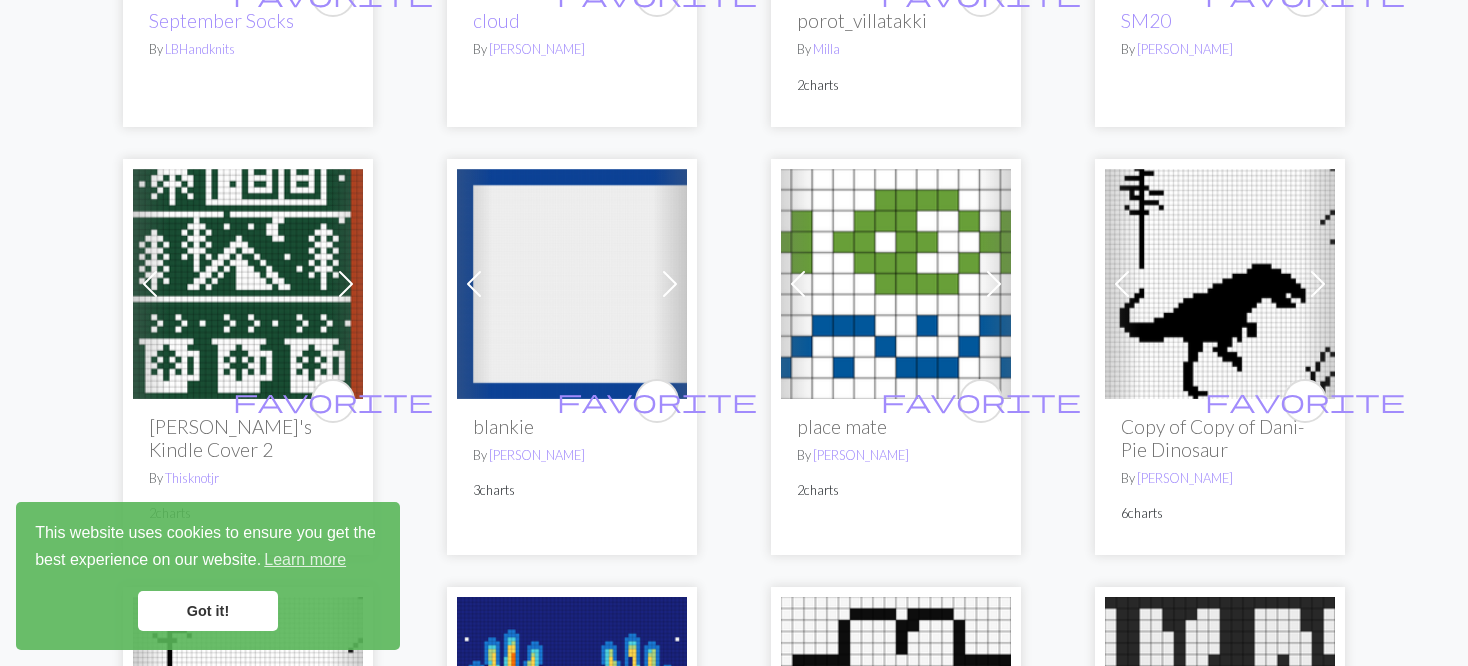 click at bounding box center [248, 284] 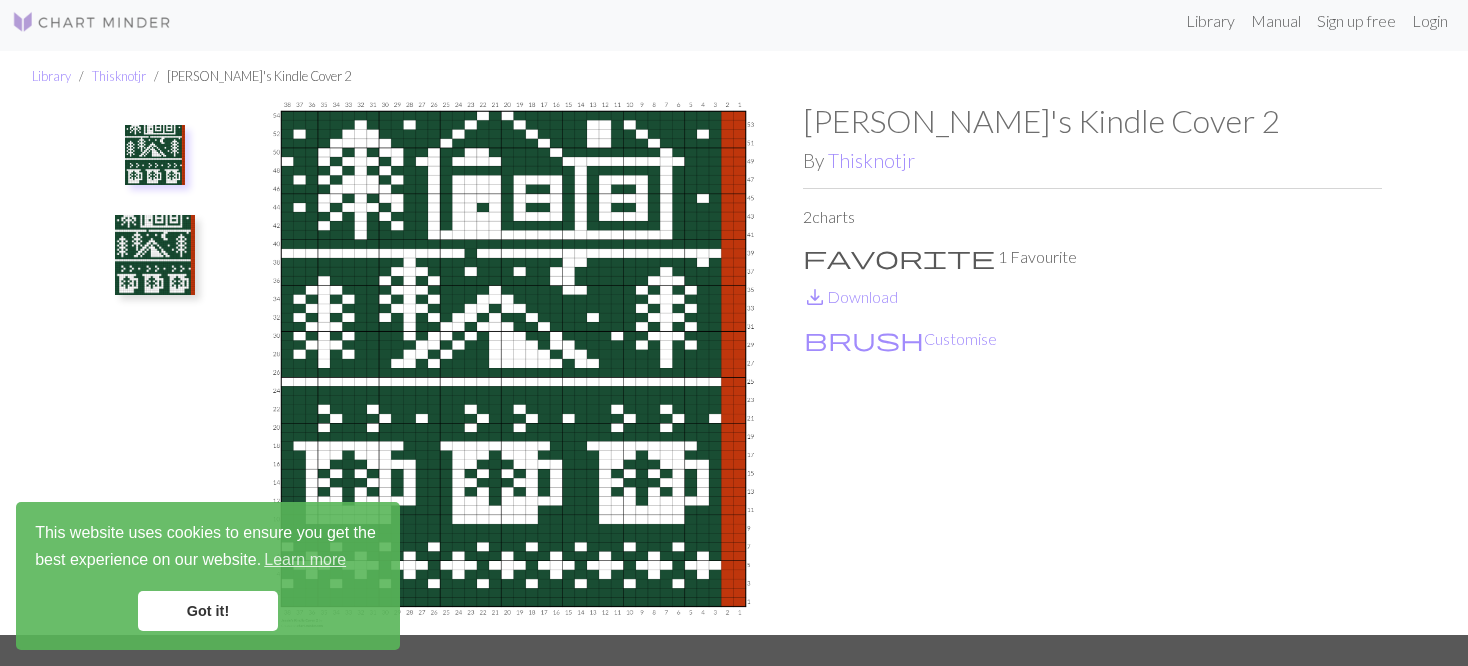 scroll, scrollTop: 0, scrollLeft: 0, axis: both 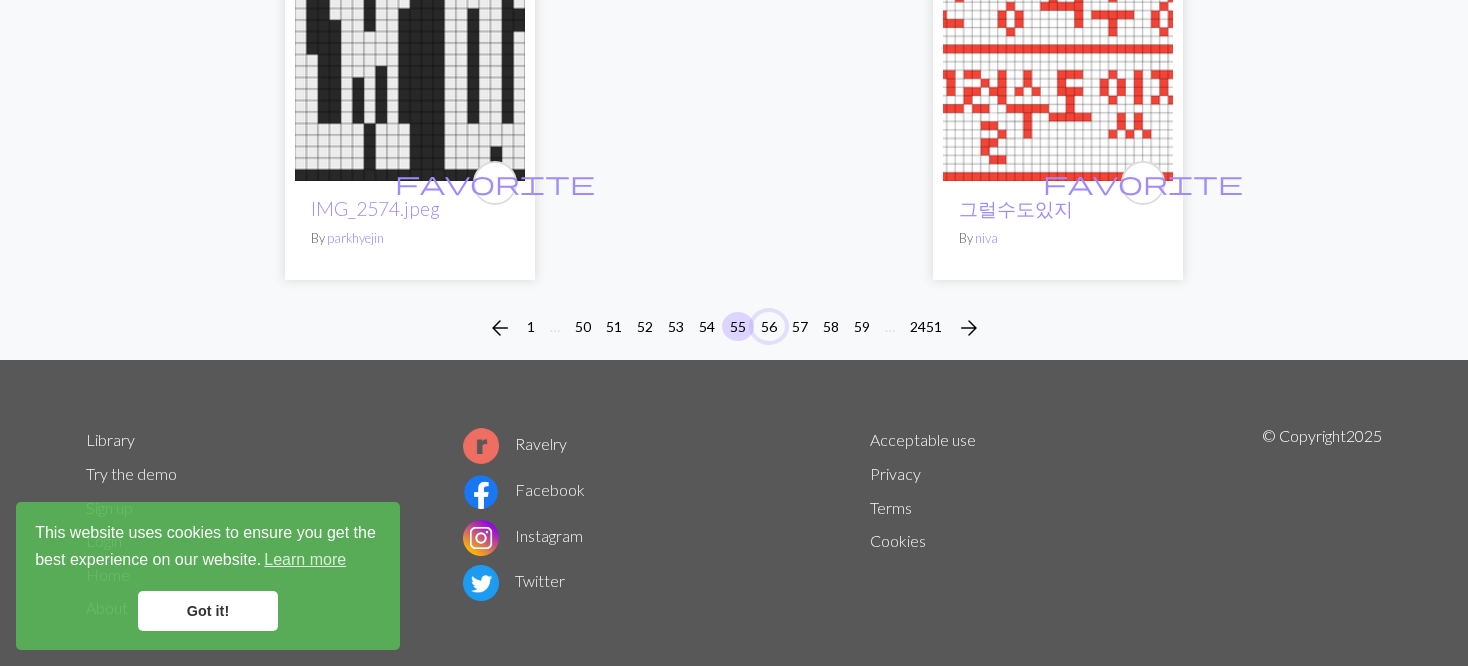 click on "56" at bounding box center (769, 326) 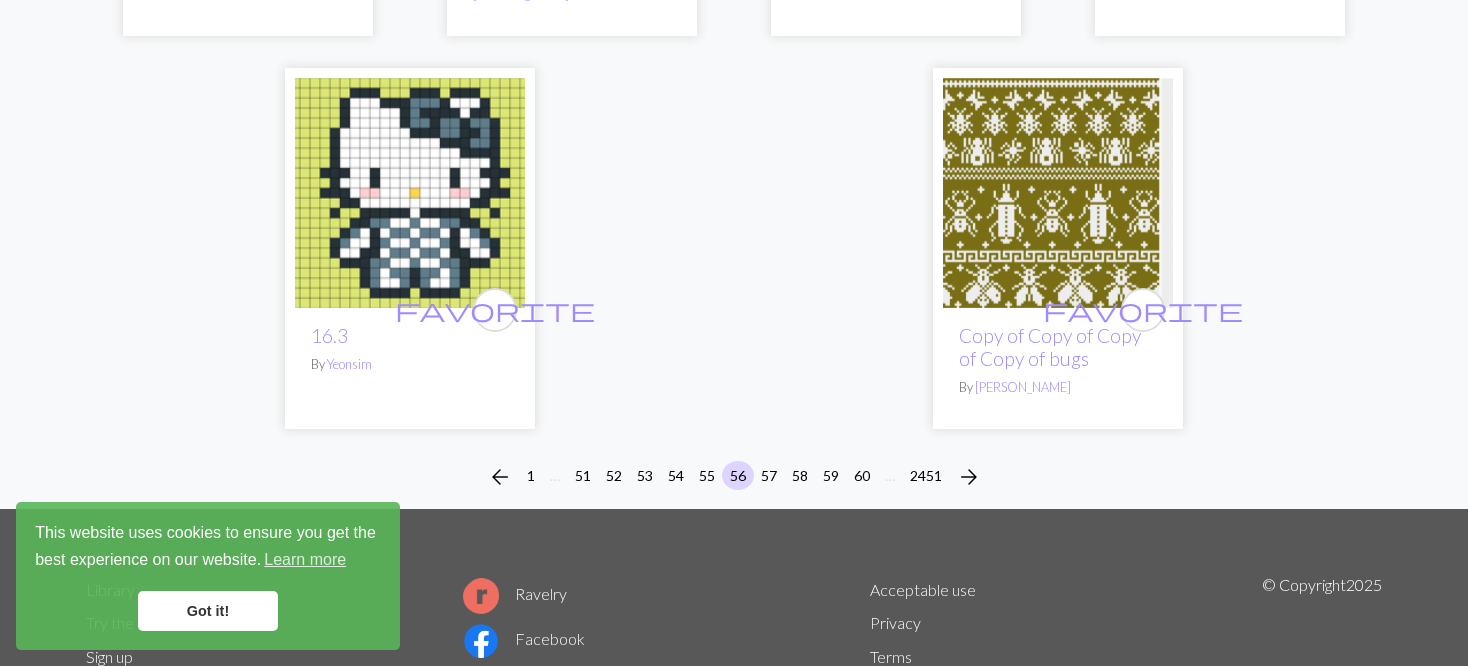 scroll, scrollTop: 5342, scrollLeft: 0, axis: vertical 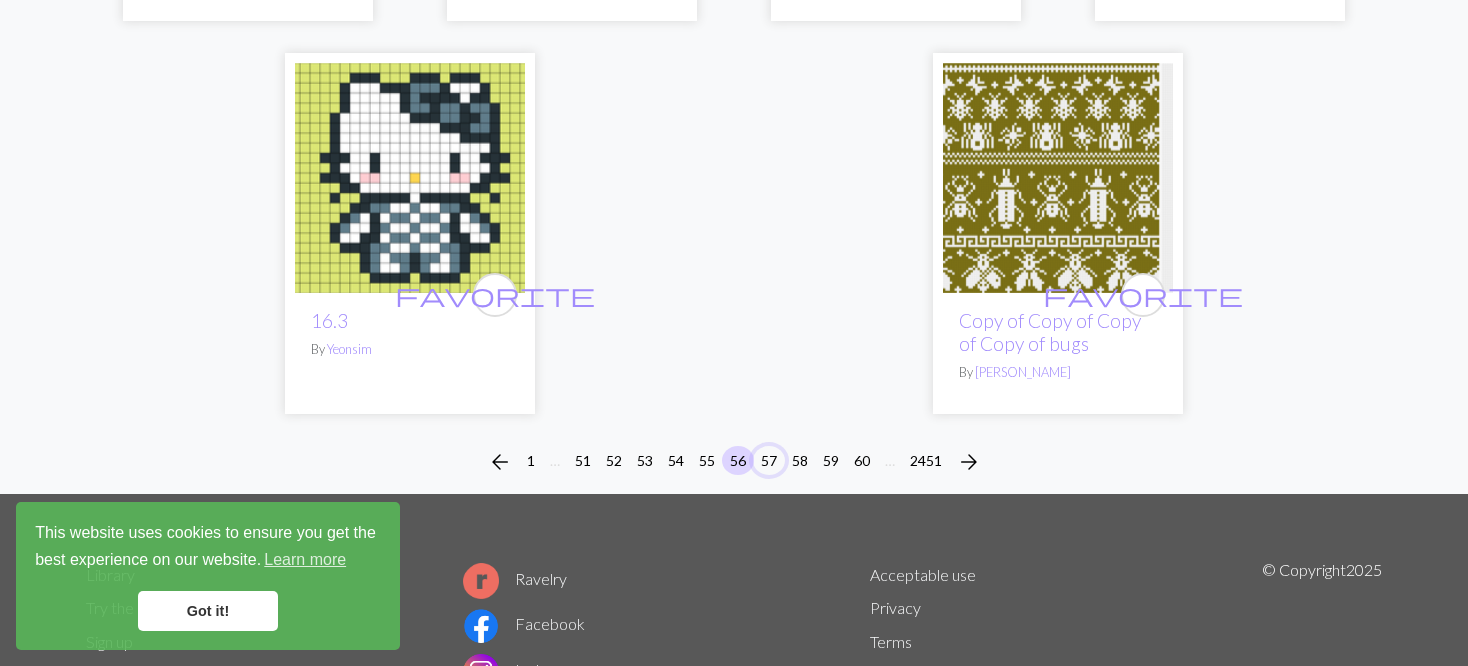 click on "57" at bounding box center [769, 460] 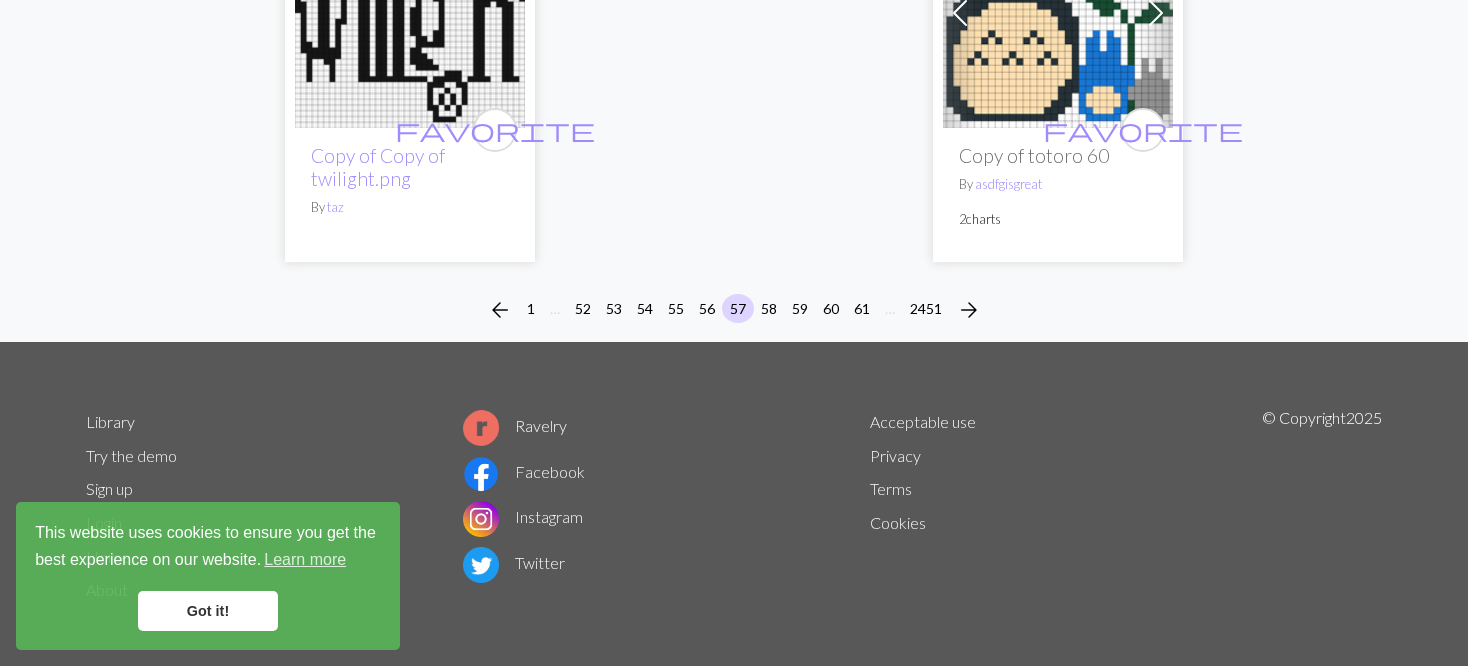 scroll, scrollTop: 5250, scrollLeft: 0, axis: vertical 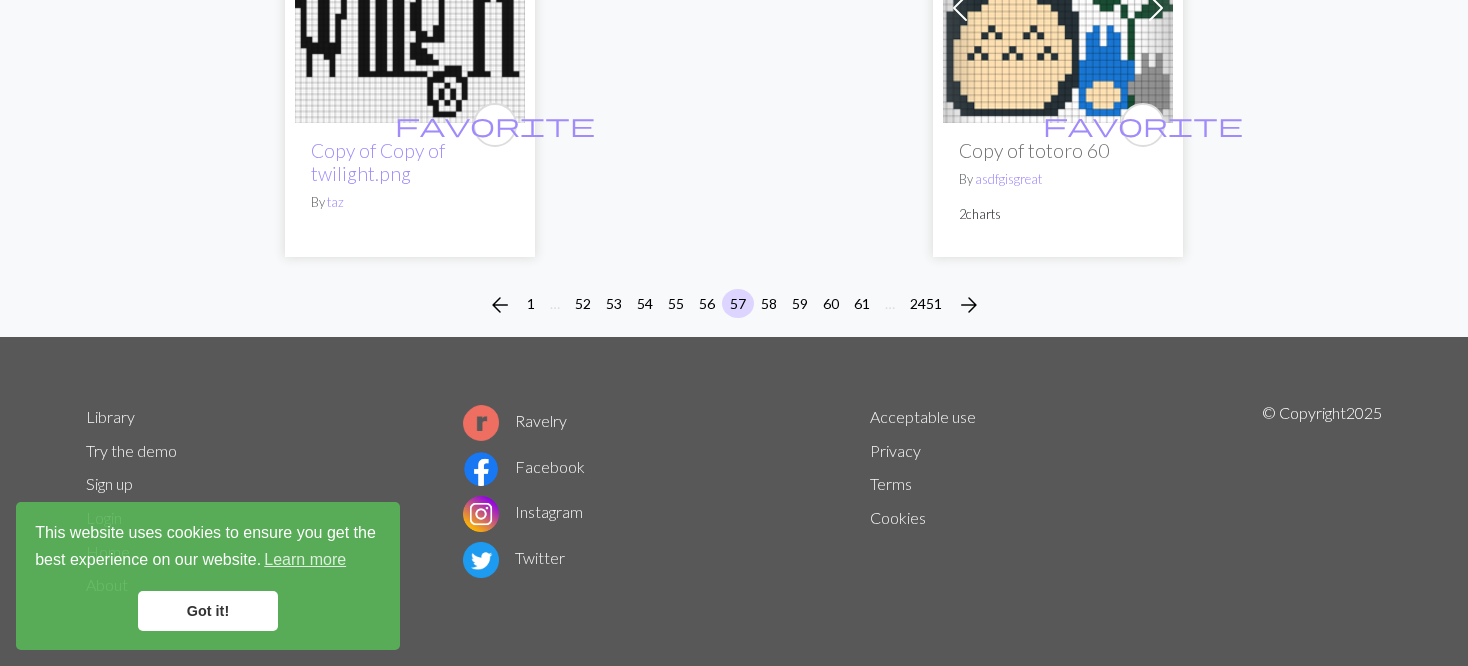 click on "arrow_back 1 … 52 53 54 55 56 57 58 59 60 61 … 2451 arrow_forward" at bounding box center [734, 305] 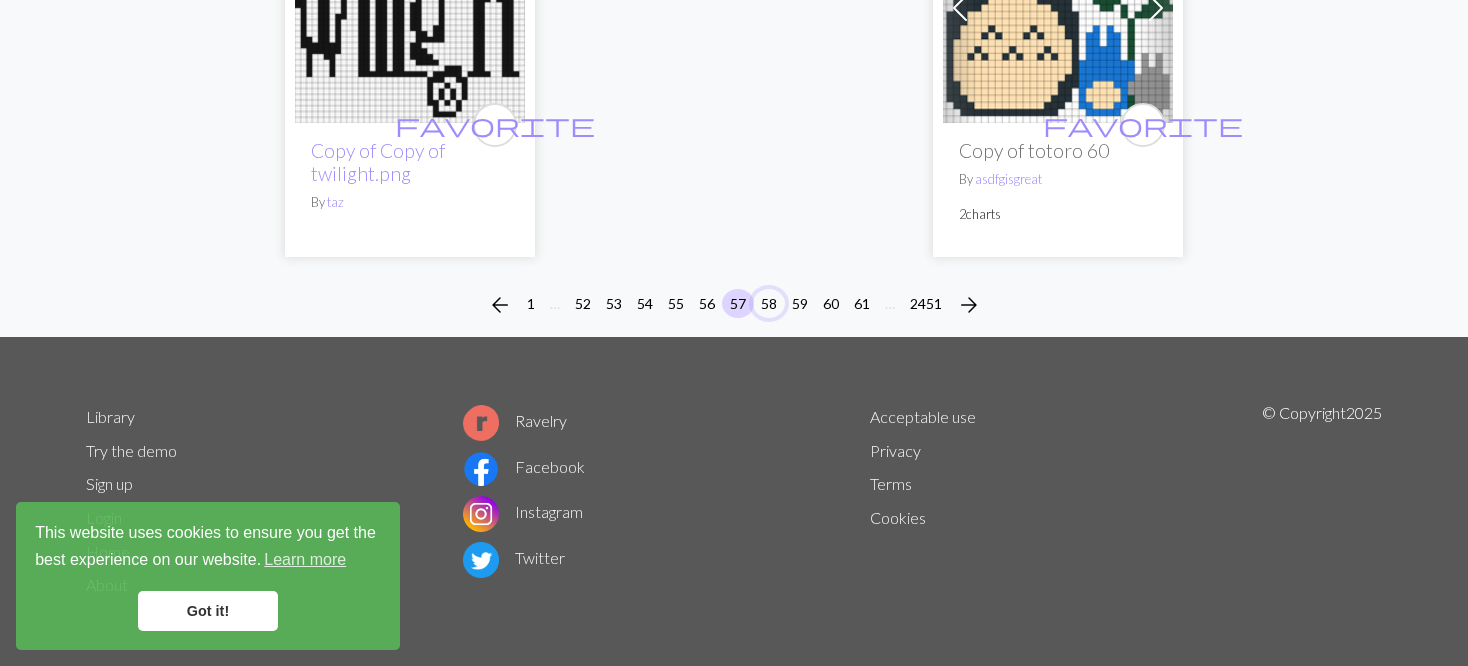 click on "58" at bounding box center [769, 303] 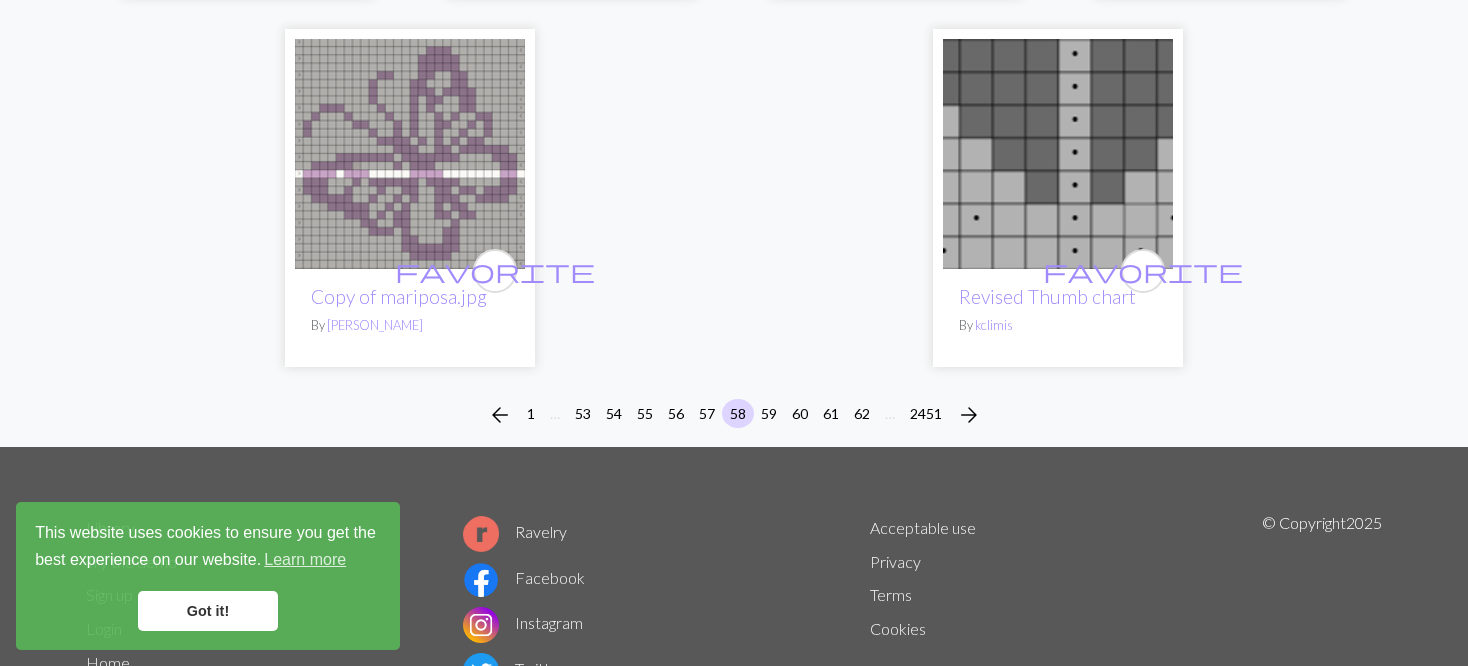 scroll, scrollTop: 5112, scrollLeft: 0, axis: vertical 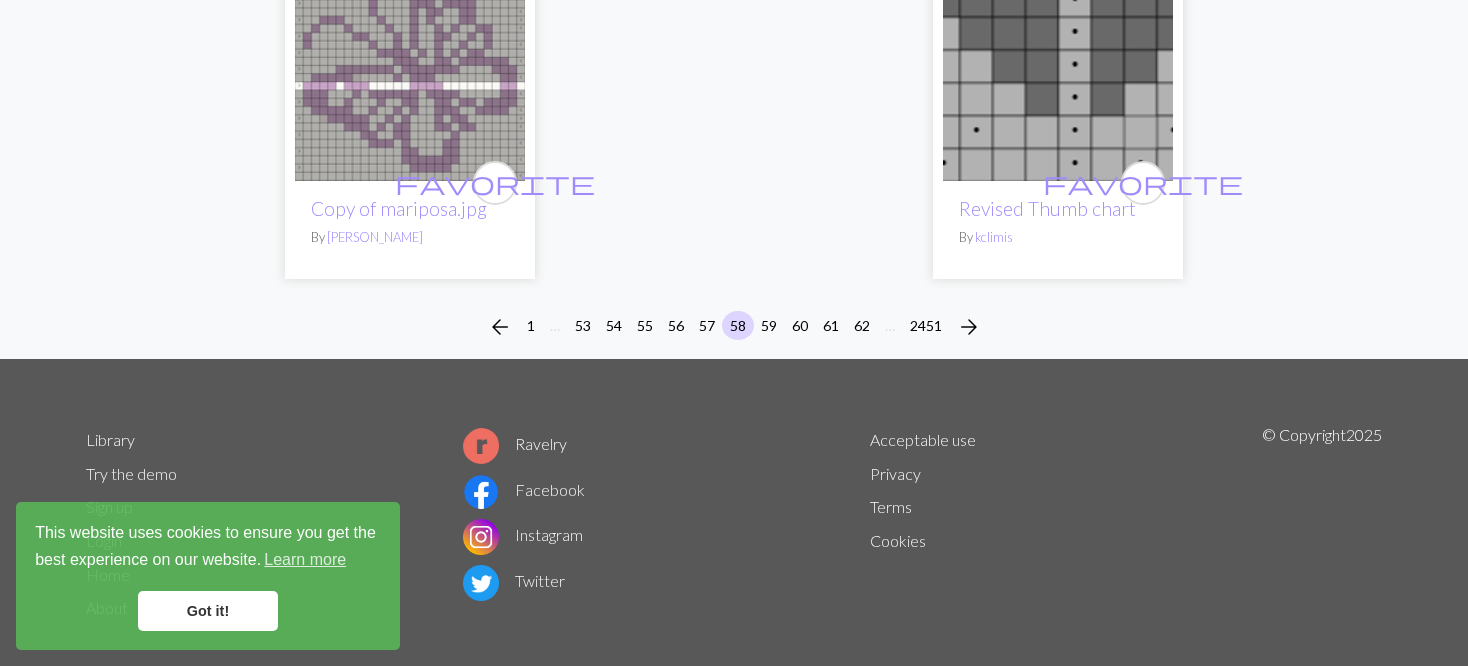 click on "arrow_back 1 … 53 54 55 56 57 58 59 60 61 62 … 2451 arrow_forward" at bounding box center [734, 327] 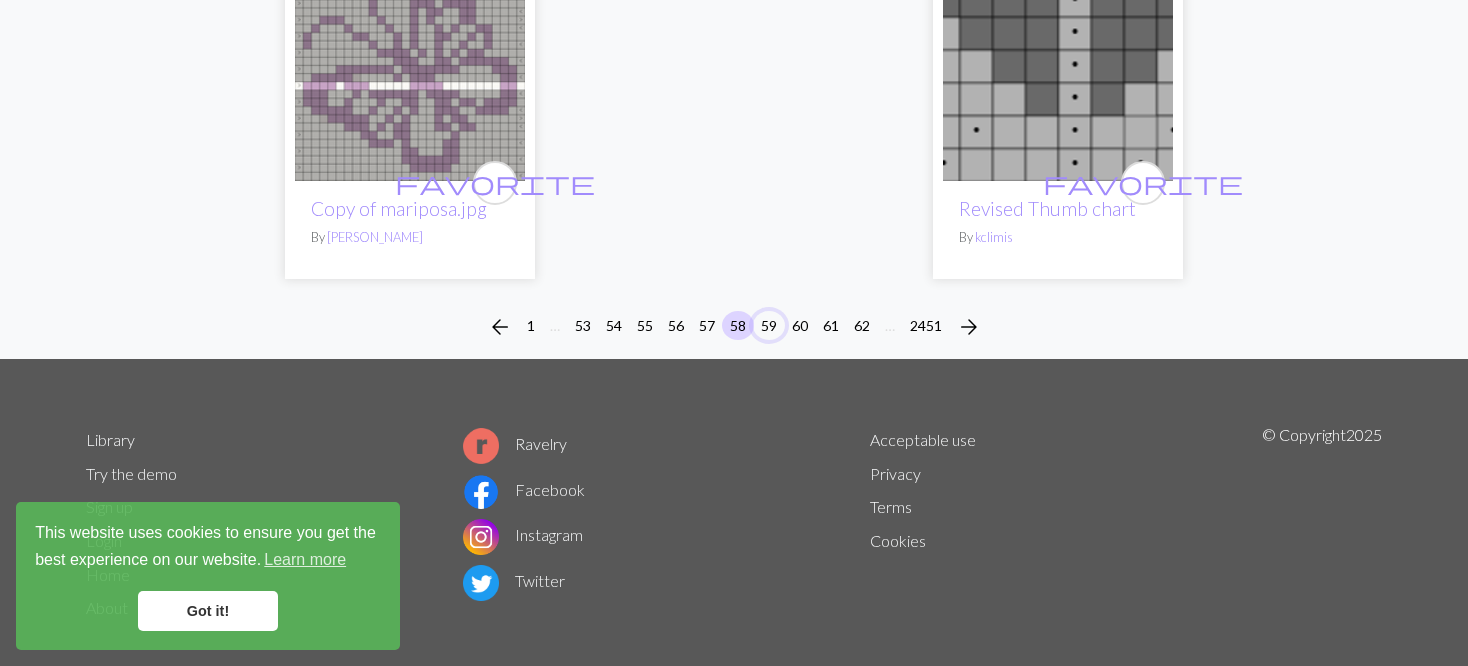 click on "59" at bounding box center (769, 325) 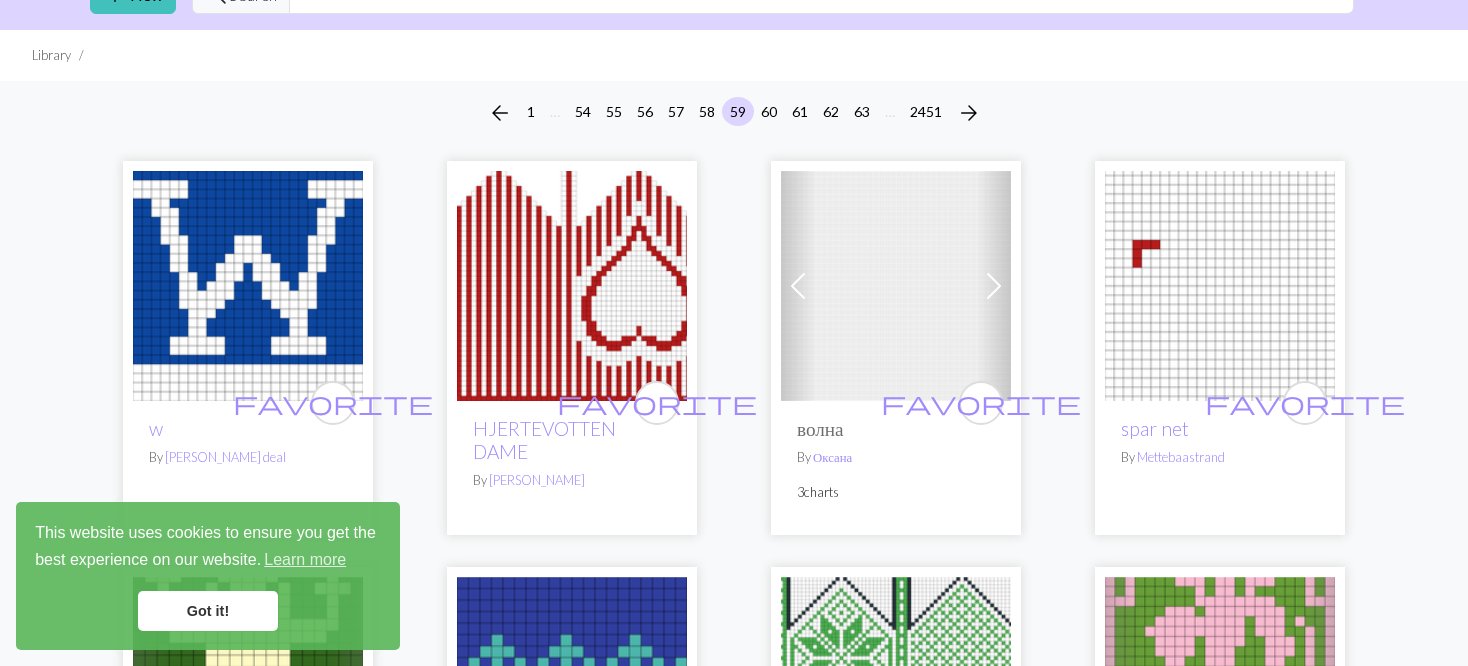 scroll, scrollTop: 200, scrollLeft: 0, axis: vertical 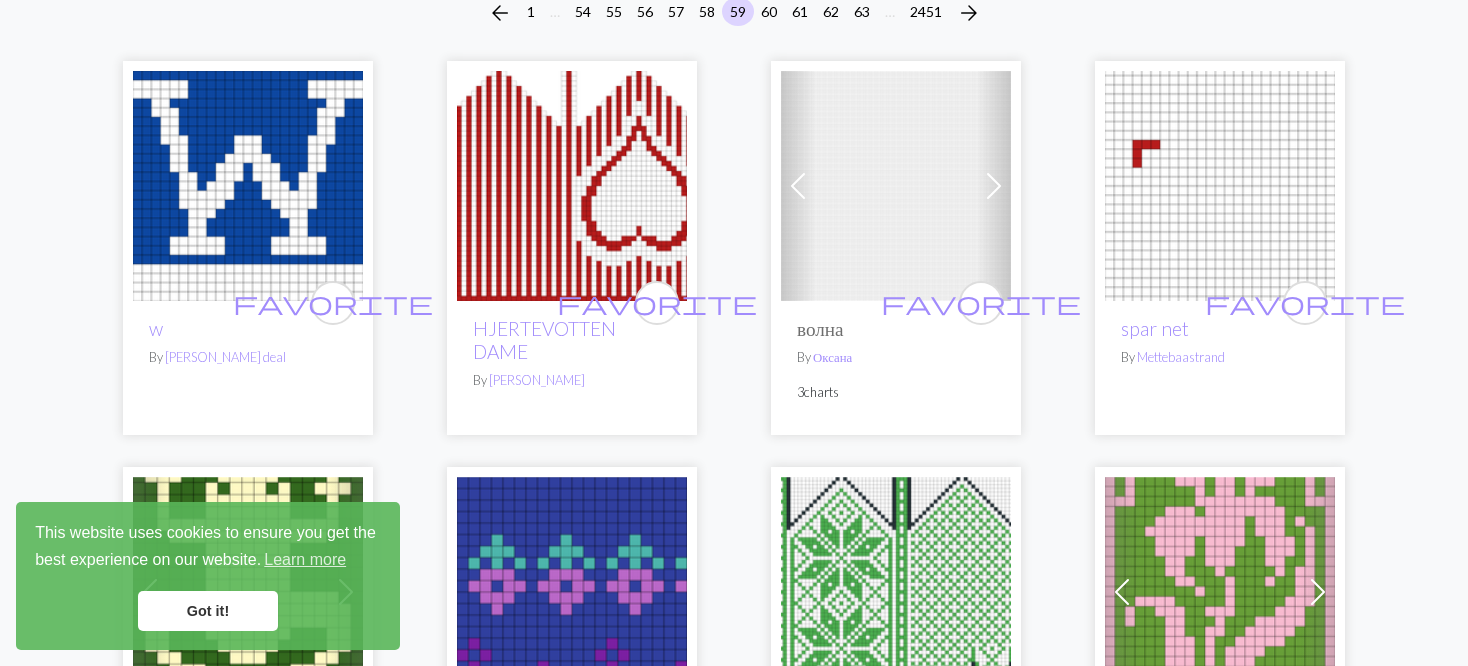 click at bounding box center [798, 186] 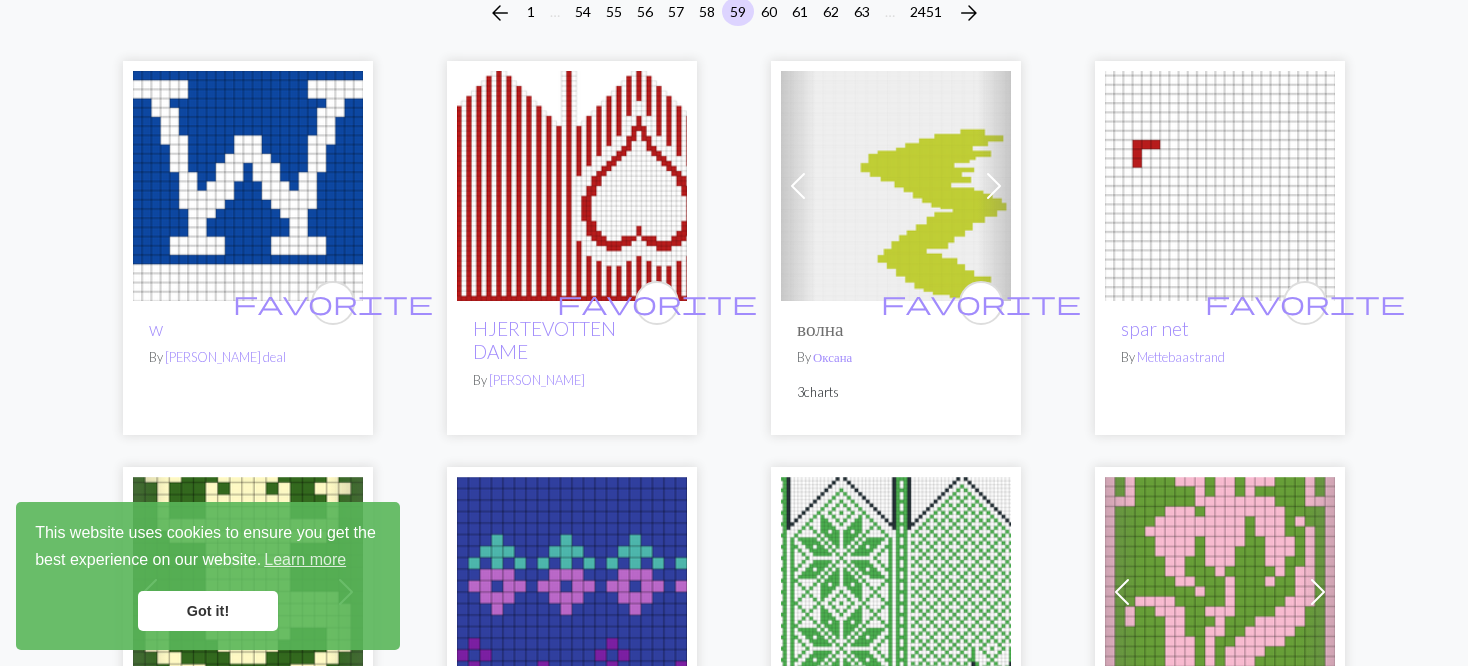 click at bounding box center [798, 186] 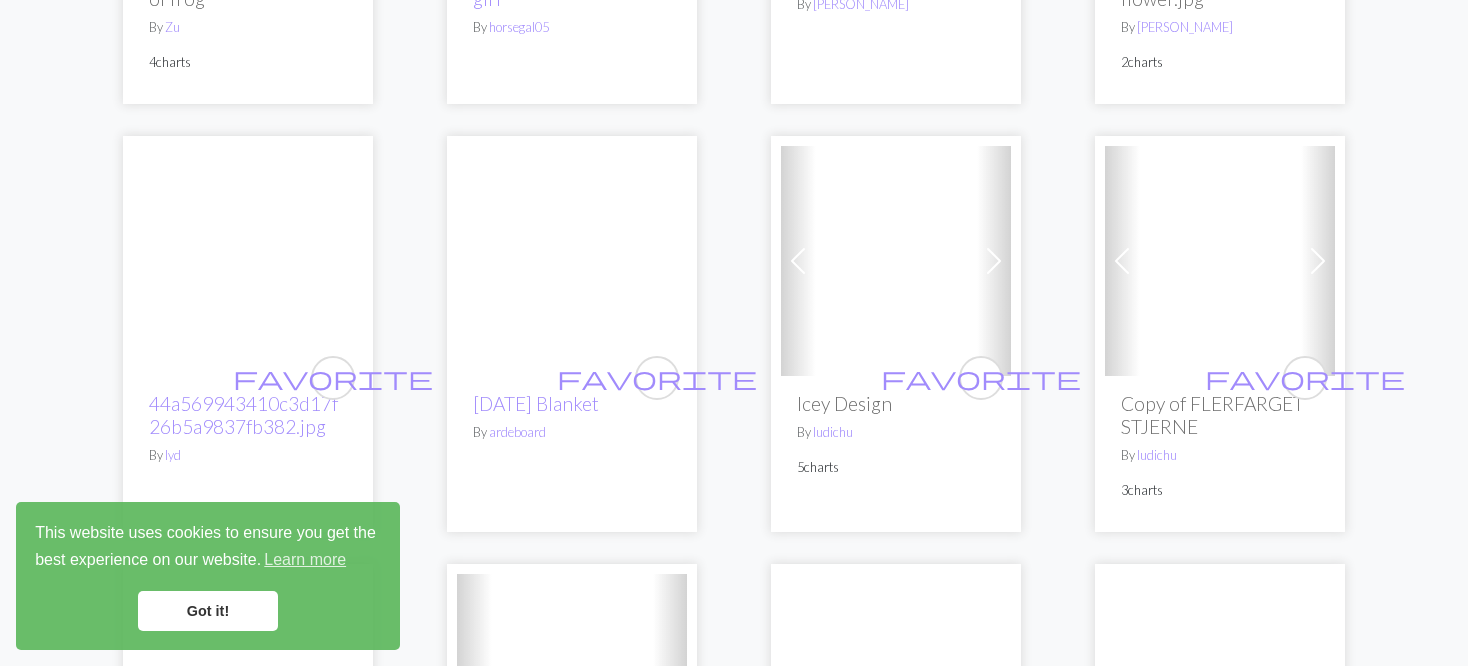 scroll, scrollTop: 1000, scrollLeft: 0, axis: vertical 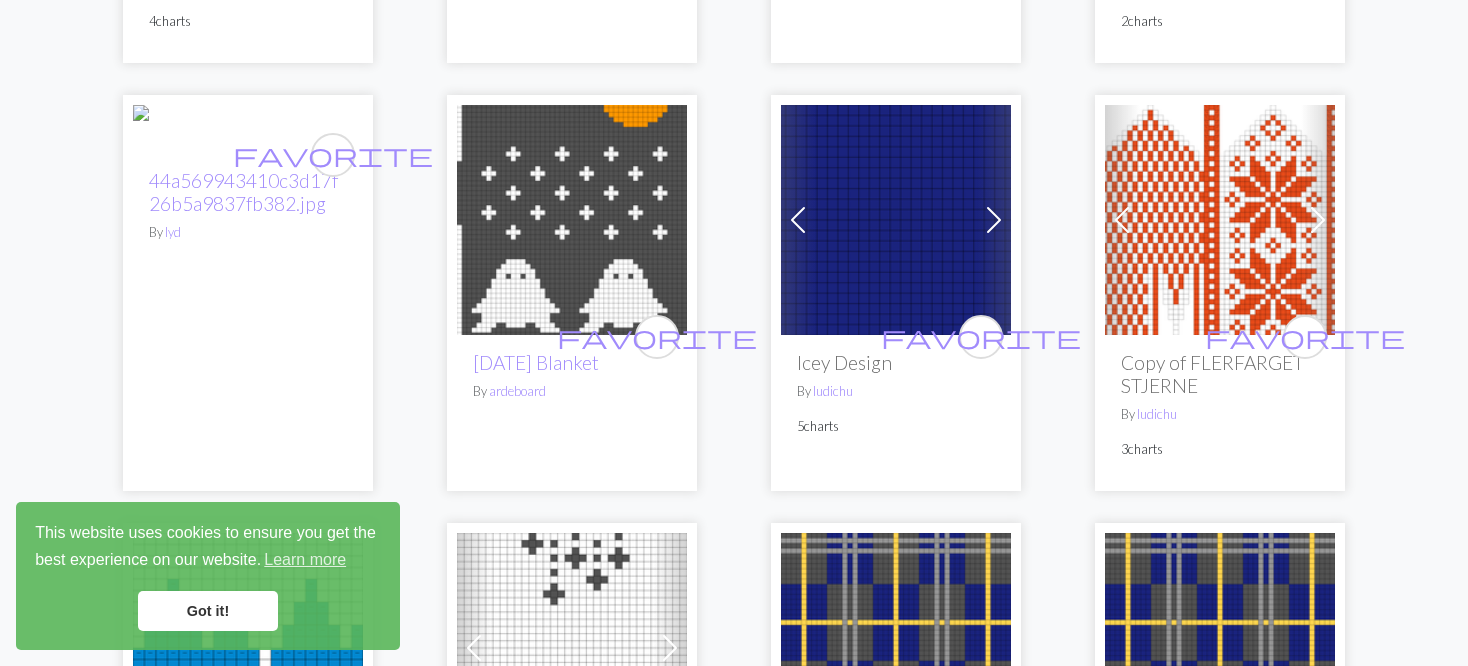 click at bounding box center (994, 220) 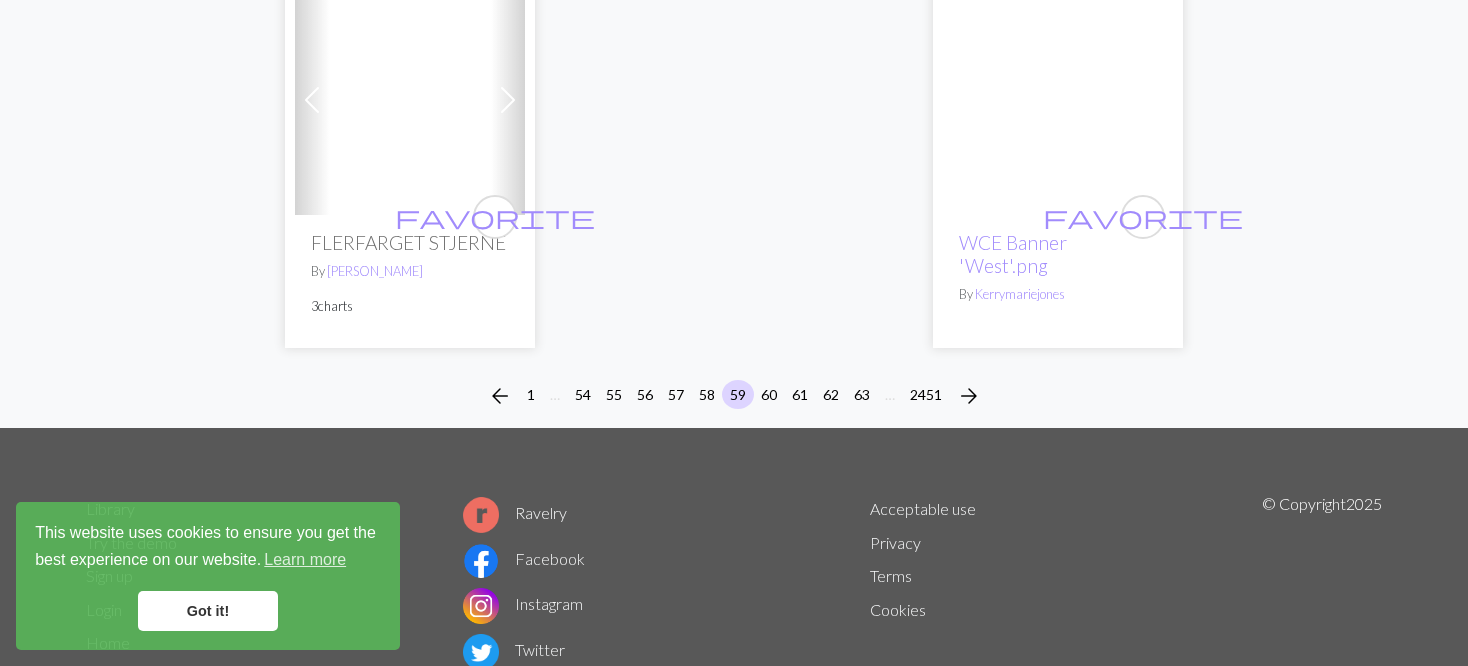 scroll, scrollTop: 5276, scrollLeft: 0, axis: vertical 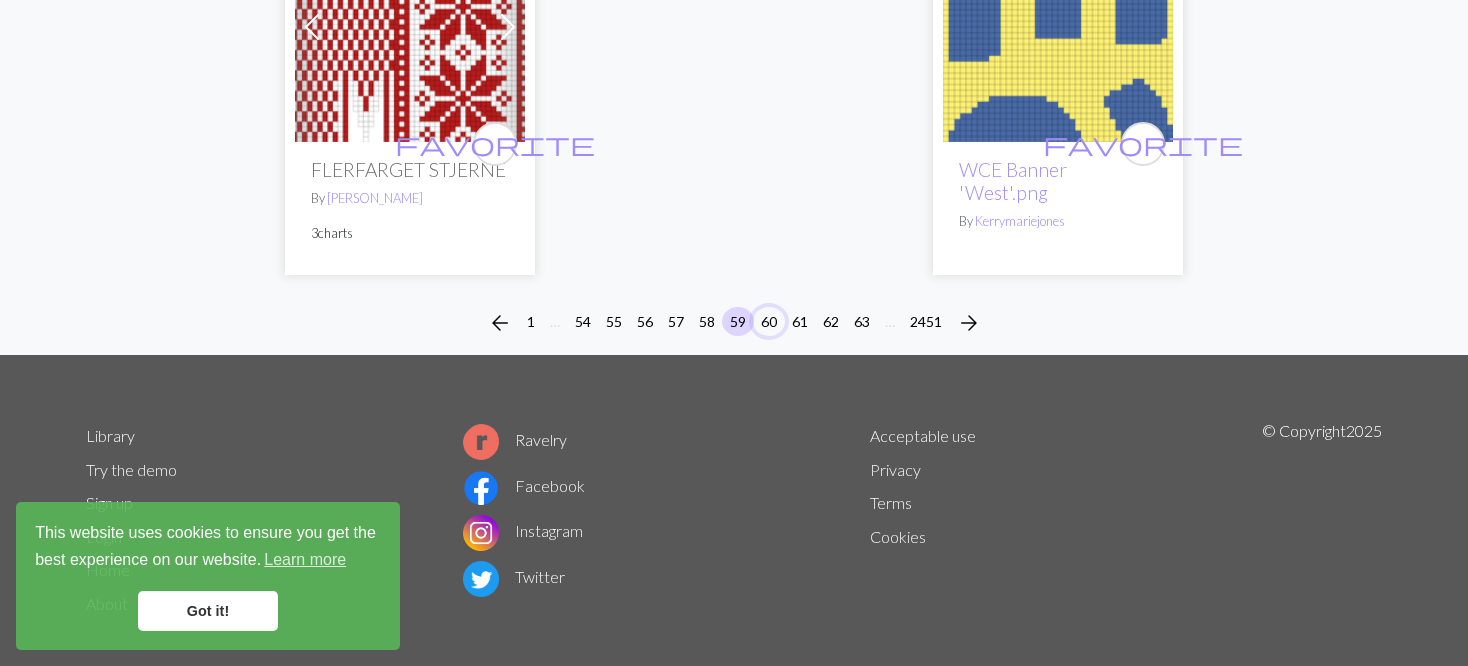 click on "60" at bounding box center (769, 321) 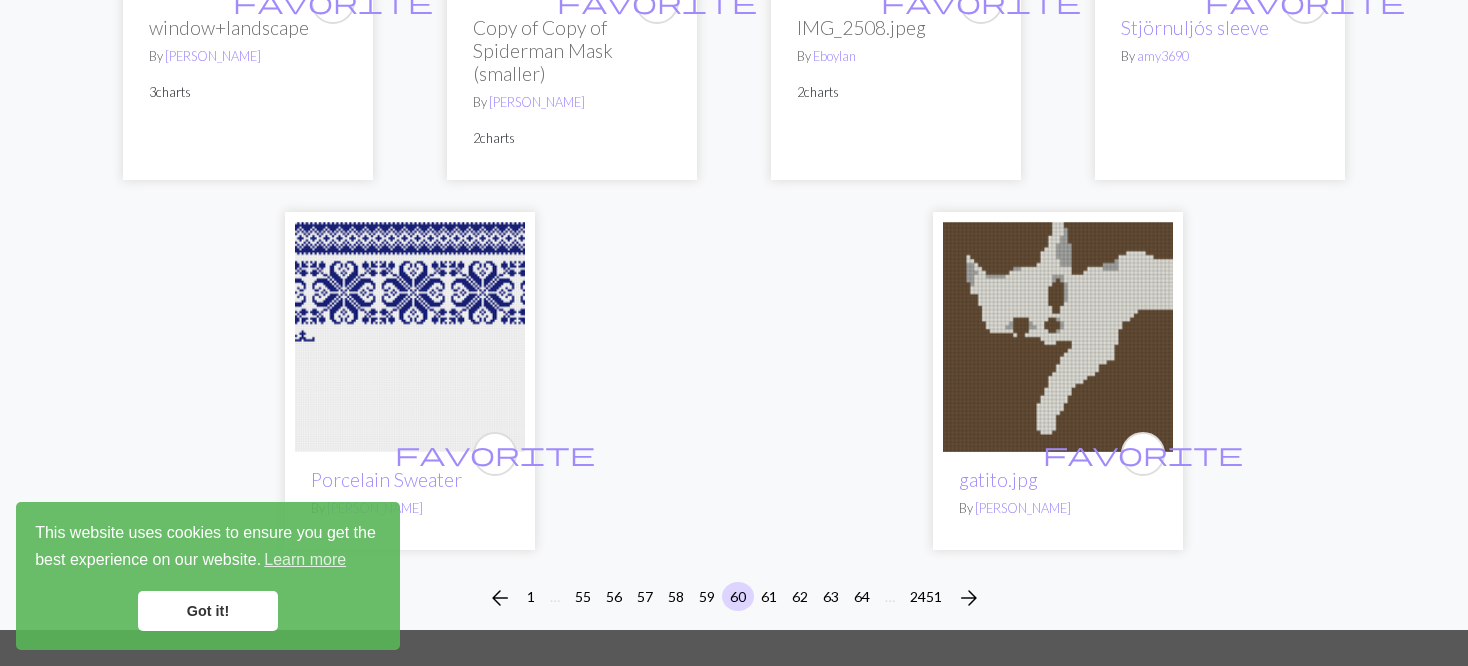scroll, scrollTop: 5285, scrollLeft: 0, axis: vertical 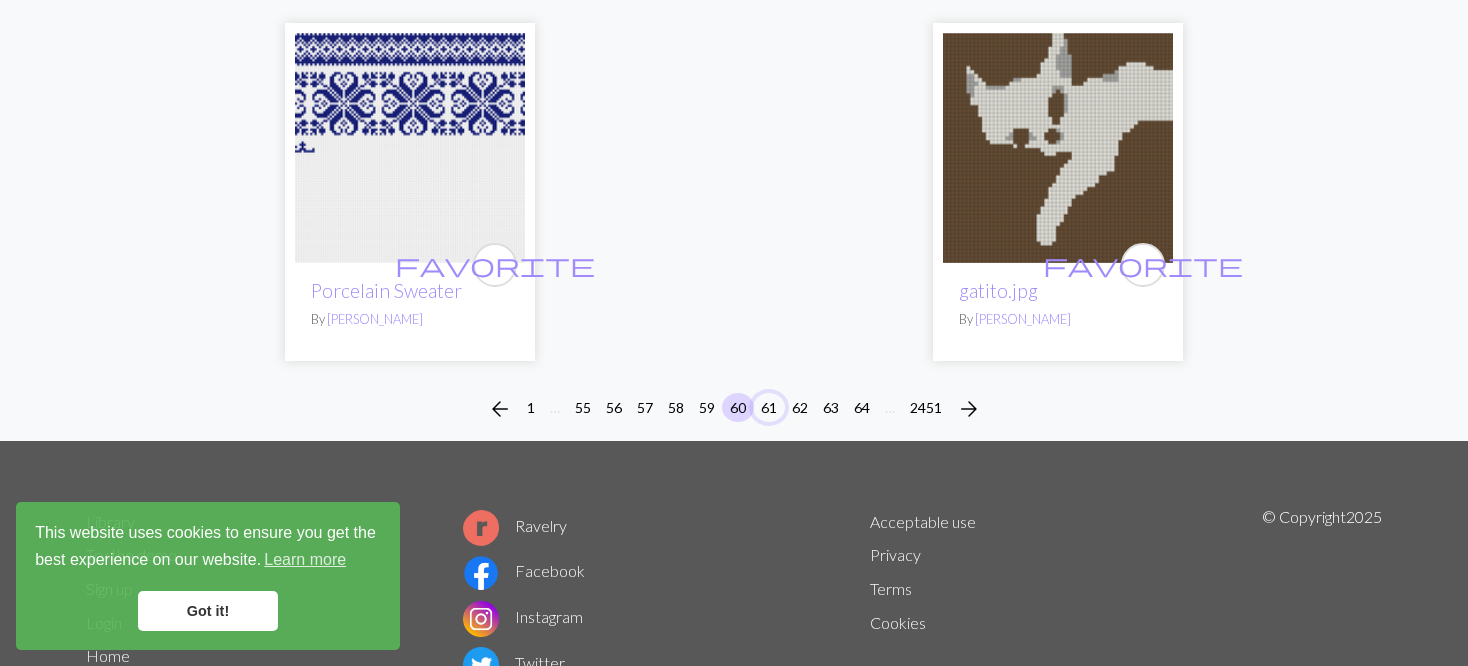 click on "61" at bounding box center [769, 407] 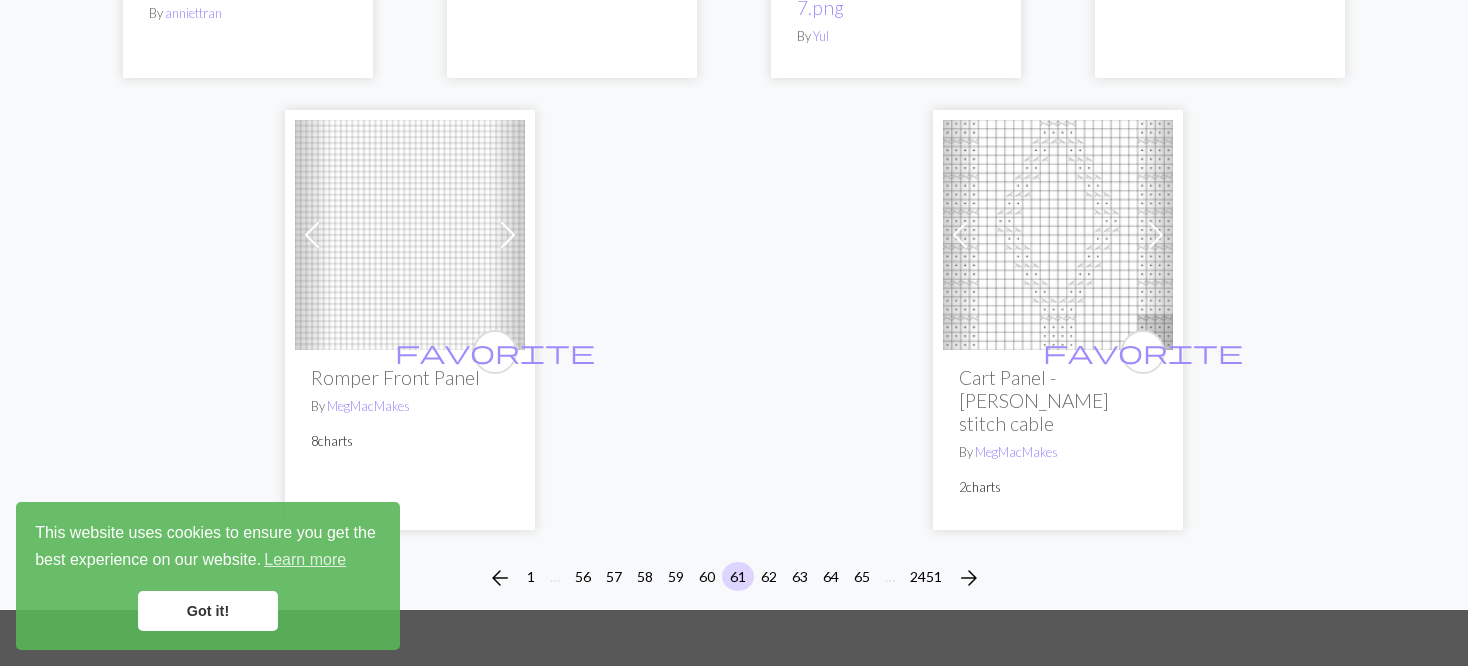 scroll, scrollTop: 0, scrollLeft: 0, axis: both 